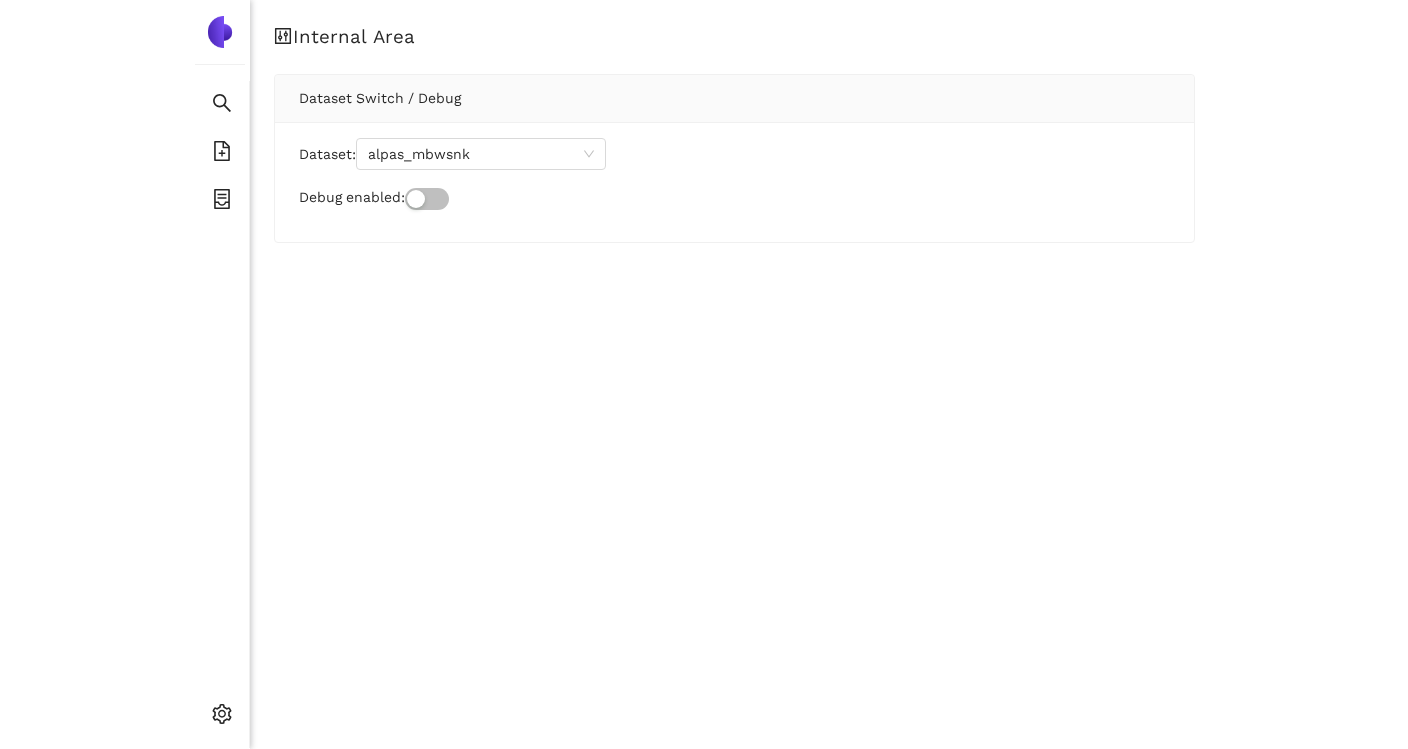 scroll, scrollTop: 0, scrollLeft: 0, axis: both 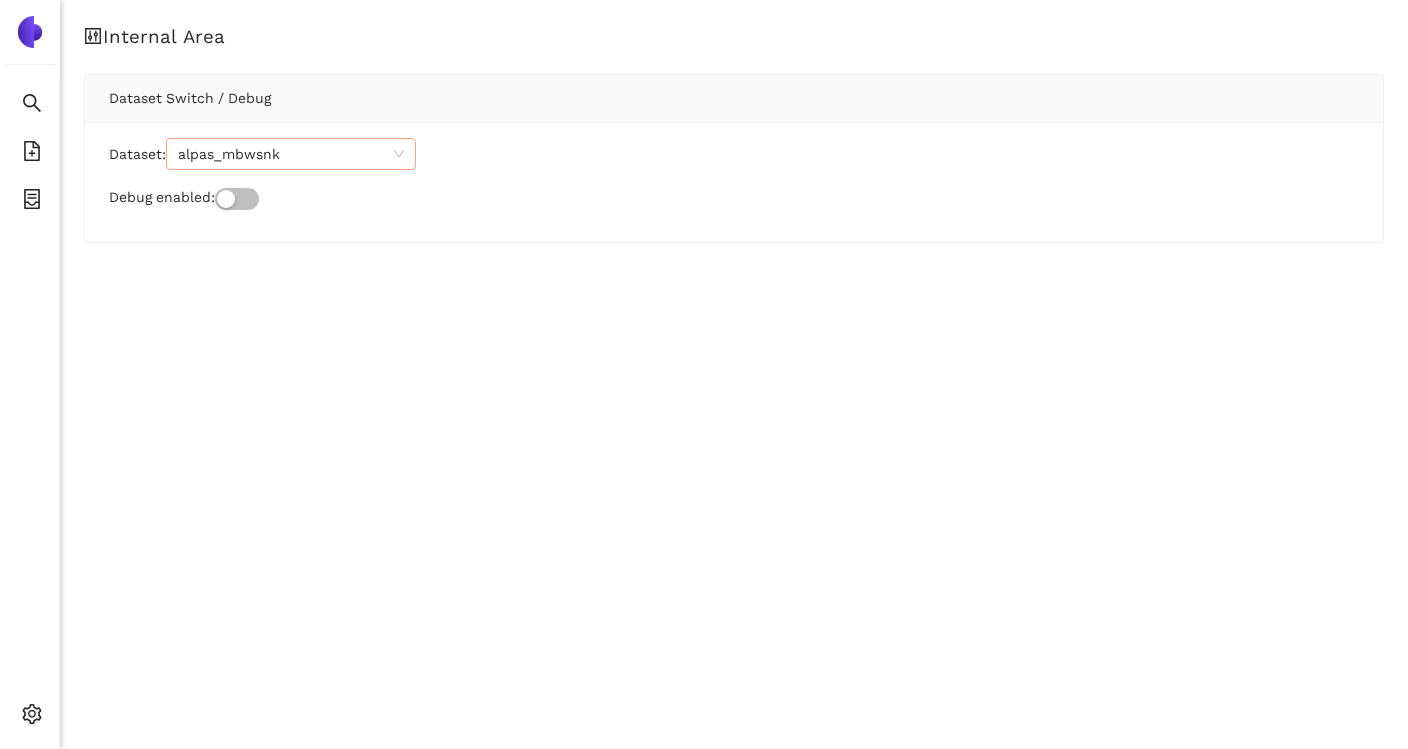 click on "alpas_mbwsnk" at bounding box center (291, 154) 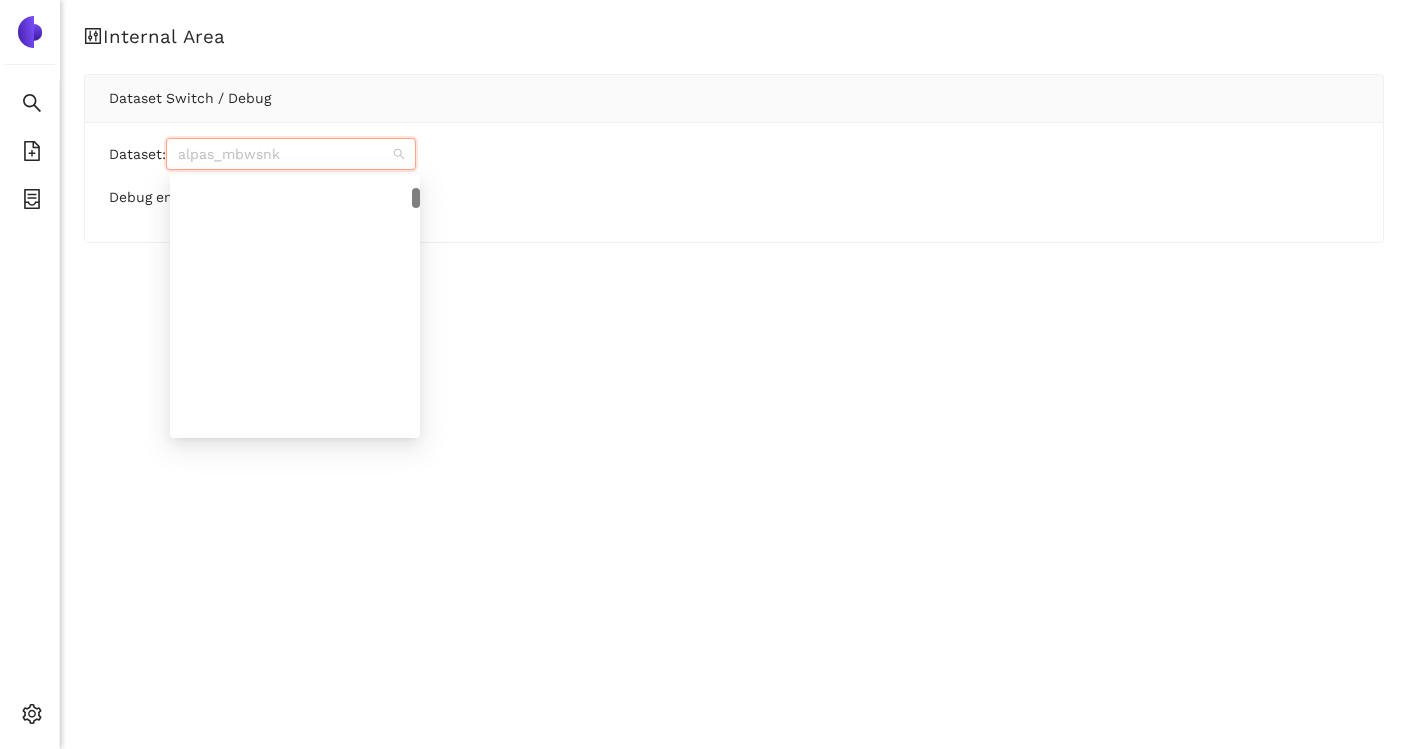 scroll, scrollTop: 480, scrollLeft: 0, axis: vertical 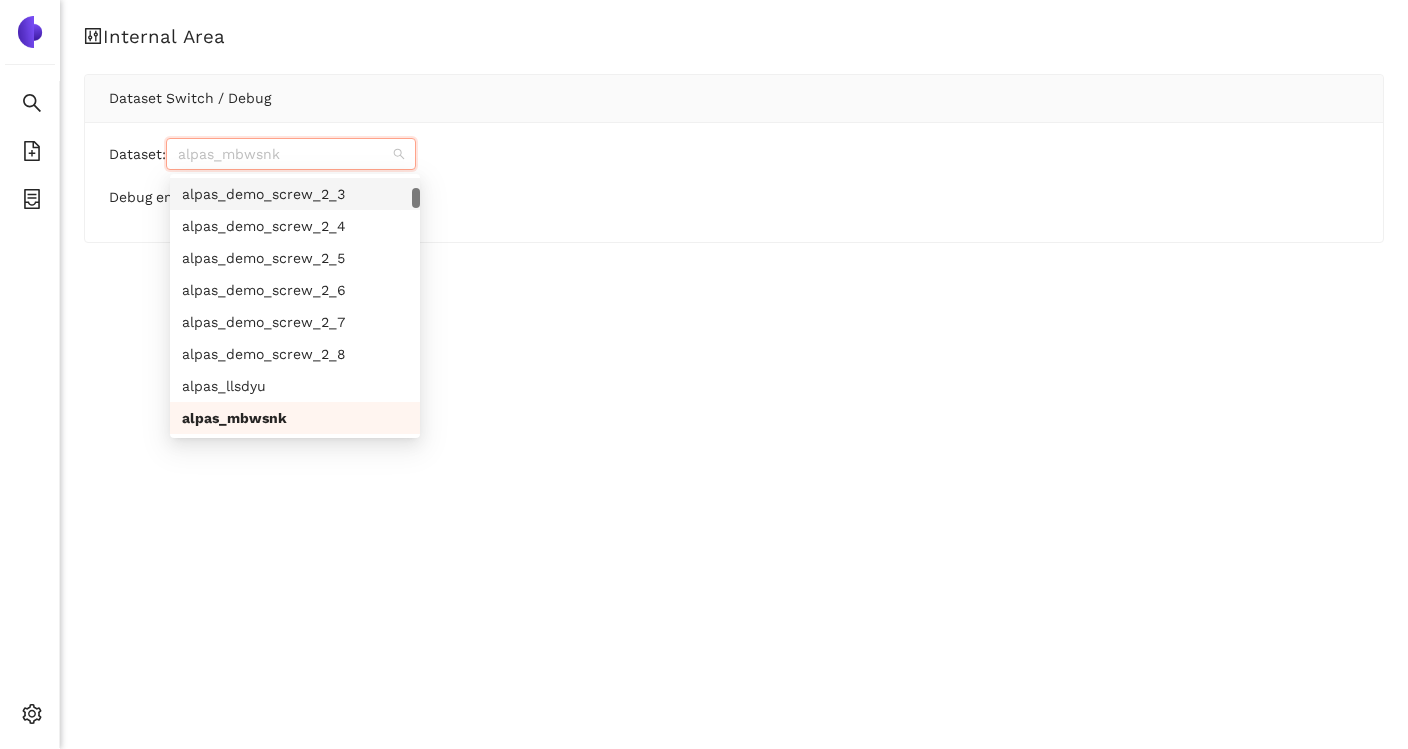 paste on "alpas_odbfgj" 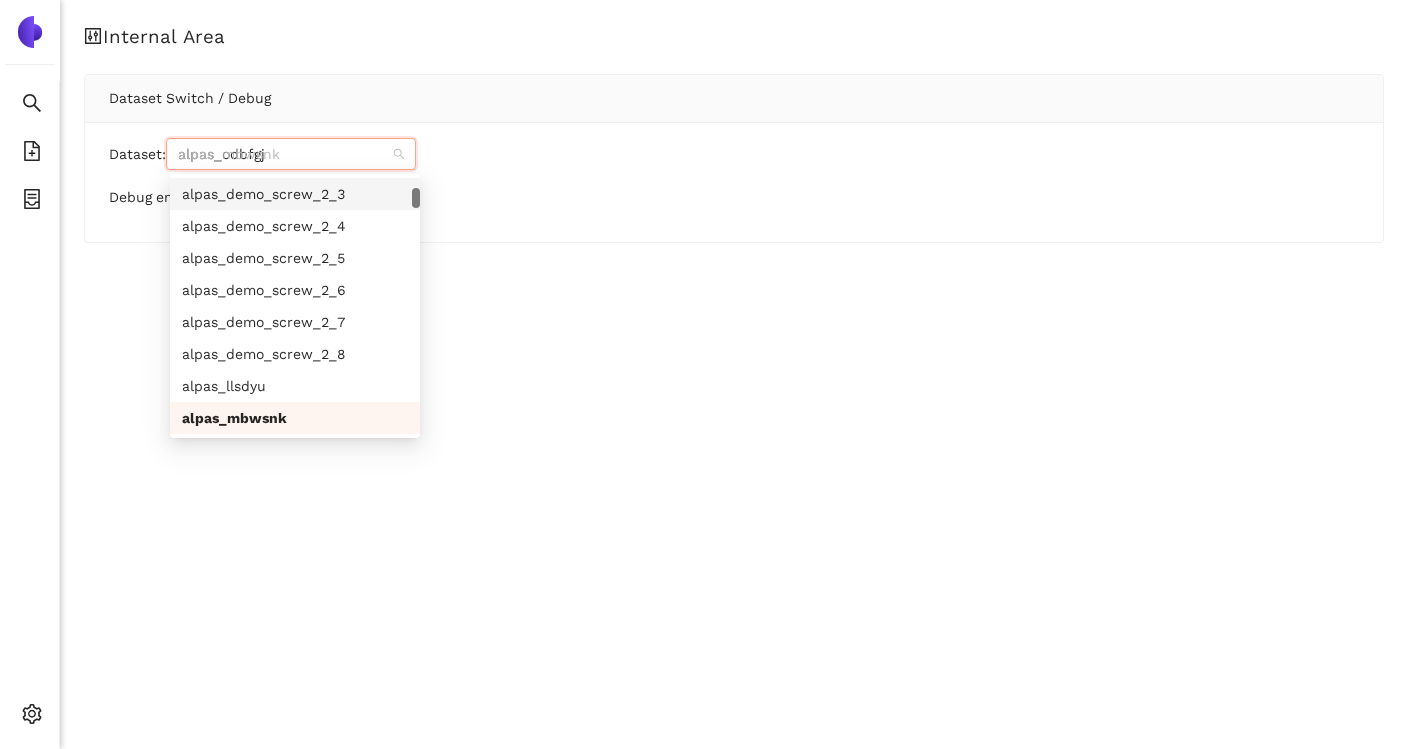 scroll, scrollTop: 0, scrollLeft: 0, axis: both 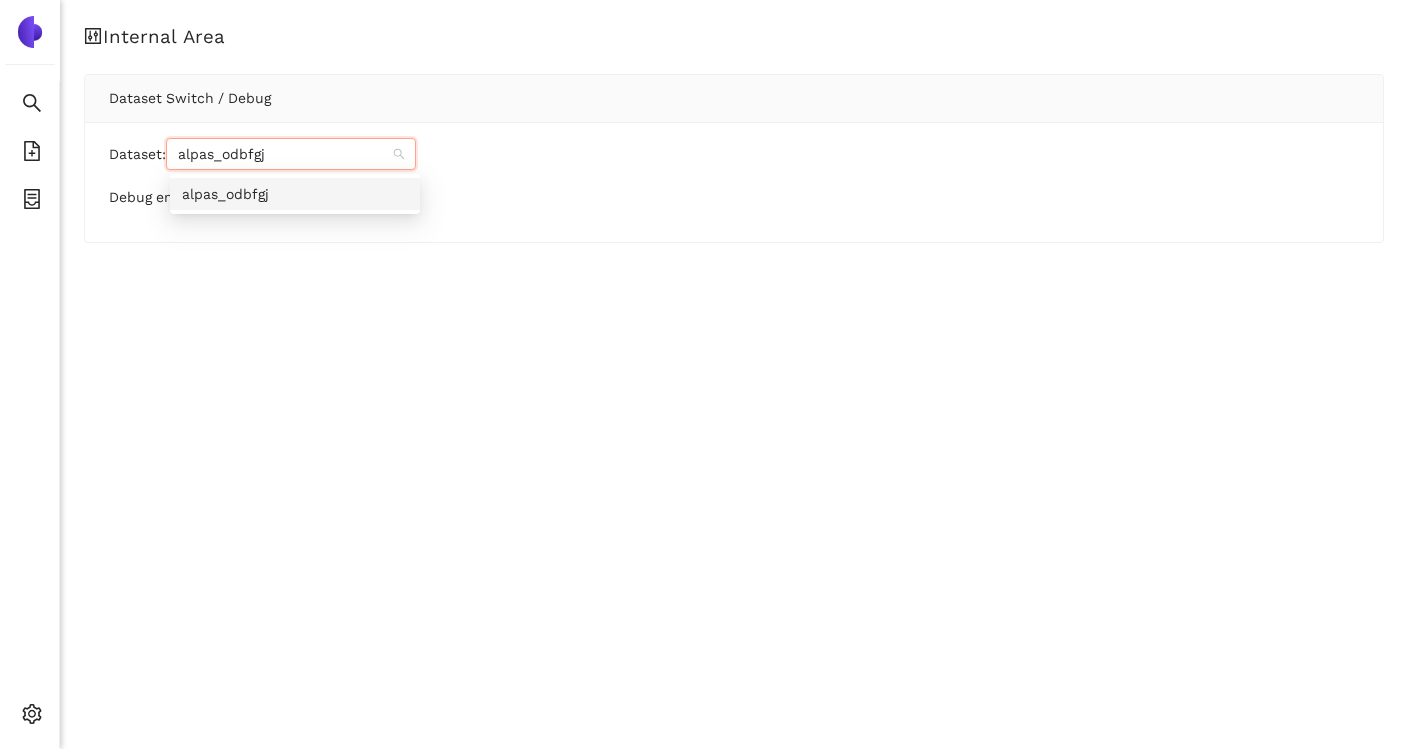 click on "alpas_odbfgj" at bounding box center [295, 194] 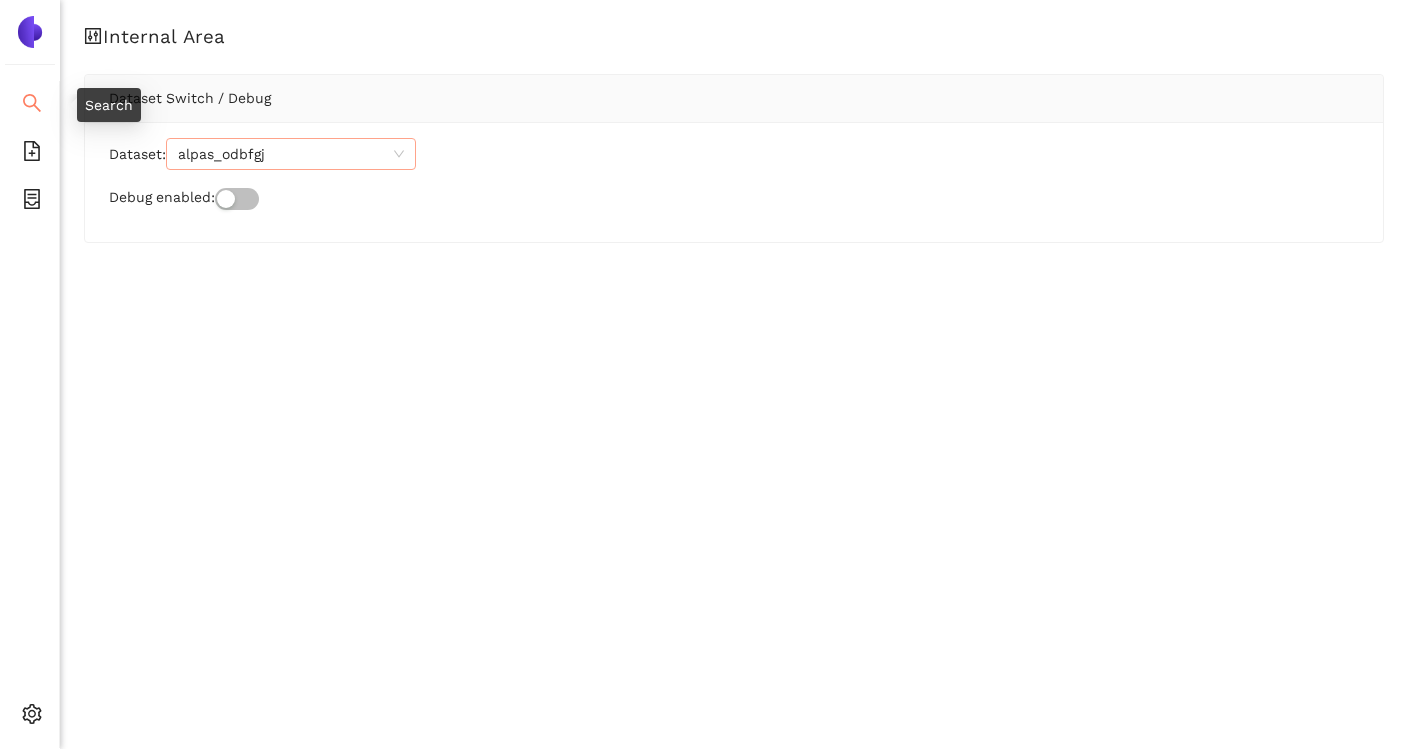 click 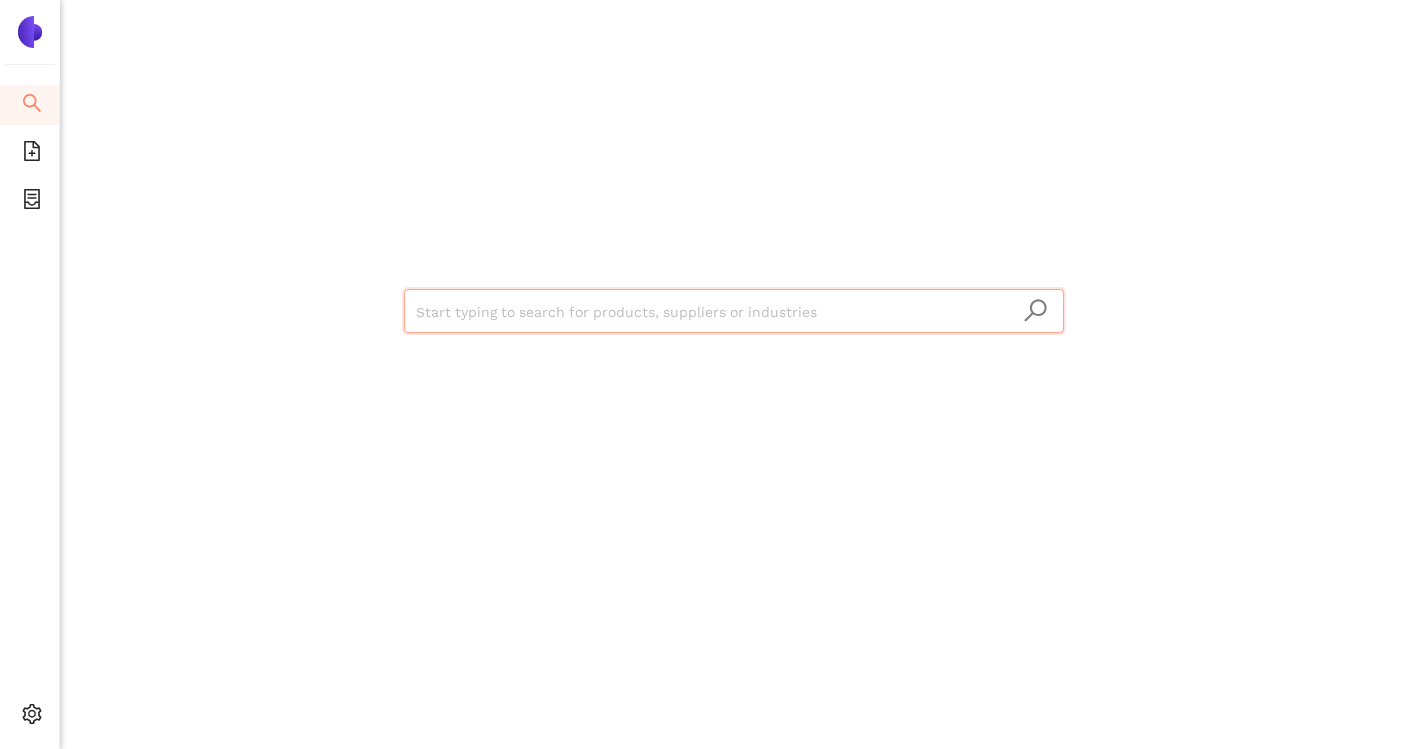 click at bounding box center [734, 312] 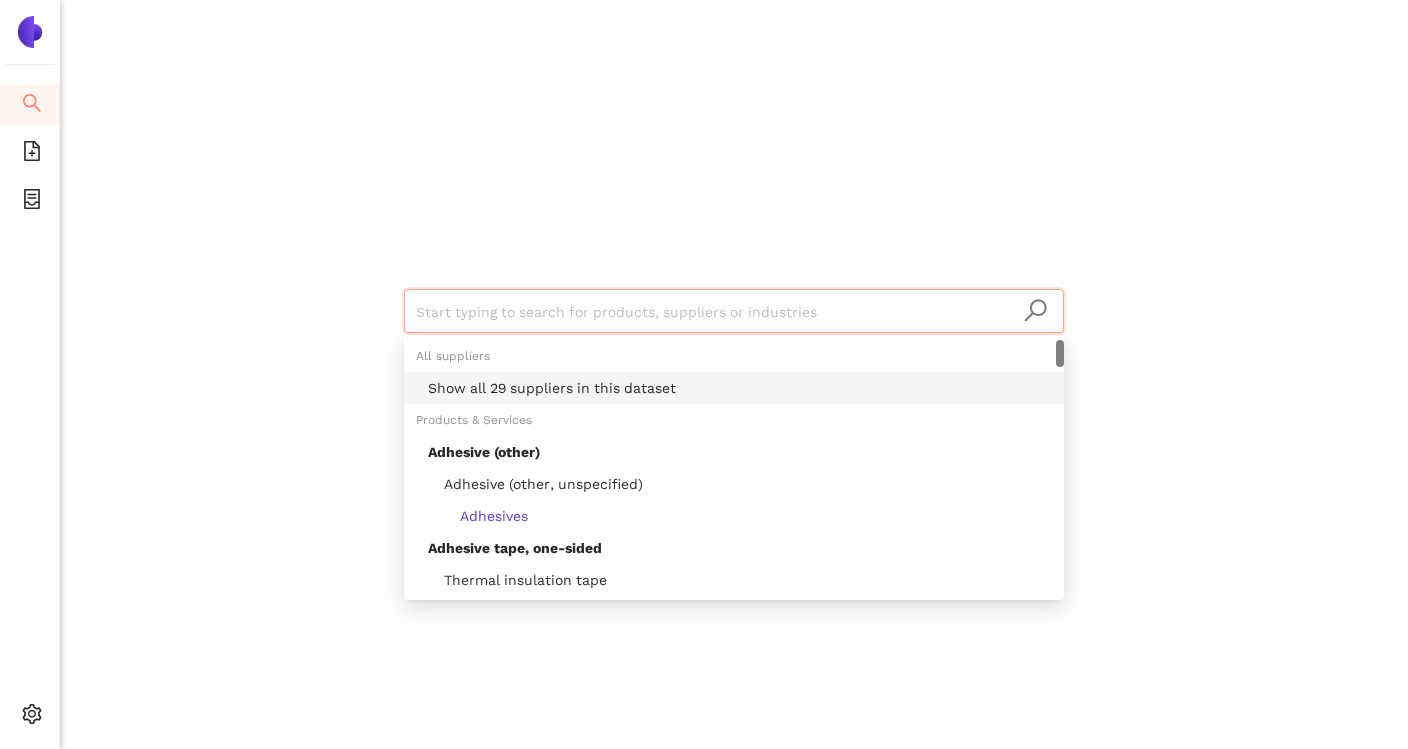 click on "Show all 29 suppliers in this dataset" at bounding box center (740, 388) 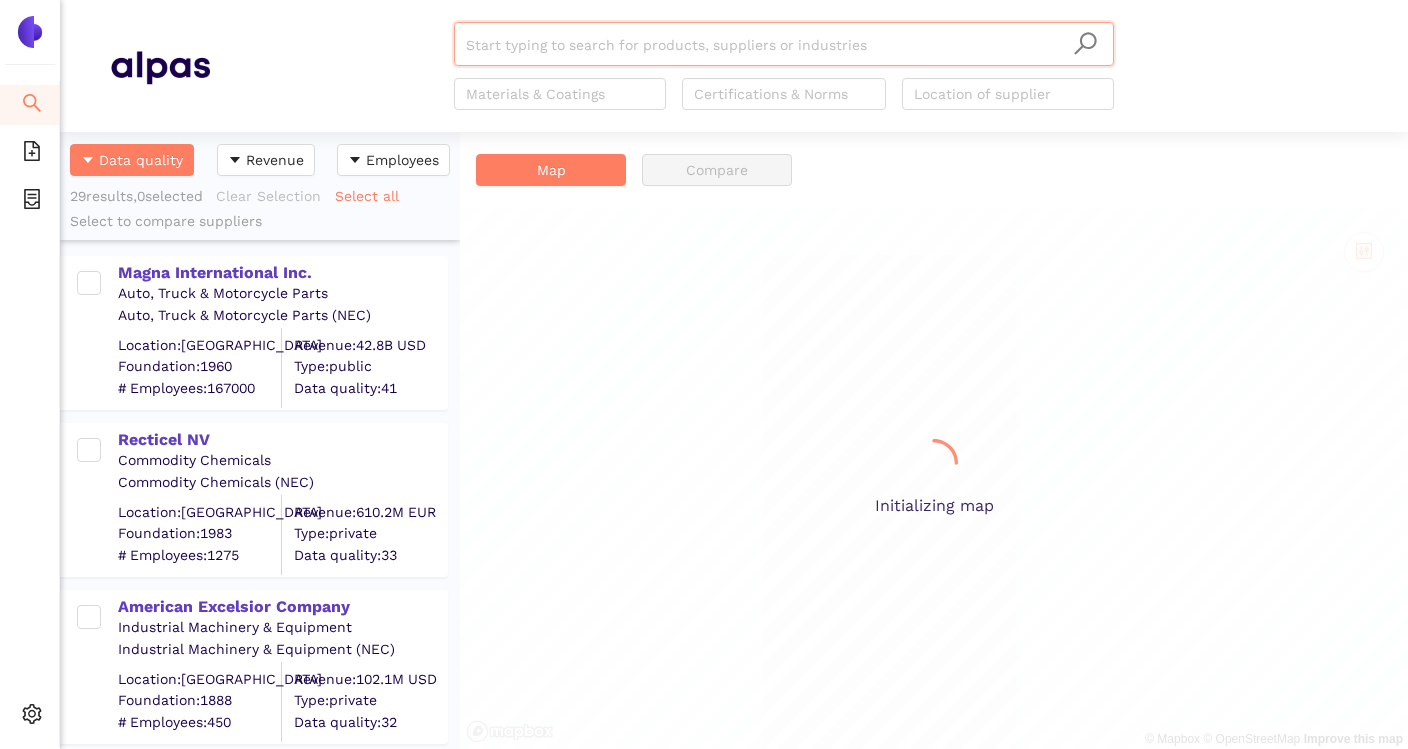 scroll, scrollTop: 1, scrollLeft: 1, axis: both 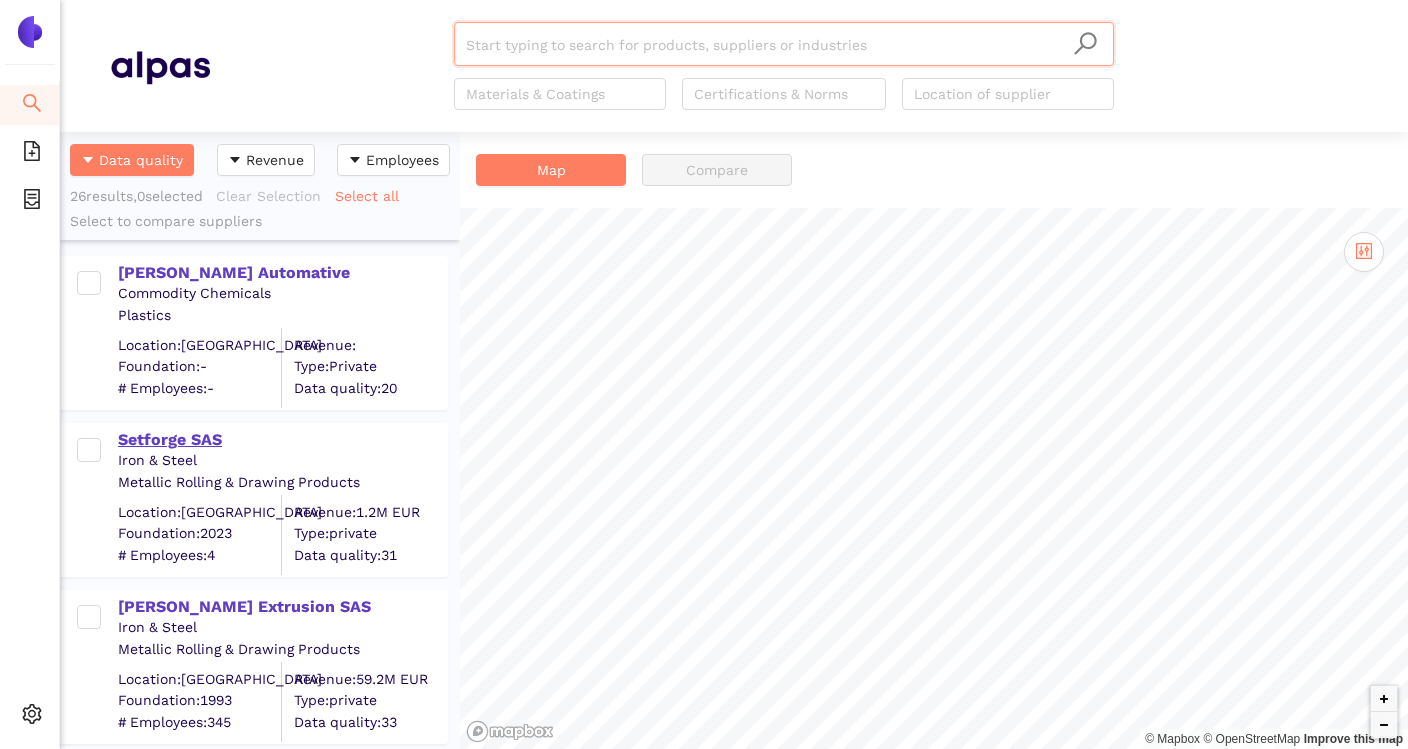 click on "Setforge SAS" at bounding box center (282, 440) 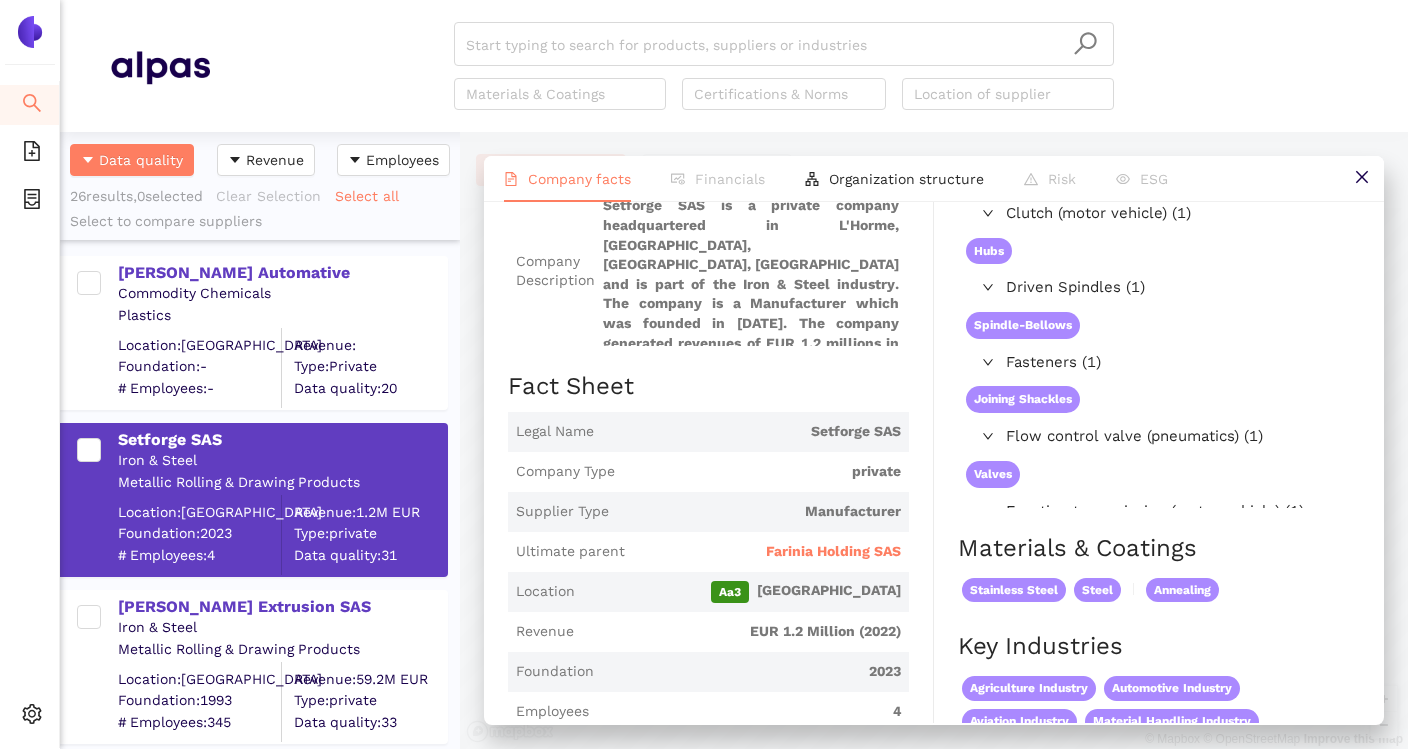 scroll, scrollTop: 171, scrollLeft: 0, axis: vertical 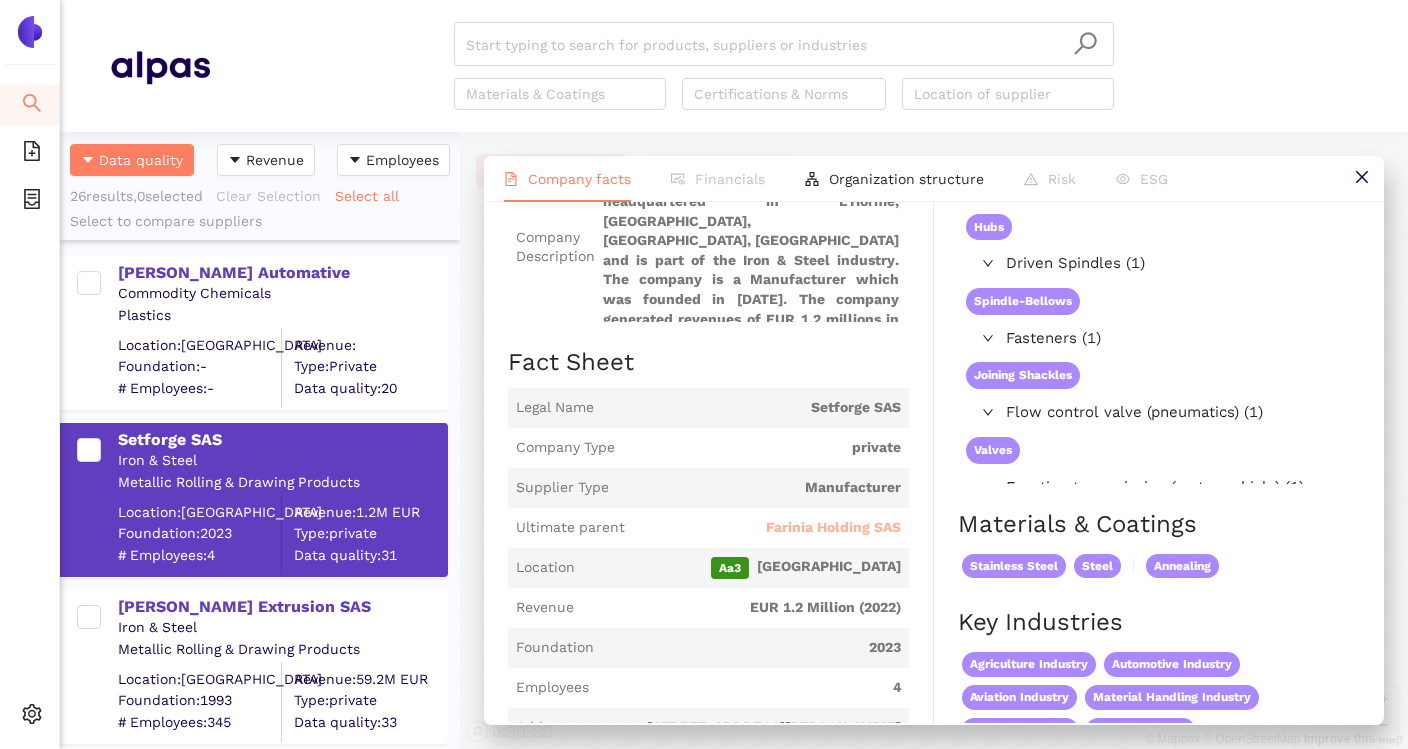 click on "Farinia Holding SAS" at bounding box center (833, 528) 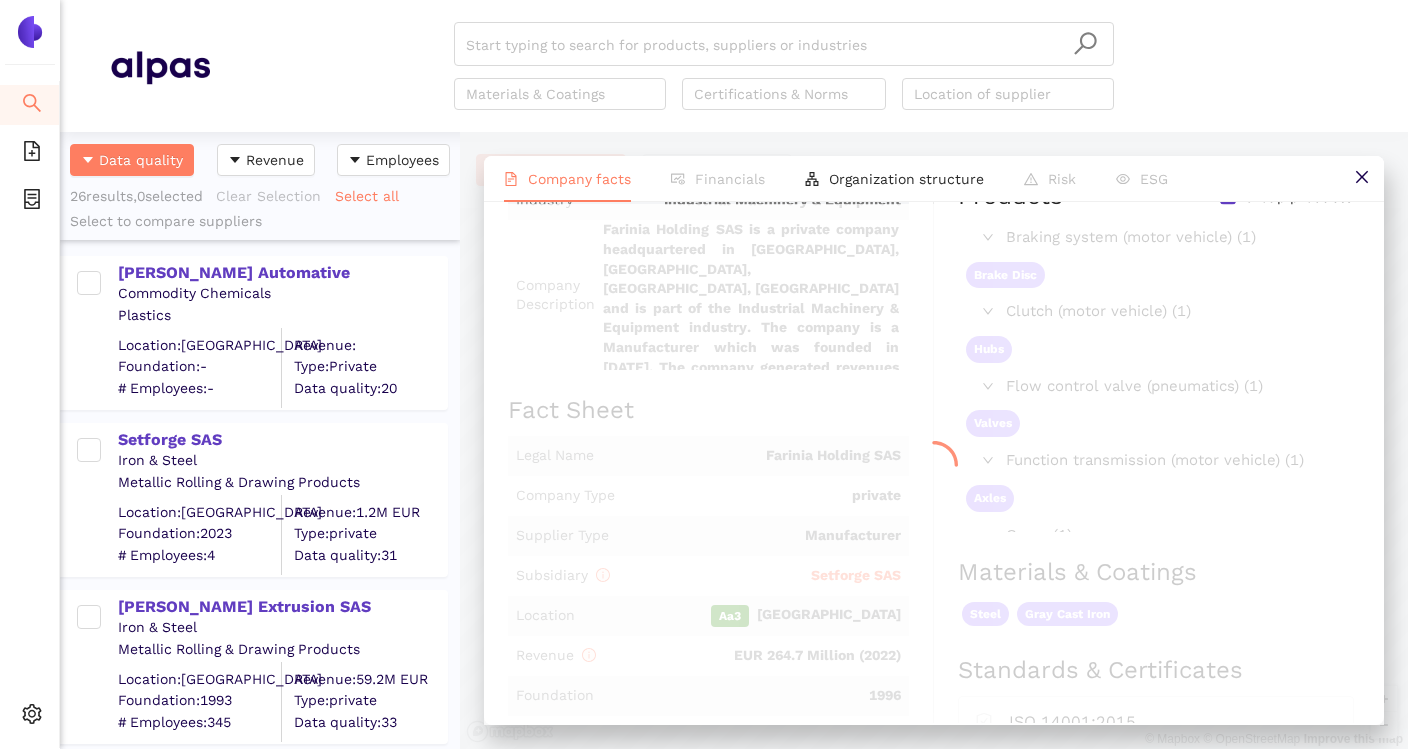 scroll, scrollTop: 0, scrollLeft: 0, axis: both 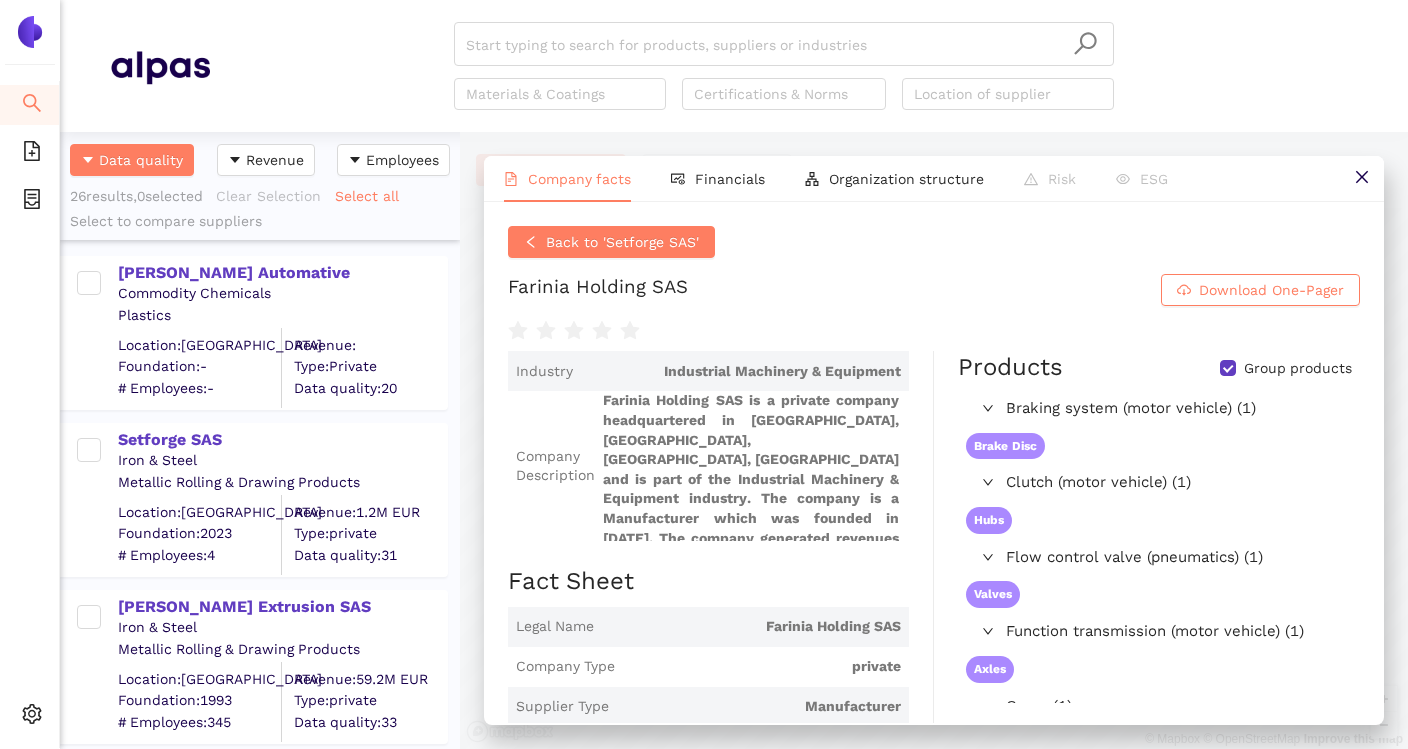 click on "Farinia Holding SAS is a private company headquartered in Paris, Paris, Île-de-France, France and is part of the Industrial Machinery & Equipment industry. The company is a Manufacturer which was founded in 1996. The company generated revenues of EUR 264.7 millions in 2022." at bounding box center (752, 466) 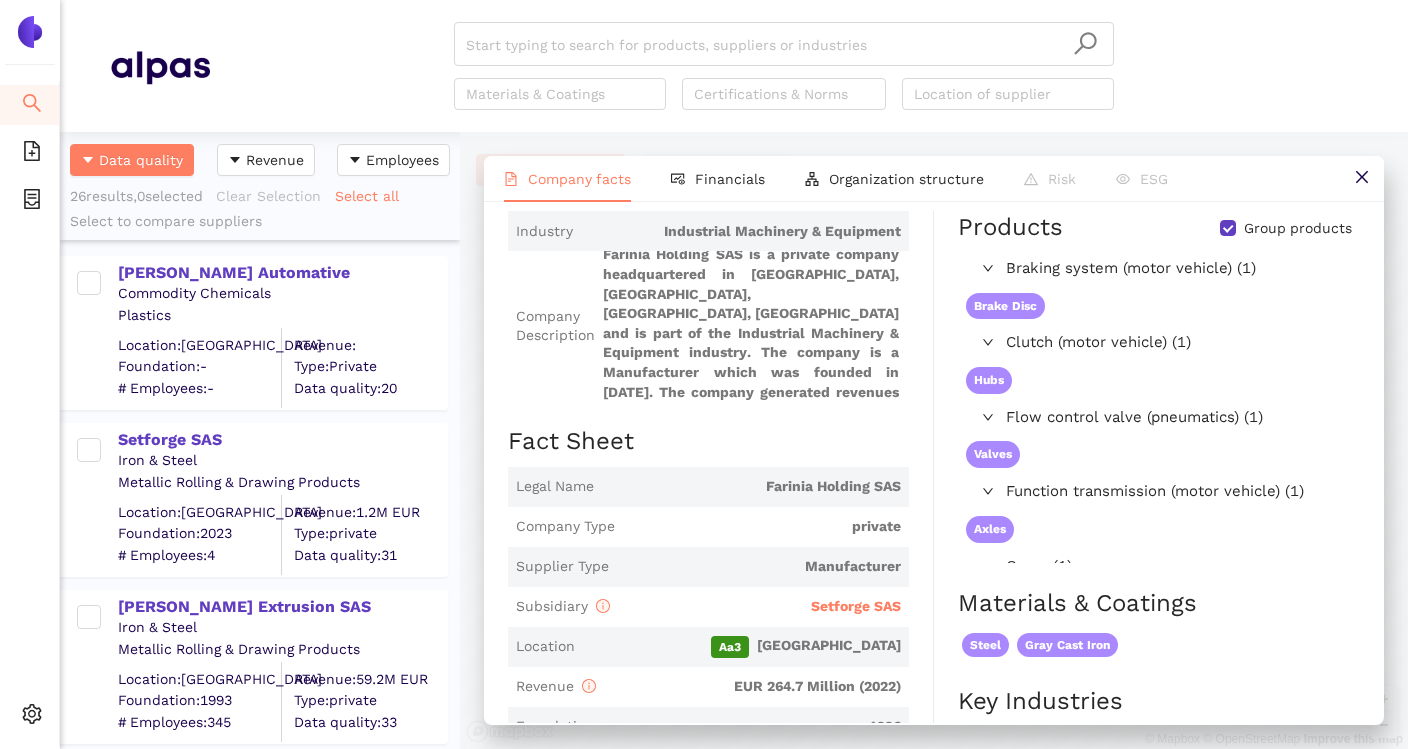 scroll, scrollTop: 160, scrollLeft: 0, axis: vertical 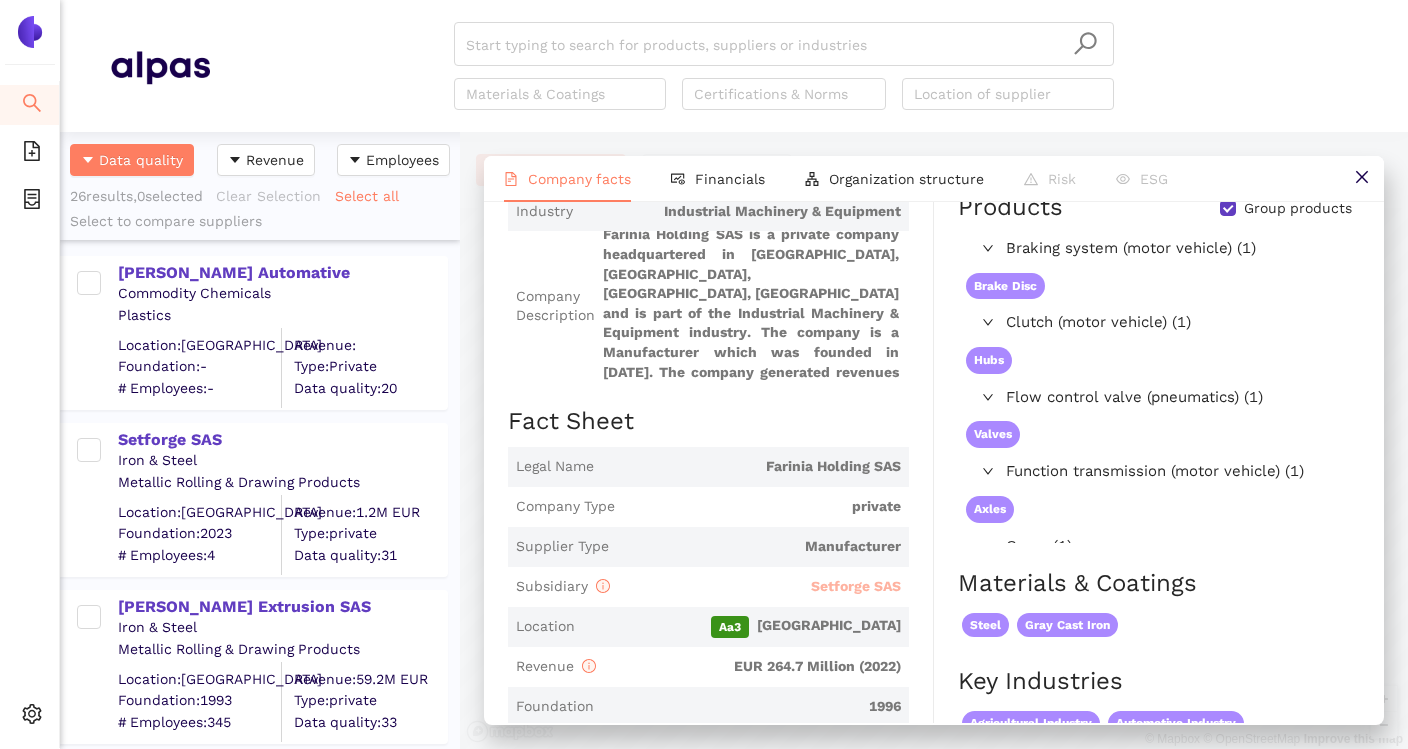 click on "Setforge SAS" at bounding box center [856, 586] 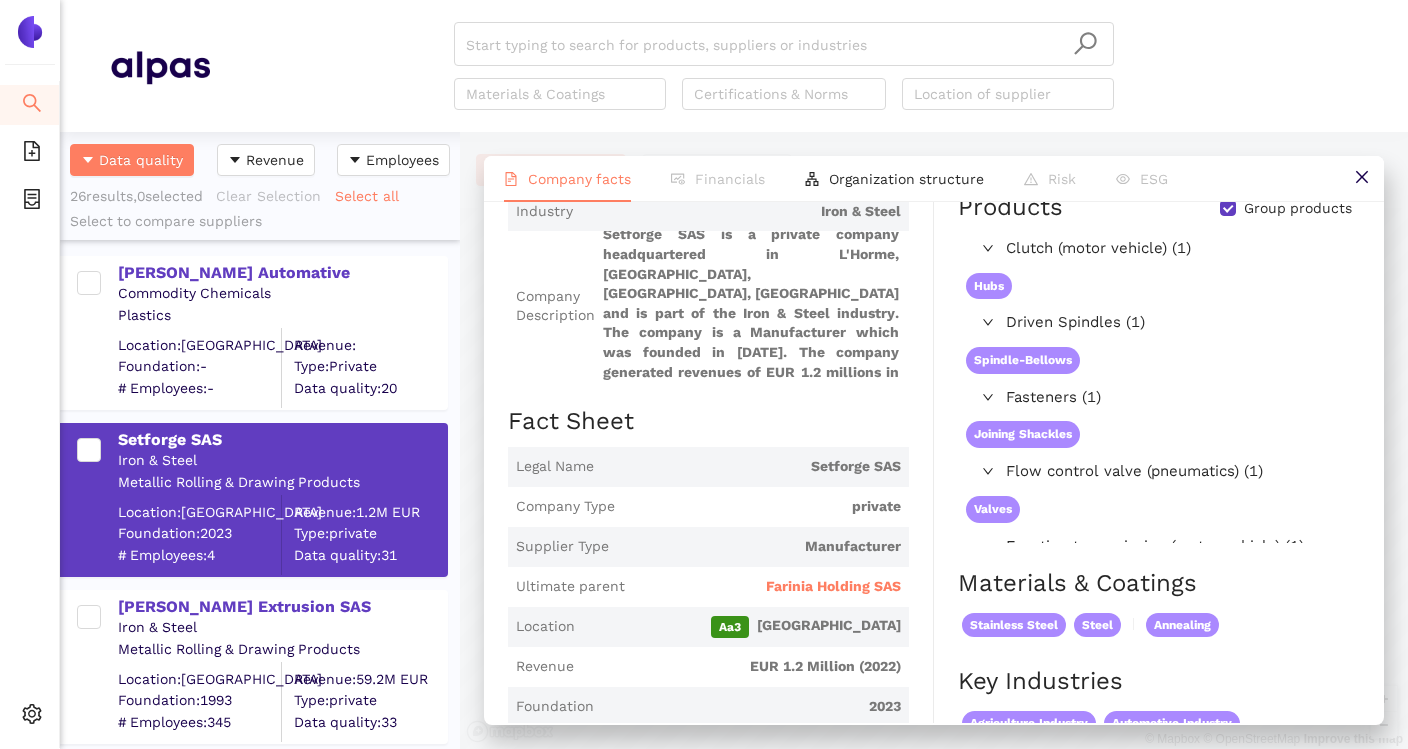 scroll, scrollTop: 0, scrollLeft: 0, axis: both 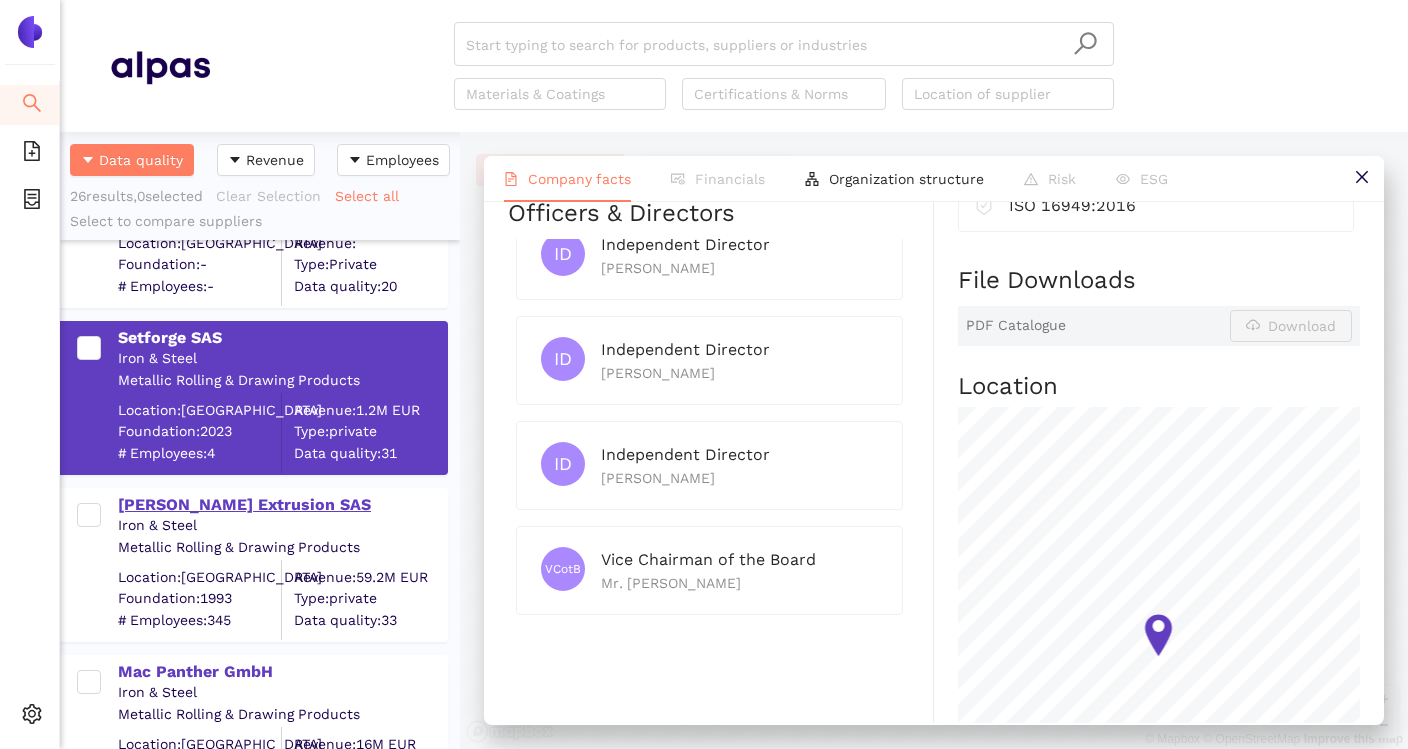 click on "[PERSON_NAME] Extrusion SAS" at bounding box center [282, 505] 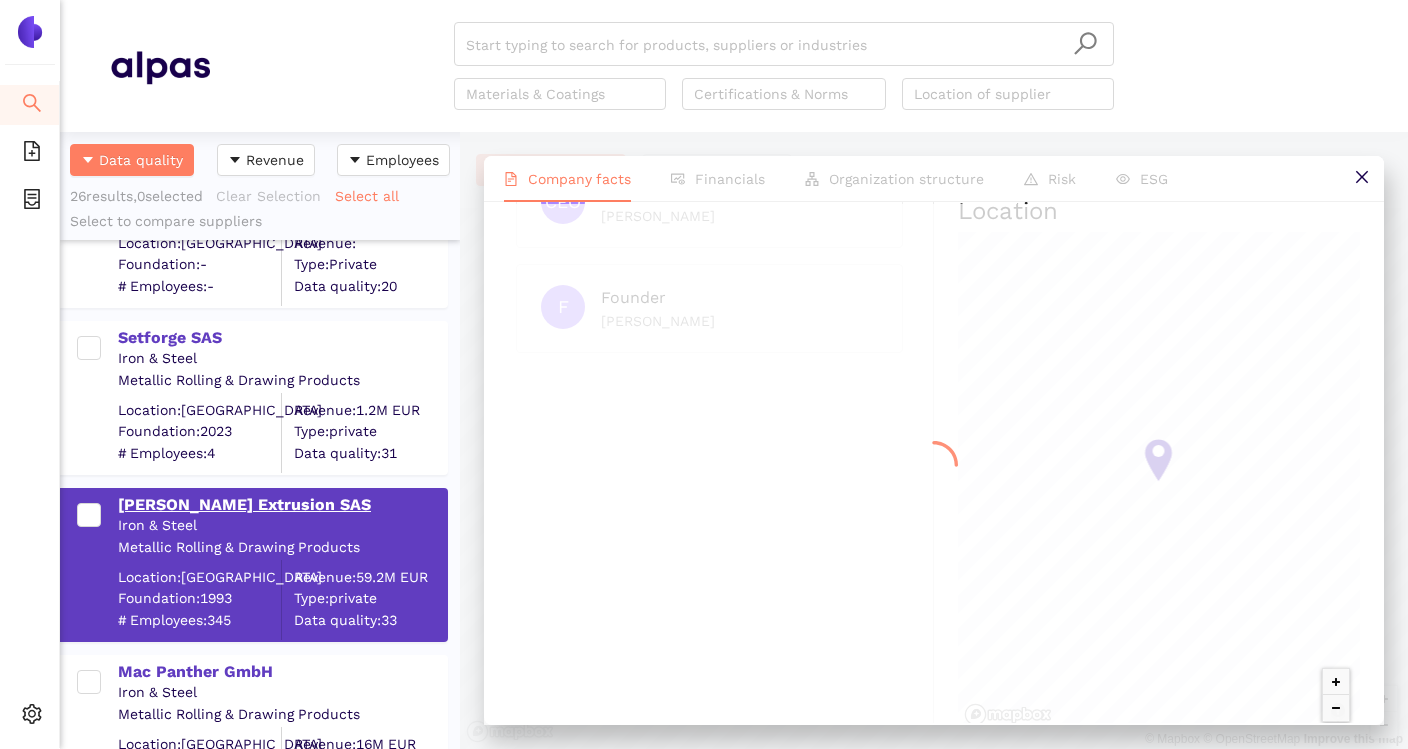scroll, scrollTop: 0, scrollLeft: 0, axis: both 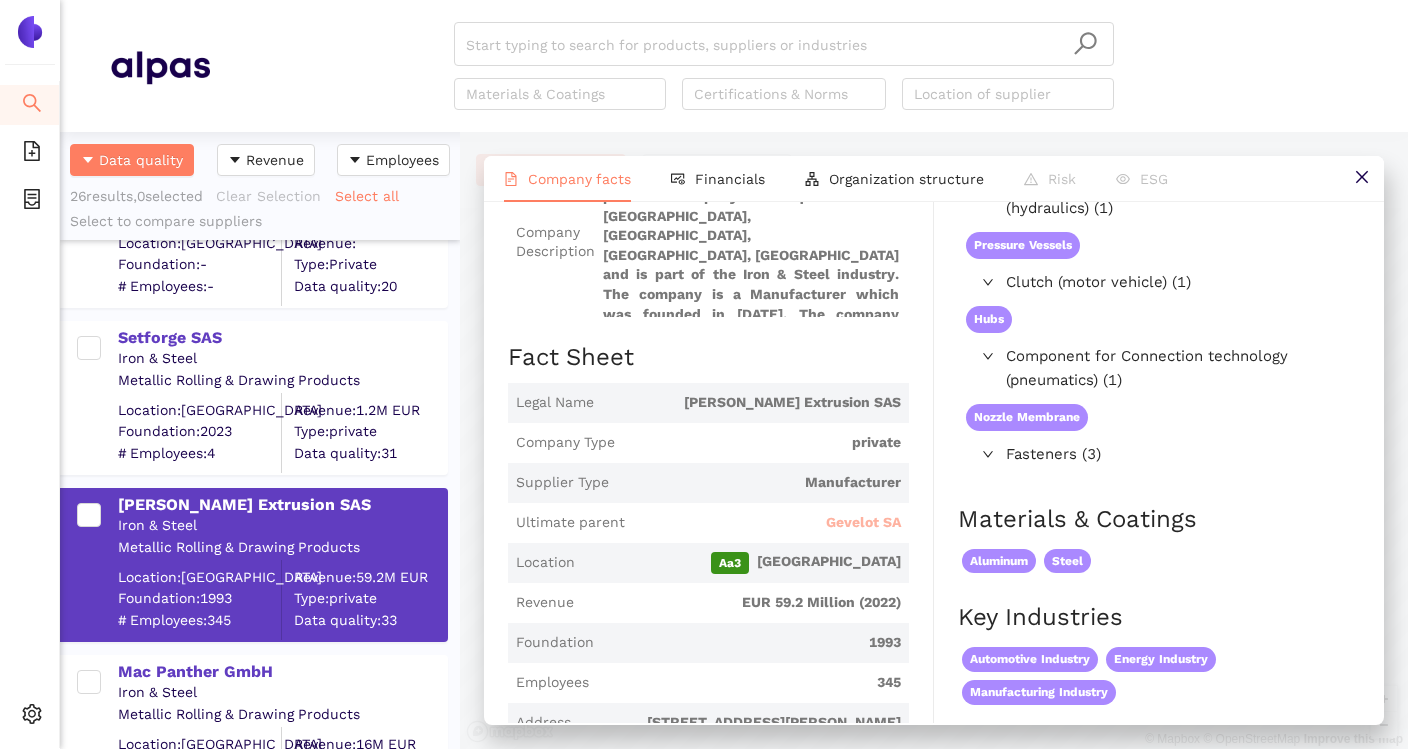 click on "Gevelot SA" at bounding box center [863, 523] 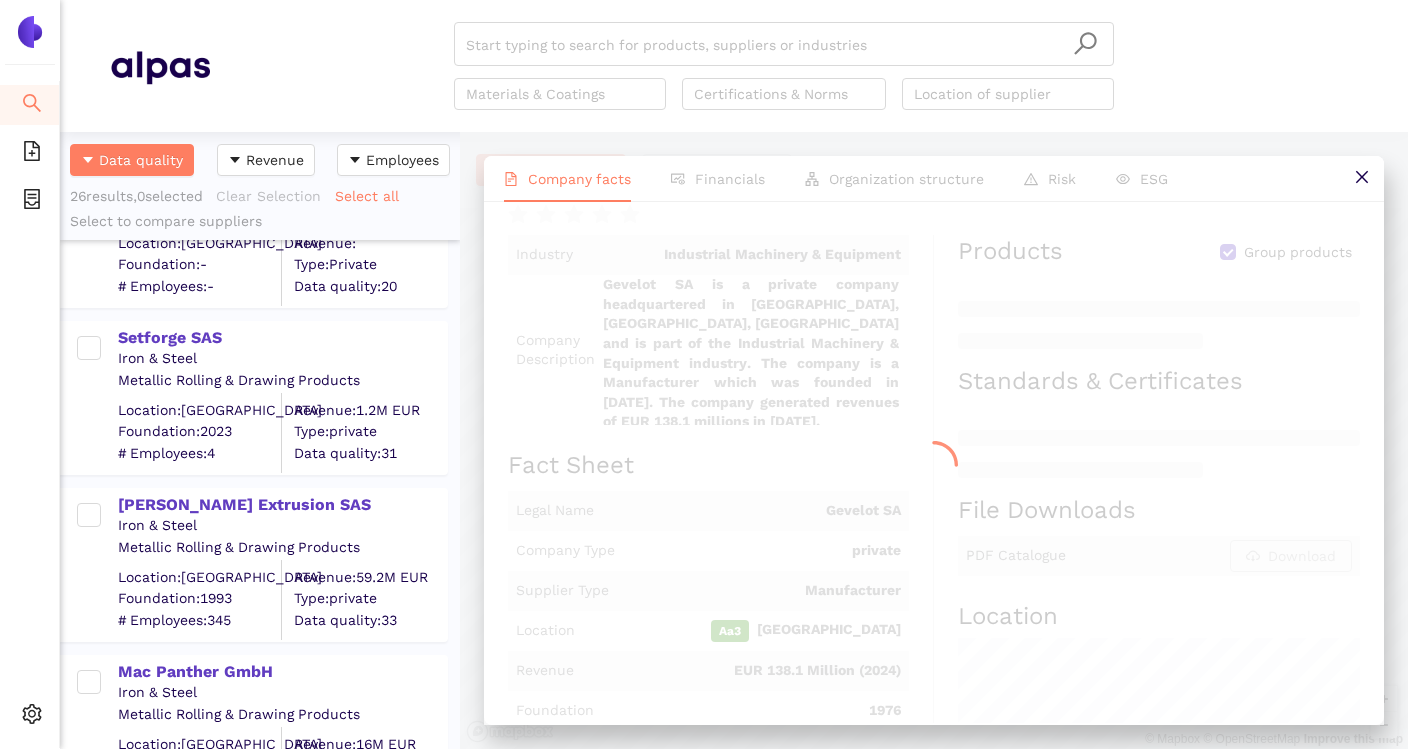 scroll, scrollTop: 0, scrollLeft: 0, axis: both 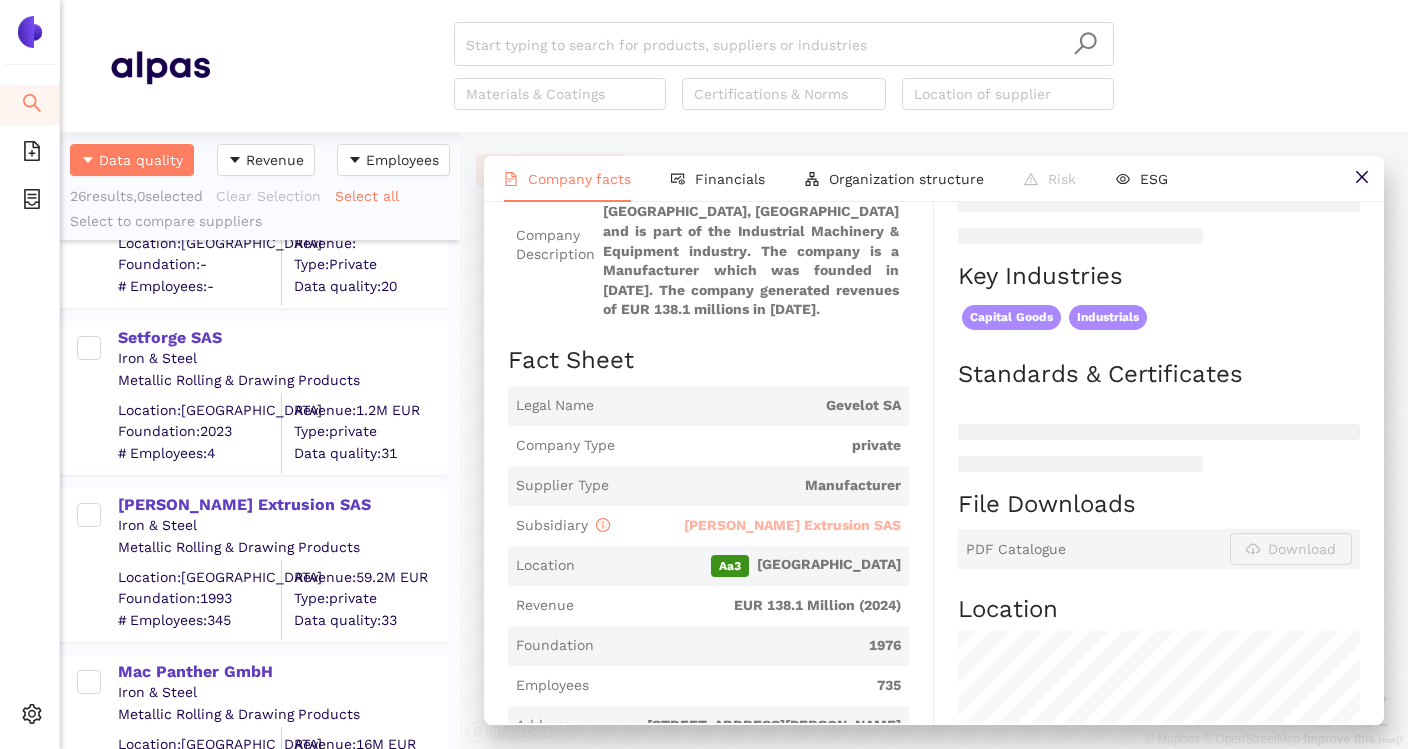click on "[PERSON_NAME] Extrusion SAS" at bounding box center (792, 525) 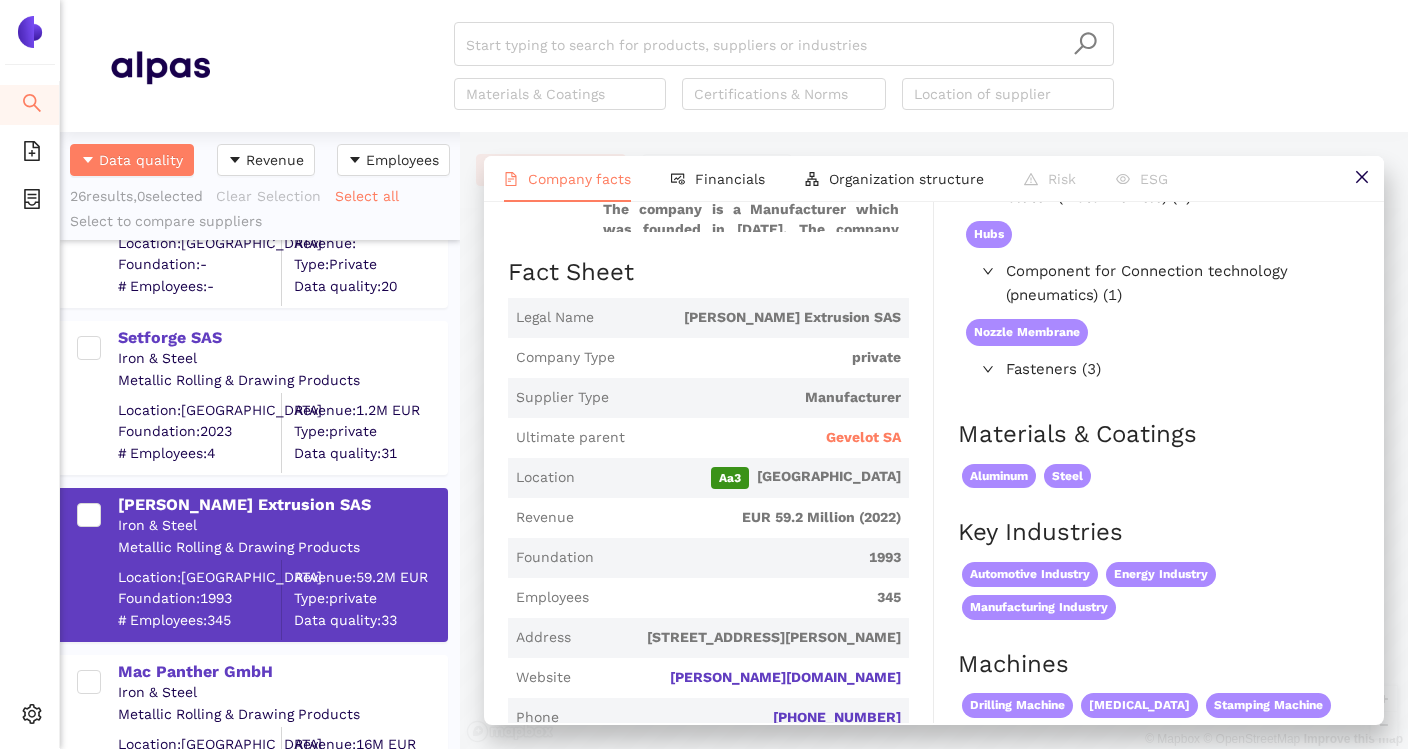 scroll, scrollTop: 313, scrollLeft: 0, axis: vertical 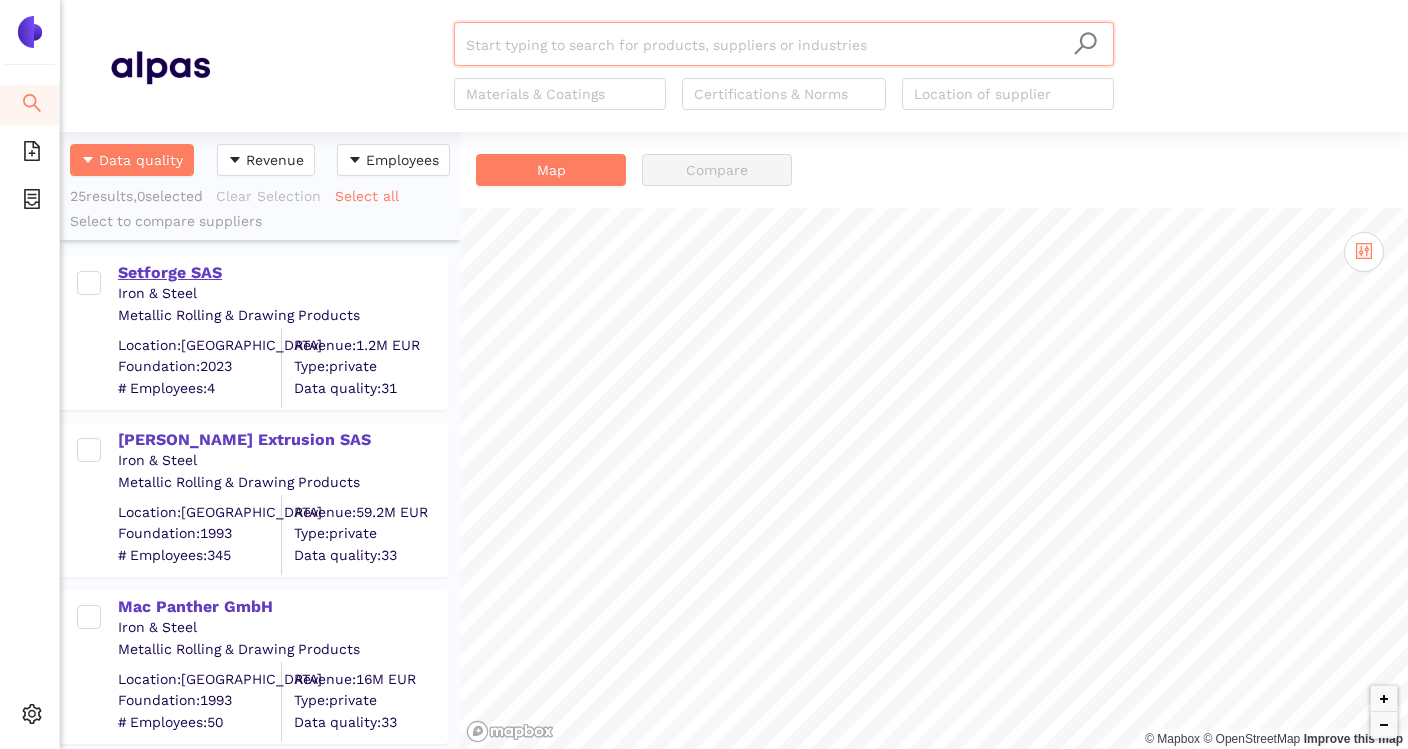 click on "Setforge SAS" at bounding box center (282, 273) 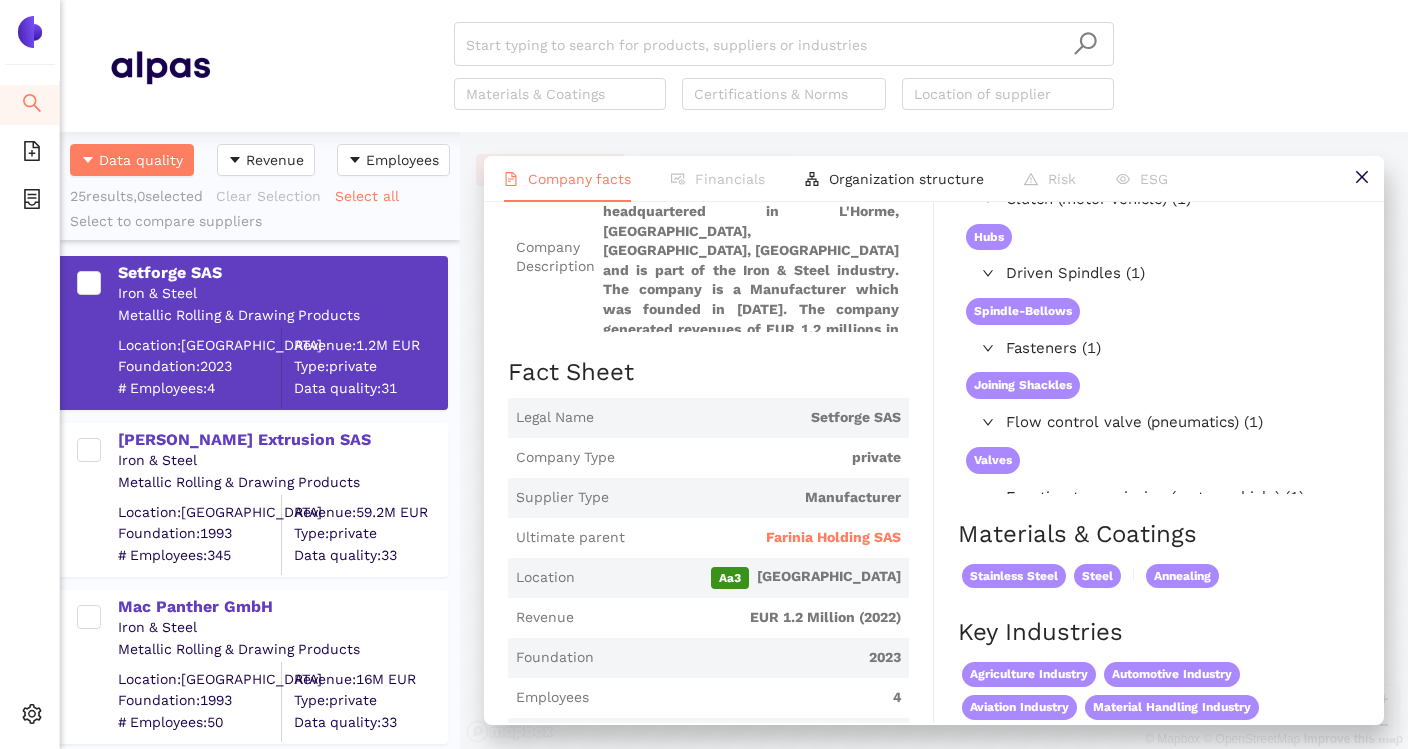 scroll, scrollTop: 205, scrollLeft: 0, axis: vertical 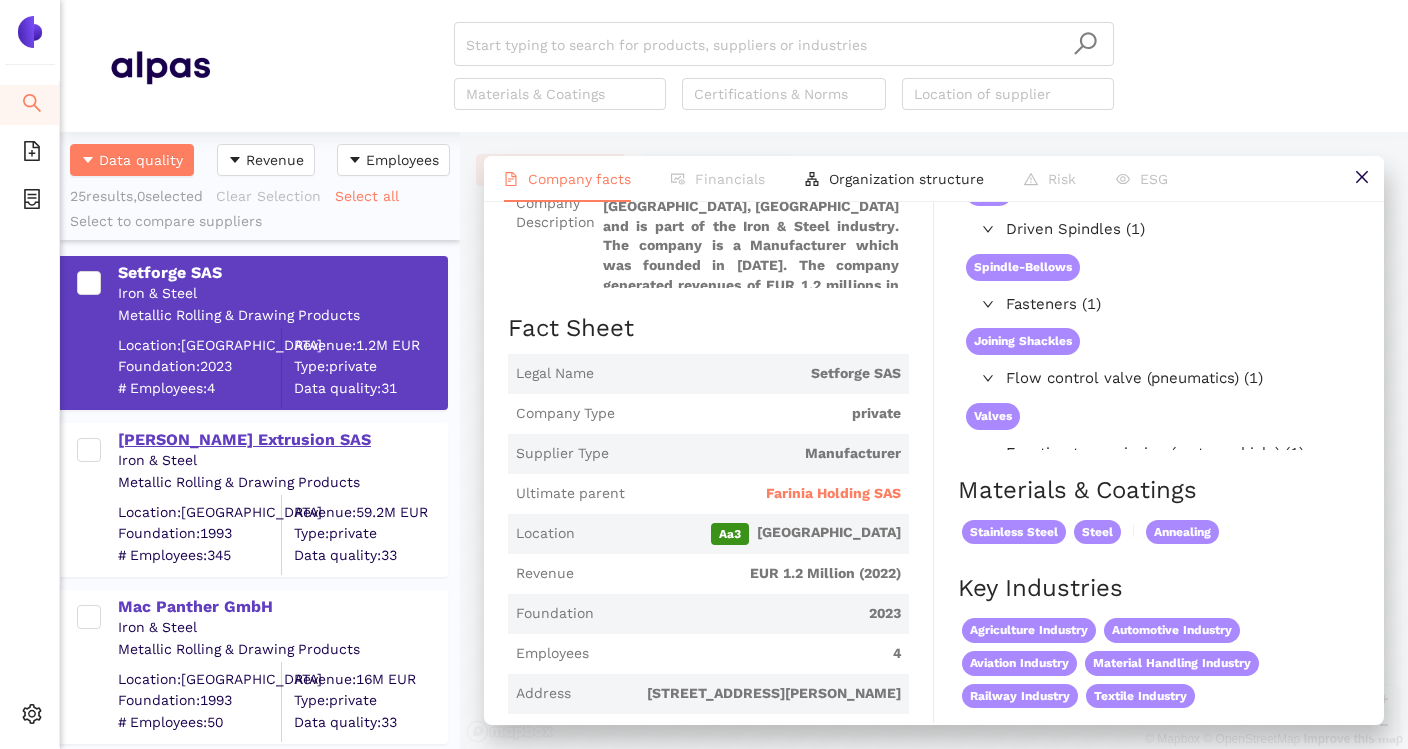 click on "[PERSON_NAME] Extrusion SAS" at bounding box center [282, 440] 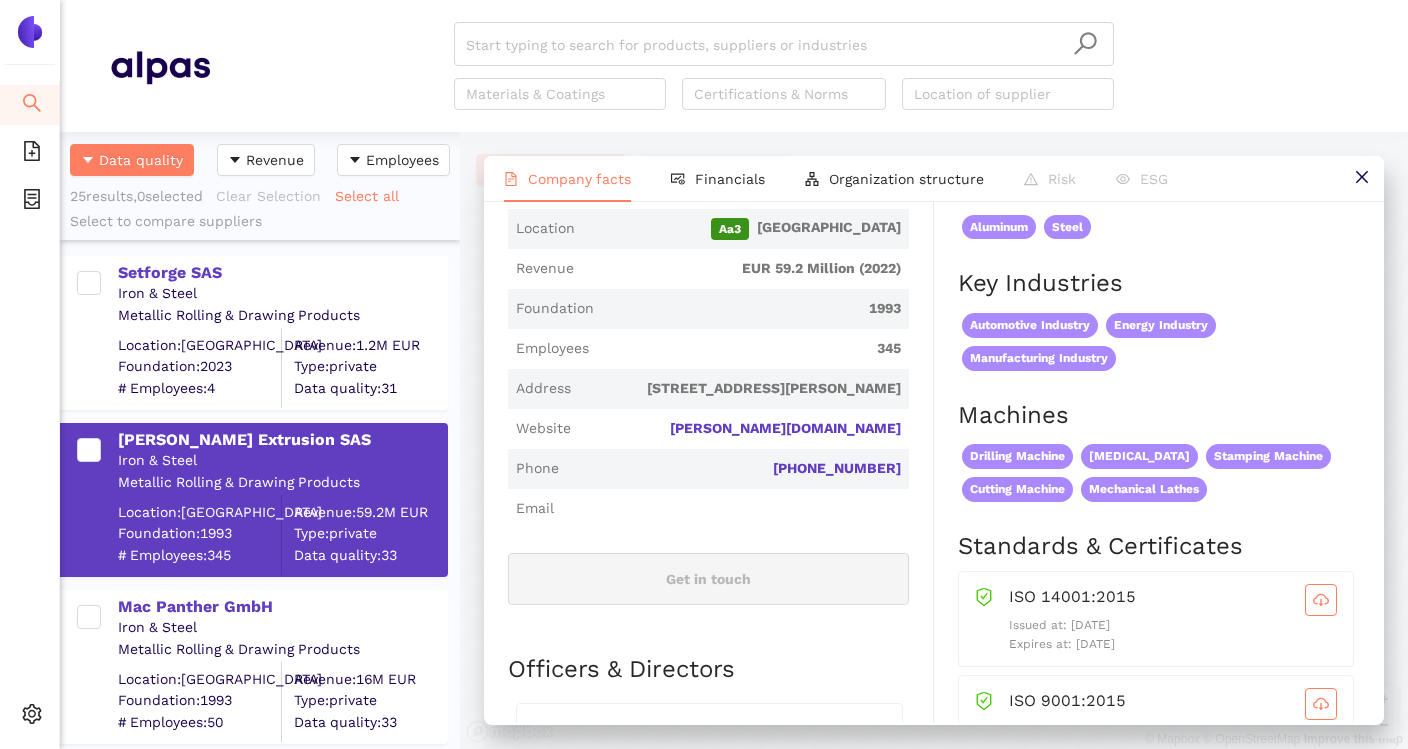 scroll, scrollTop: 495, scrollLeft: 0, axis: vertical 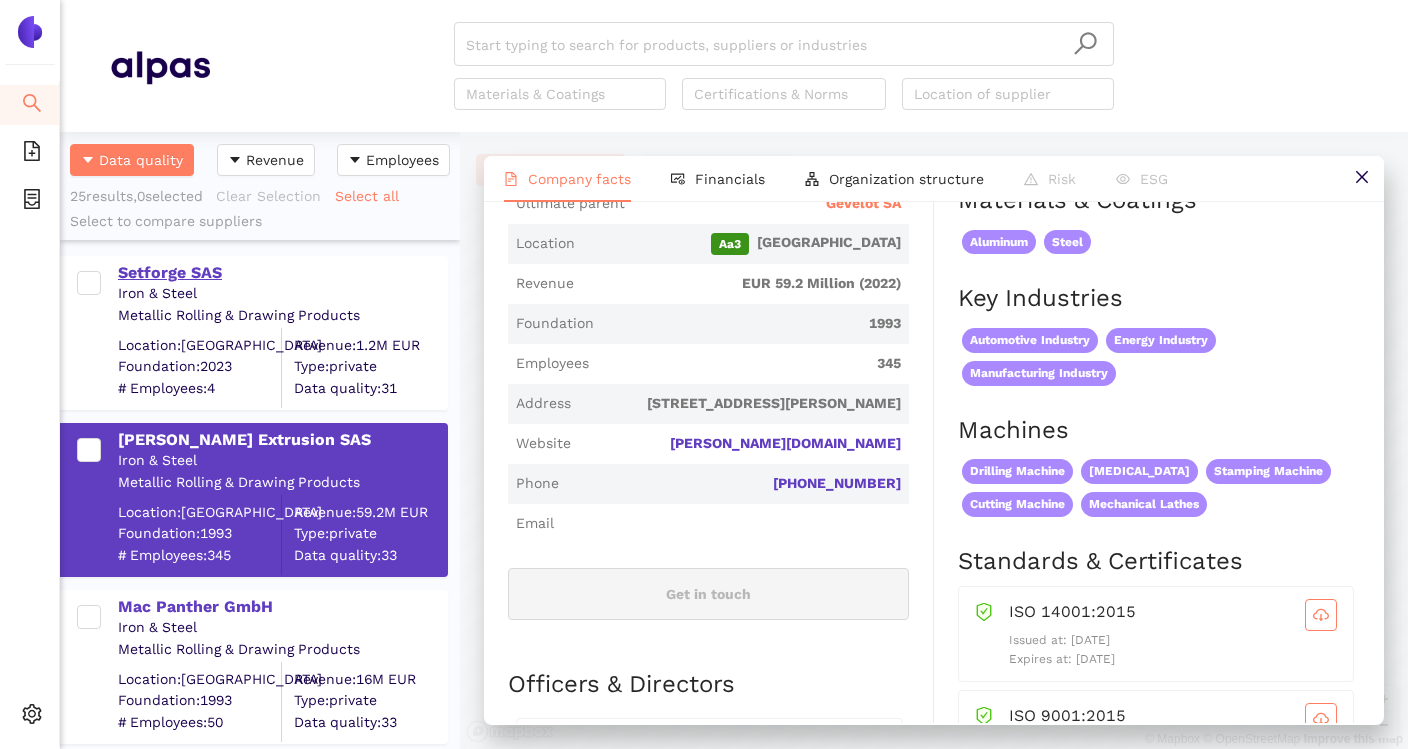 click on "Setforge SAS" at bounding box center [282, 273] 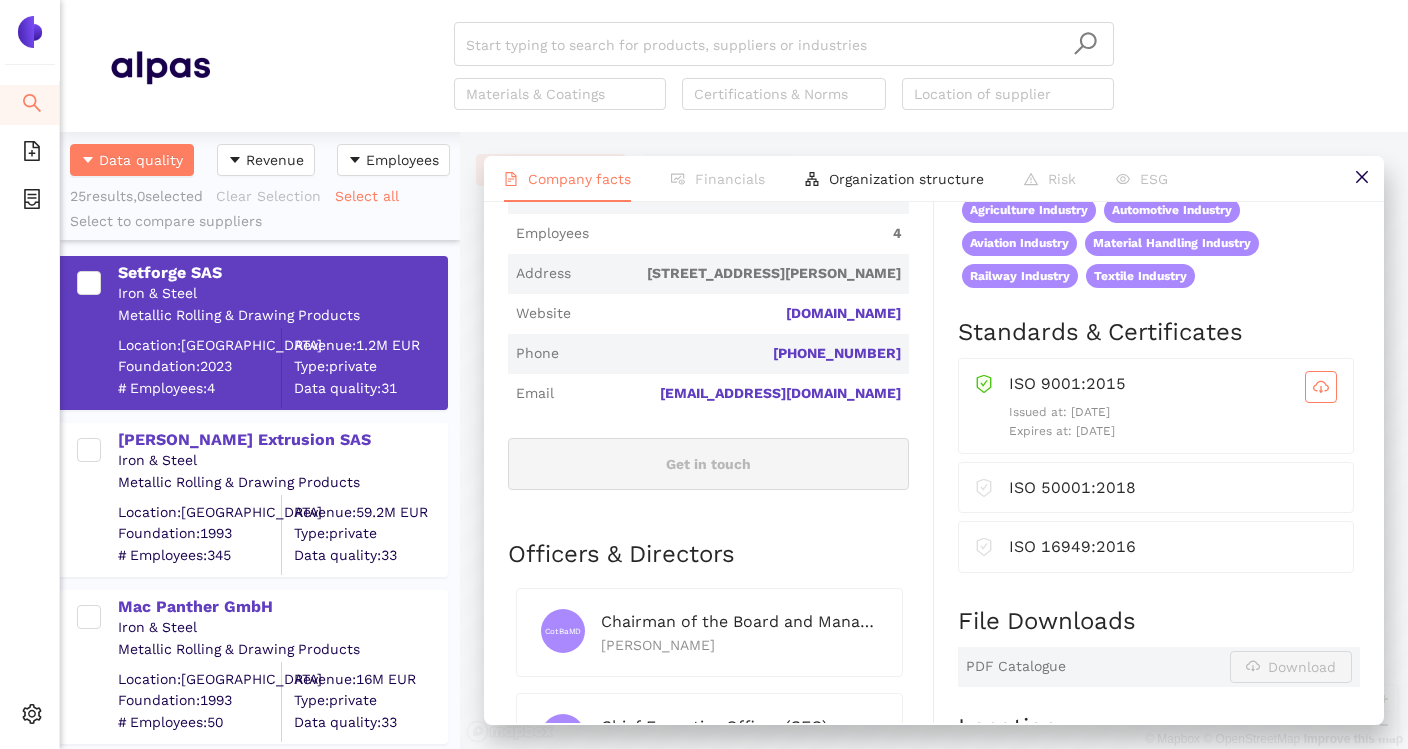 scroll, scrollTop: 628, scrollLeft: 0, axis: vertical 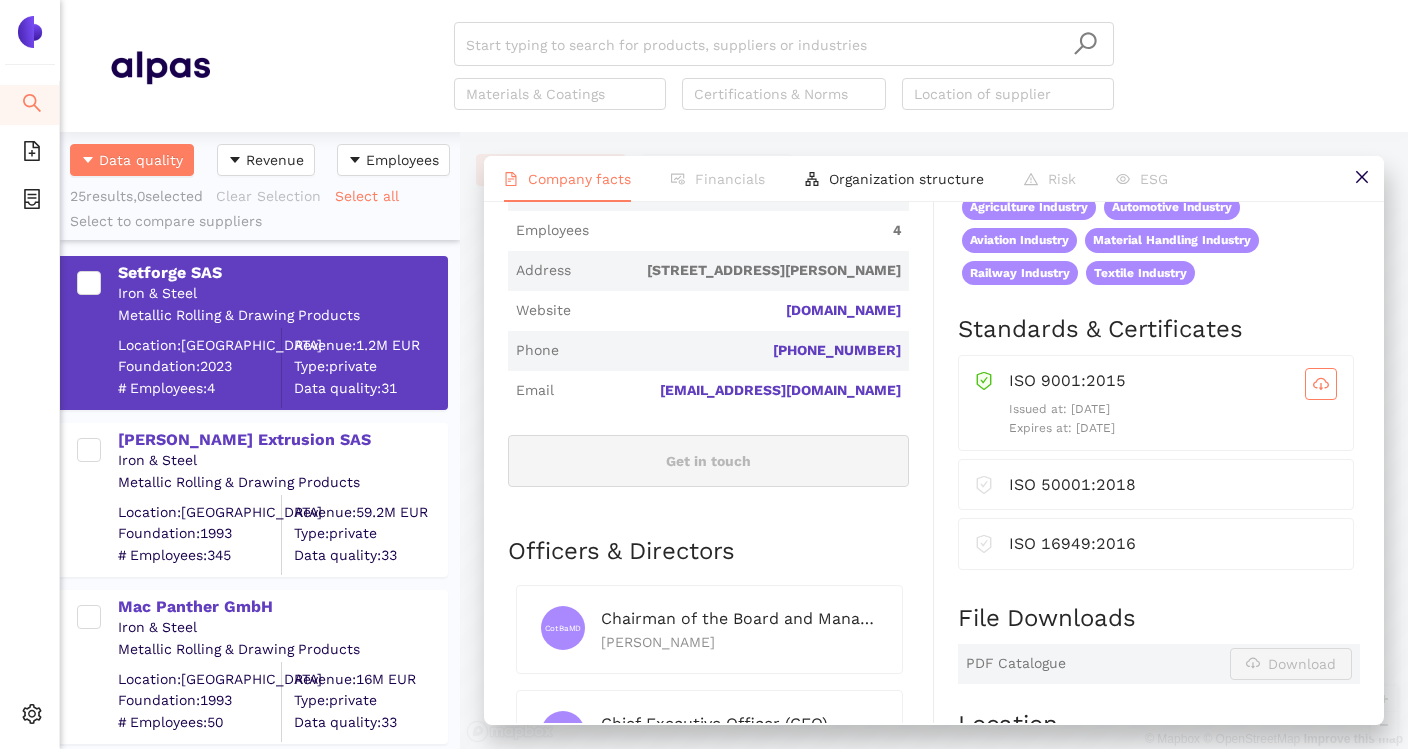 click on "Iron & Steel" at bounding box center [282, 461] 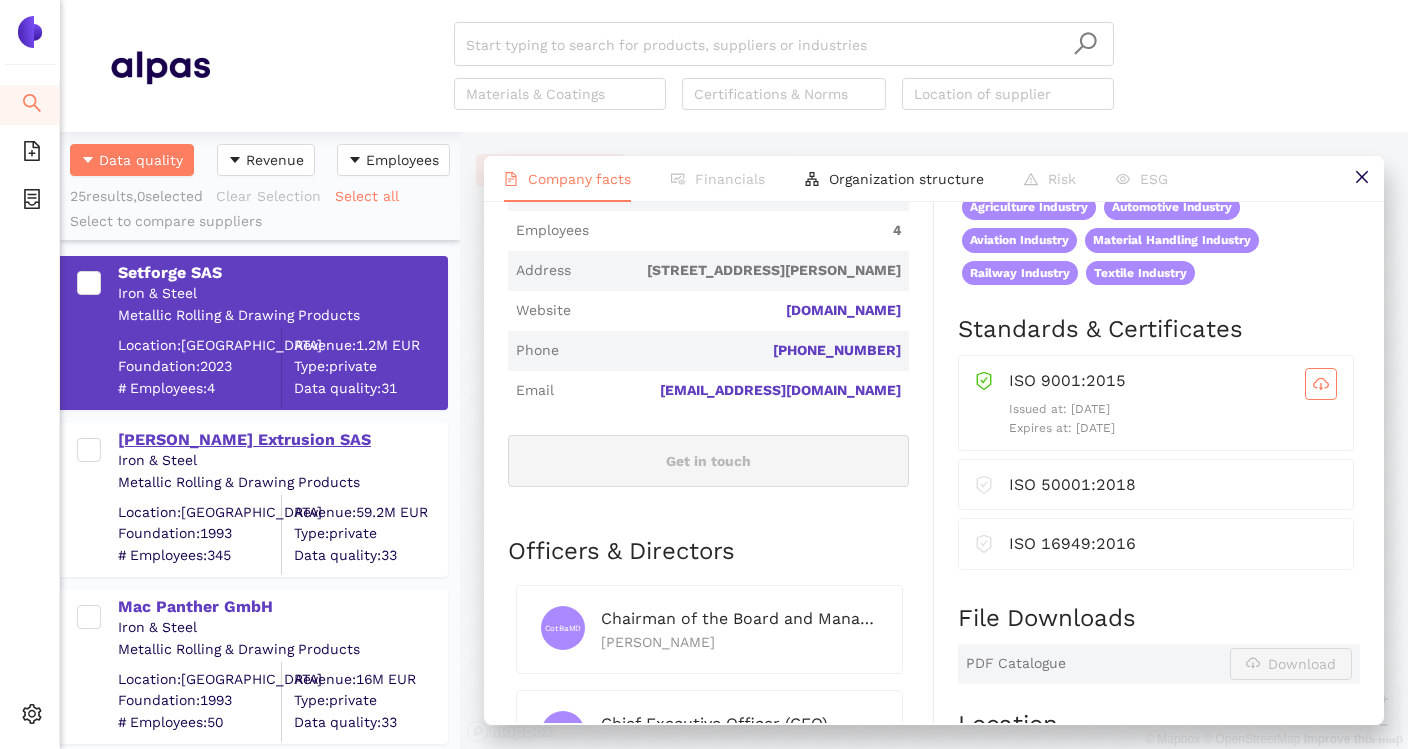 click on "[PERSON_NAME] Extrusion SAS" at bounding box center (282, 440) 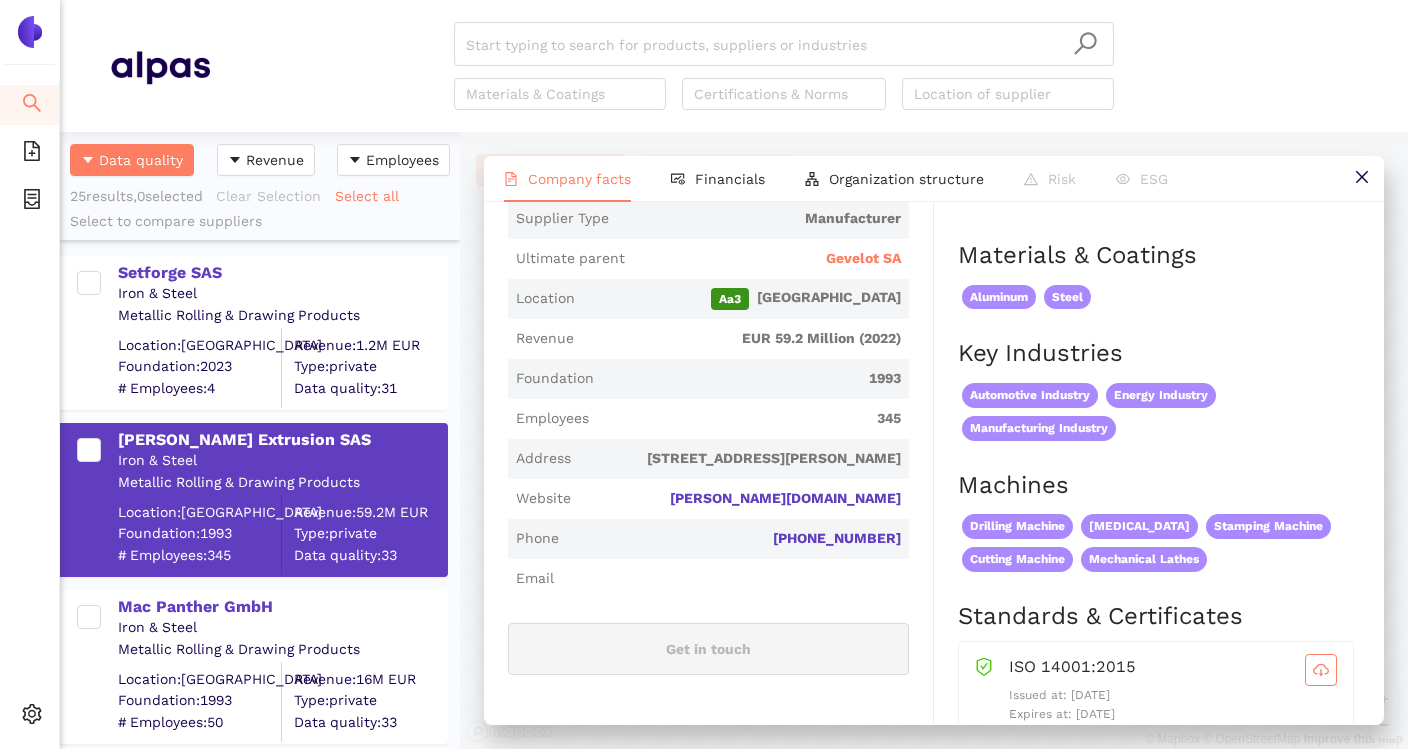 scroll, scrollTop: 442, scrollLeft: 0, axis: vertical 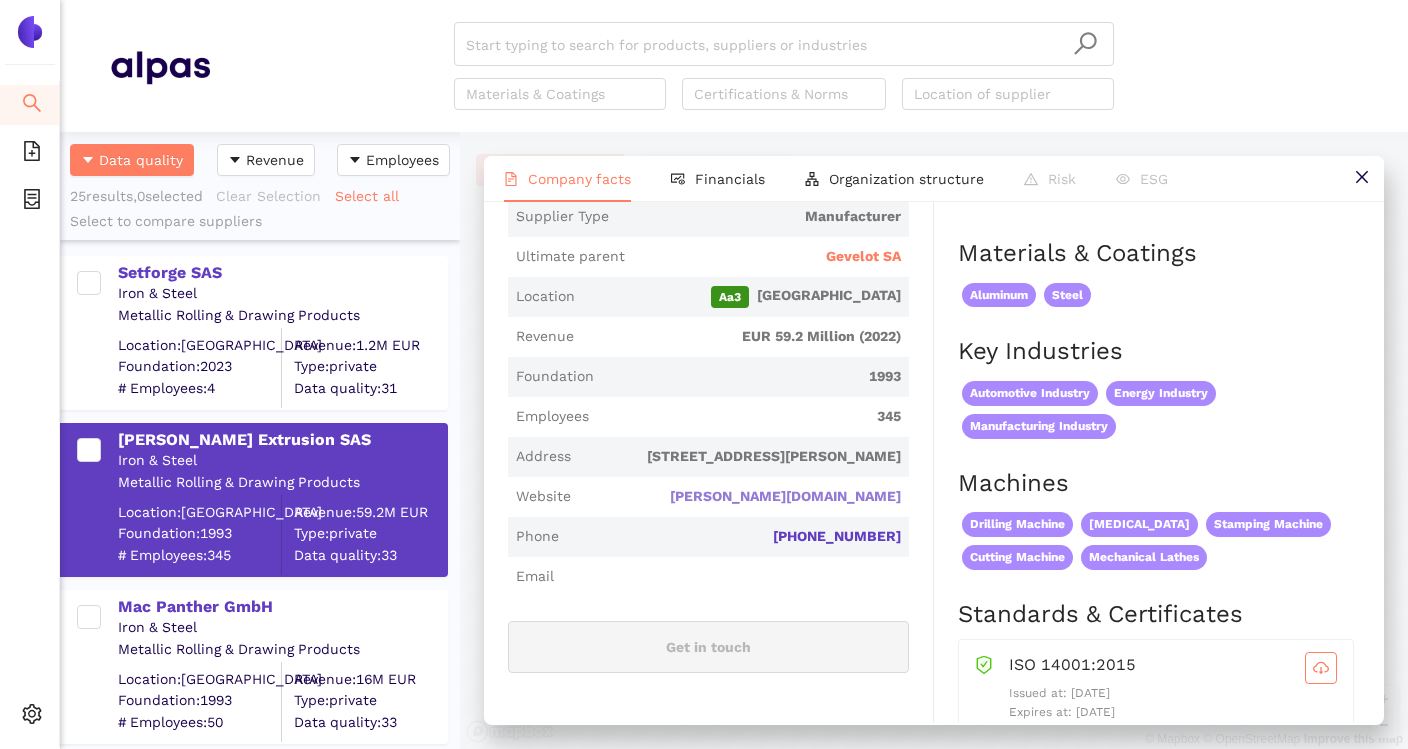 click on "walor.com" at bounding box center [0, 0] 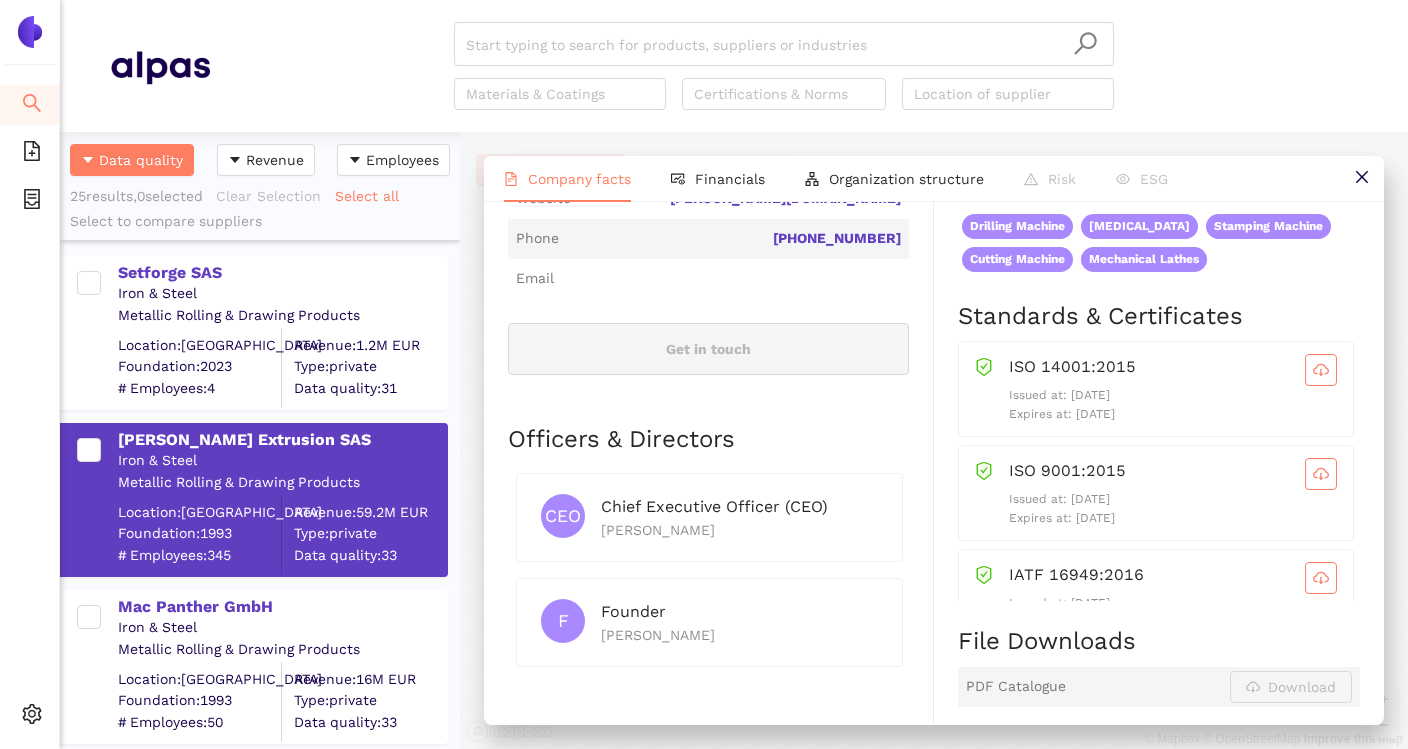 scroll, scrollTop: 744, scrollLeft: 0, axis: vertical 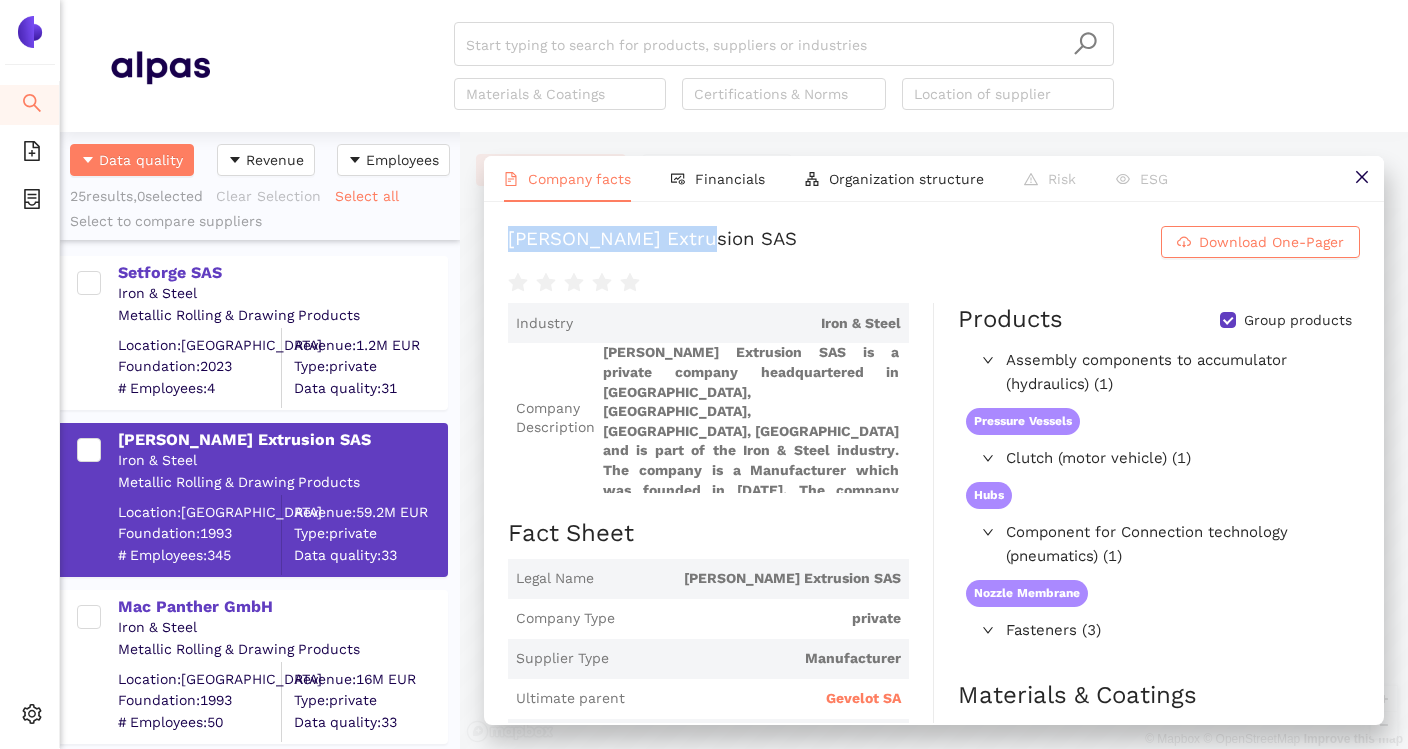 drag, startPoint x: 495, startPoint y: 243, endPoint x: 705, endPoint y: 244, distance: 210.00238 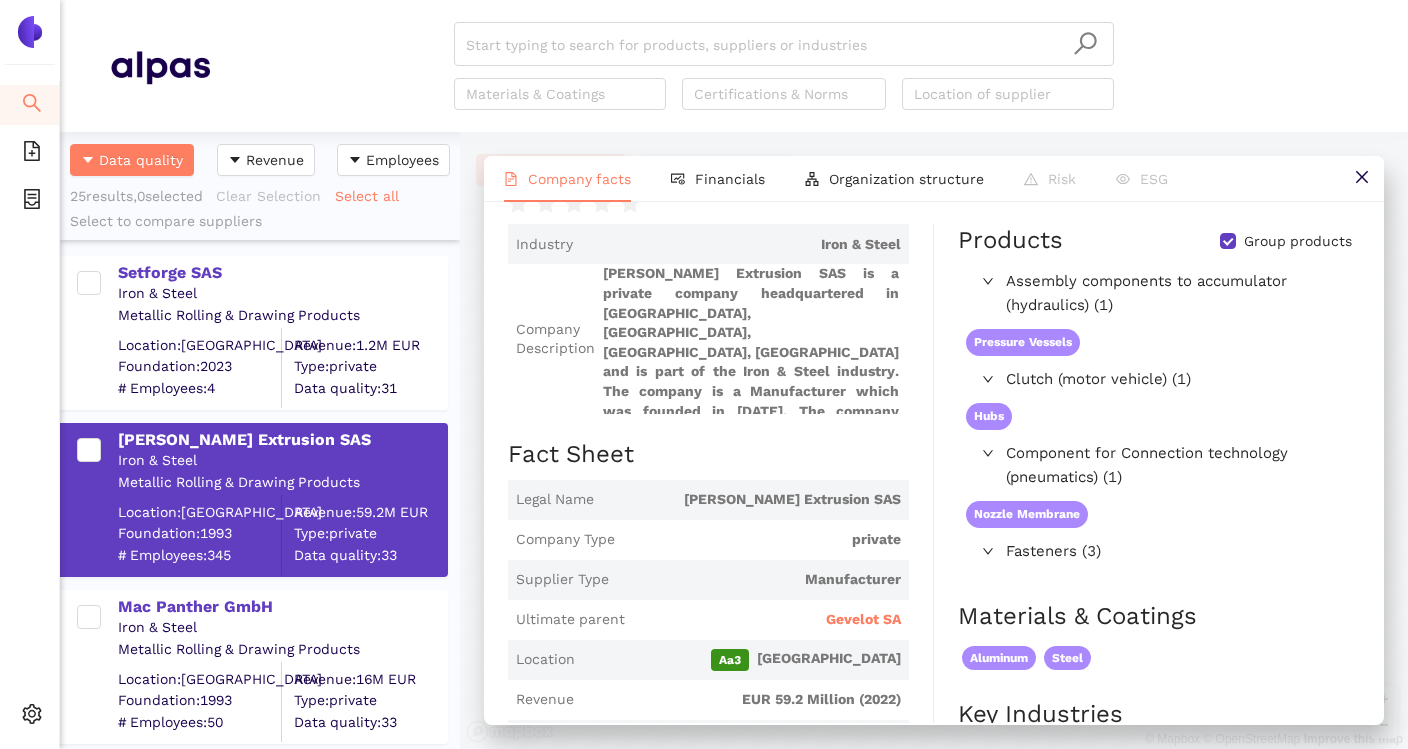 scroll, scrollTop: 0, scrollLeft: 0, axis: both 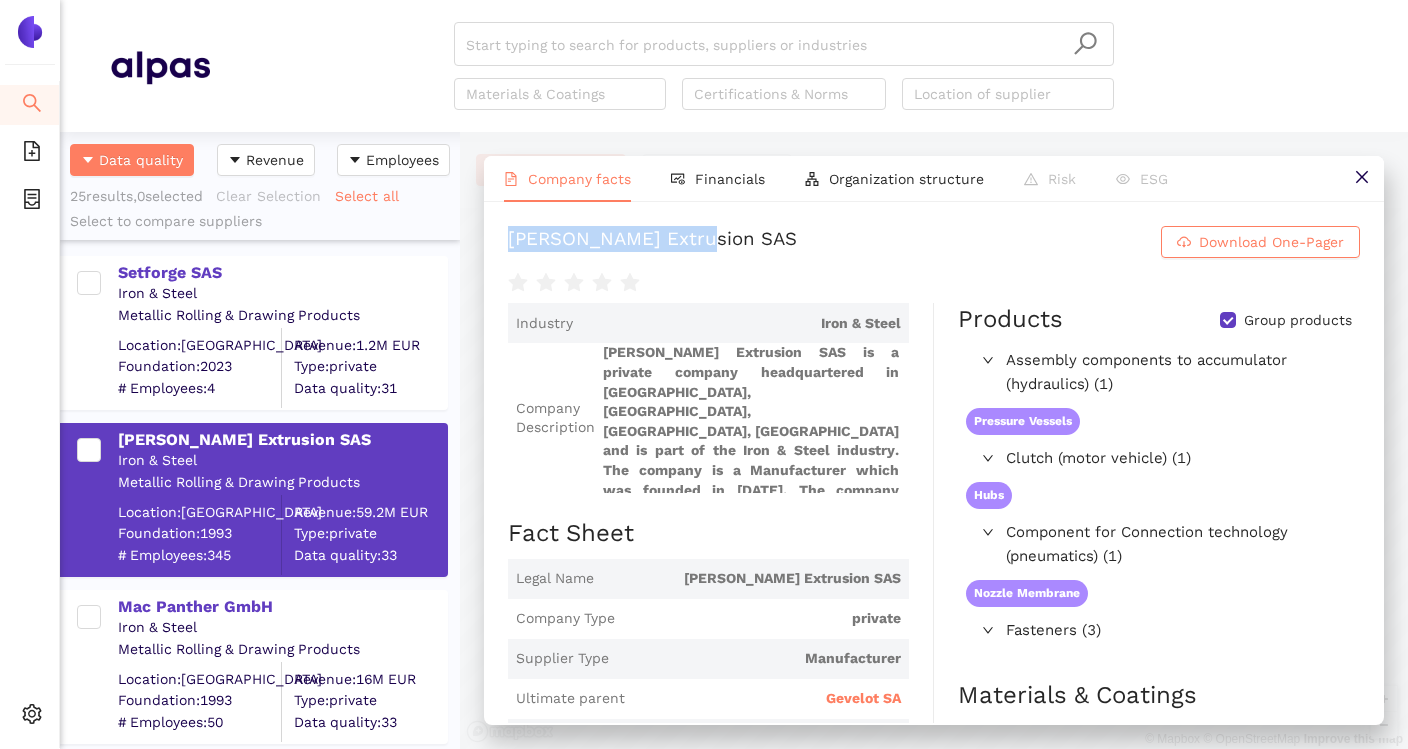 copy on "[PERSON_NAME] Extrusion SAS" 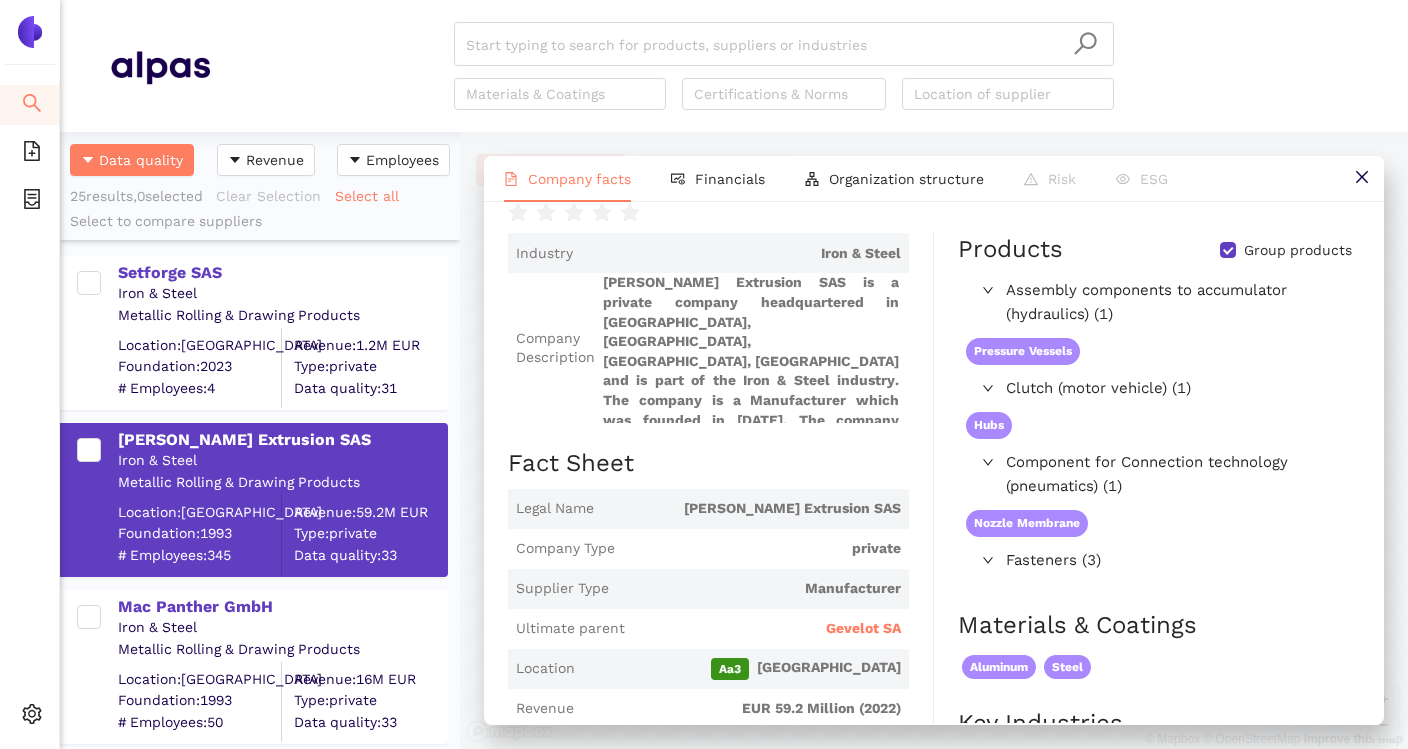 scroll, scrollTop: 0, scrollLeft: 0, axis: both 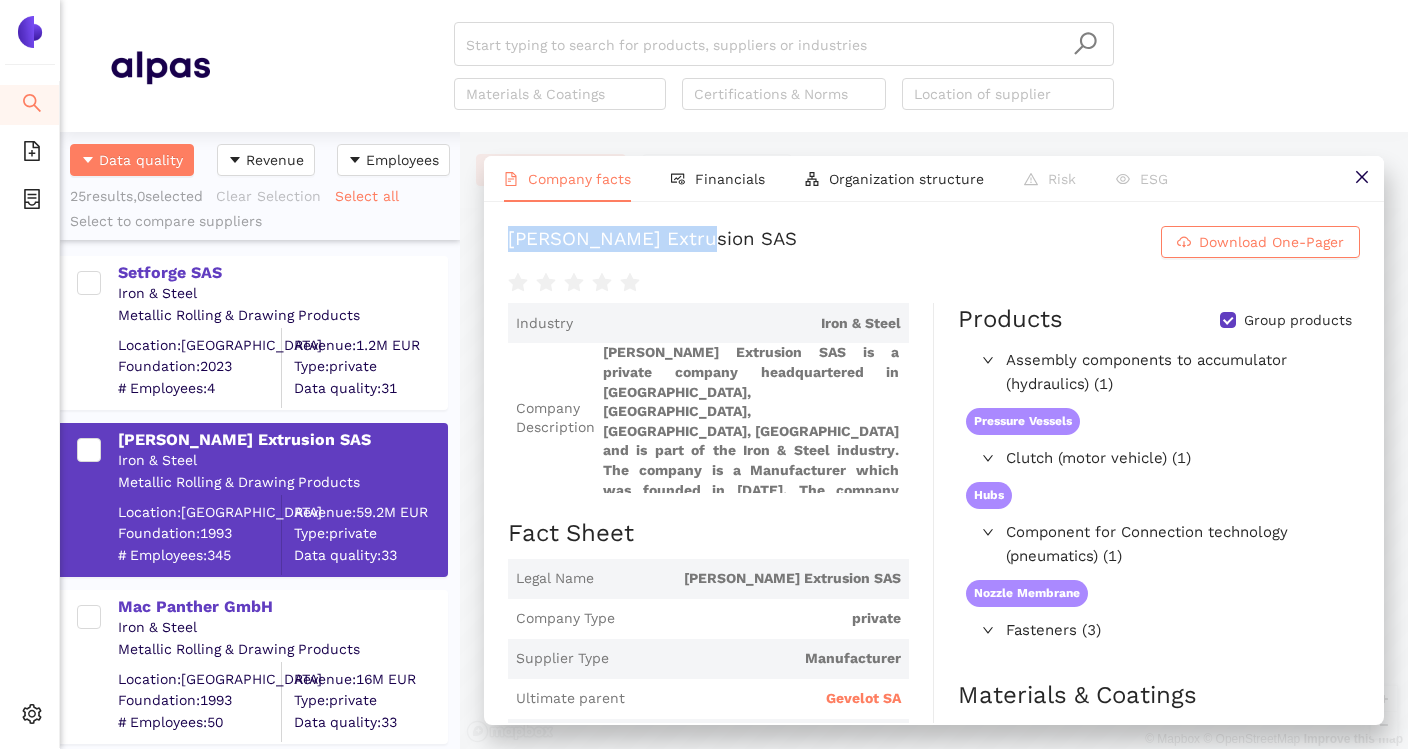 copy on "[PERSON_NAME] Extrusion SAS" 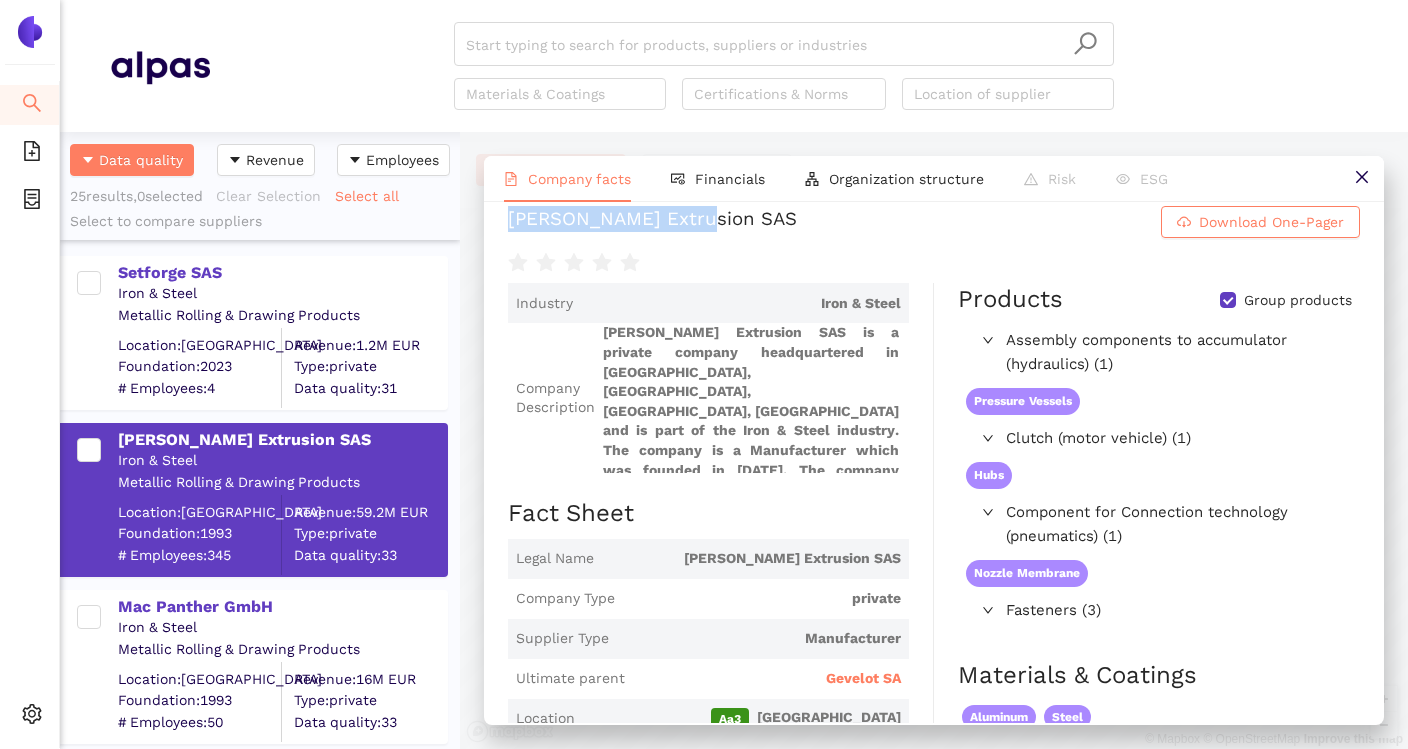 scroll, scrollTop: 14, scrollLeft: 0, axis: vertical 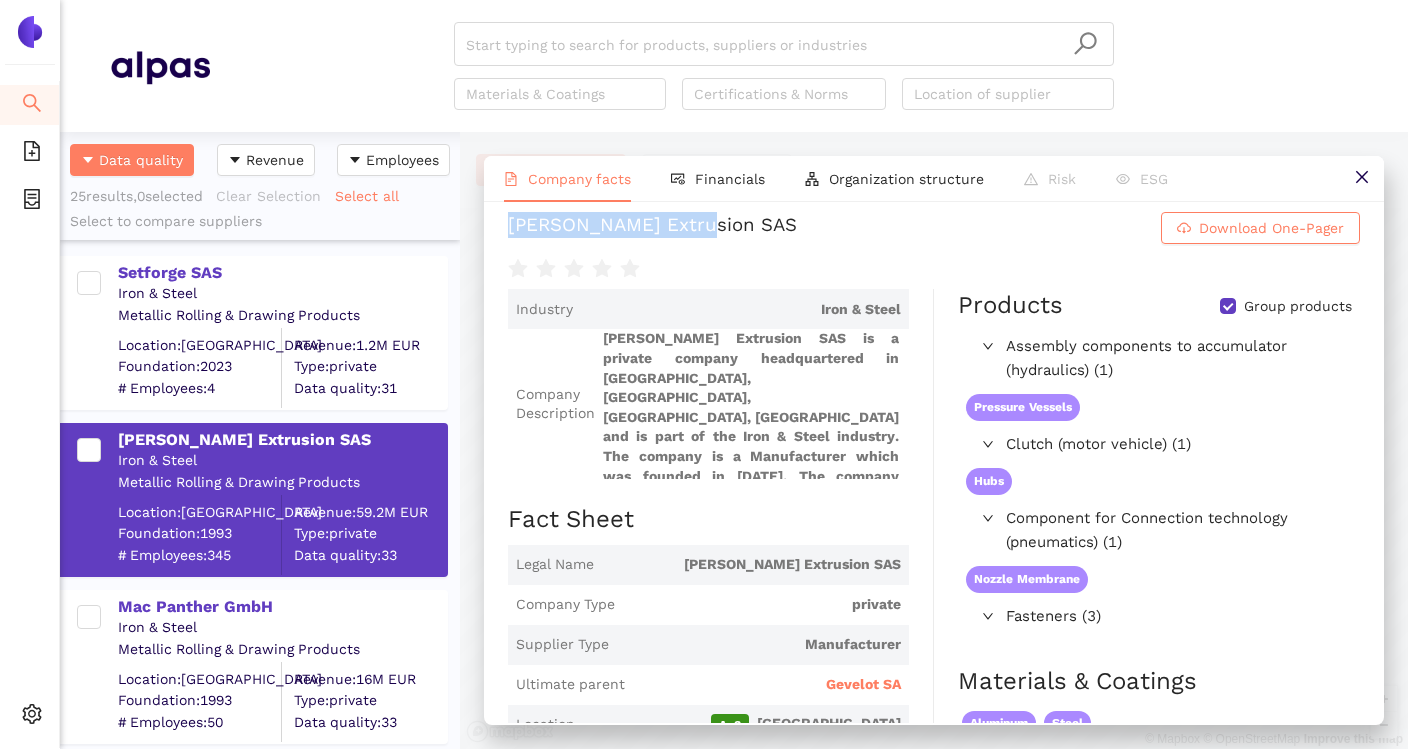 copy on "[PERSON_NAME] Extrusion SAS" 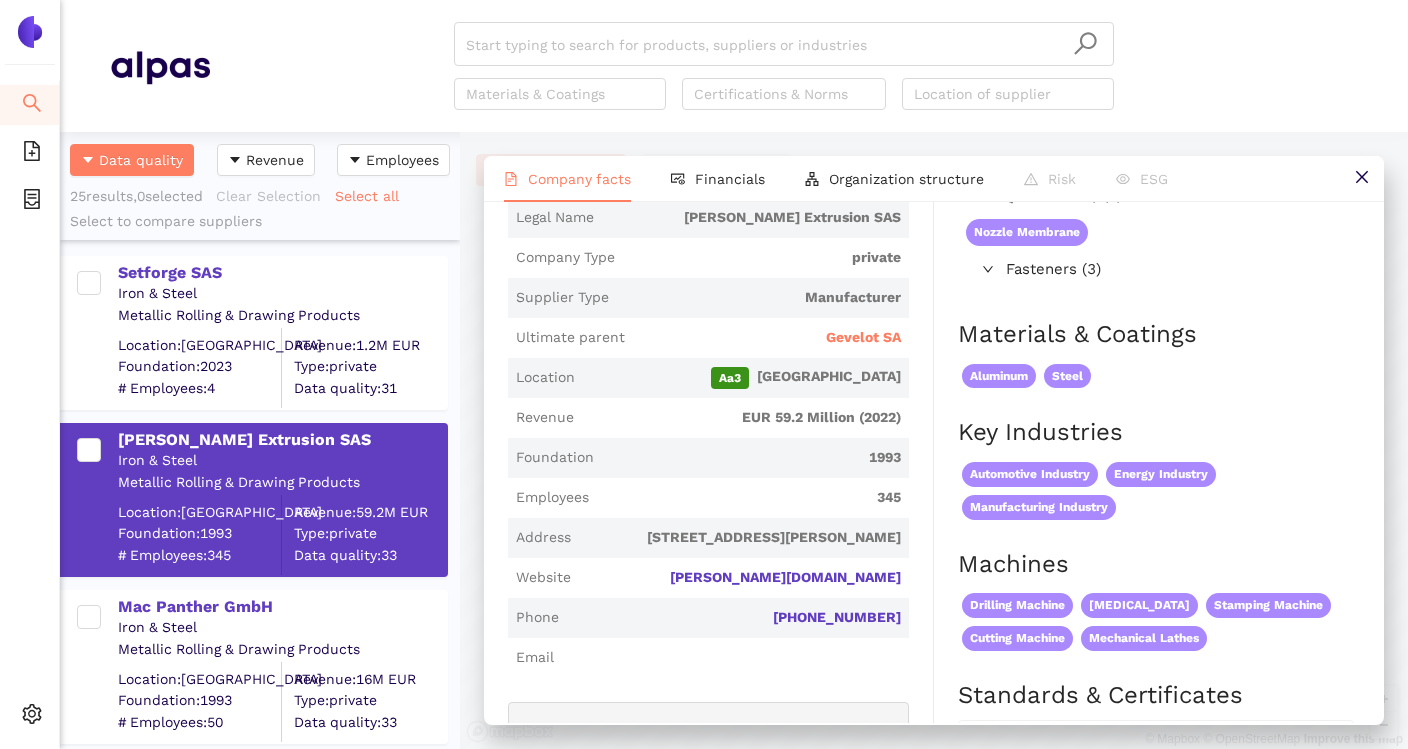 scroll, scrollTop: 383, scrollLeft: 0, axis: vertical 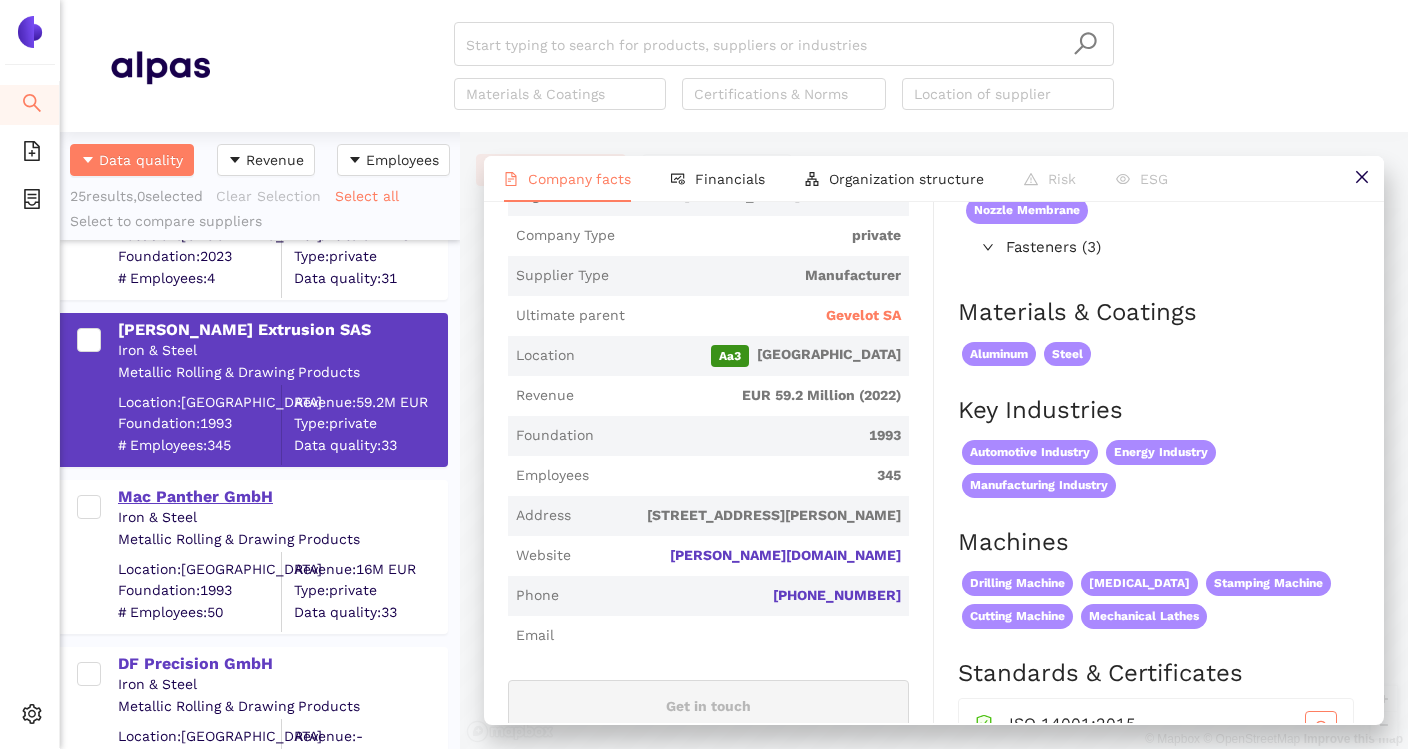 click on "Mac Panther GmbH" at bounding box center (282, 497) 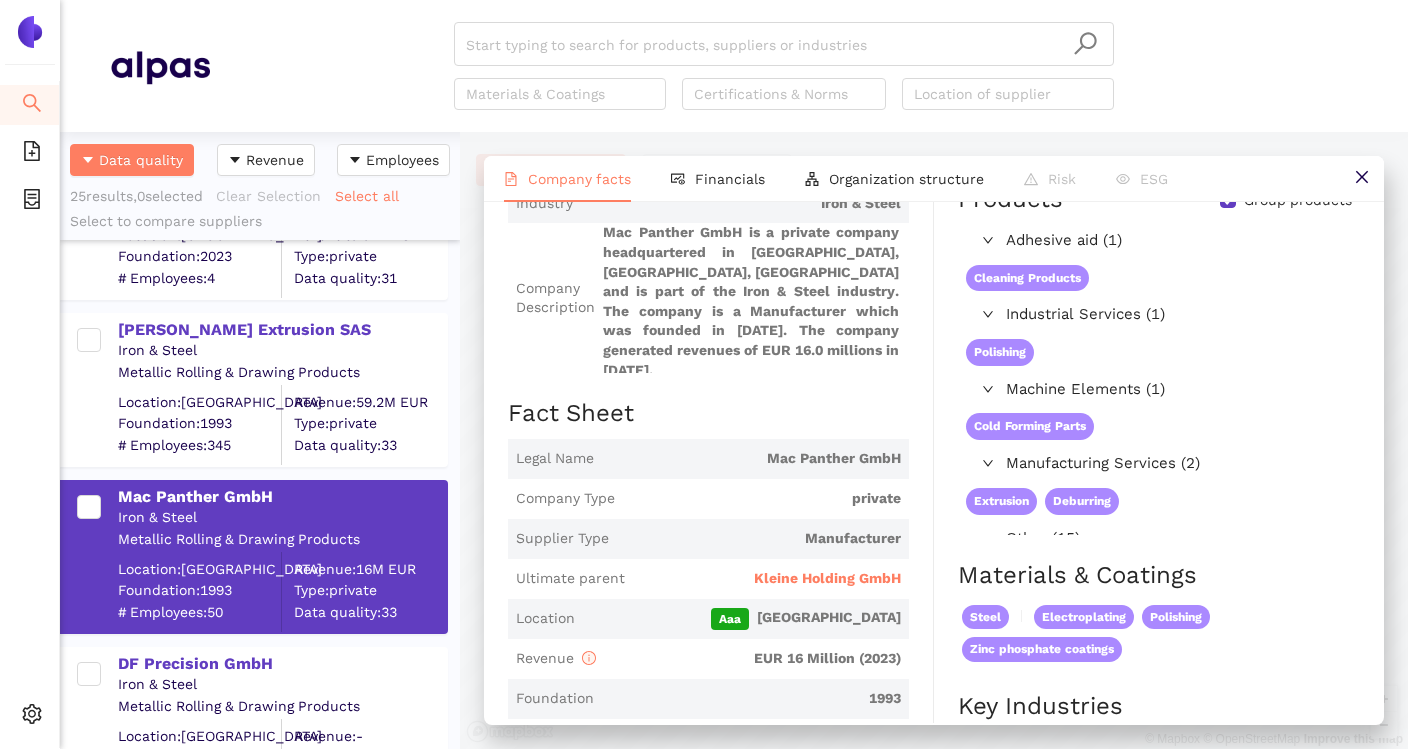 scroll, scrollTop: 180, scrollLeft: 0, axis: vertical 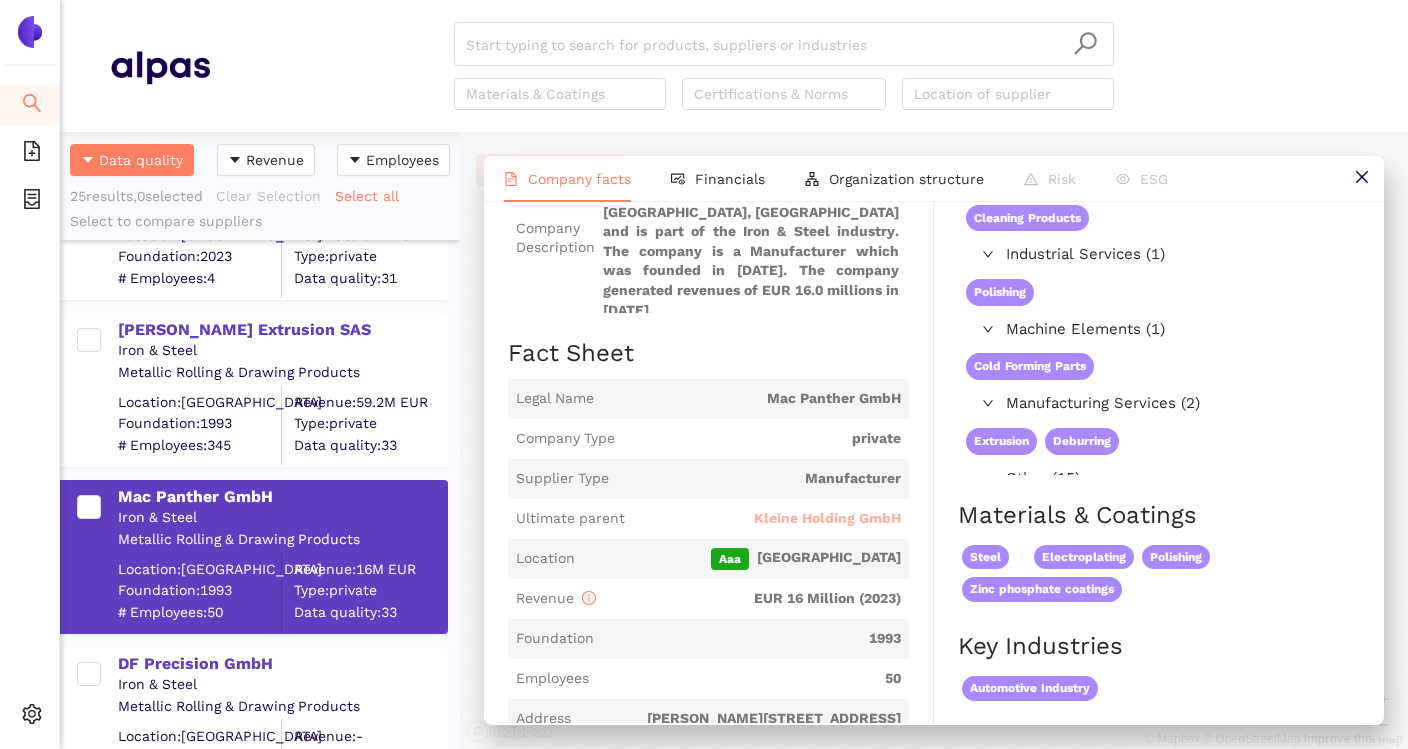 click on "Kleine Holding GmbH" at bounding box center [827, 519] 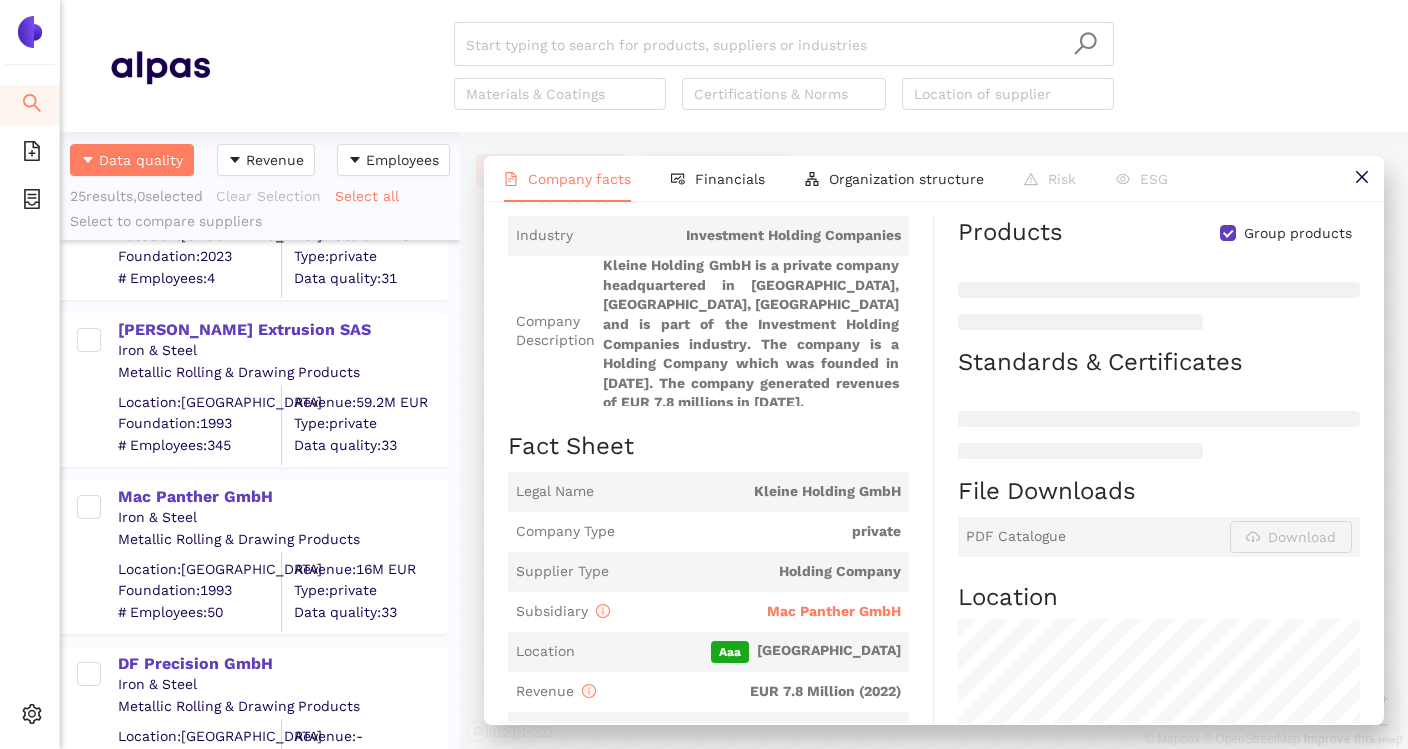 scroll, scrollTop: 245, scrollLeft: 0, axis: vertical 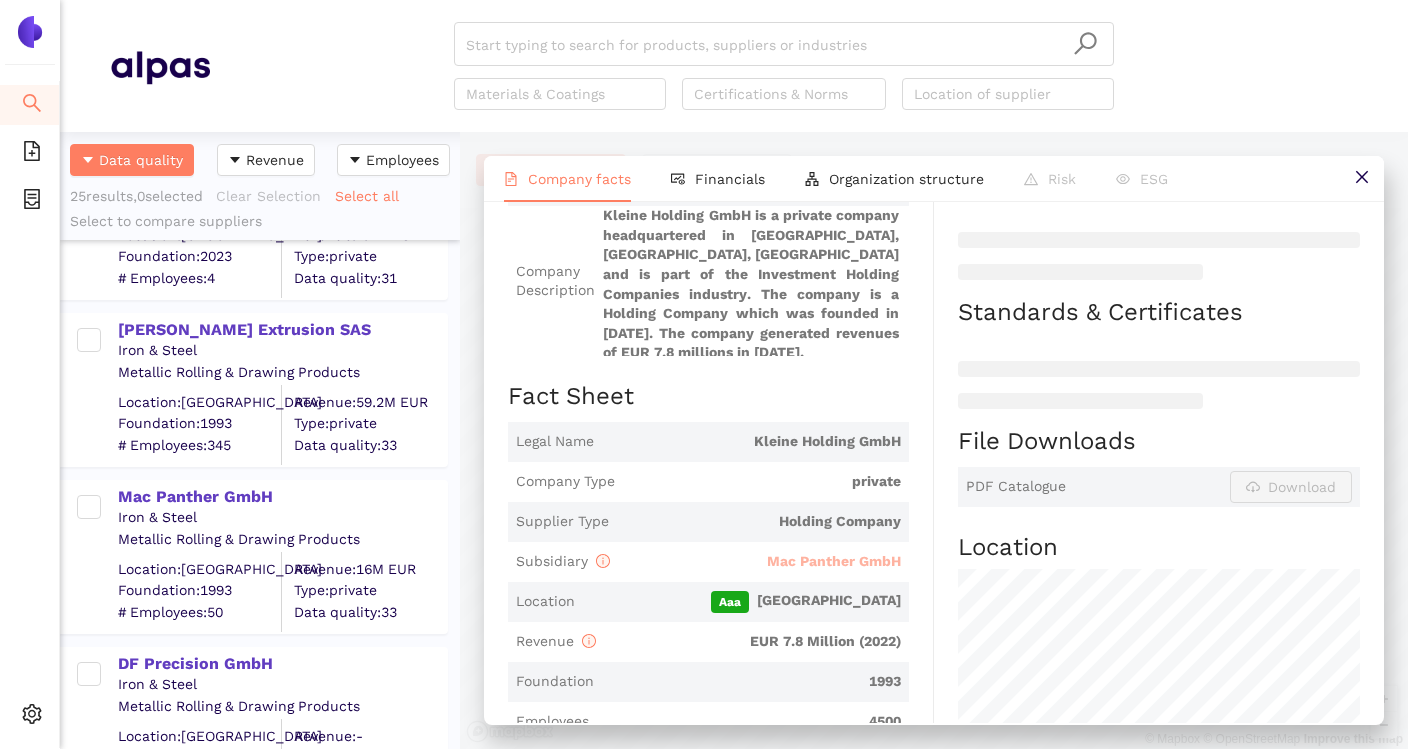 click on "Mac Panther GmbH" at bounding box center [834, 561] 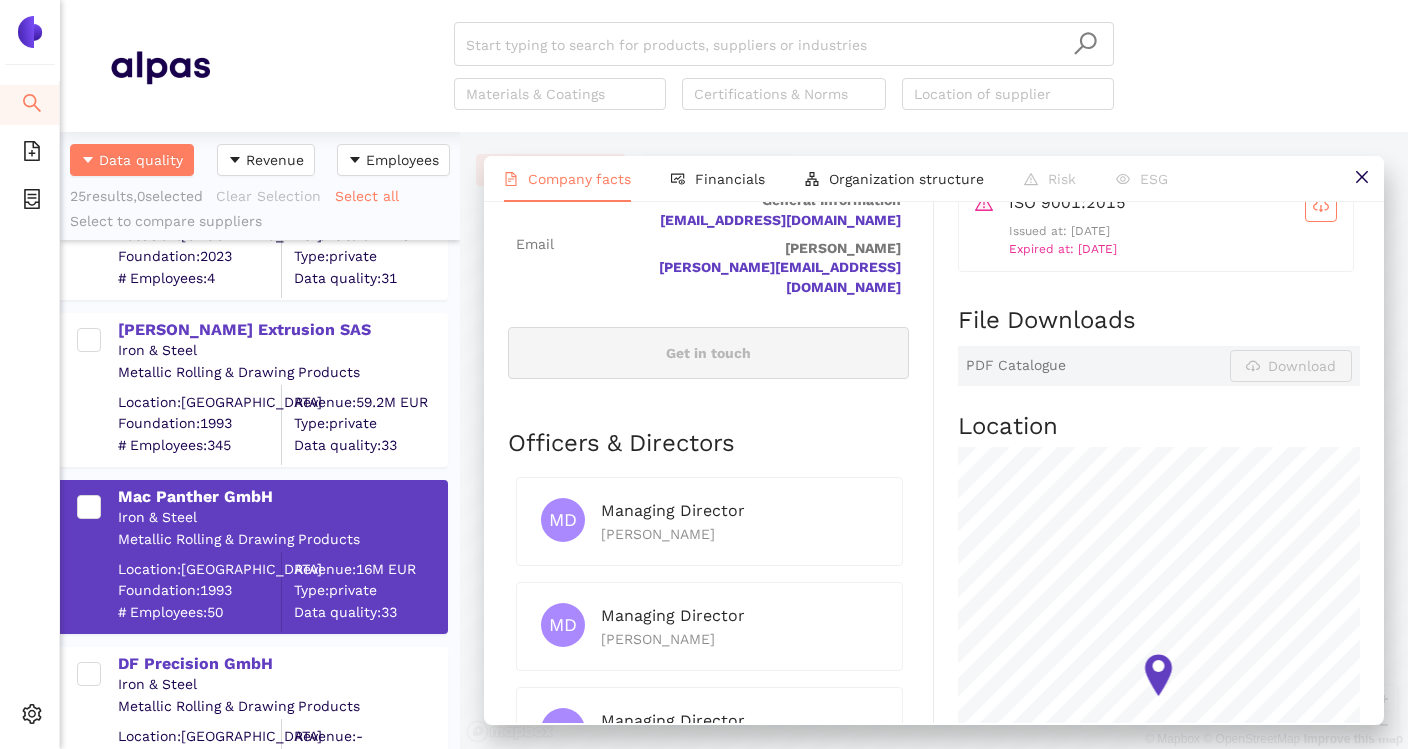 scroll, scrollTop: 945, scrollLeft: 0, axis: vertical 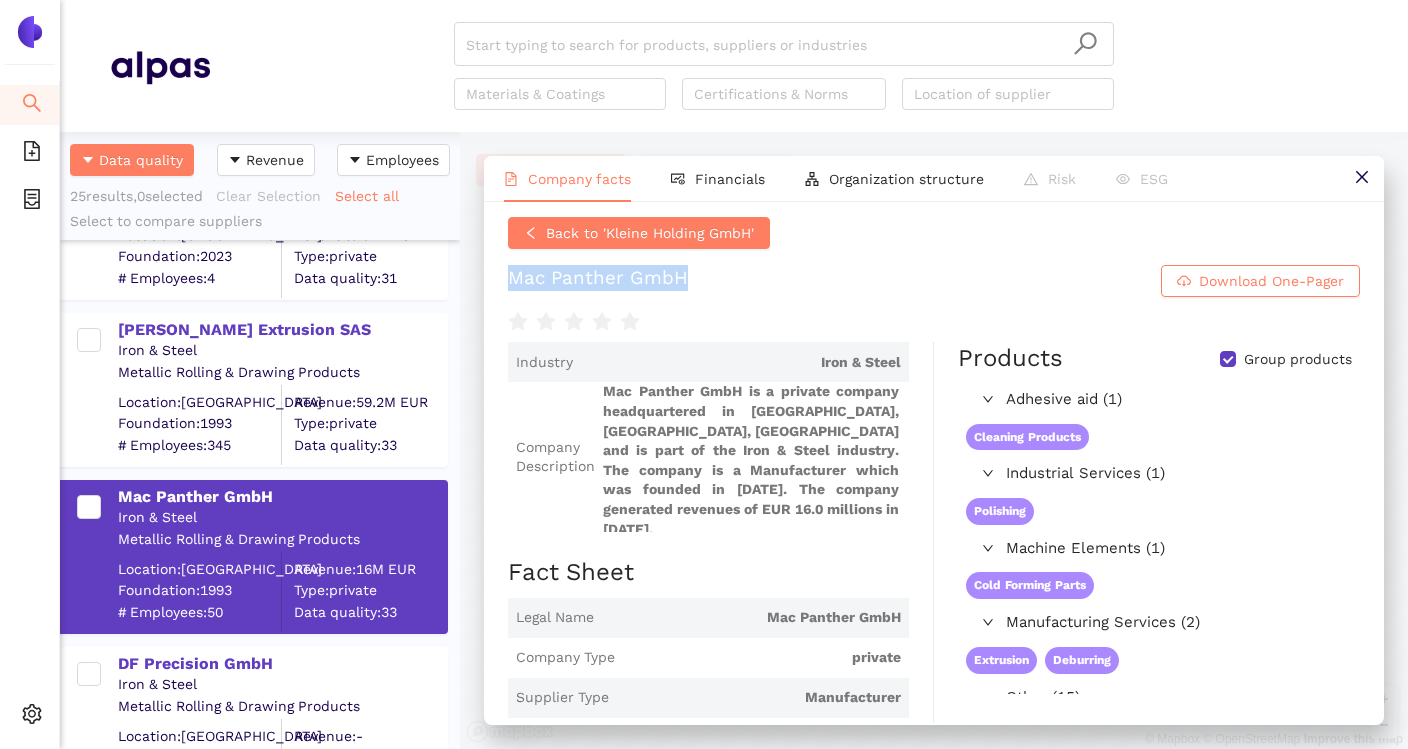 drag, startPoint x: 509, startPoint y: 280, endPoint x: 695, endPoint y: 282, distance: 186.01076 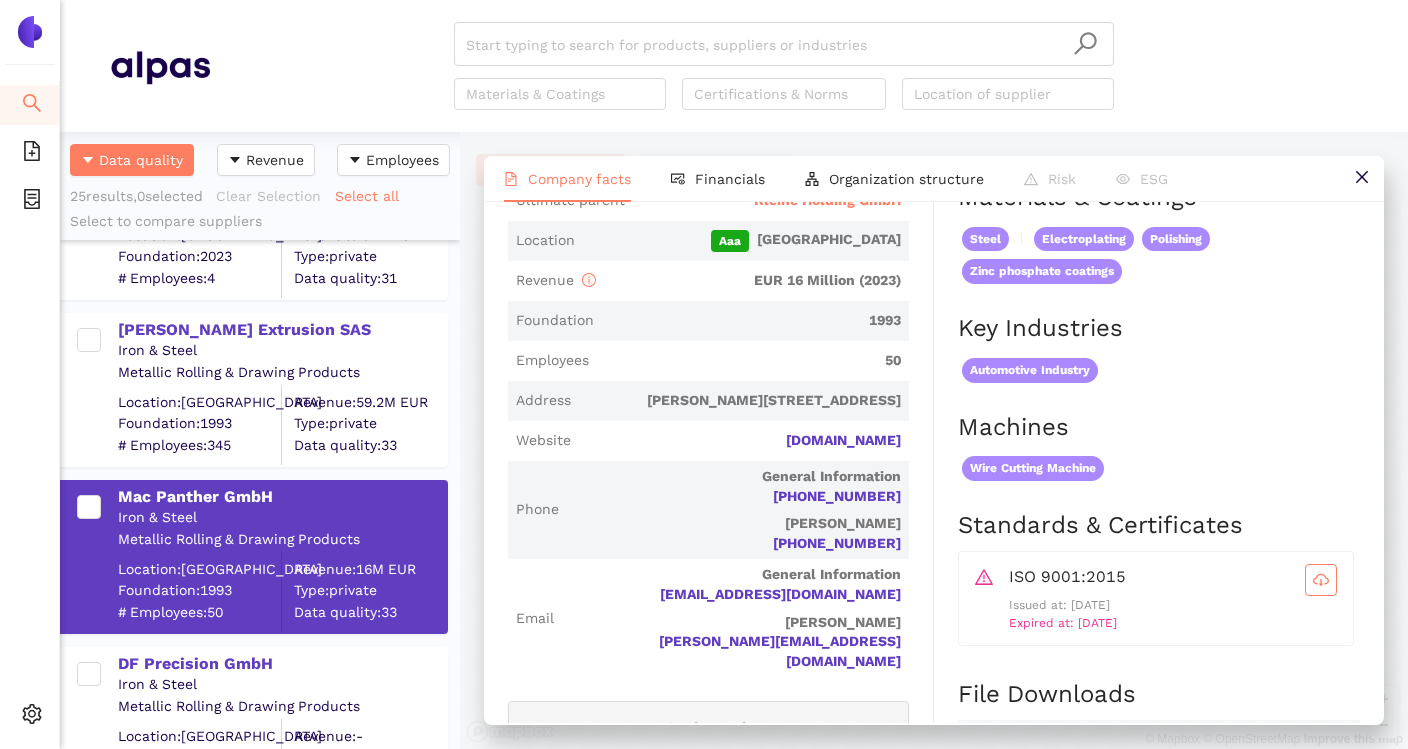 scroll, scrollTop: 523, scrollLeft: 0, axis: vertical 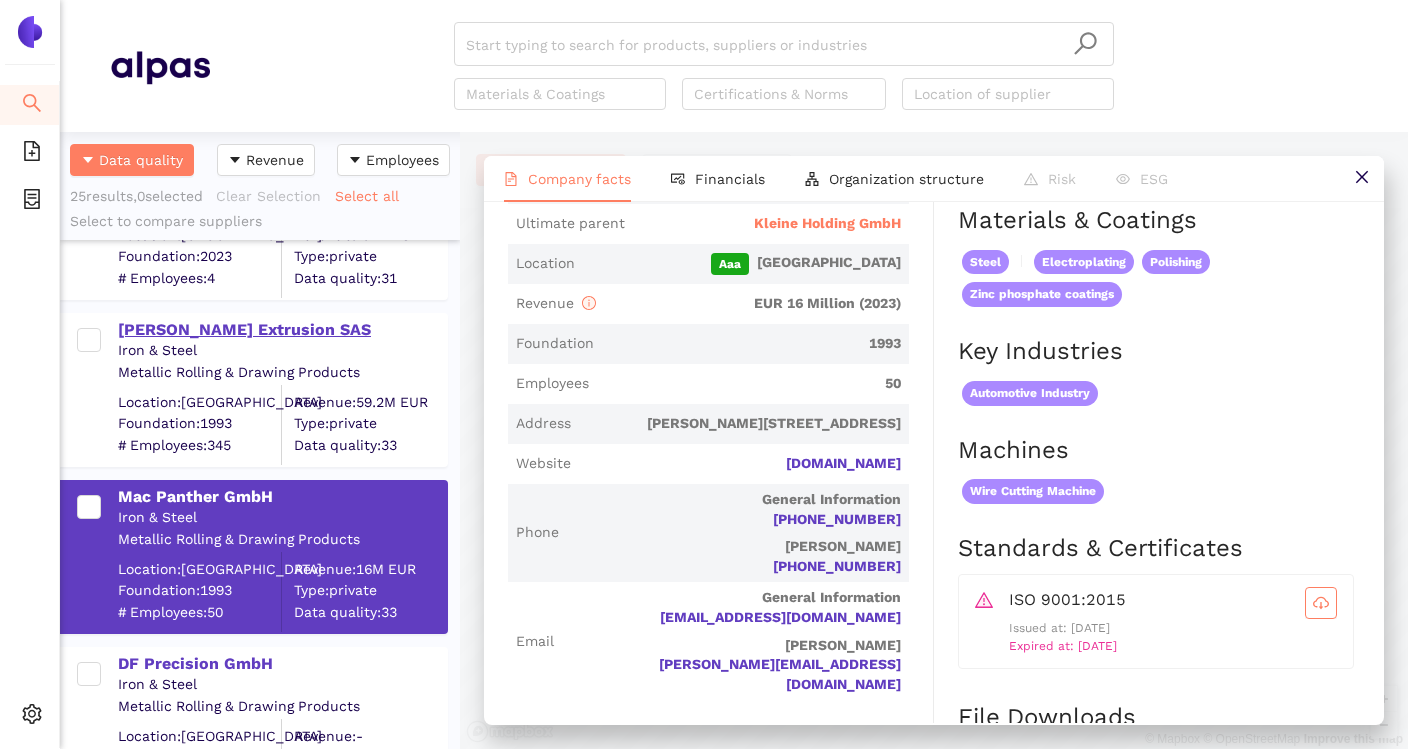 click on "[PERSON_NAME] Extrusion SAS" at bounding box center (282, 330) 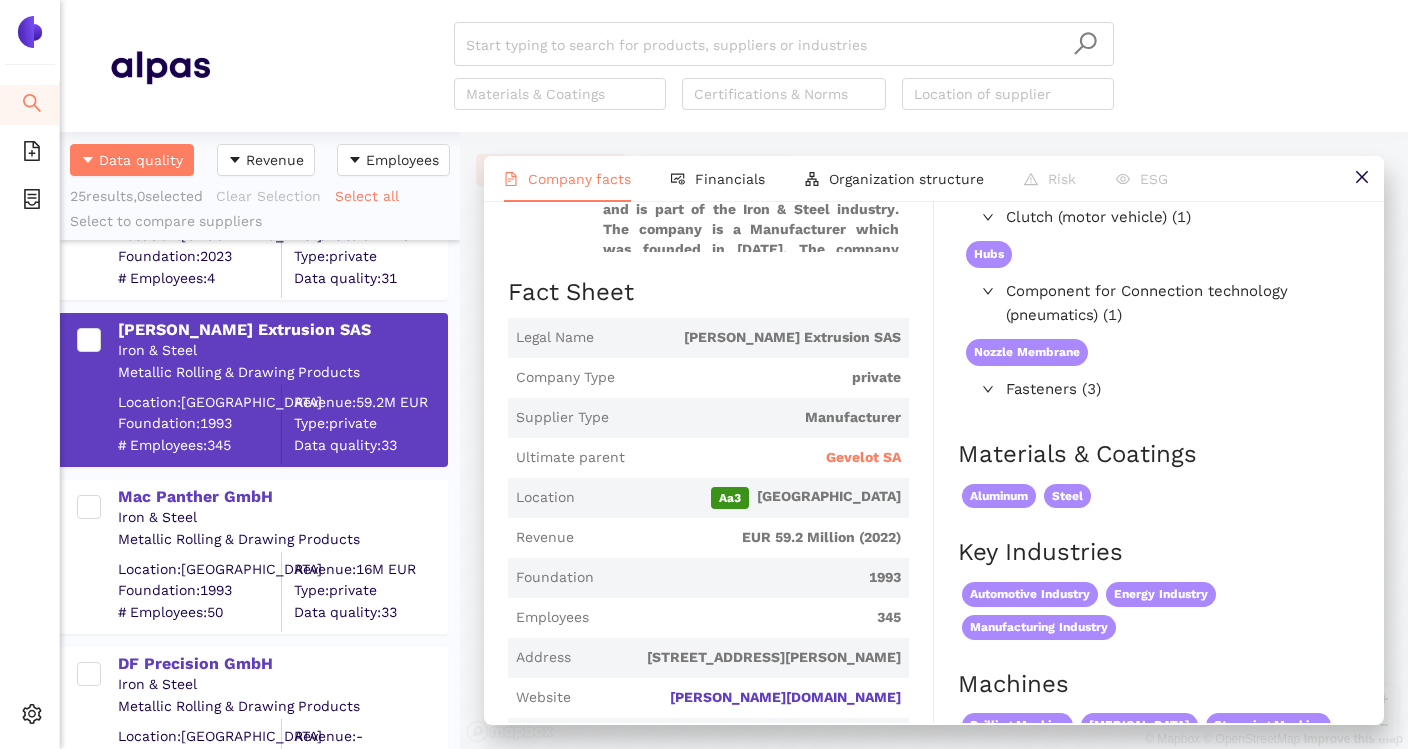 scroll, scrollTop: 239, scrollLeft: 0, axis: vertical 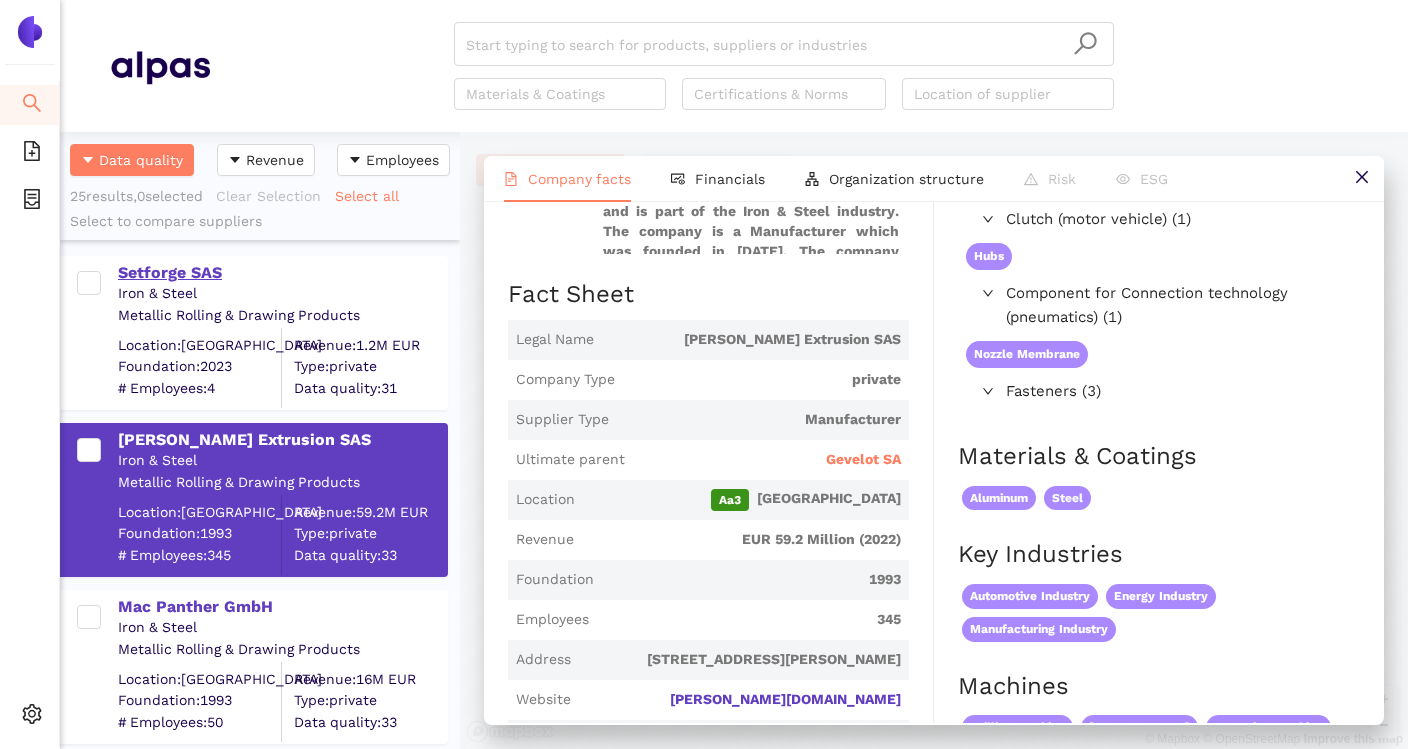 click on "Setforge SAS" at bounding box center (282, 273) 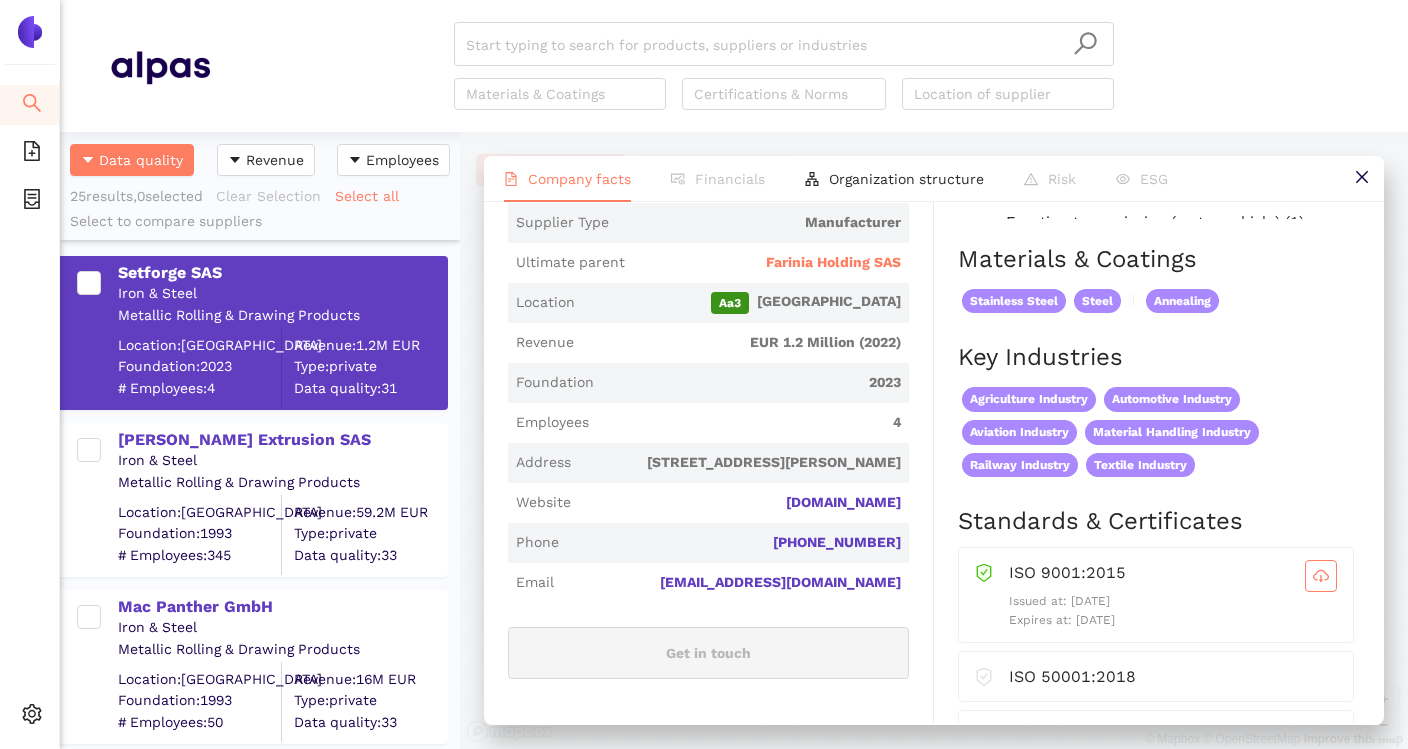 scroll, scrollTop: 437, scrollLeft: 0, axis: vertical 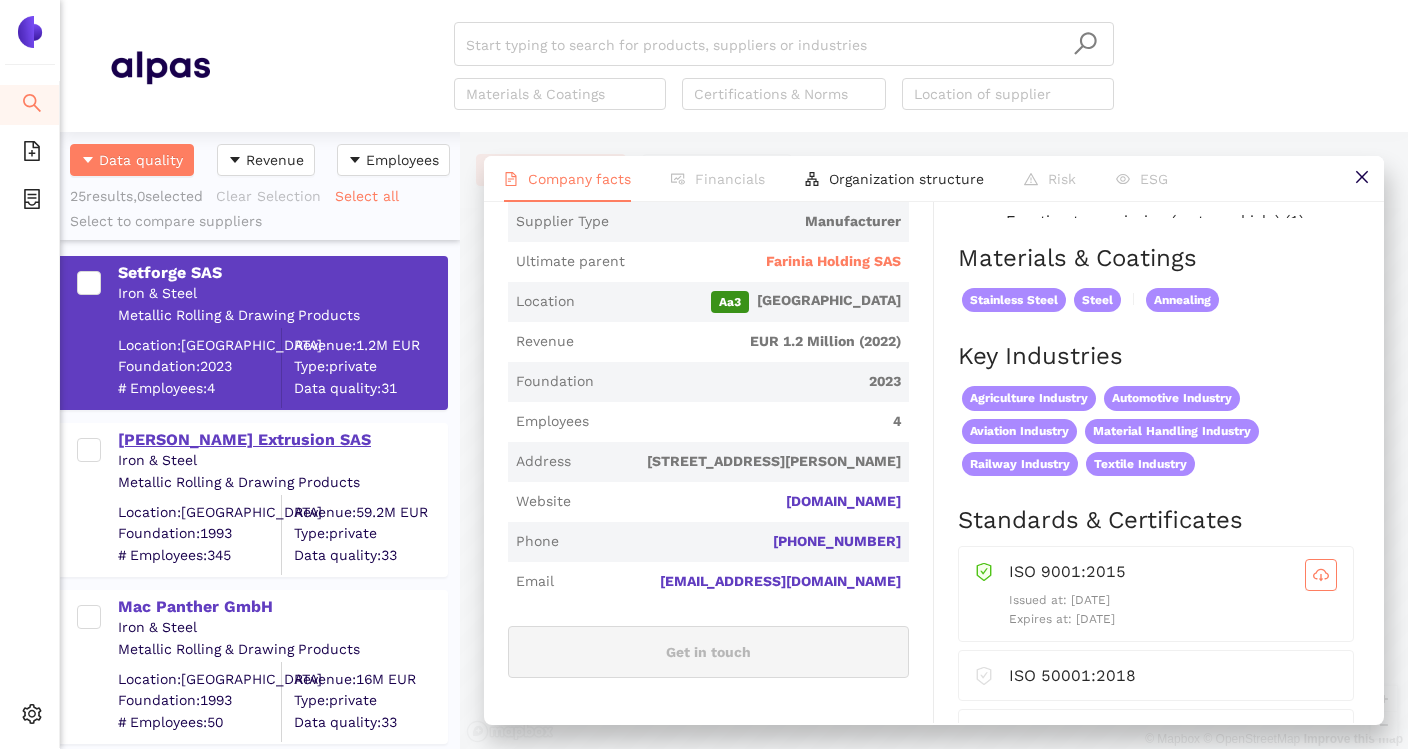 click on "[PERSON_NAME] Extrusion SAS" at bounding box center (282, 440) 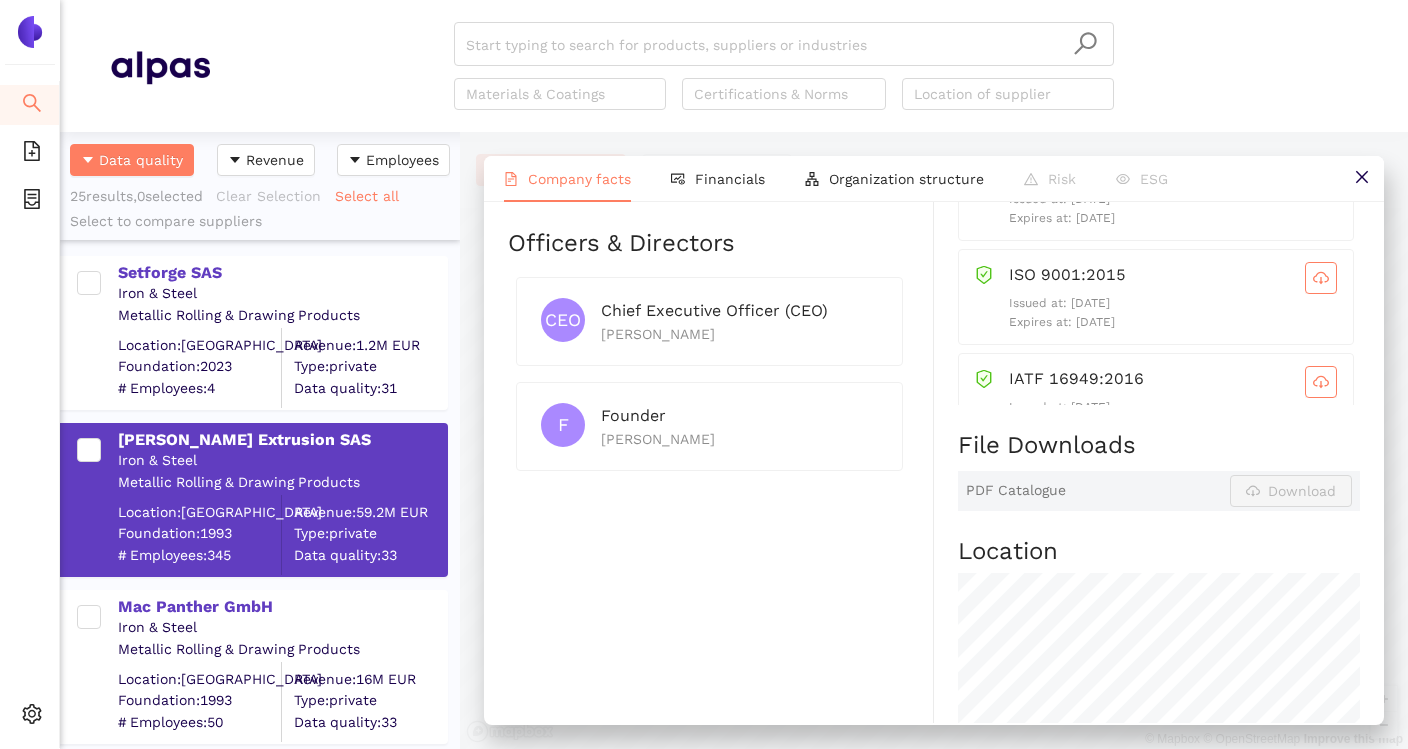 scroll, scrollTop: 939, scrollLeft: 0, axis: vertical 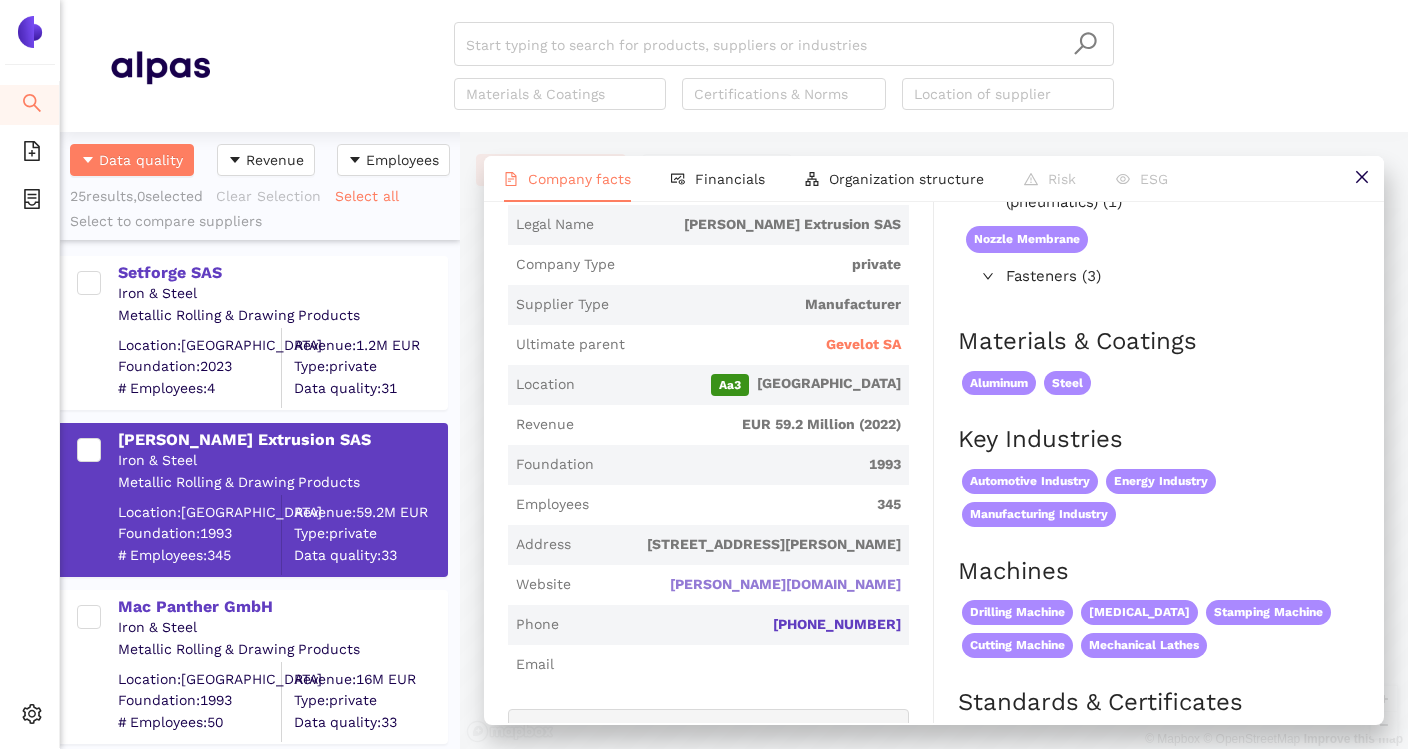 click on "[PERSON_NAME][DOMAIN_NAME]" at bounding box center [0, 0] 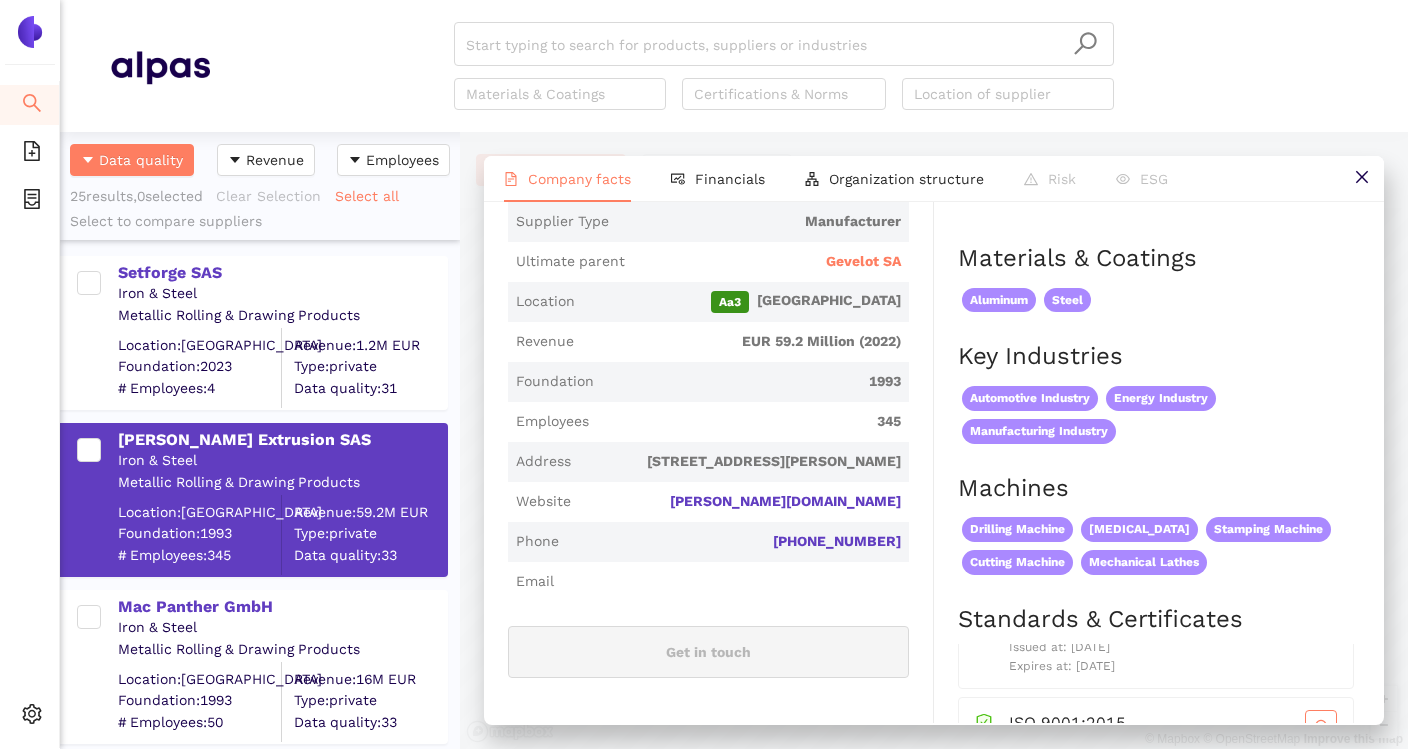 scroll, scrollTop: 446, scrollLeft: 0, axis: vertical 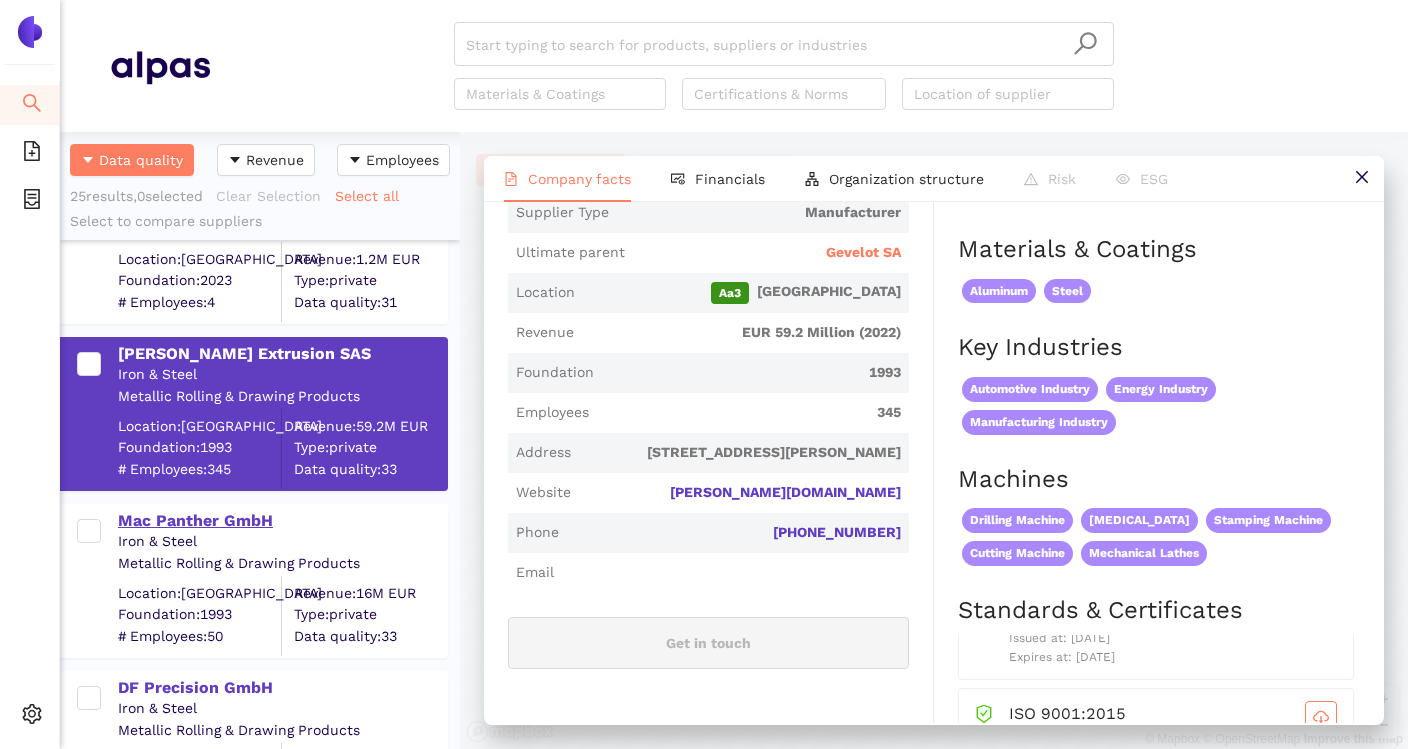 click on "Mac Panther GmbH" at bounding box center [282, 521] 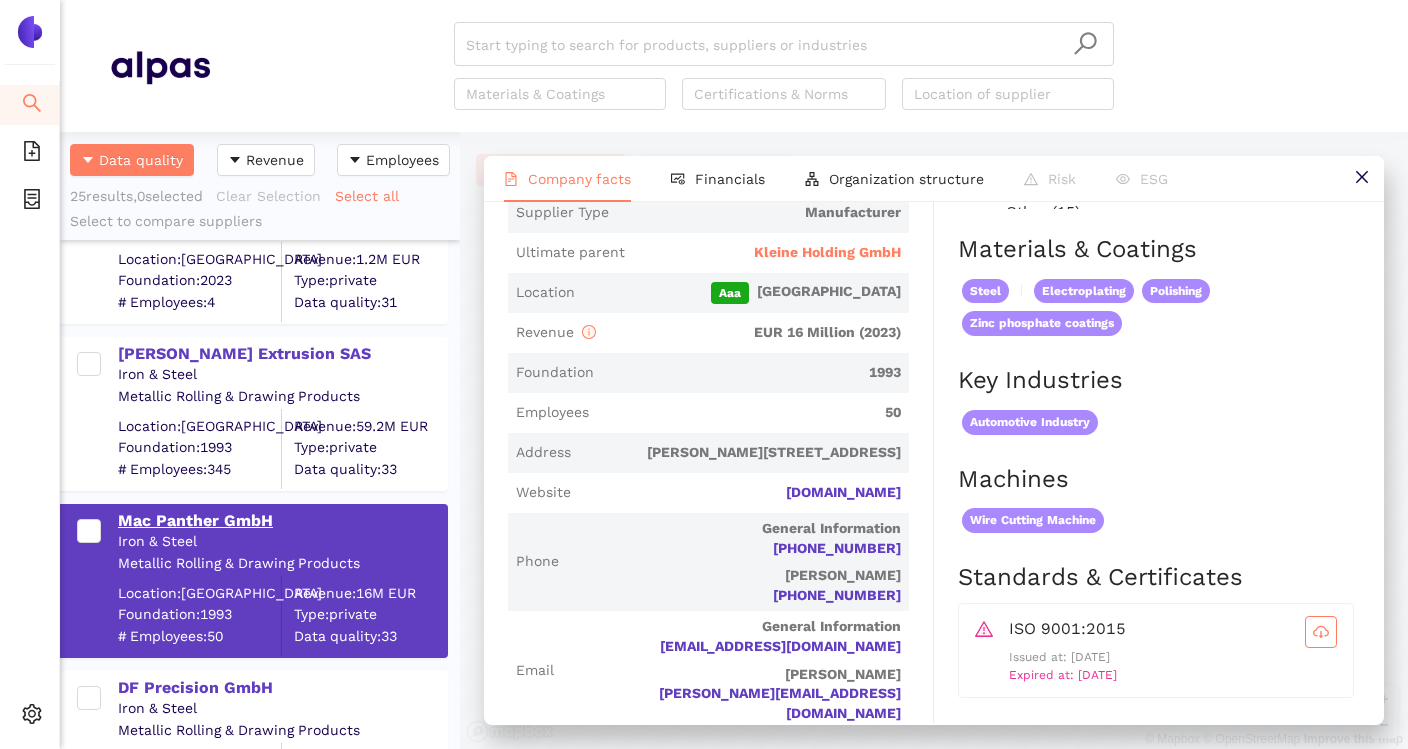 scroll, scrollTop: 0, scrollLeft: 0, axis: both 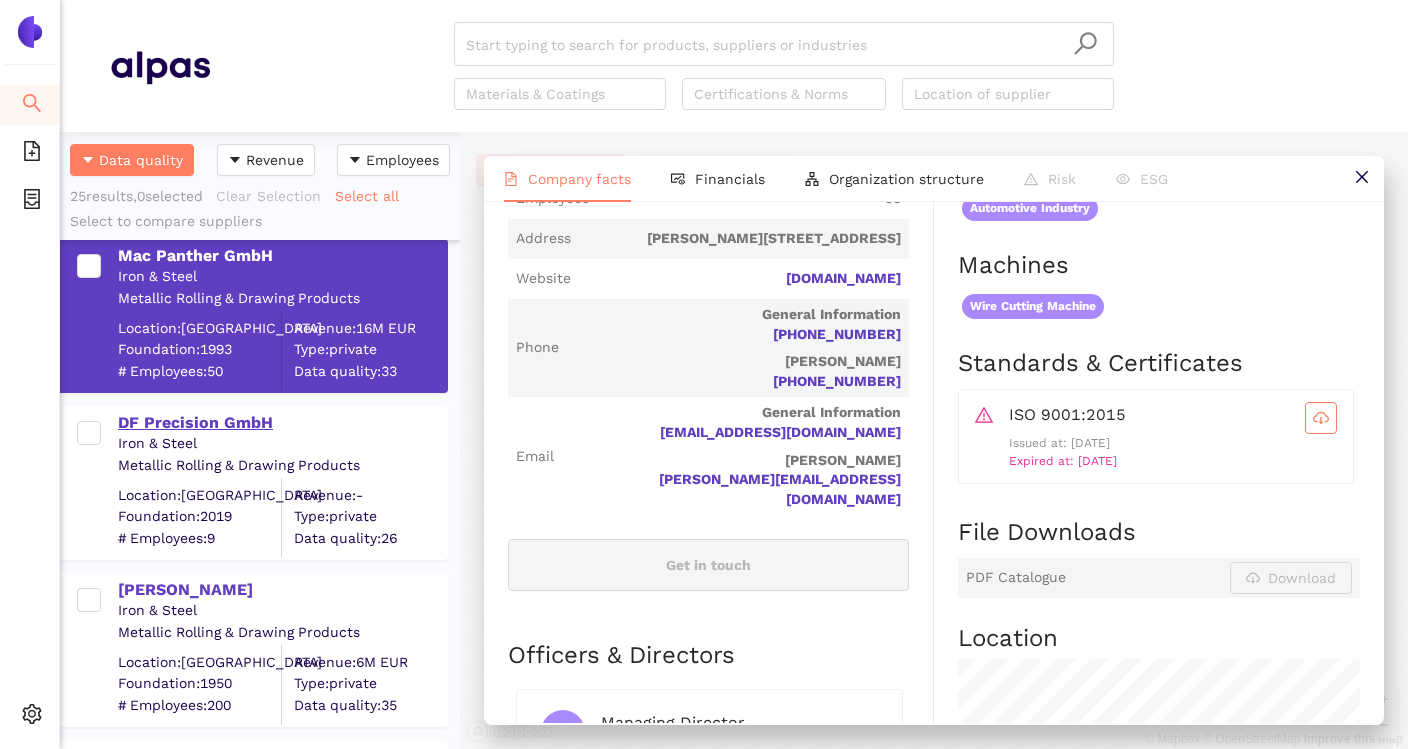 click on "DF Precision GmbH" at bounding box center (282, 423) 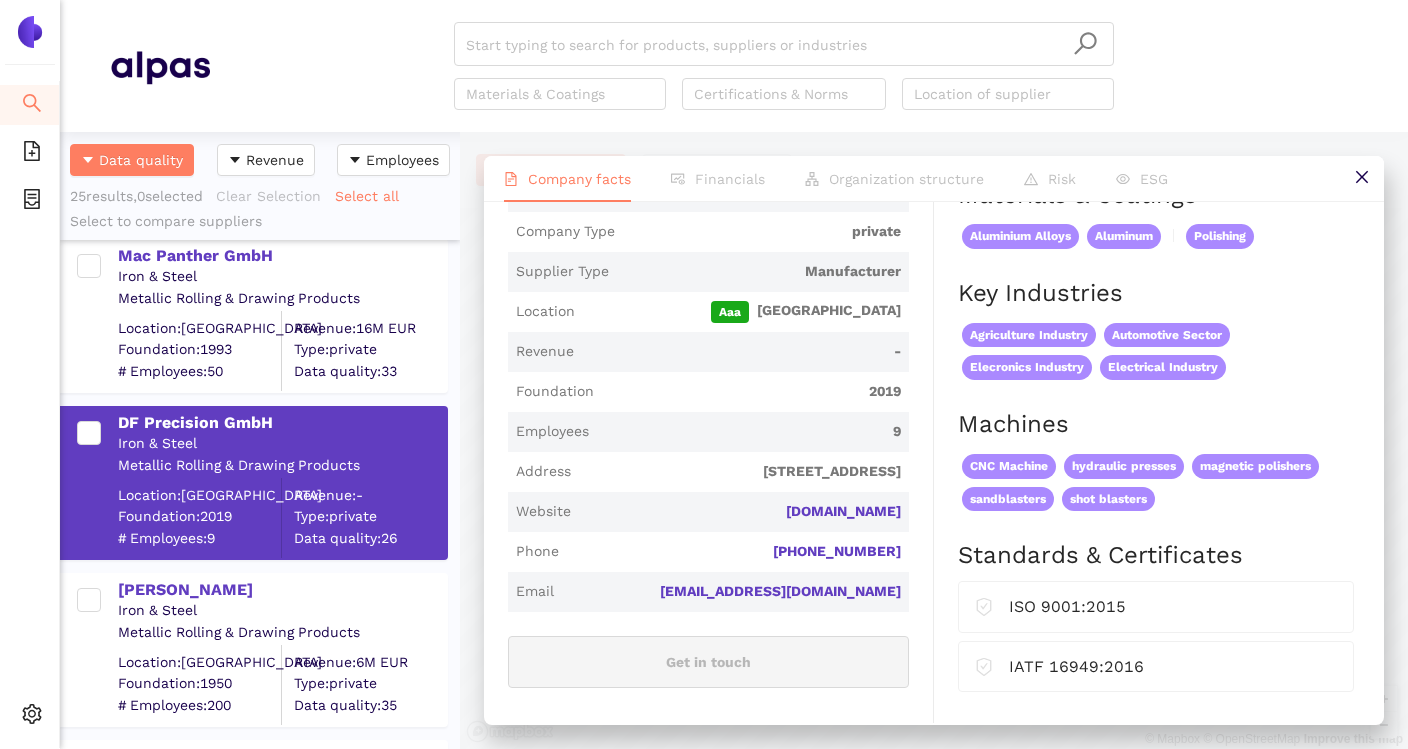 scroll, scrollTop: 369, scrollLeft: 0, axis: vertical 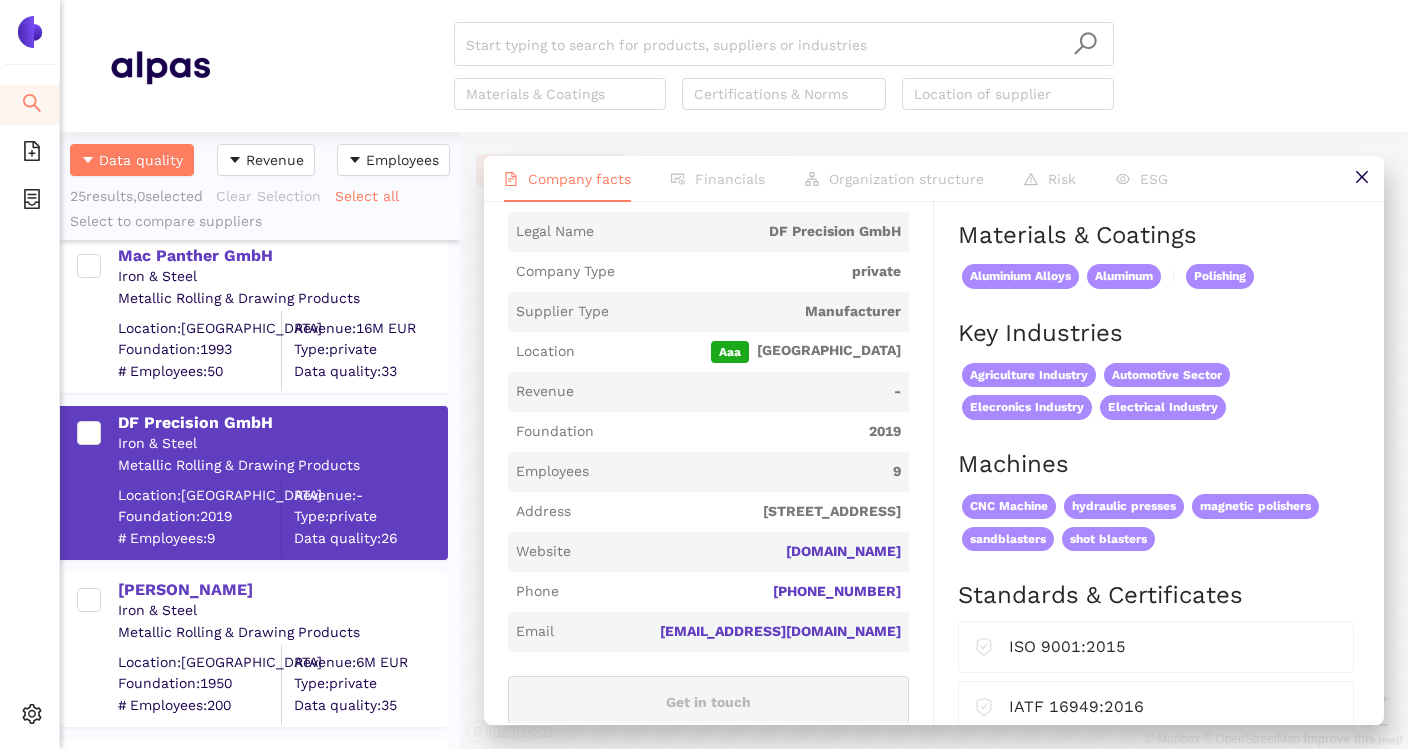 click on "[STREET_ADDRESS]" at bounding box center (740, 512) 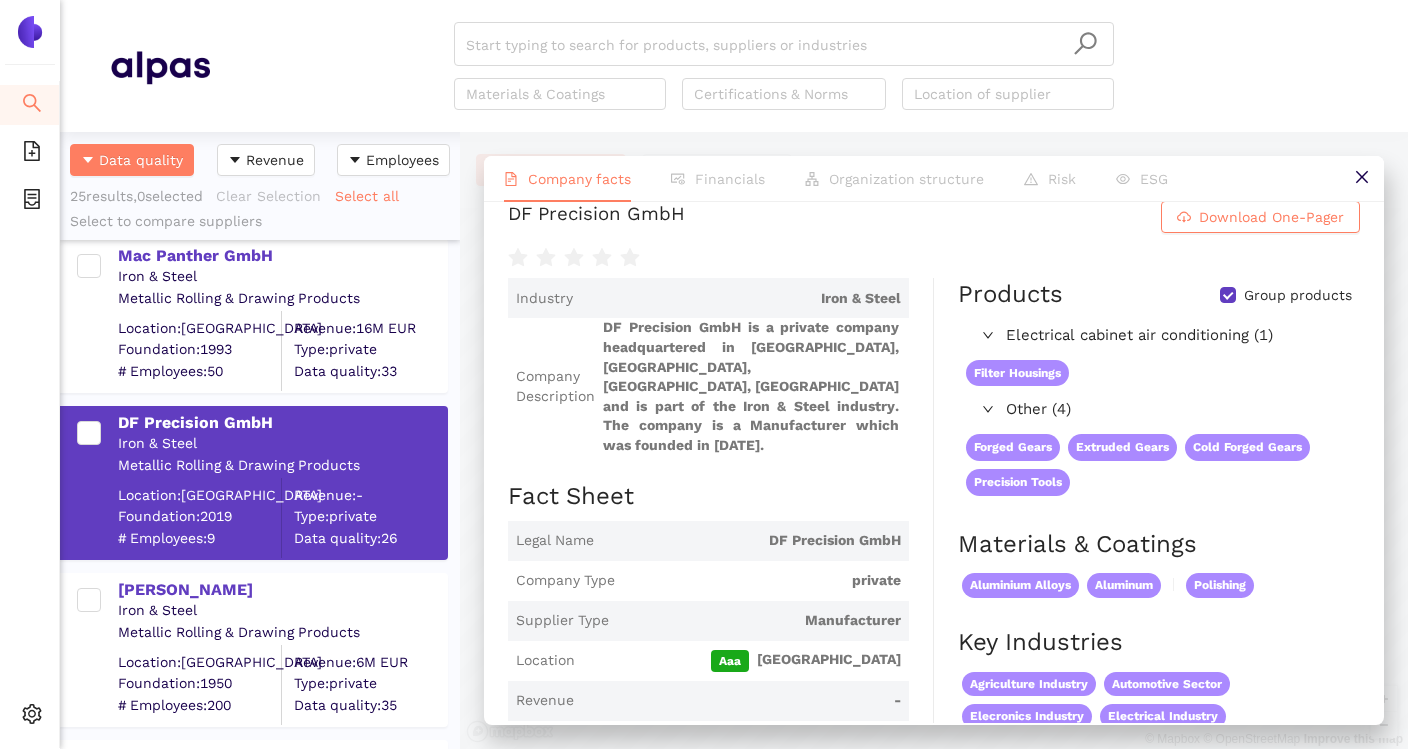 scroll, scrollTop: 0, scrollLeft: 0, axis: both 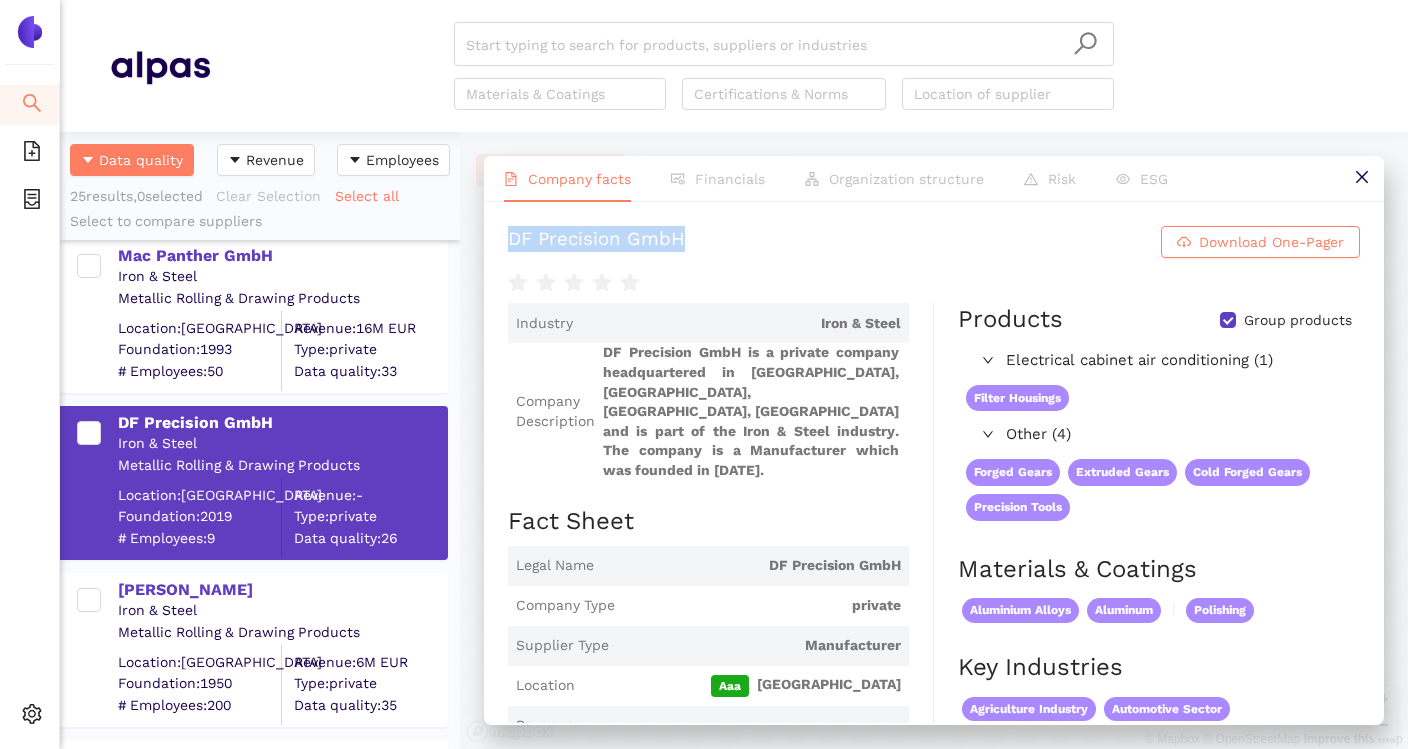 drag, startPoint x: 500, startPoint y: 240, endPoint x: 685, endPoint y: 245, distance: 185.06755 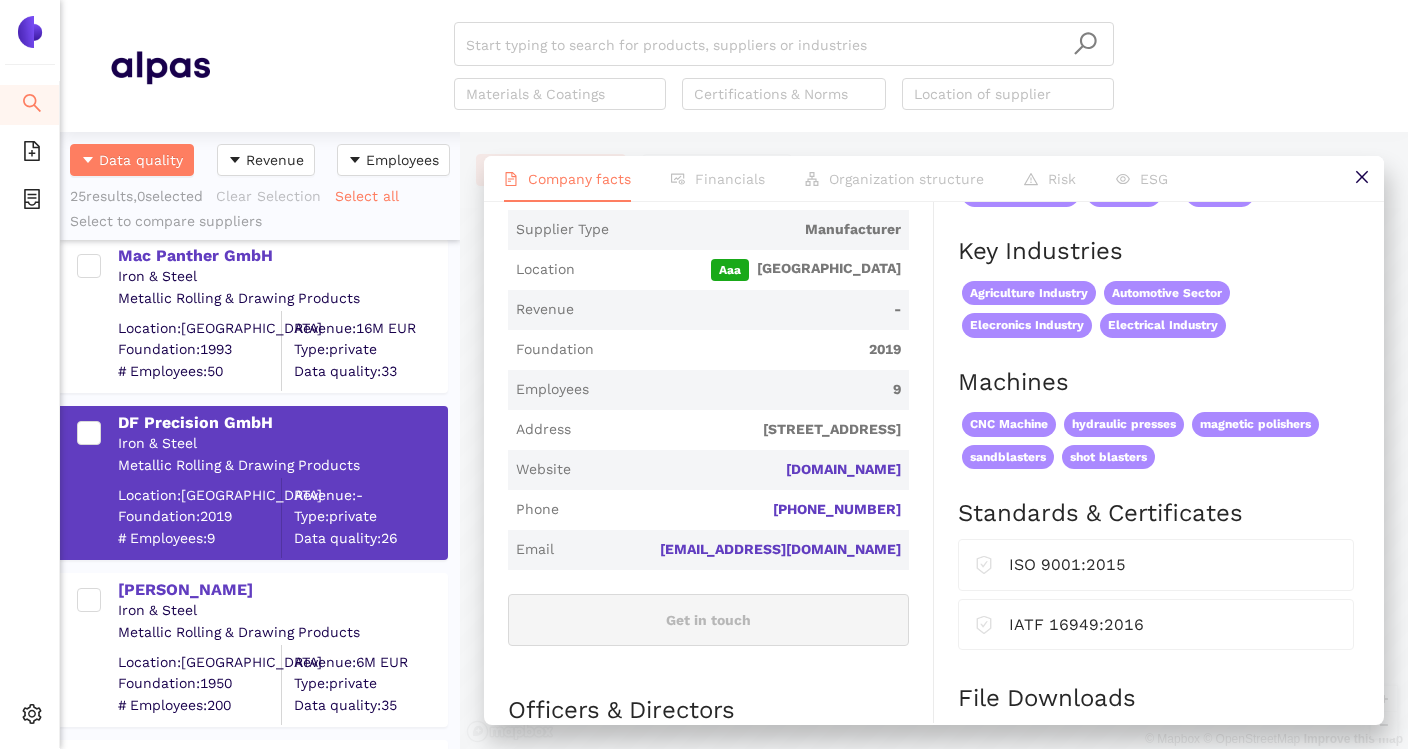 scroll, scrollTop: 400, scrollLeft: 0, axis: vertical 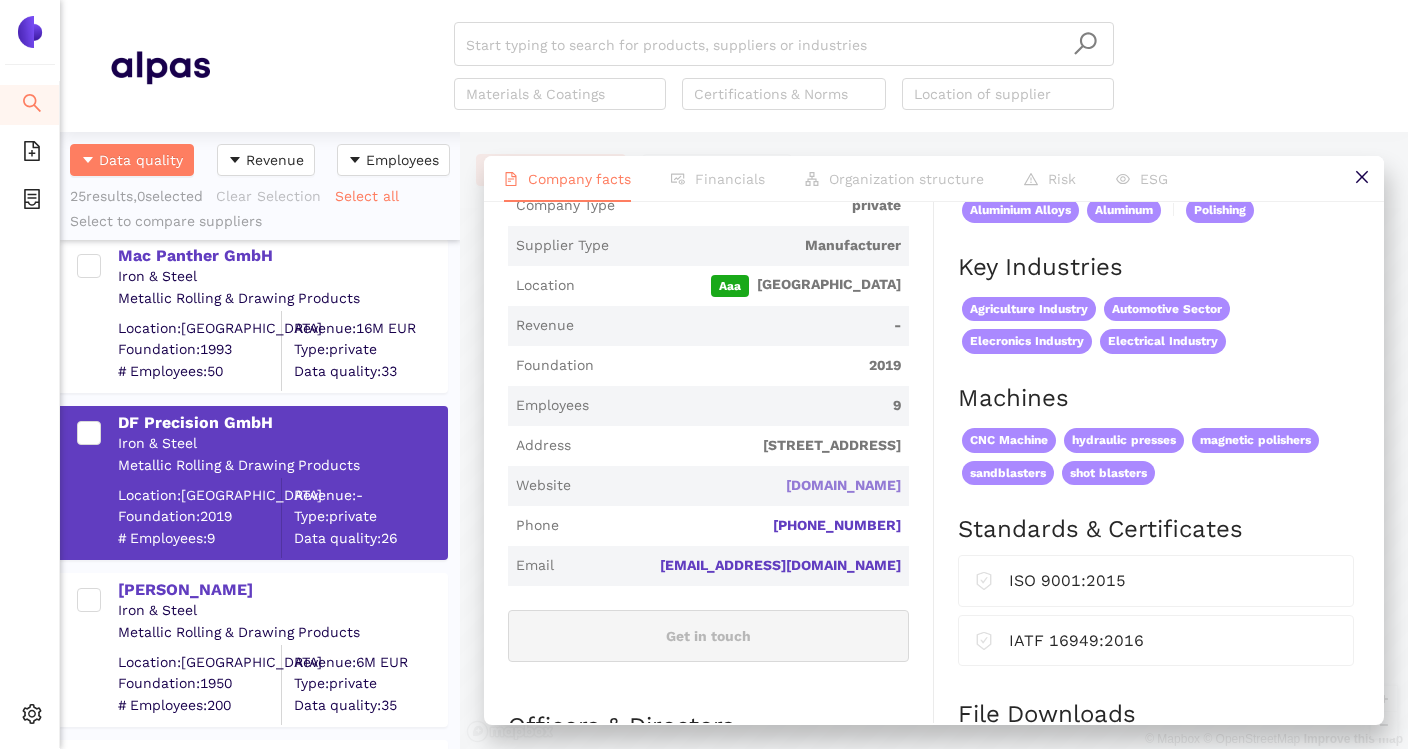 click on "[DOMAIN_NAME]" at bounding box center (0, 0) 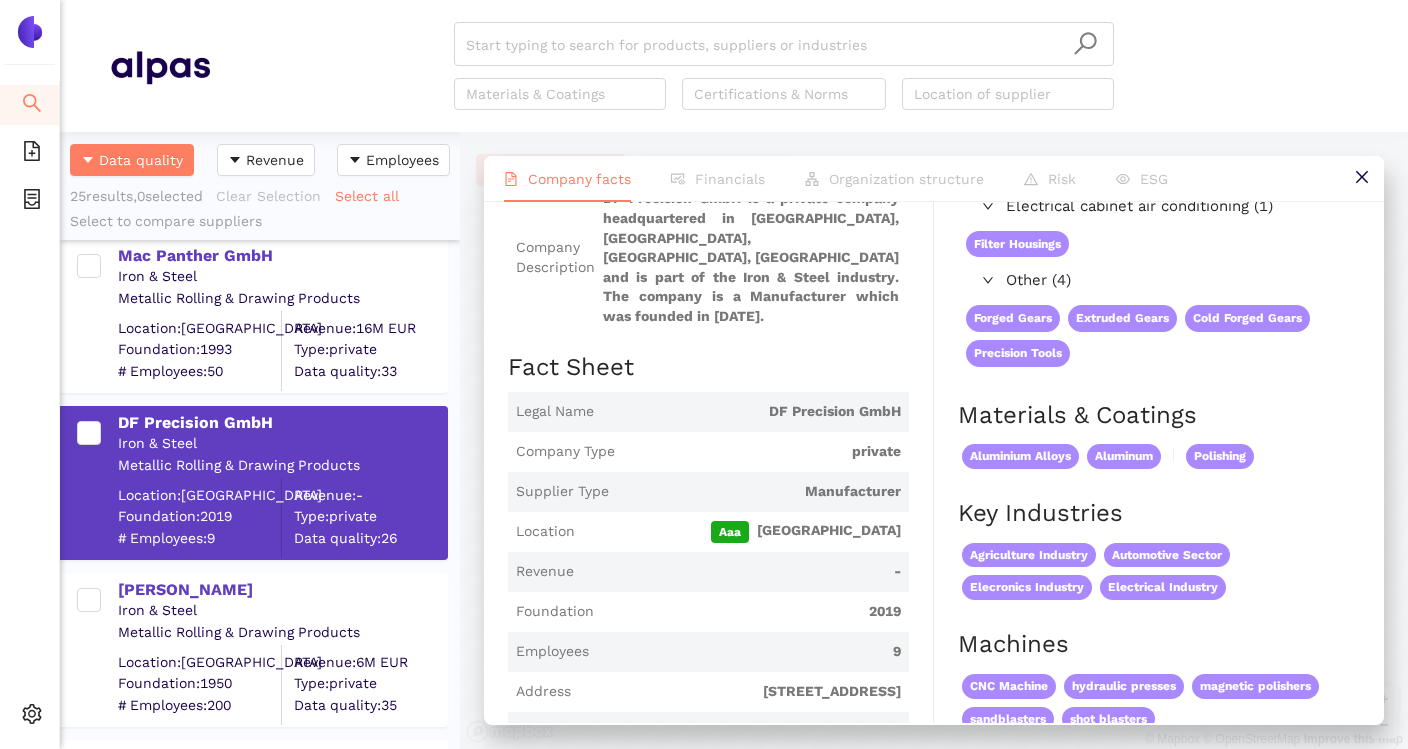 scroll, scrollTop: 0, scrollLeft: 0, axis: both 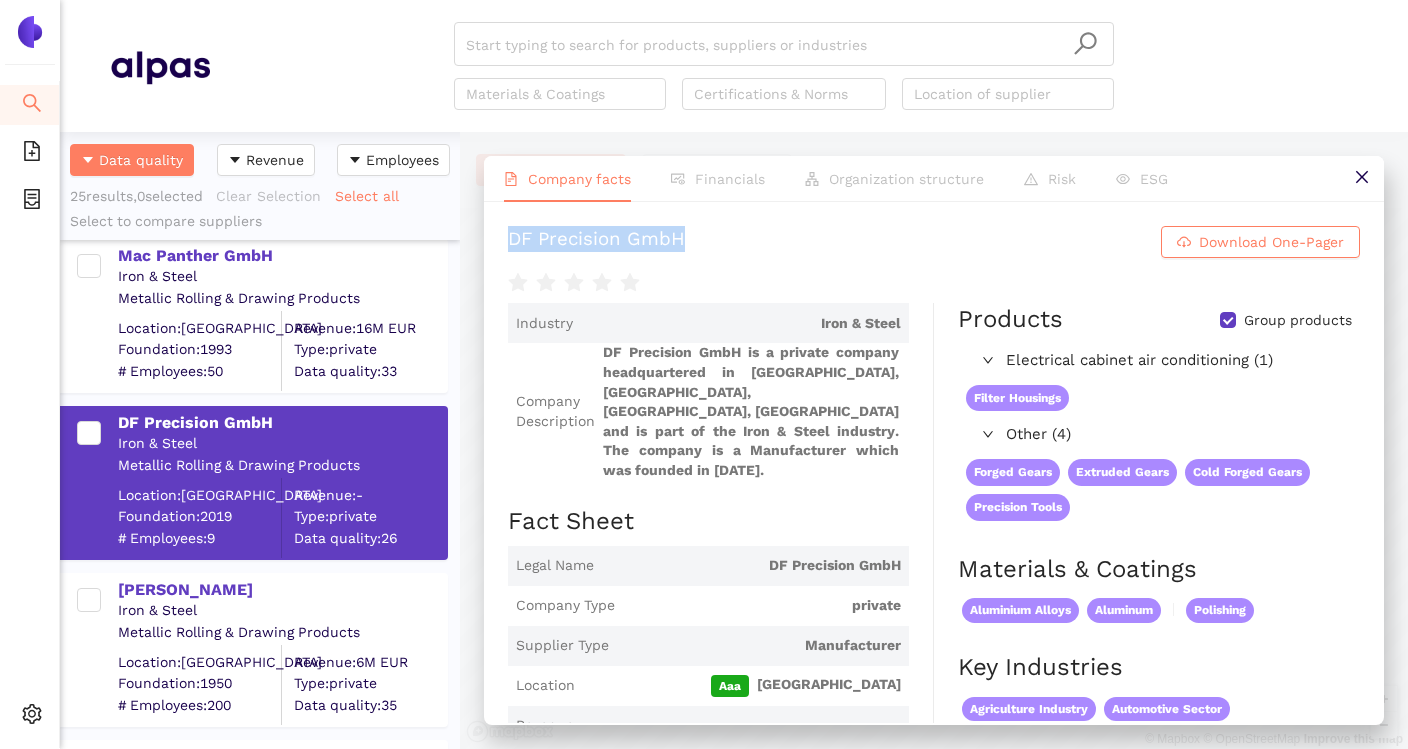 copy on "DF Precision GmbH" 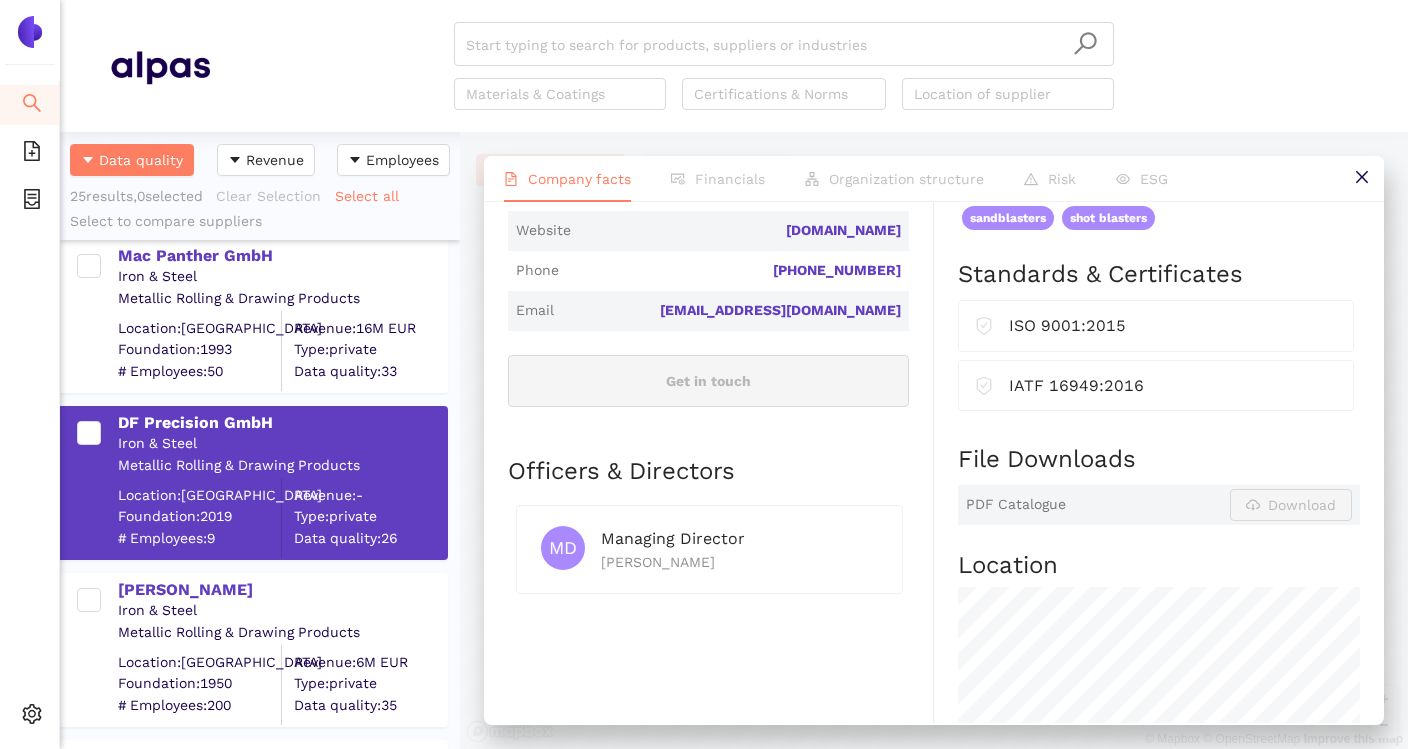 scroll, scrollTop: 656, scrollLeft: 0, axis: vertical 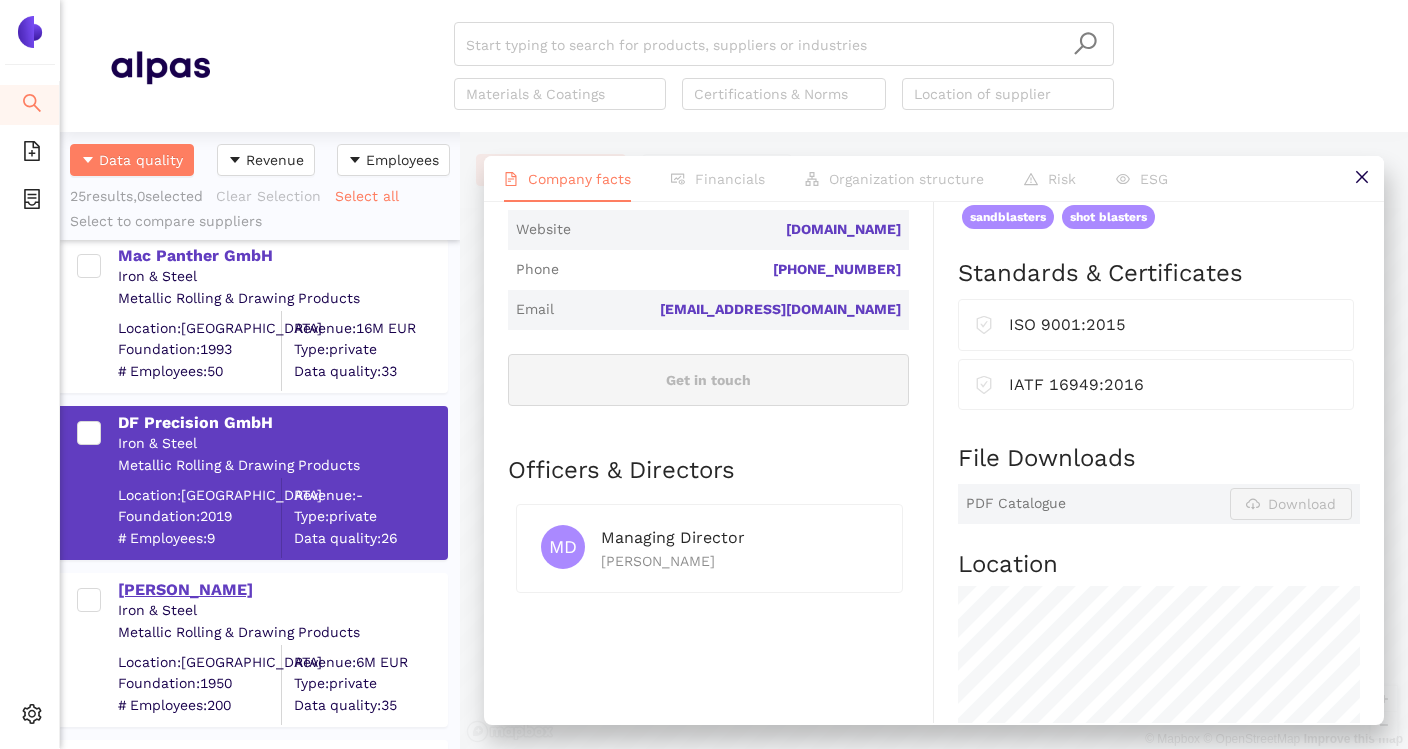 click on "[PERSON_NAME]" at bounding box center [282, 590] 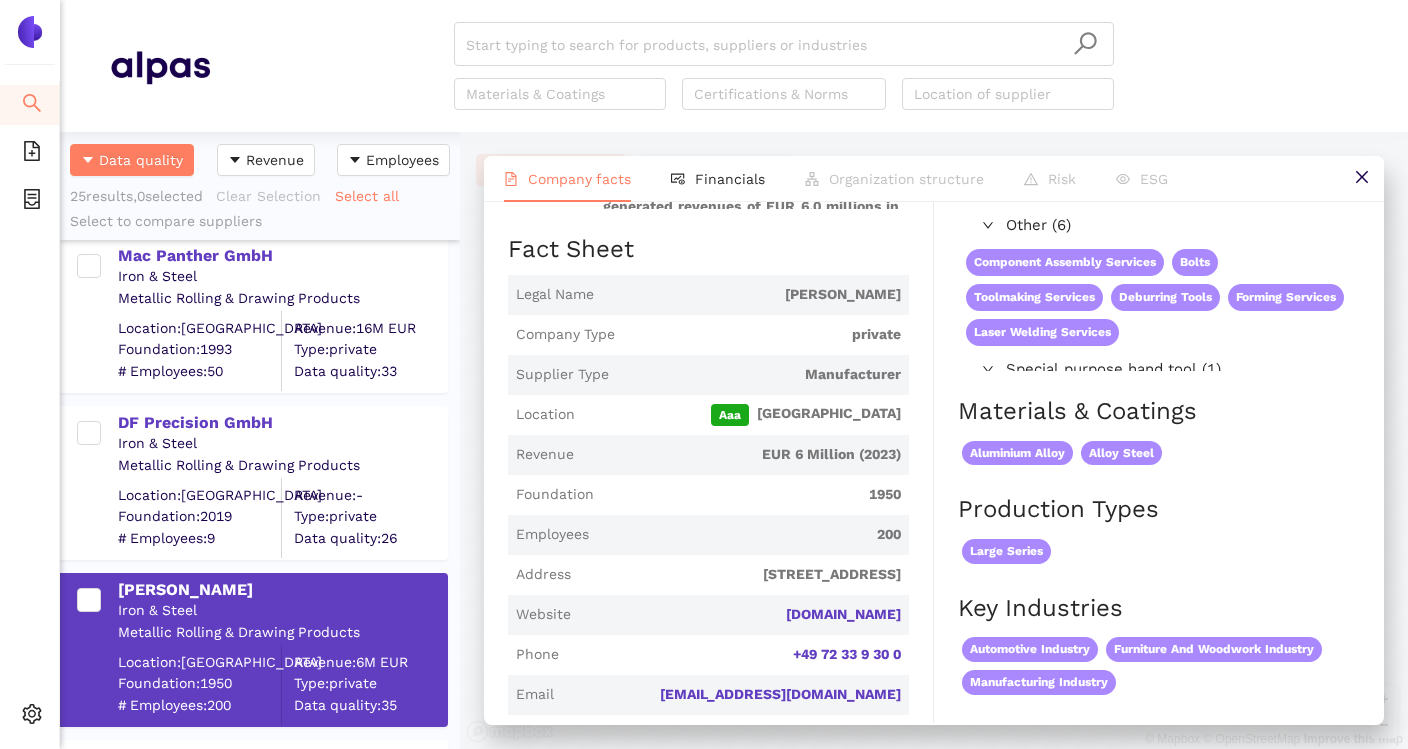 scroll, scrollTop: 280, scrollLeft: 0, axis: vertical 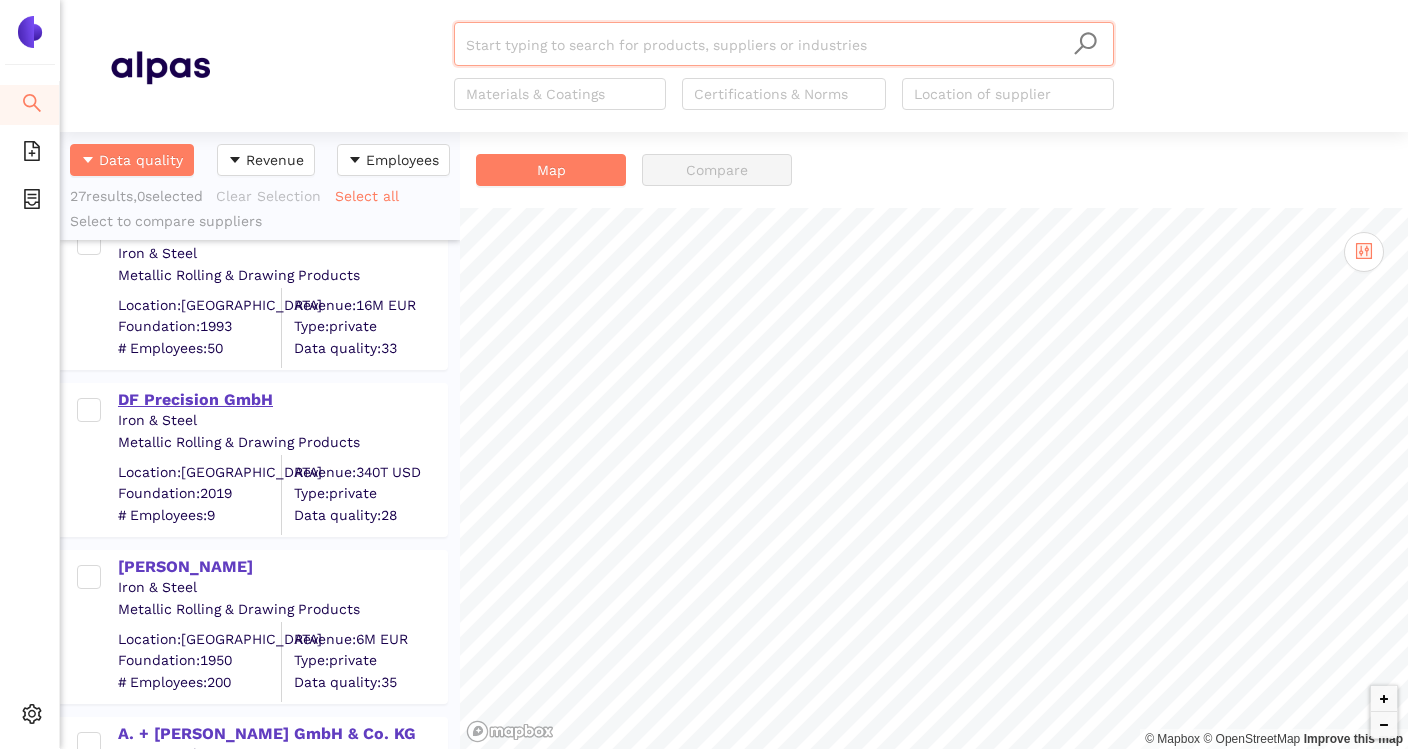 click on "DF Precision GmbH" at bounding box center (282, 400) 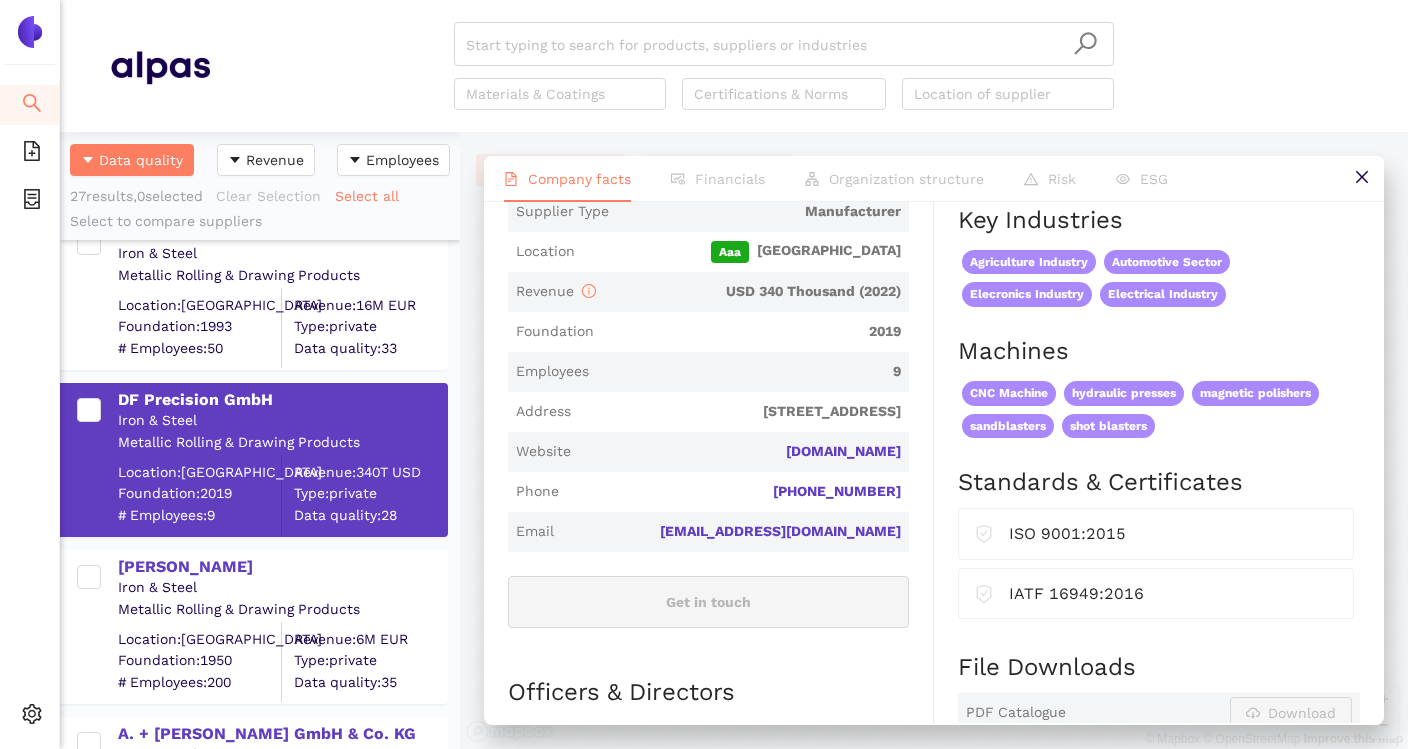 scroll, scrollTop: 490, scrollLeft: 0, axis: vertical 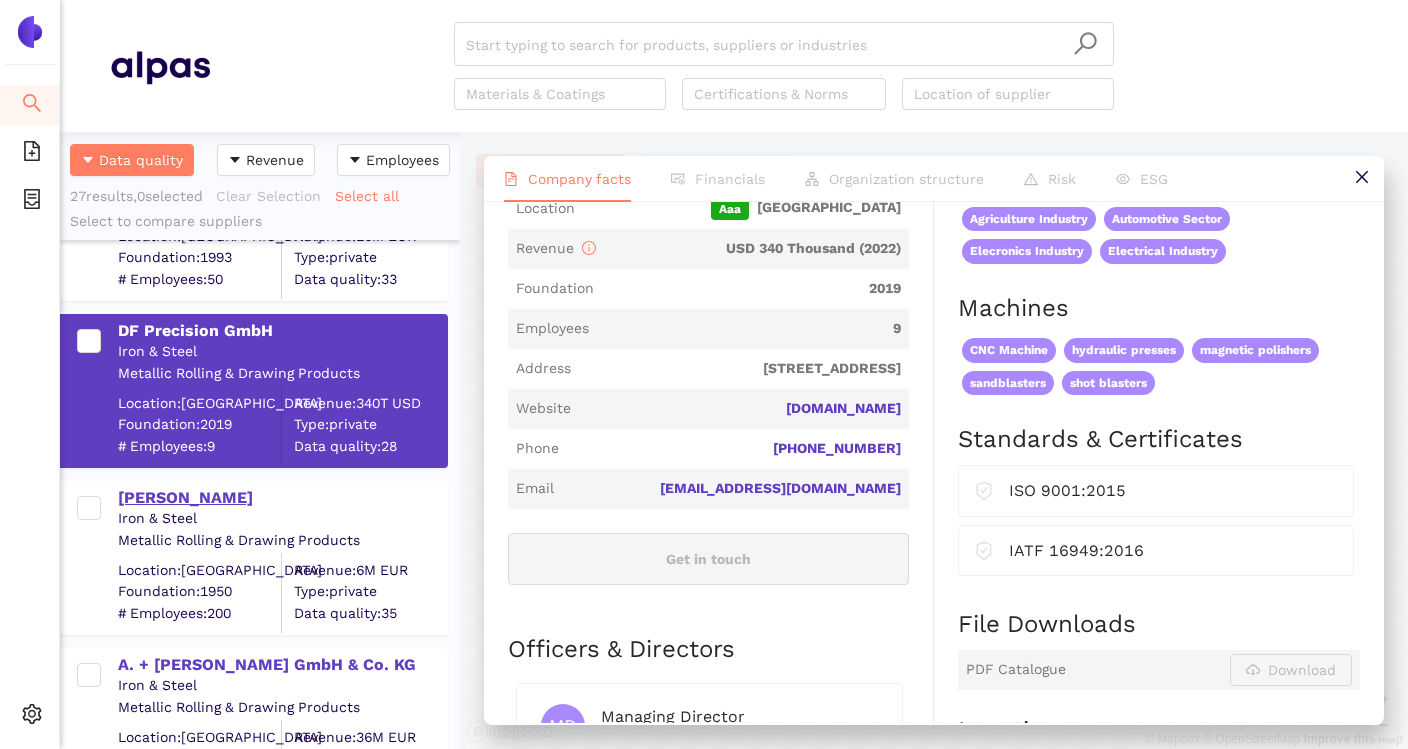 click on "[PERSON_NAME]" at bounding box center [282, 498] 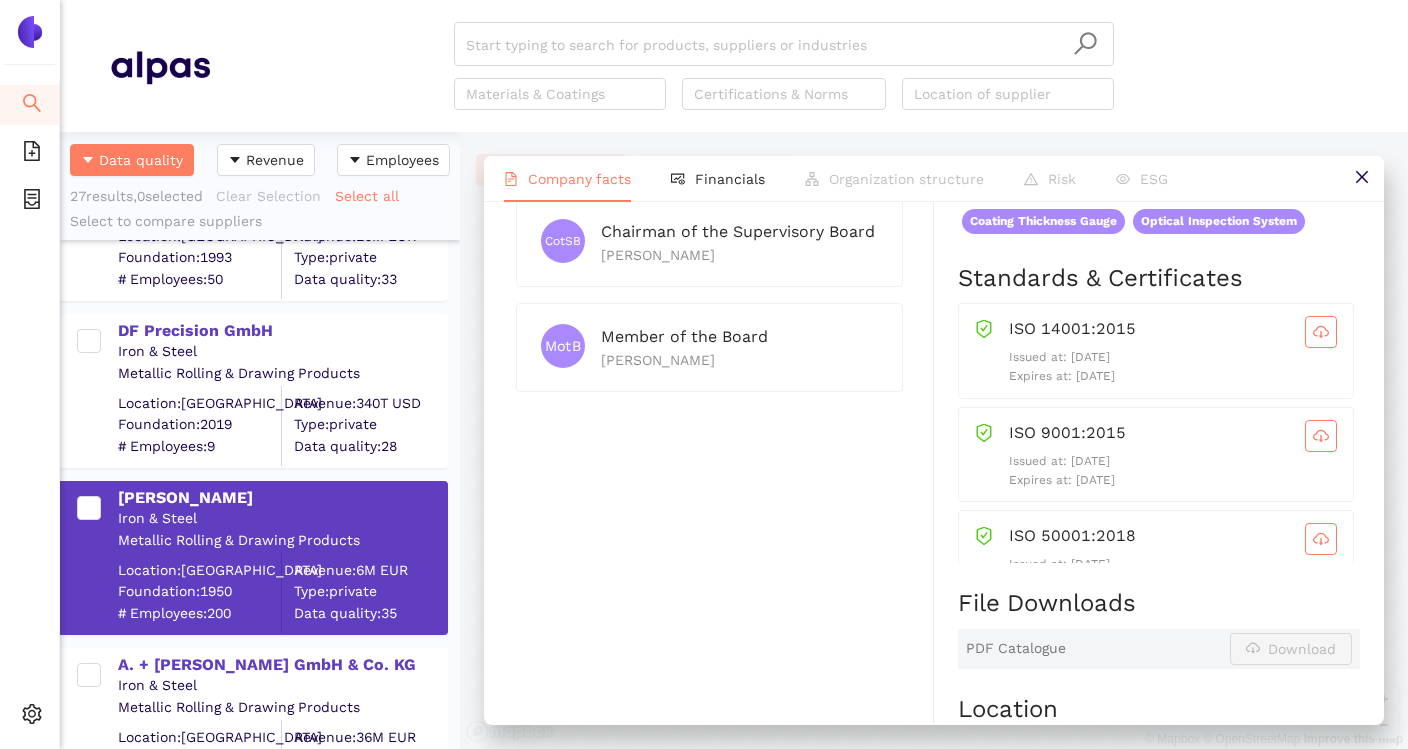 scroll, scrollTop: 970, scrollLeft: 0, axis: vertical 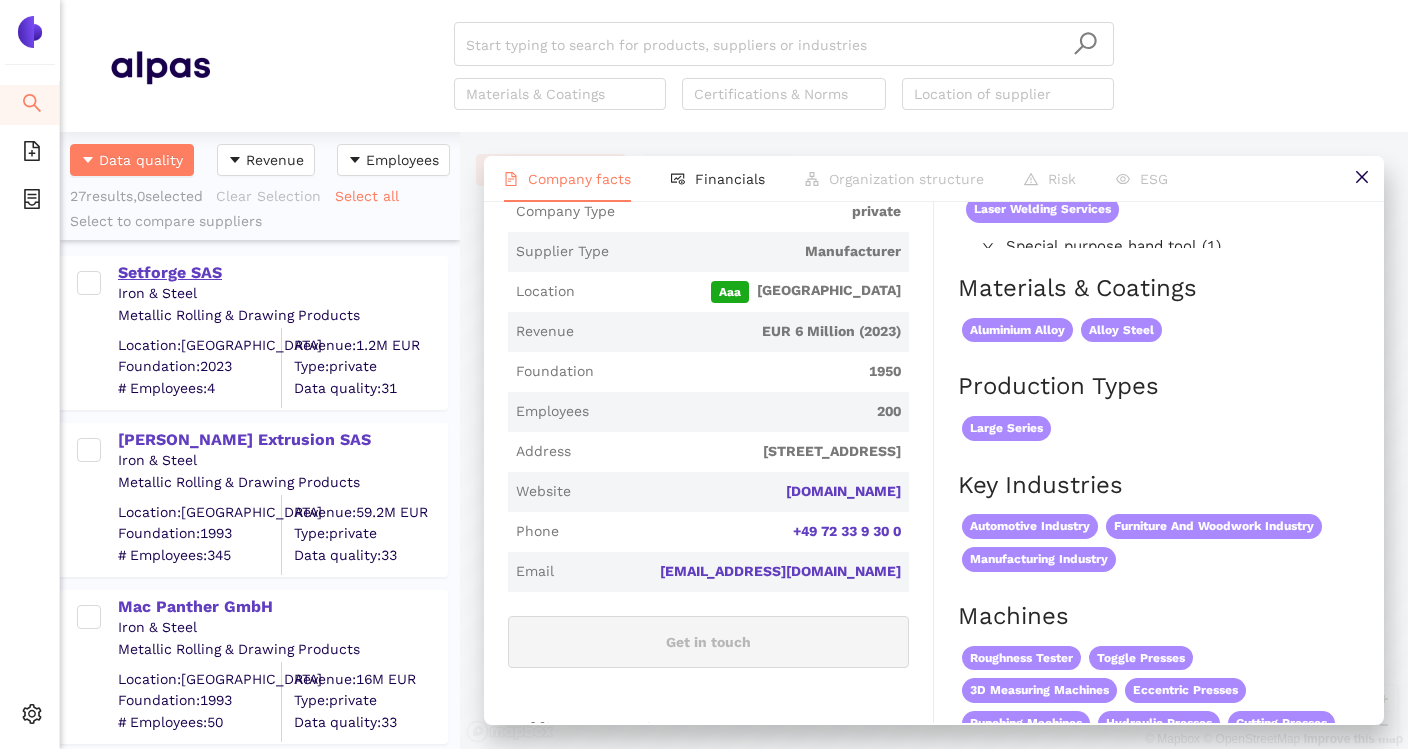 click on "Setforge SAS" at bounding box center [282, 273] 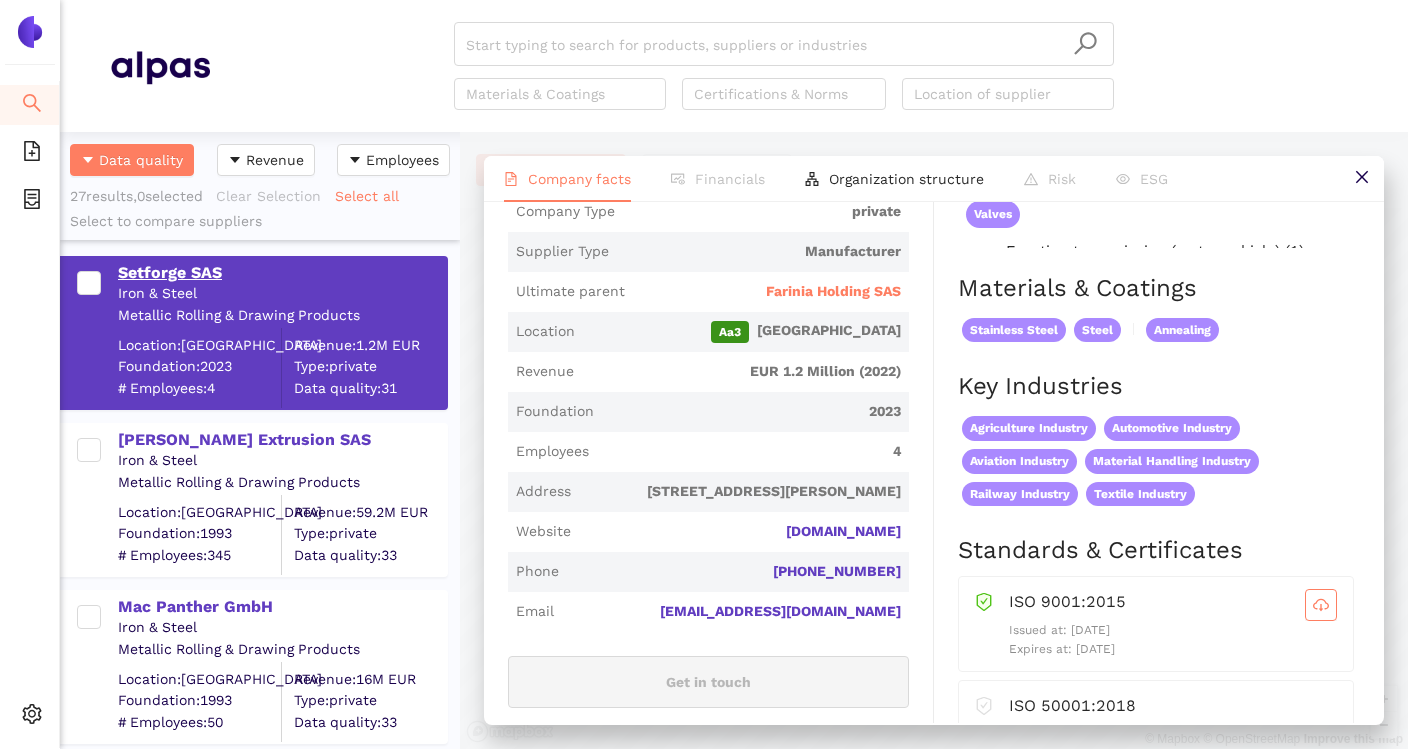 scroll, scrollTop: 0, scrollLeft: 0, axis: both 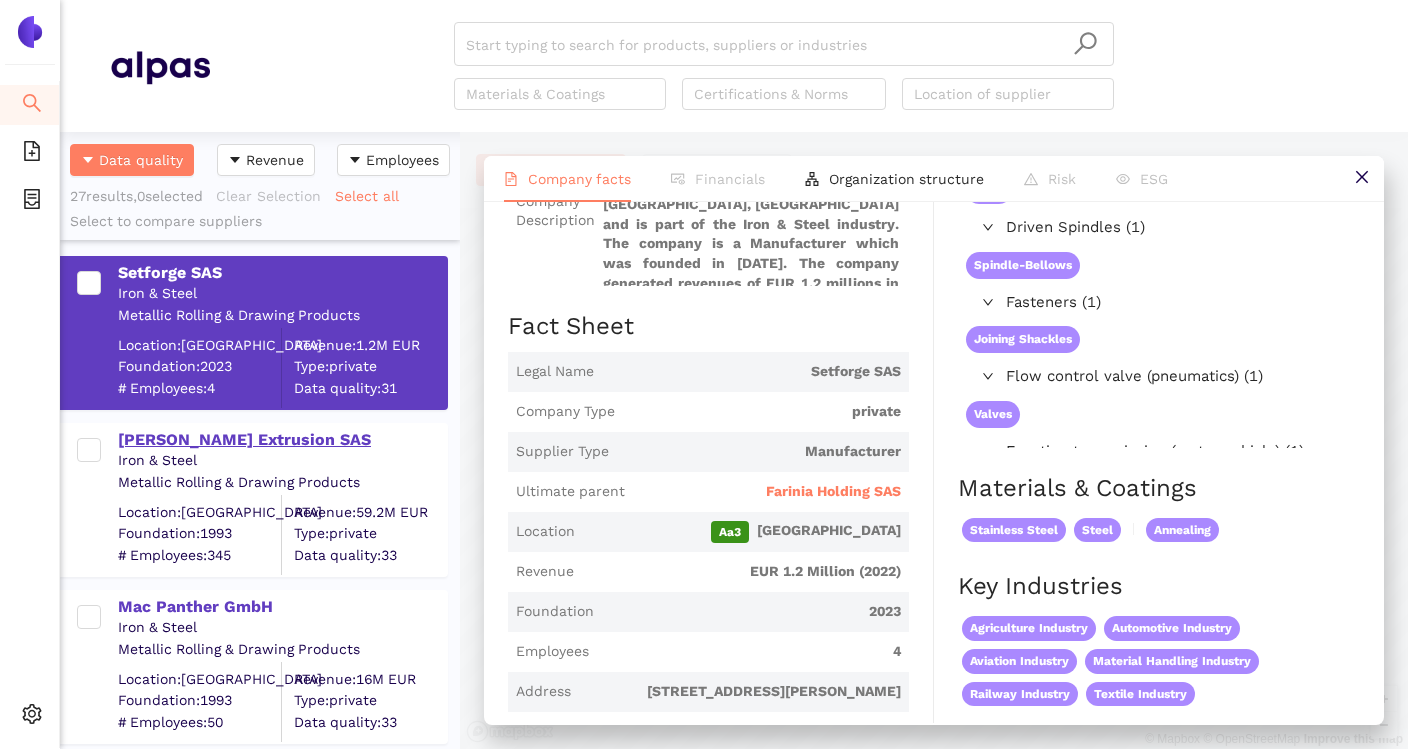 click on "[PERSON_NAME] Extrusion SAS" at bounding box center [282, 440] 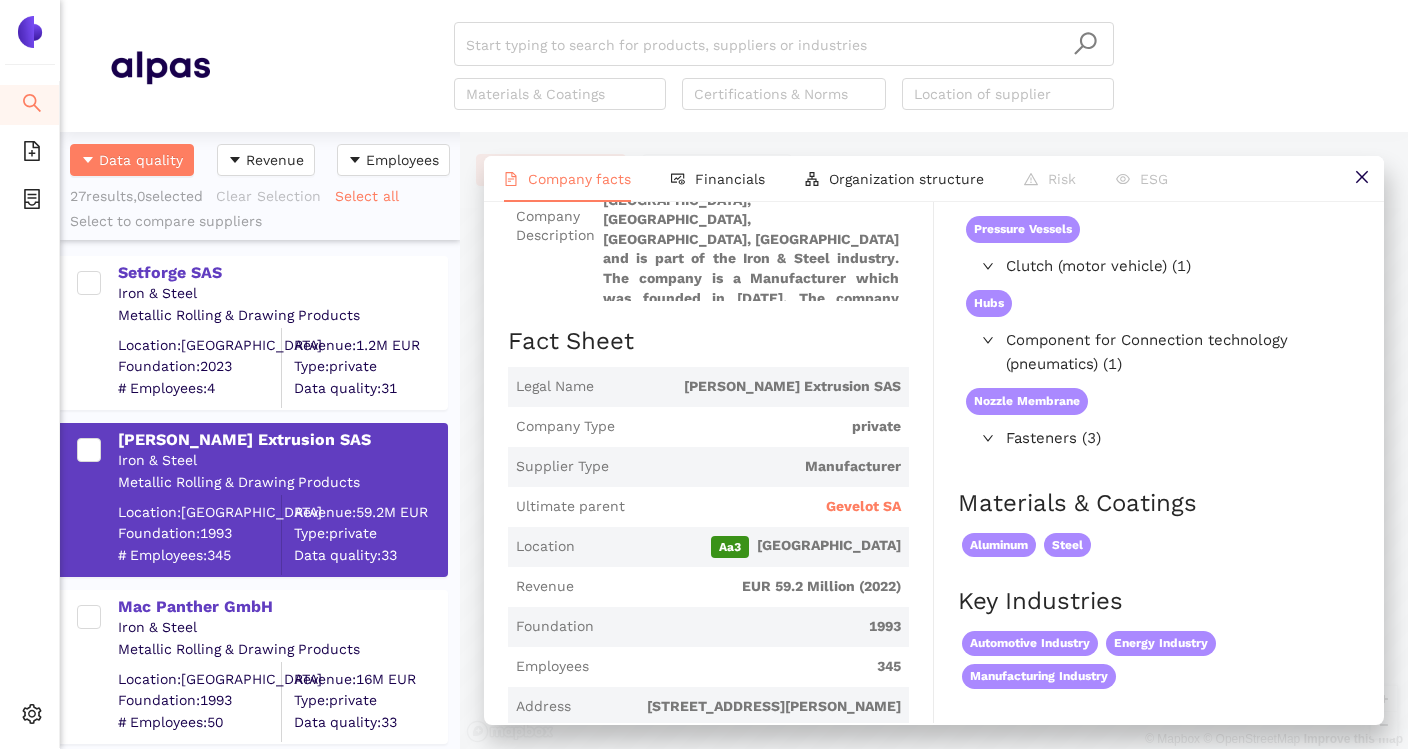 scroll, scrollTop: 204, scrollLeft: 0, axis: vertical 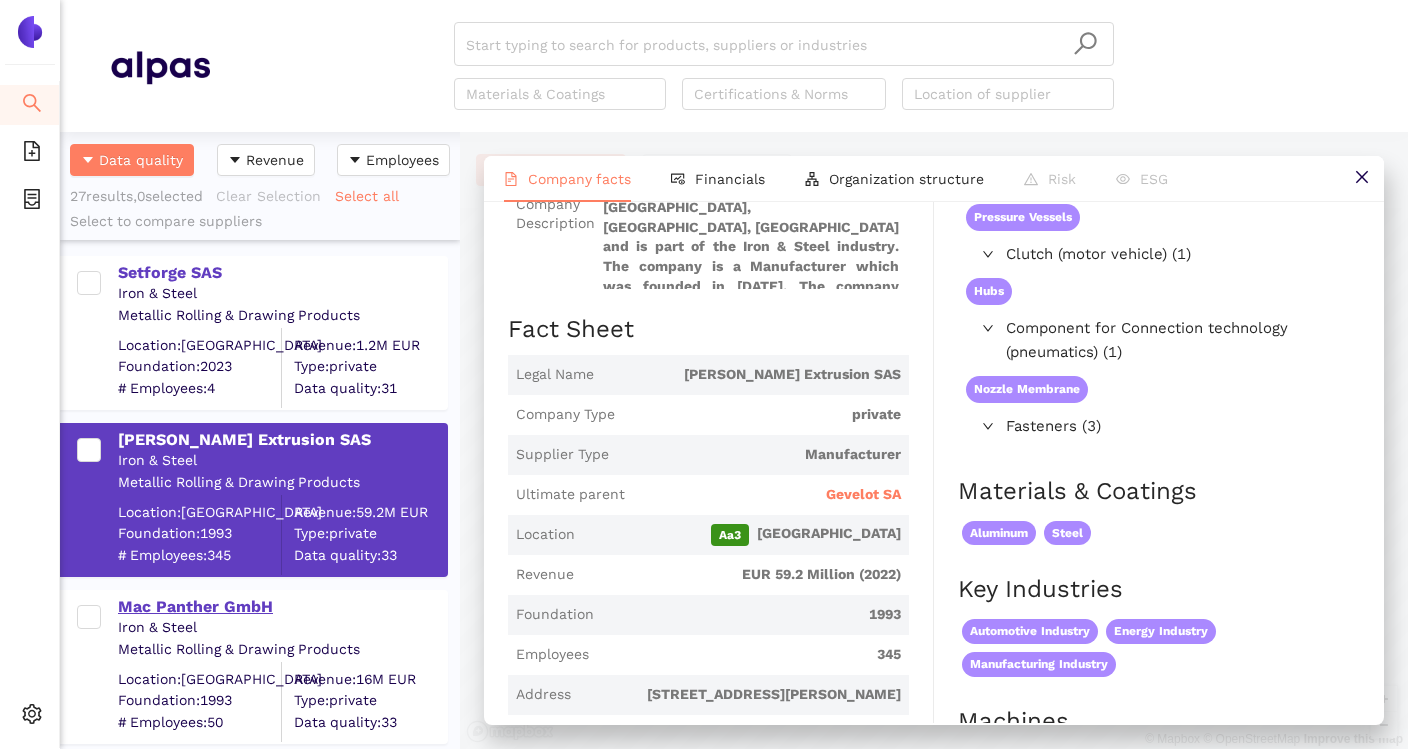 click on "Mac Panther GmbH" at bounding box center [282, 607] 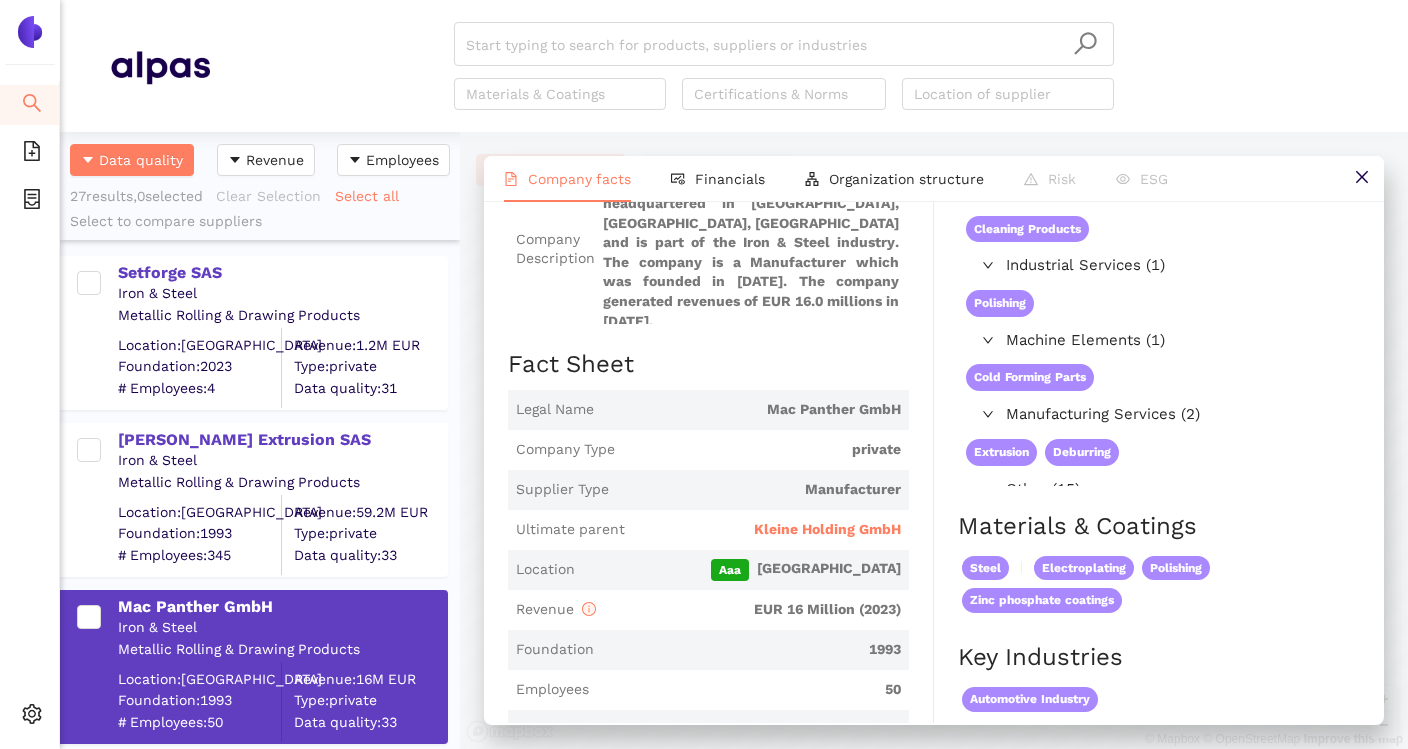 scroll, scrollTop: 184, scrollLeft: 0, axis: vertical 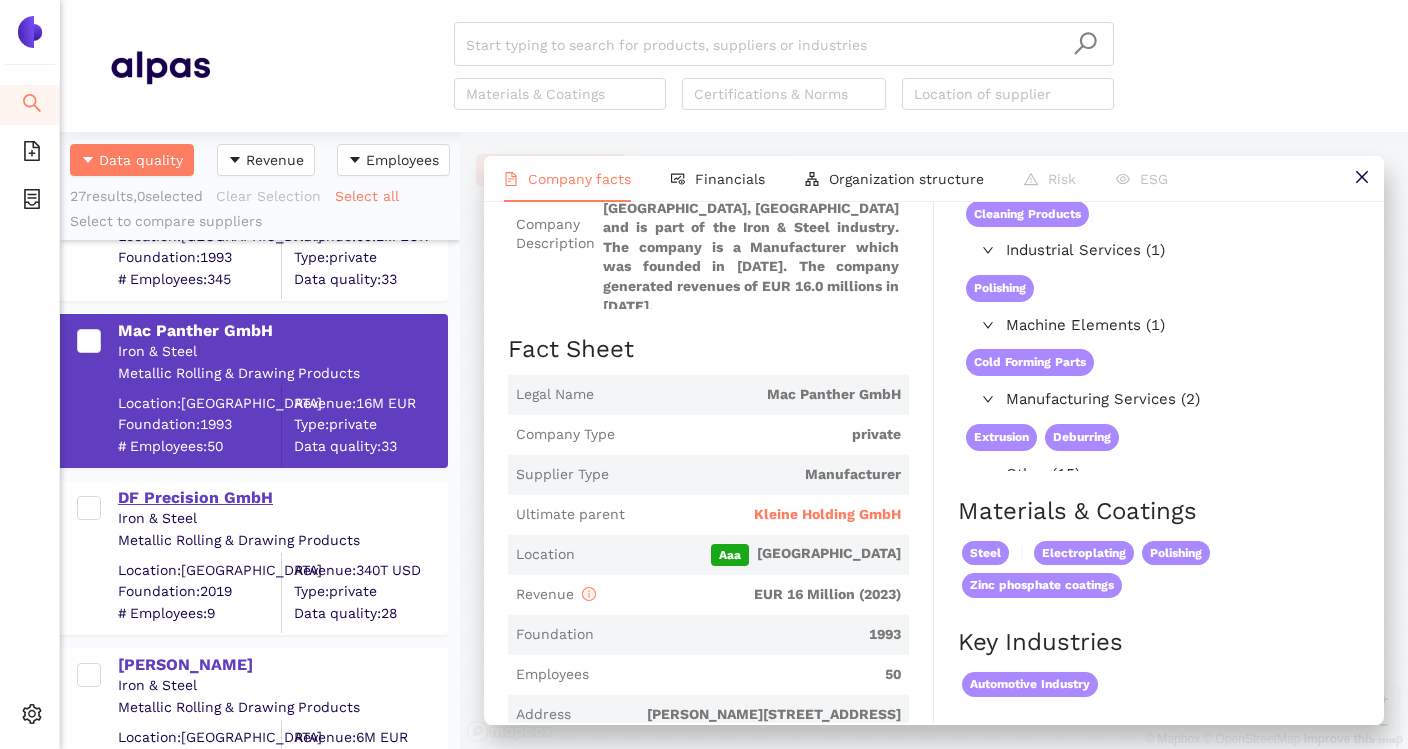 click on "DF Precision GmbH" at bounding box center [282, 498] 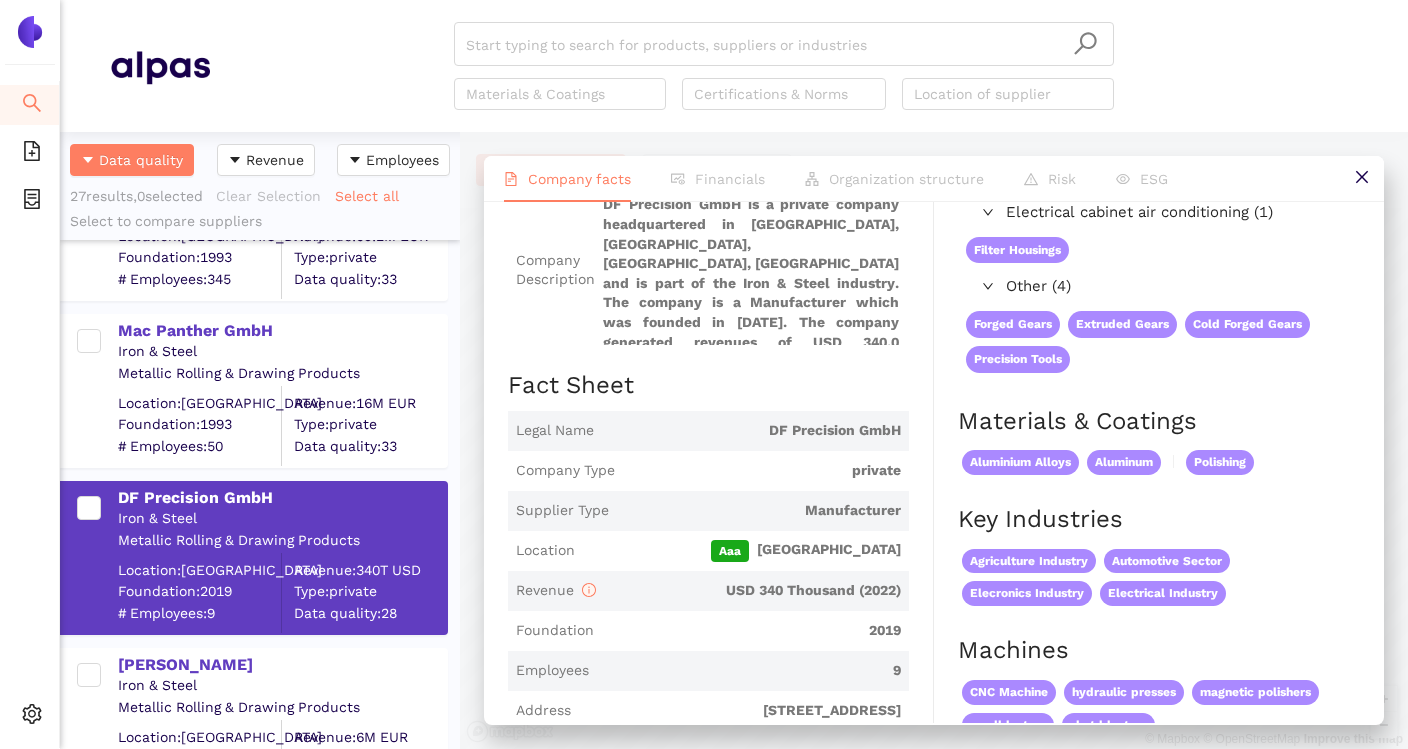 scroll, scrollTop: 183, scrollLeft: 0, axis: vertical 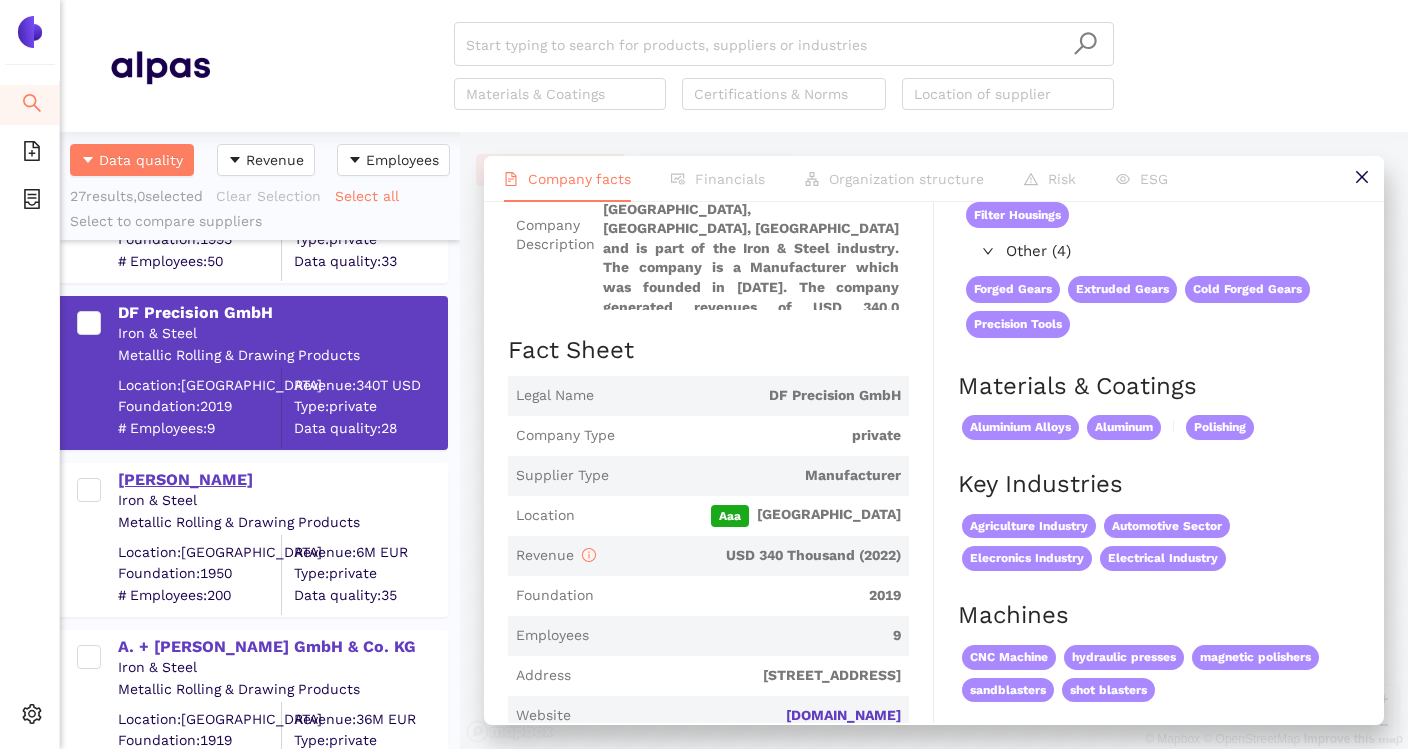 click on "[PERSON_NAME]" at bounding box center [282, 480] 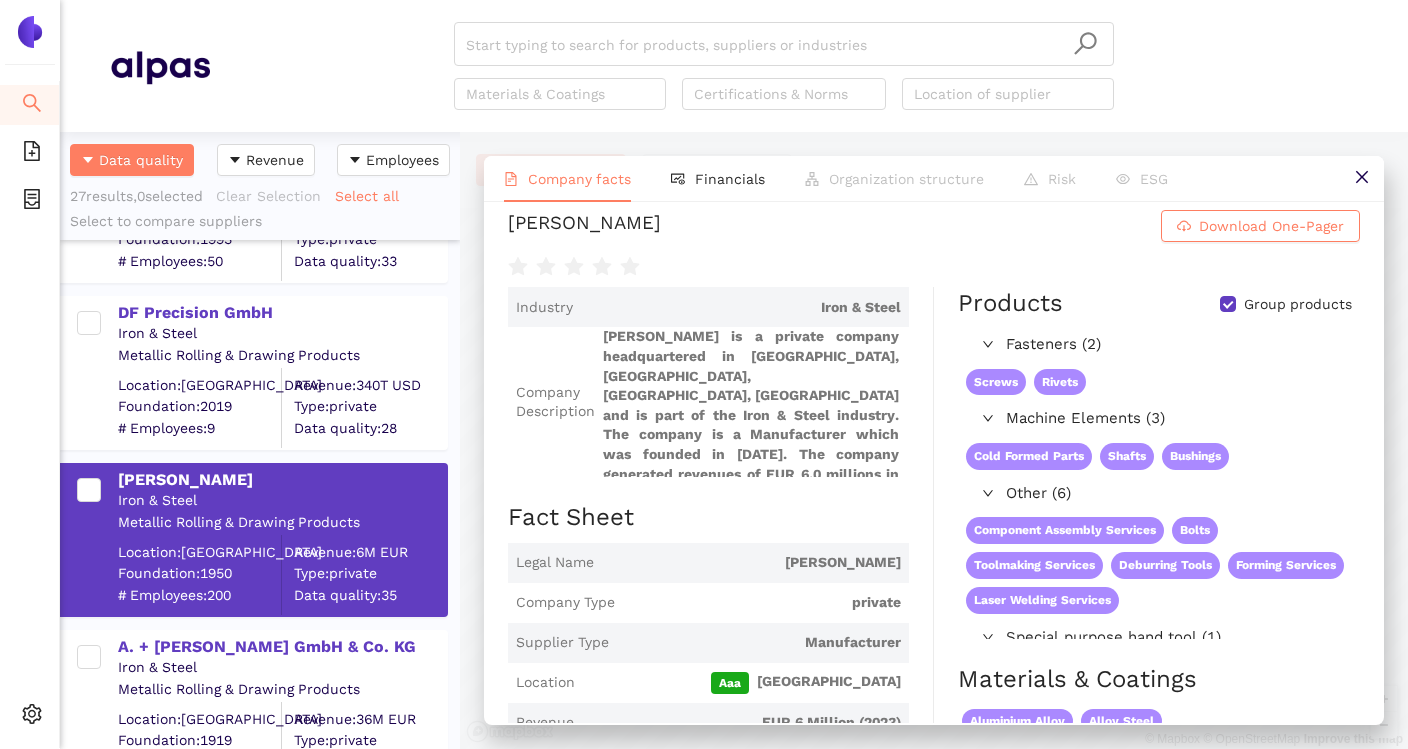 scroll, scrollTop: 0, scrollLeft: 0, axis: both 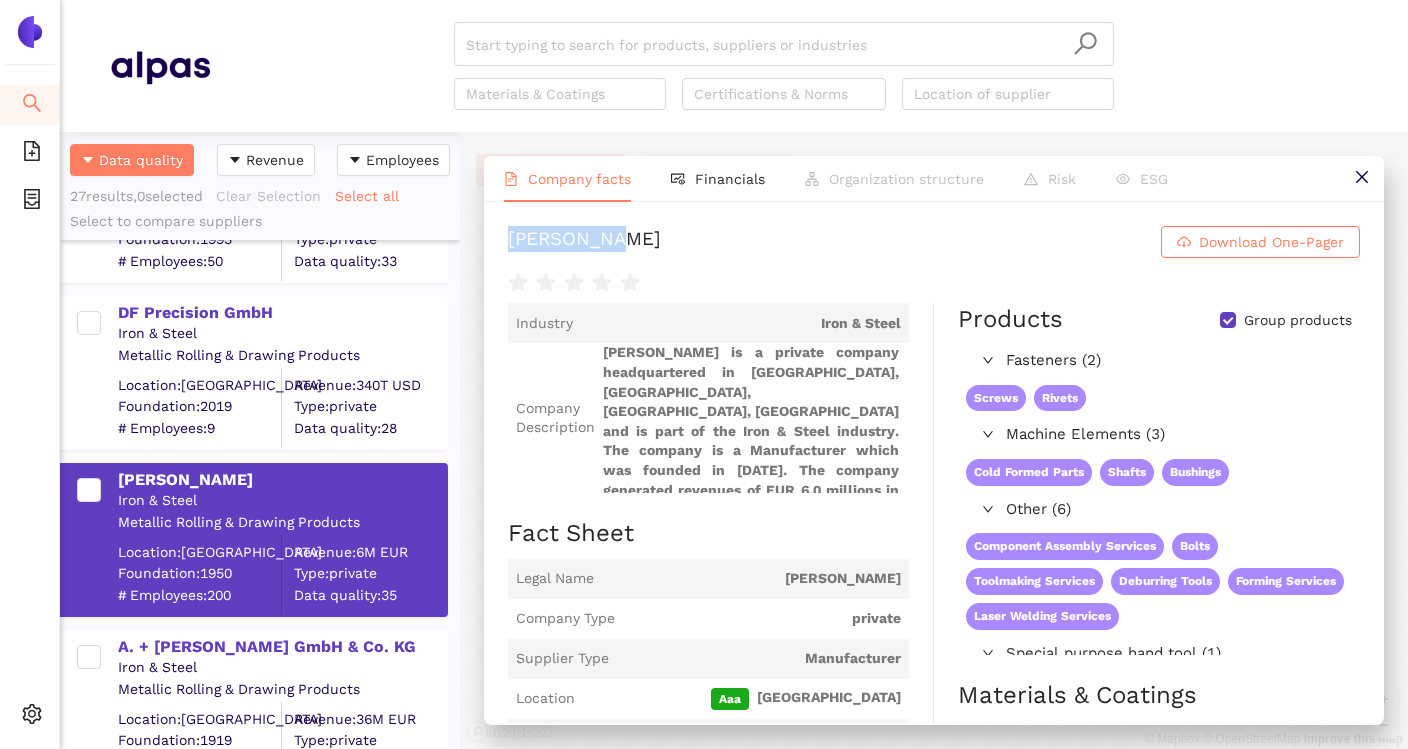 drag, startPoint x: 498, startPoint y: 241, endPoint x: 674, endPoint y: 240, distance: 176.00284 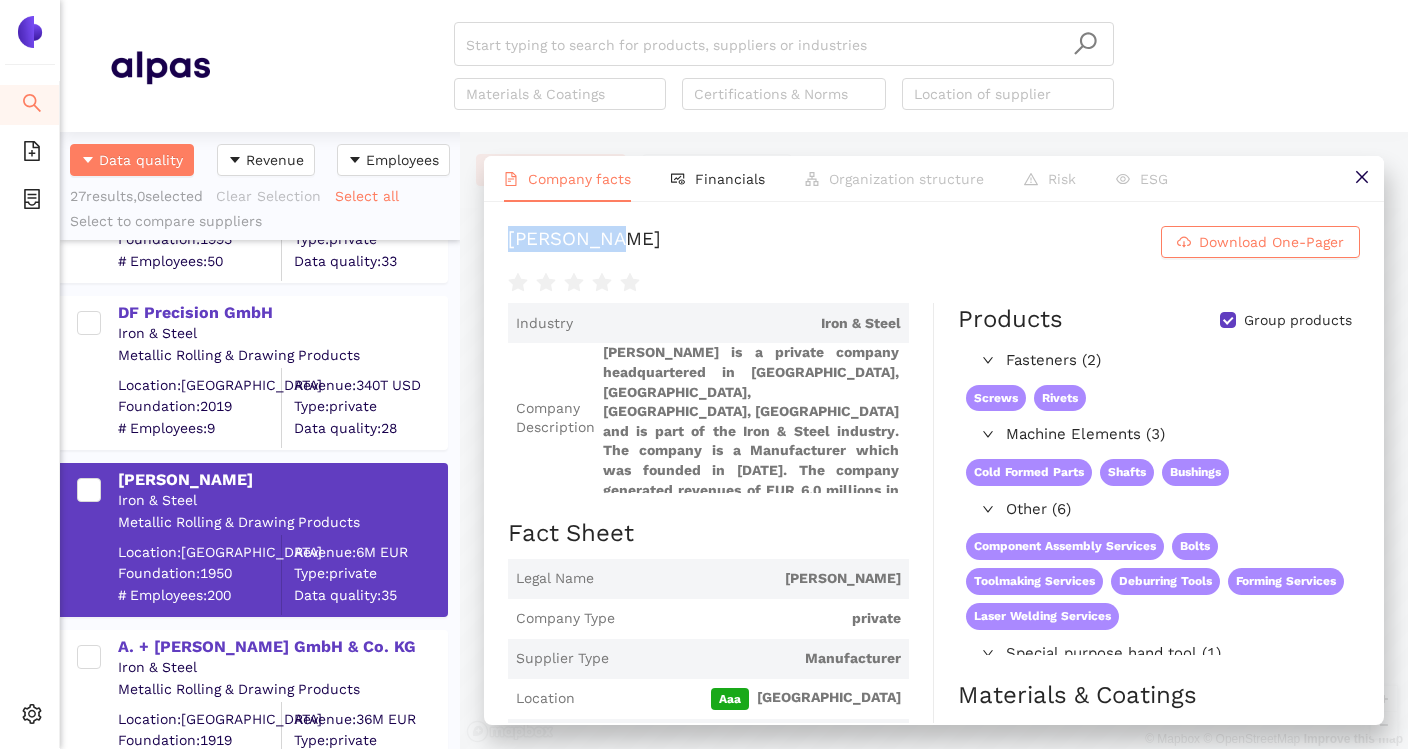 scroll, scrollTop: 6, scrollLeft: 0, axis: vertical 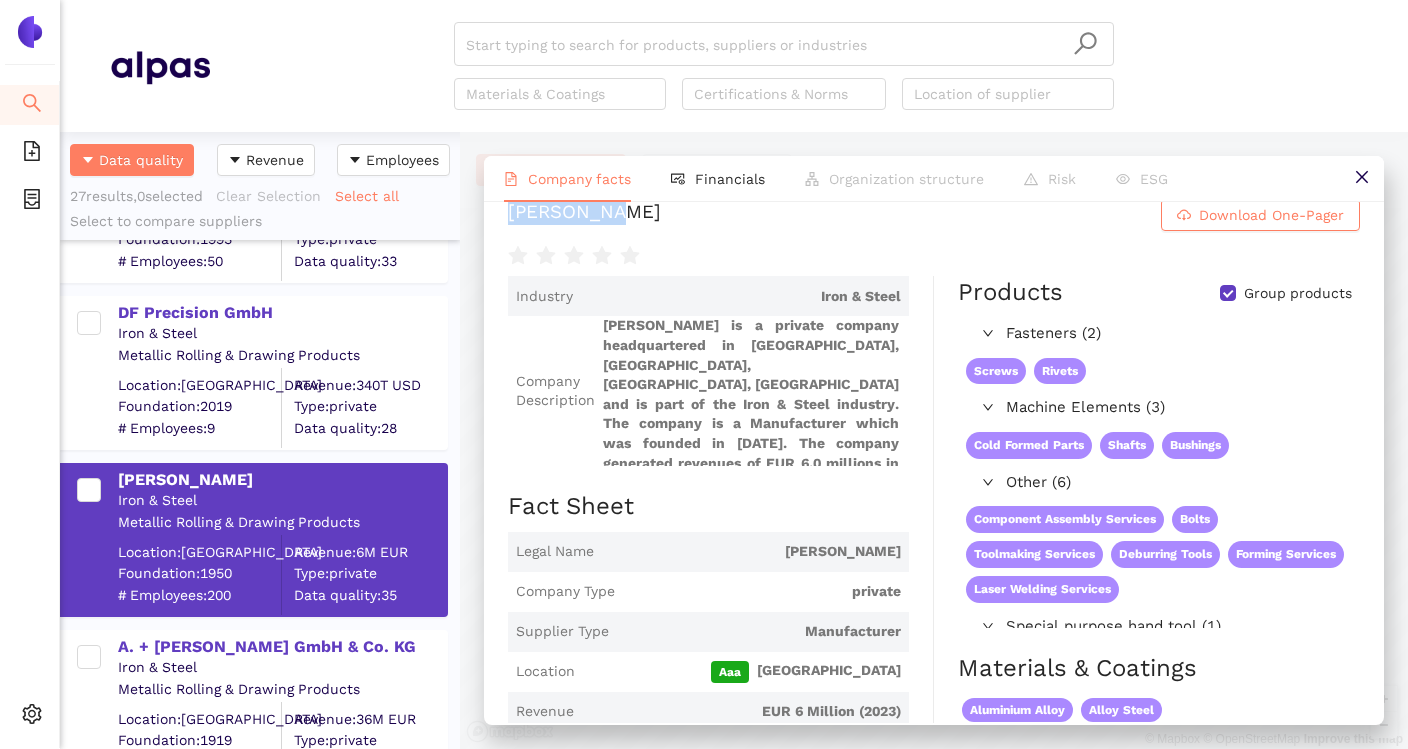 copy on "[PERSON_NAME]" 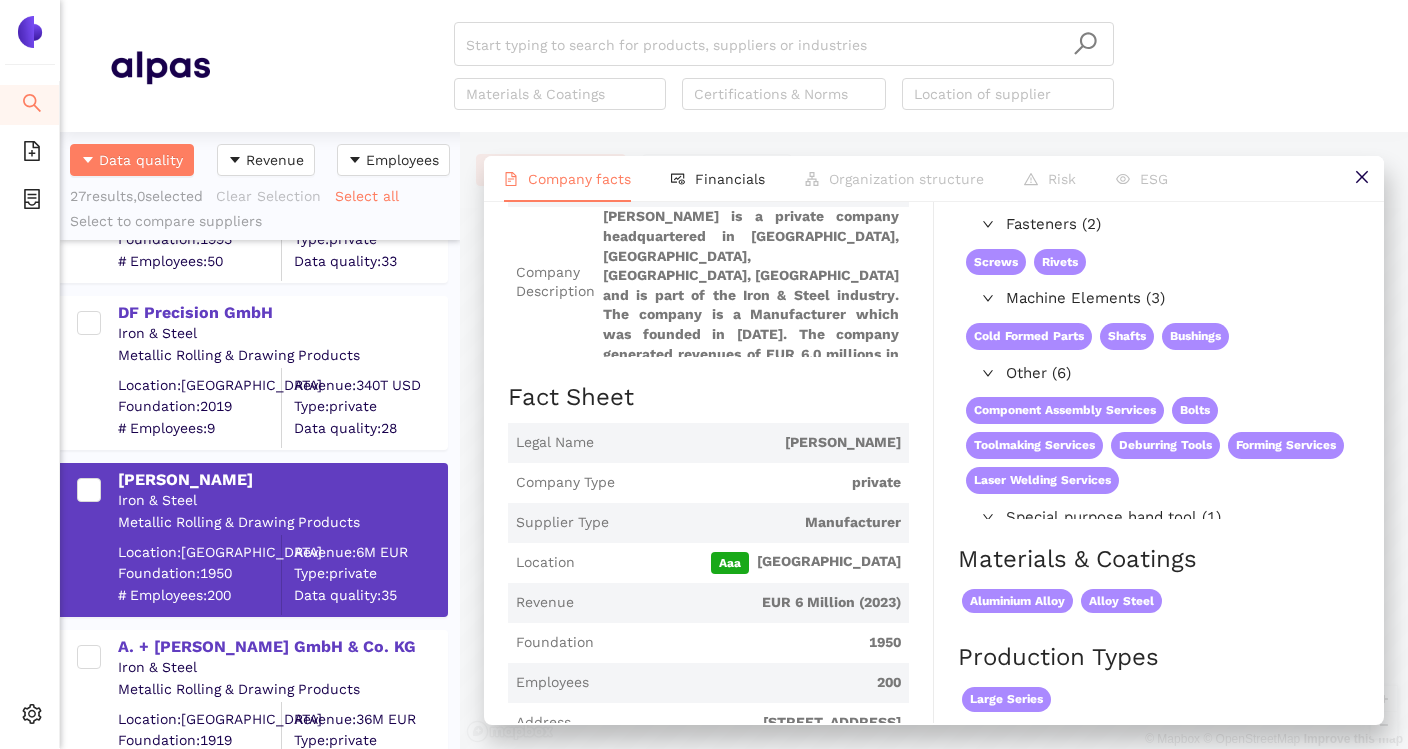 scroll, scrollTop: 155, scrollLeft: 0, axis: vertical 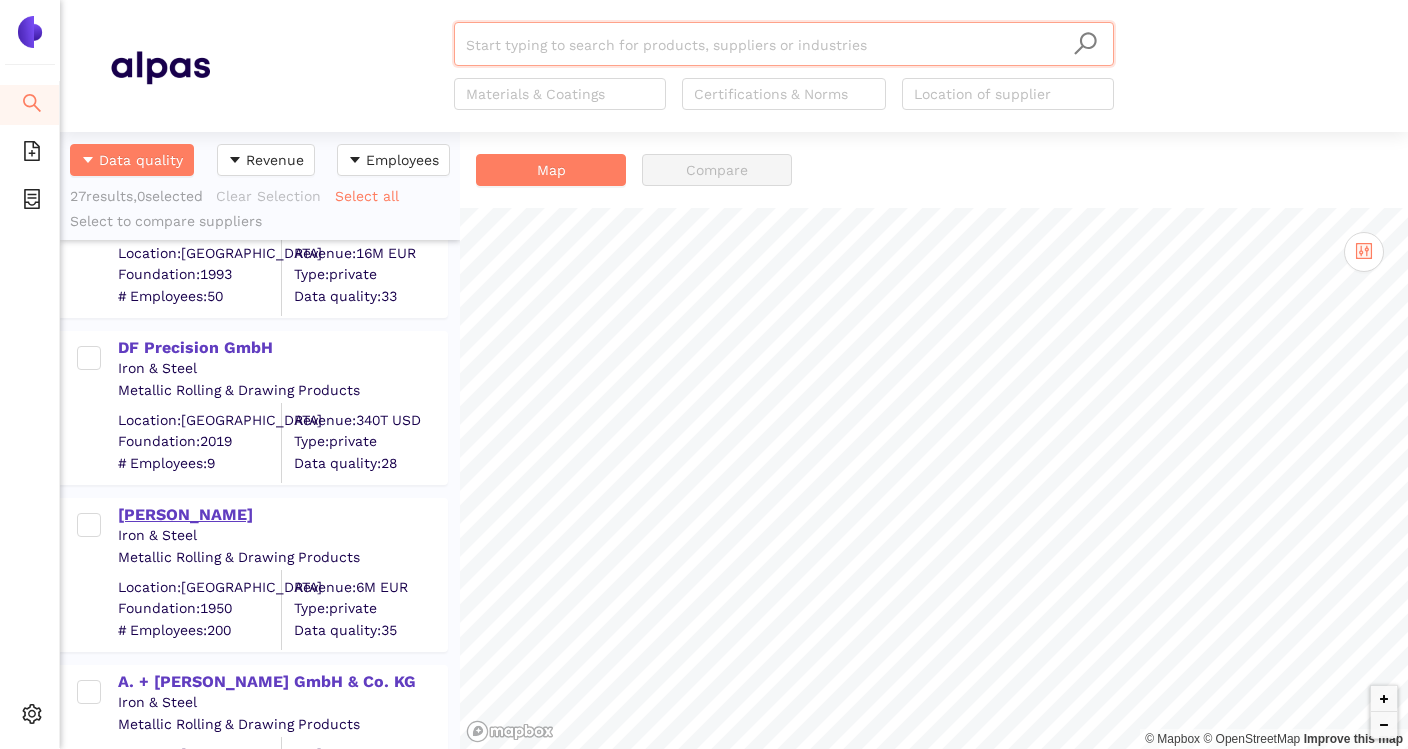 click on "[PERSON_NAME]" at bounding box center [282, 515] 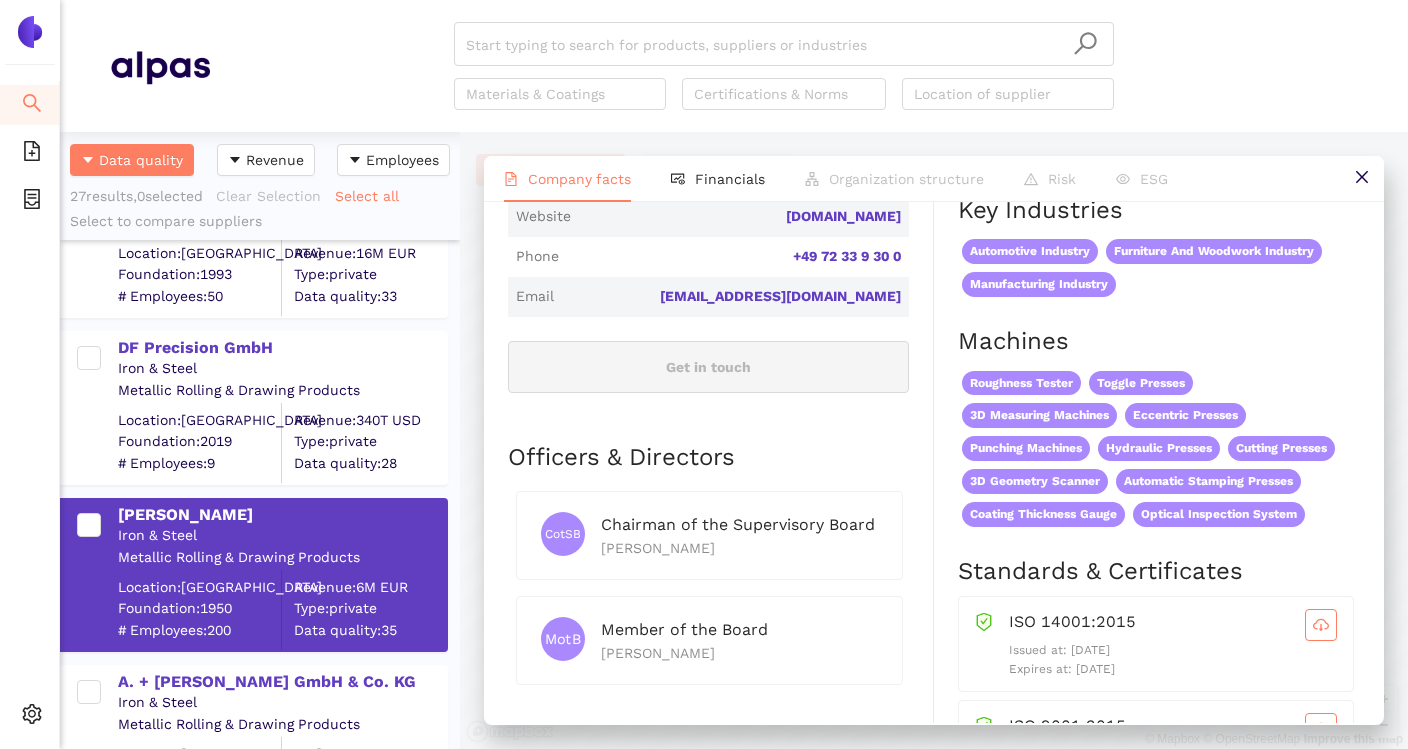 scroll, scrollTop: 605, scrollLeft: 0, axis: vertical 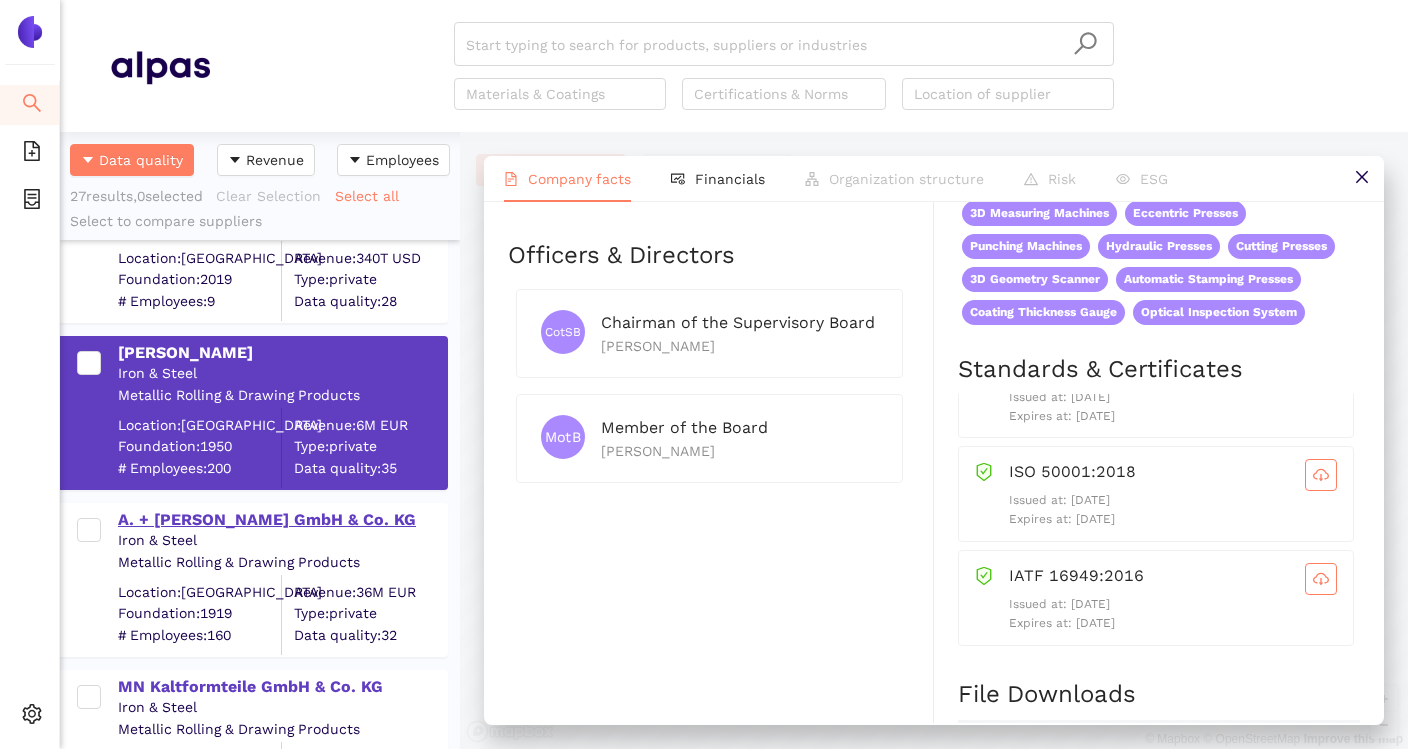 click on "A. + [PERSON_NAME] GmbH & Co. KG" at bounding box center [282, 520] 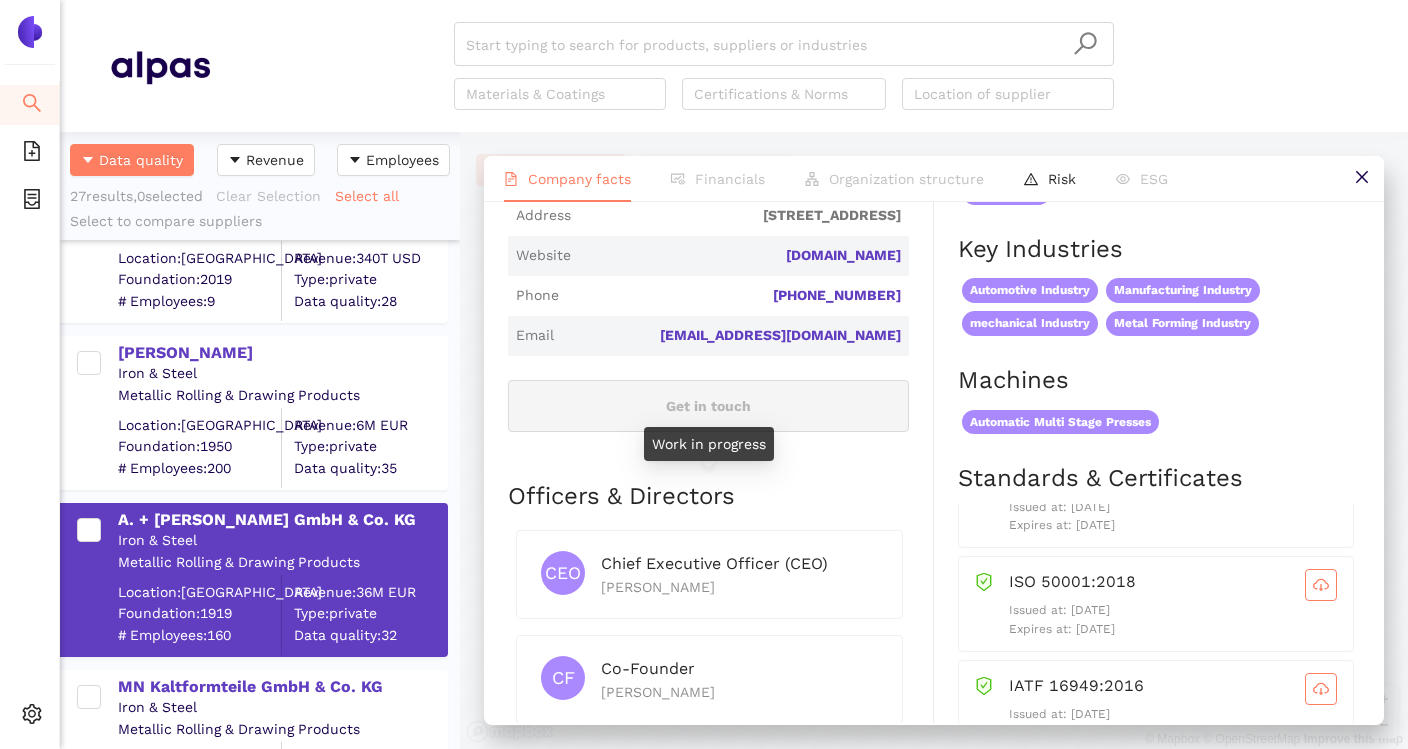 scroll, scrollTop: 644, scrollLeft: 0, axis: vertical 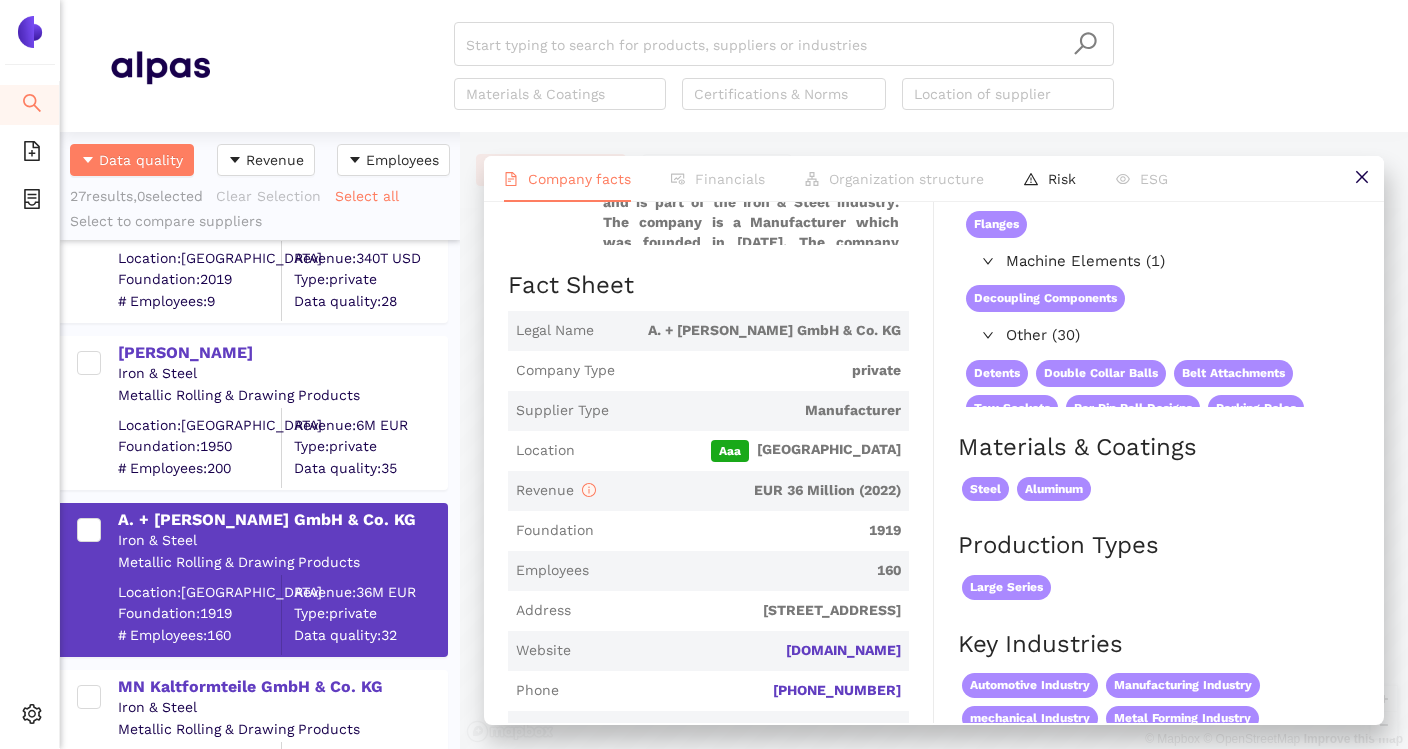click on "Products Group products Fasteners (3) Weld Nut Spacers Clamp Flange (steel) (1) Flanges Machine Elements (1) Decoupling Components Other (30) Detents Double Collar Balls Belt Attachments Tow Sockets Bar Pin Ball Designs Parking Poles Short Pipes Double Waistband Parts Bolt Nuts Restraint Systems Pipe With Serrations Spacer With Flanges Double Collar with Teeths Blank Threaded Bolts Torsion Bars Oval Inner Parts Raw Part Injections Reinforcement Bushings Chassis Hinges Eyelets Steering Wheel Hubs Bar Pin With Flanges Pipe Mediums Pipe With Beads Pipe Longs Bar Pins Ball Sleeve Flange Part Hexagons Gearbox Bushings Materials & Coatings Steel Aluminum Production Types Large Series Key Industries Automotive Industry Manufacturing Industry mechanical Industry Metal Forming Industry Machines Automatic Multi Stage Presses Standards & Certificates ISO 14001:2015 Issued at: [DATE] Expires at: [DATE] ISO 9001:2015 Issued at: [DATE] Expires at: [DATE] ISO 50001:2018 Issued at: [DATE] IATF 16949:2016" at bounding box center (1147, 952) 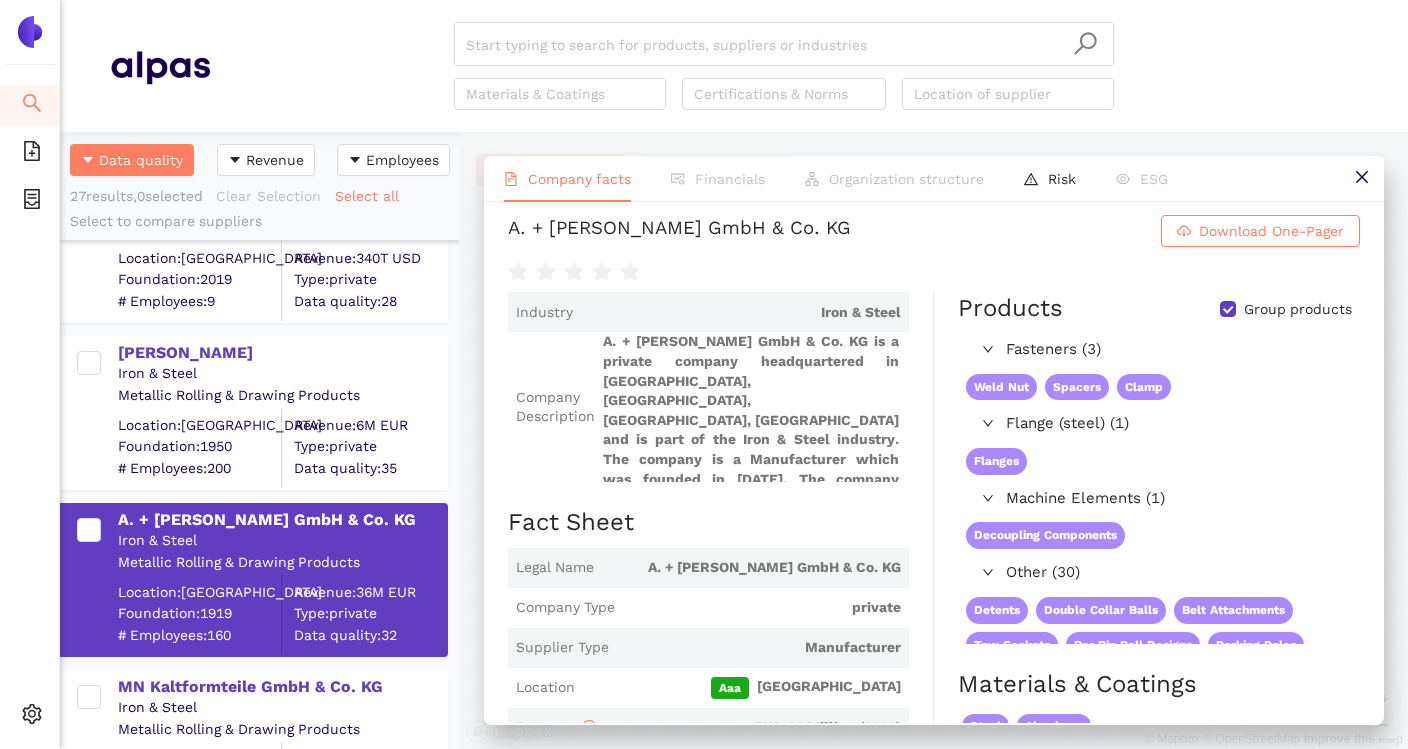 scroll, scrollTop: 0, scrollLeft: 0, axis: both 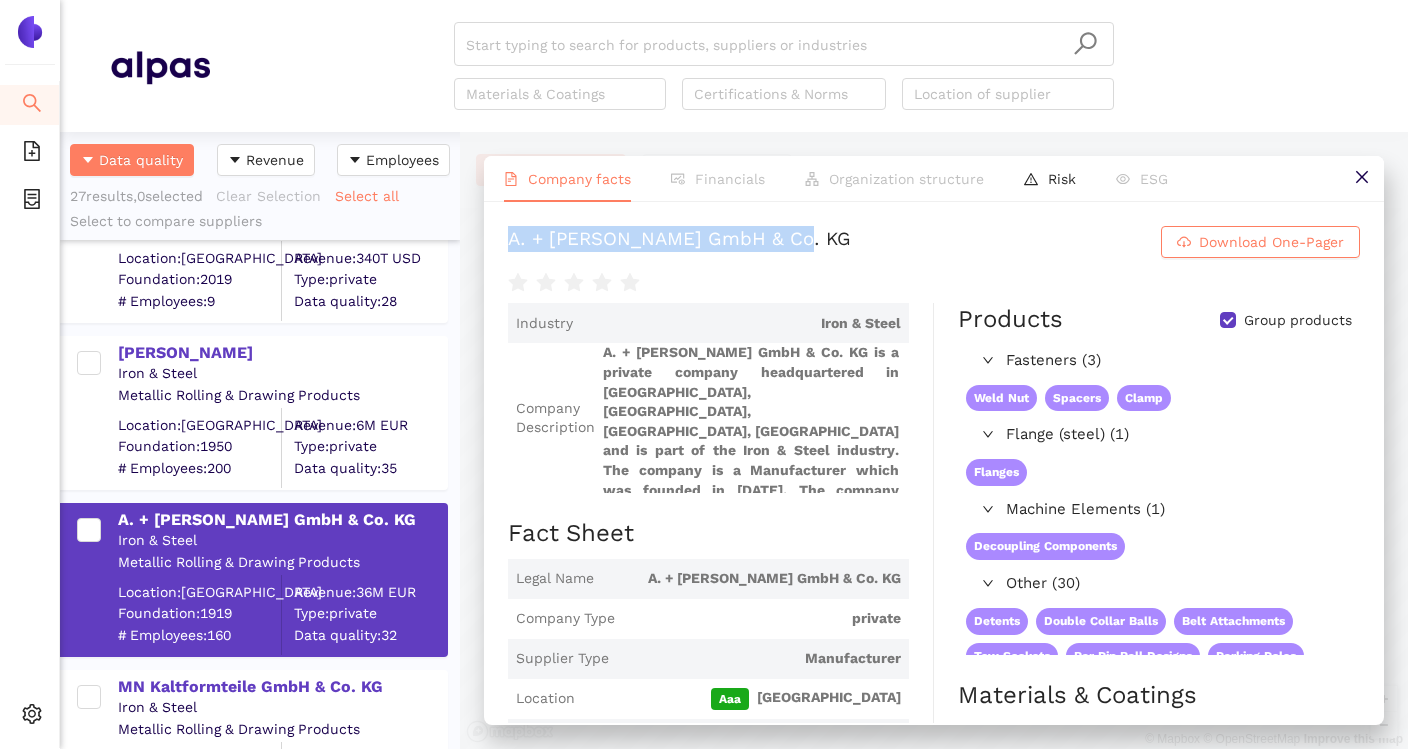 drag, startPoint x: 504, startPoint y: 240, endPoint x: 802, endPoint y: 255, distance: 298.3773 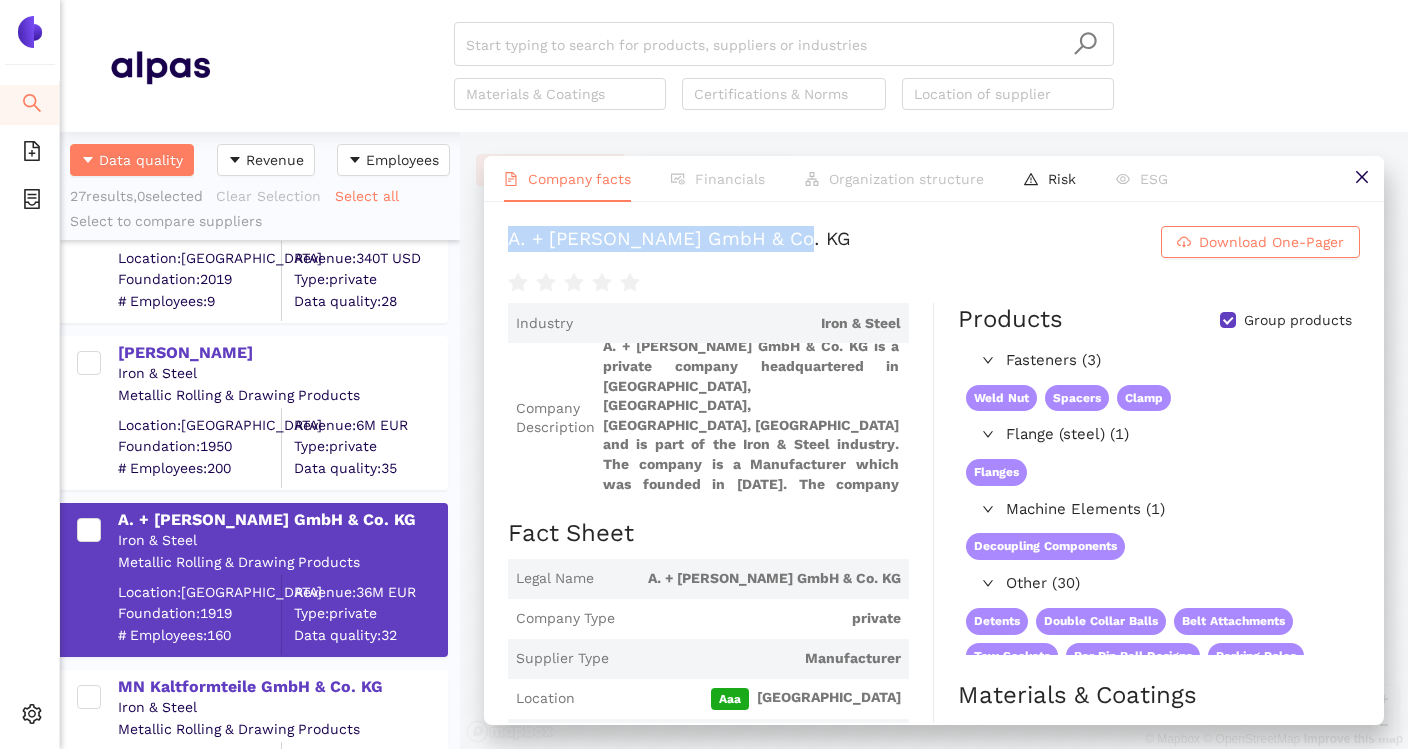scroll, scrollTop: 0, scrollLeft: 0, axis: both 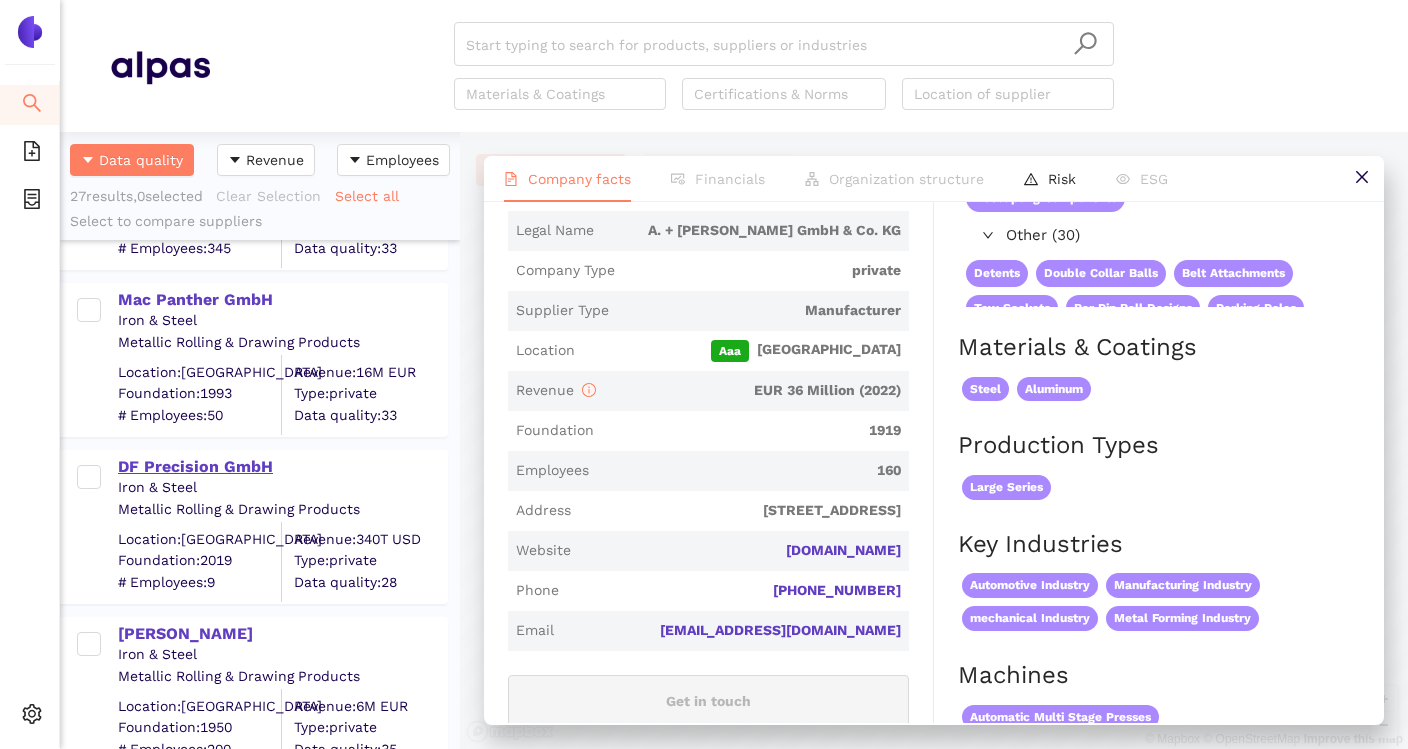 click on "DF Precision GmbH" at bounding box center (282, 467) 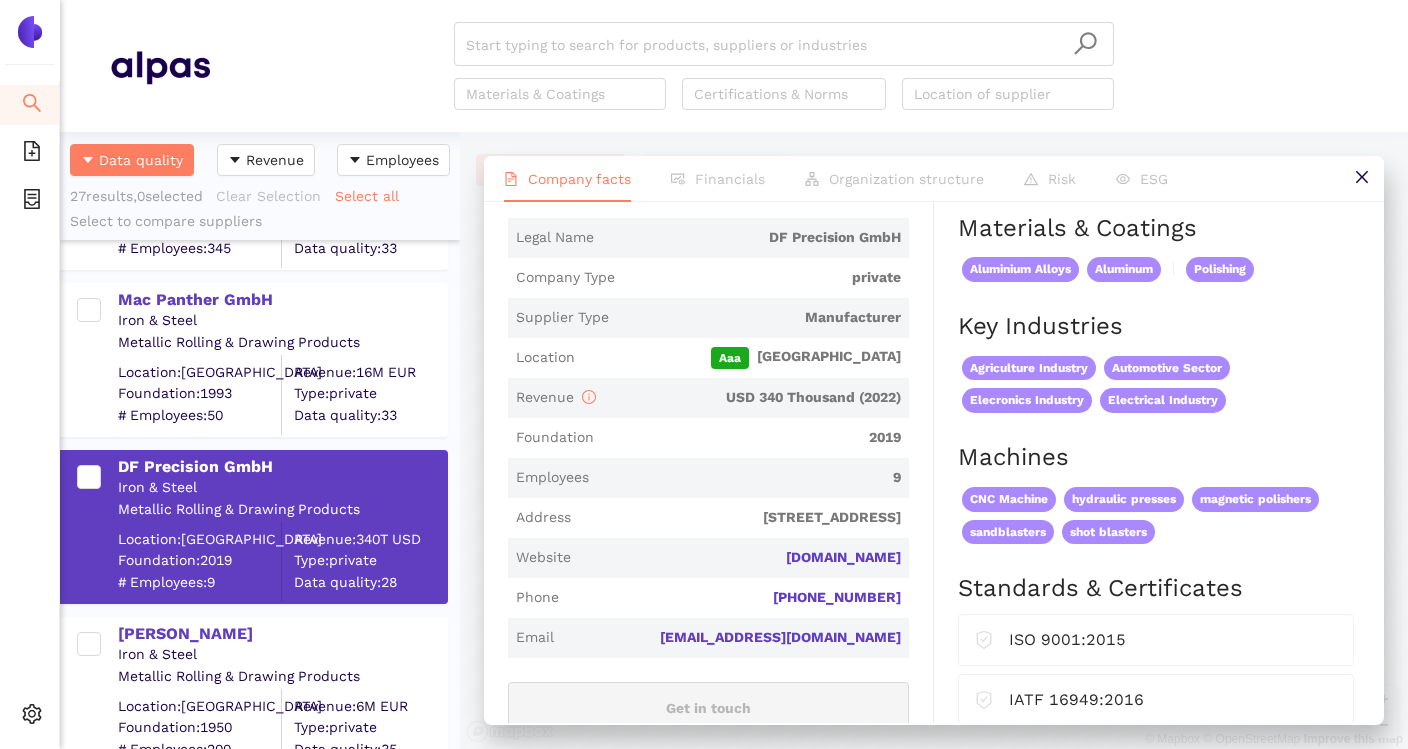 scroll, scrollTop: 344, scrollLeft: 0, axis: vertical 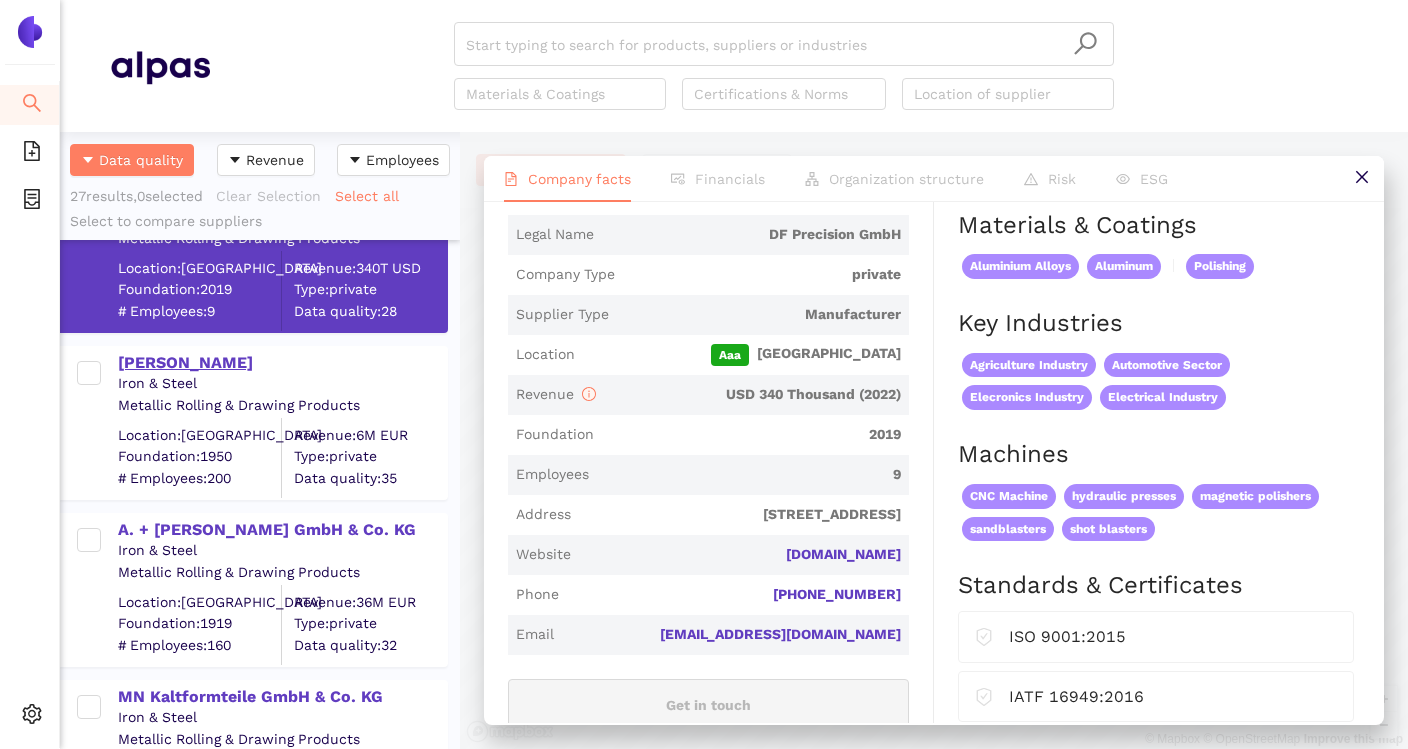 click on "[PERSON_NAME]" at bounding box center (282, 363) 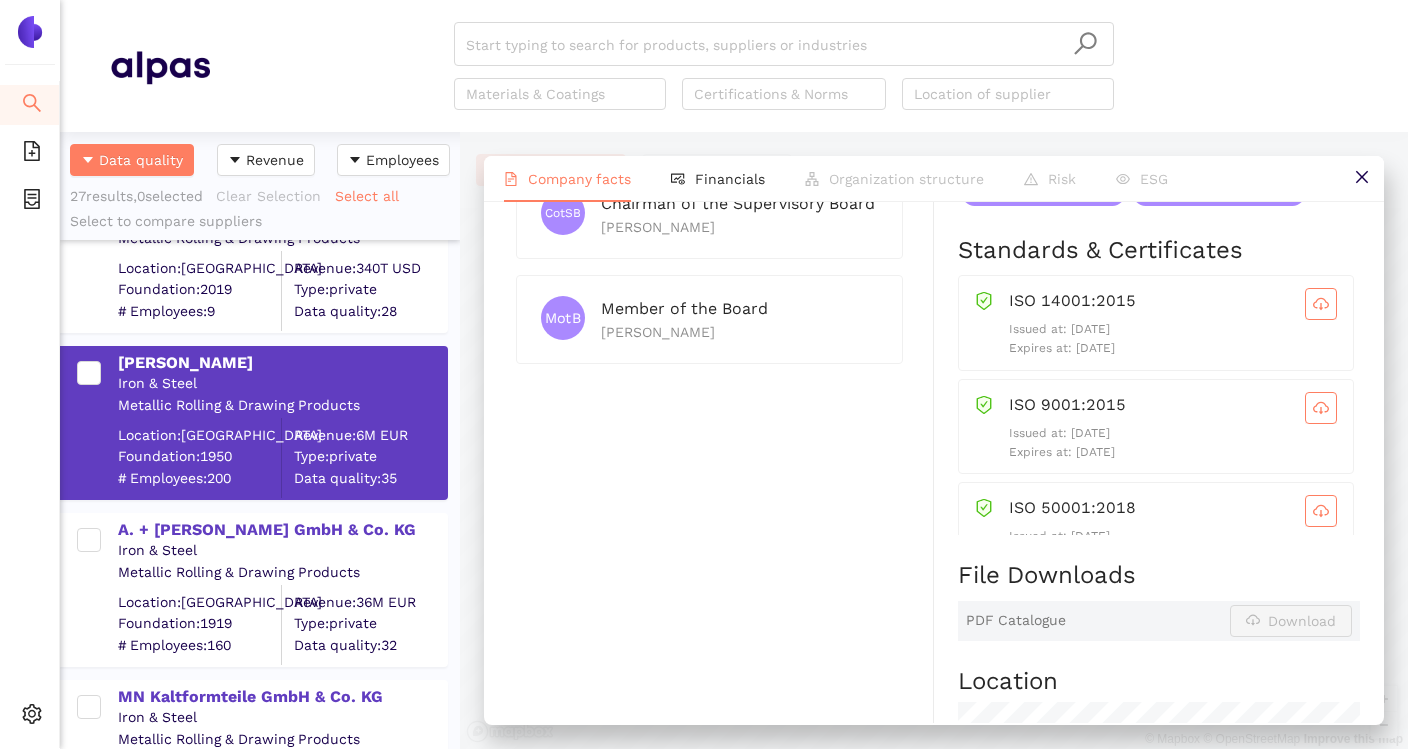 scroll, scrollTop: 1011, scrollLeft: 0, axis: vertical 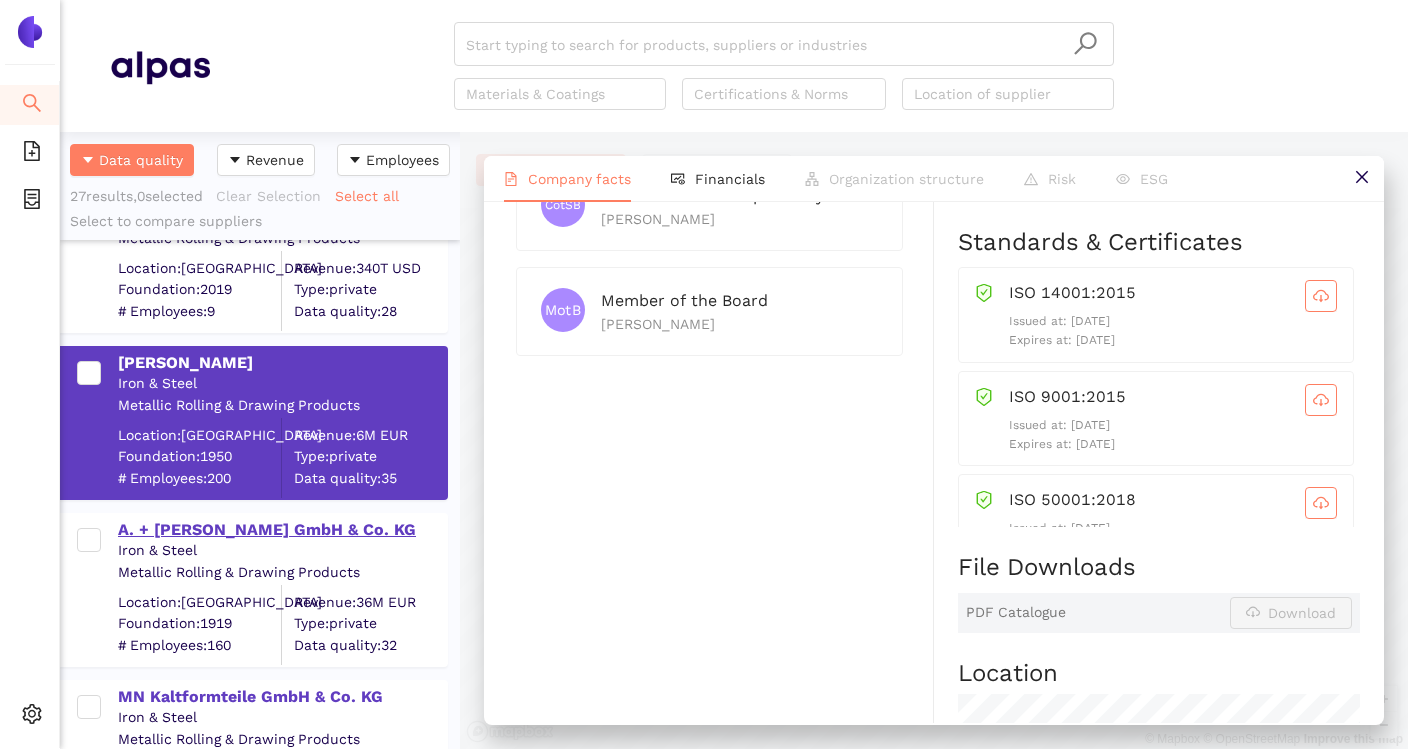 click on "A. + [PERSON_NAME] GmbH & Co. KG" at bounding box center [282, 530] 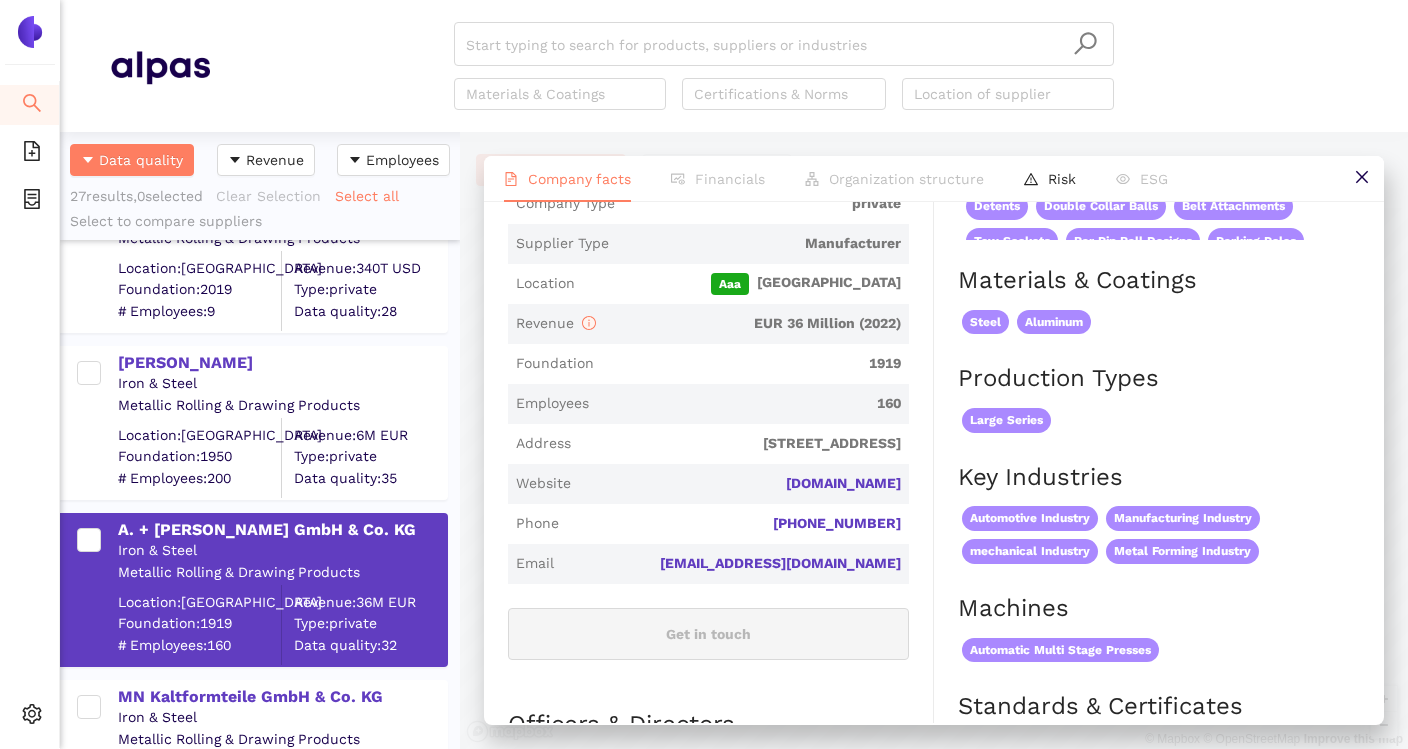scroll, scrollTop: 420, scrollLeft: 0, axis: vertical 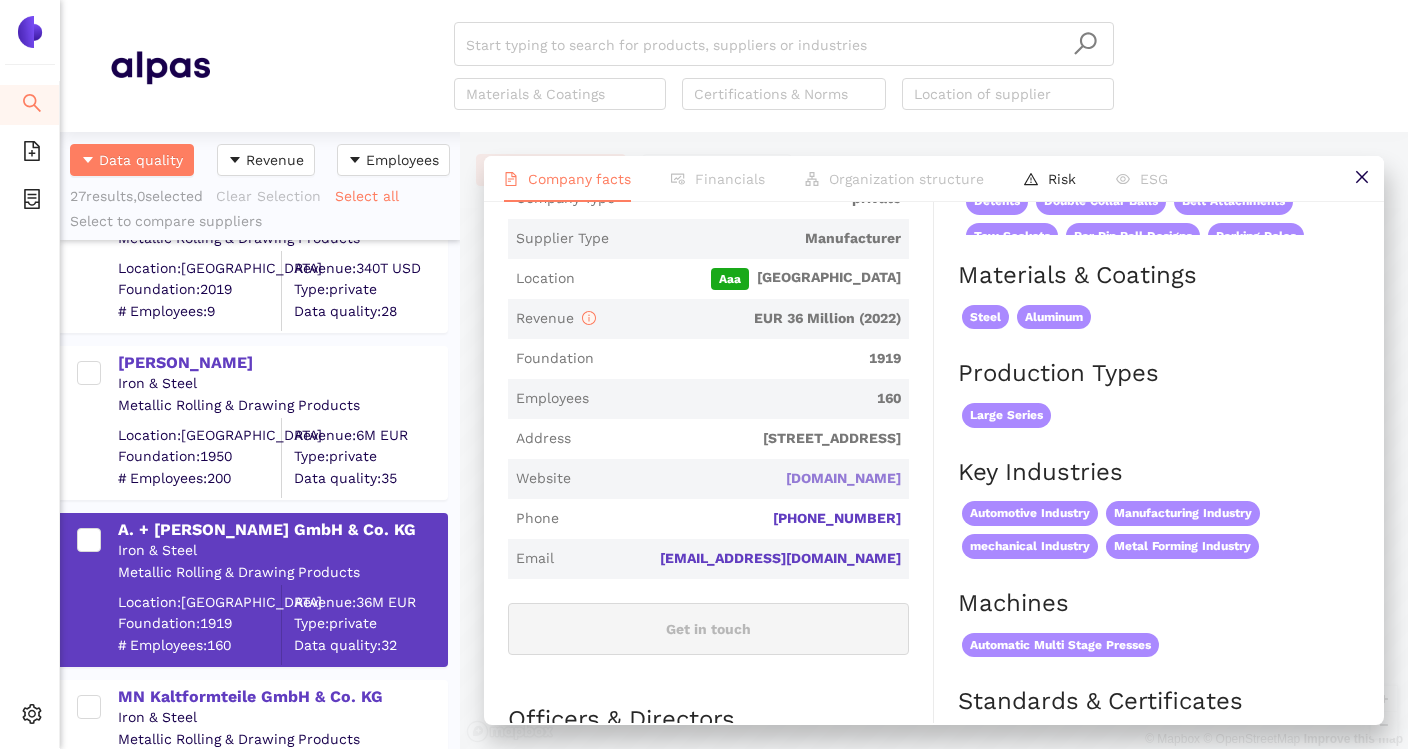 click on "[DOMAIN_NAME]" at bounding box center (0, 0) 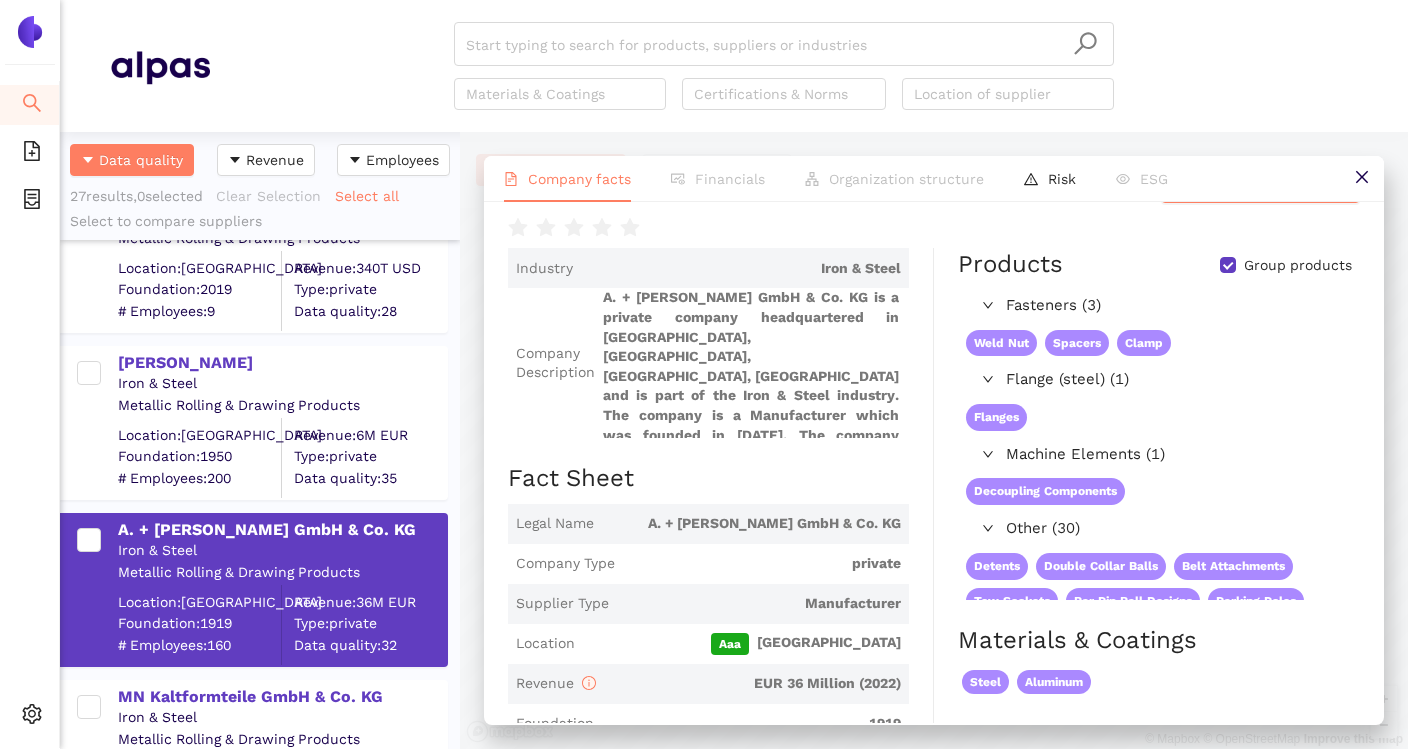 scroll, scrollTop: 24, scrollLeft: 0, axis: vertical 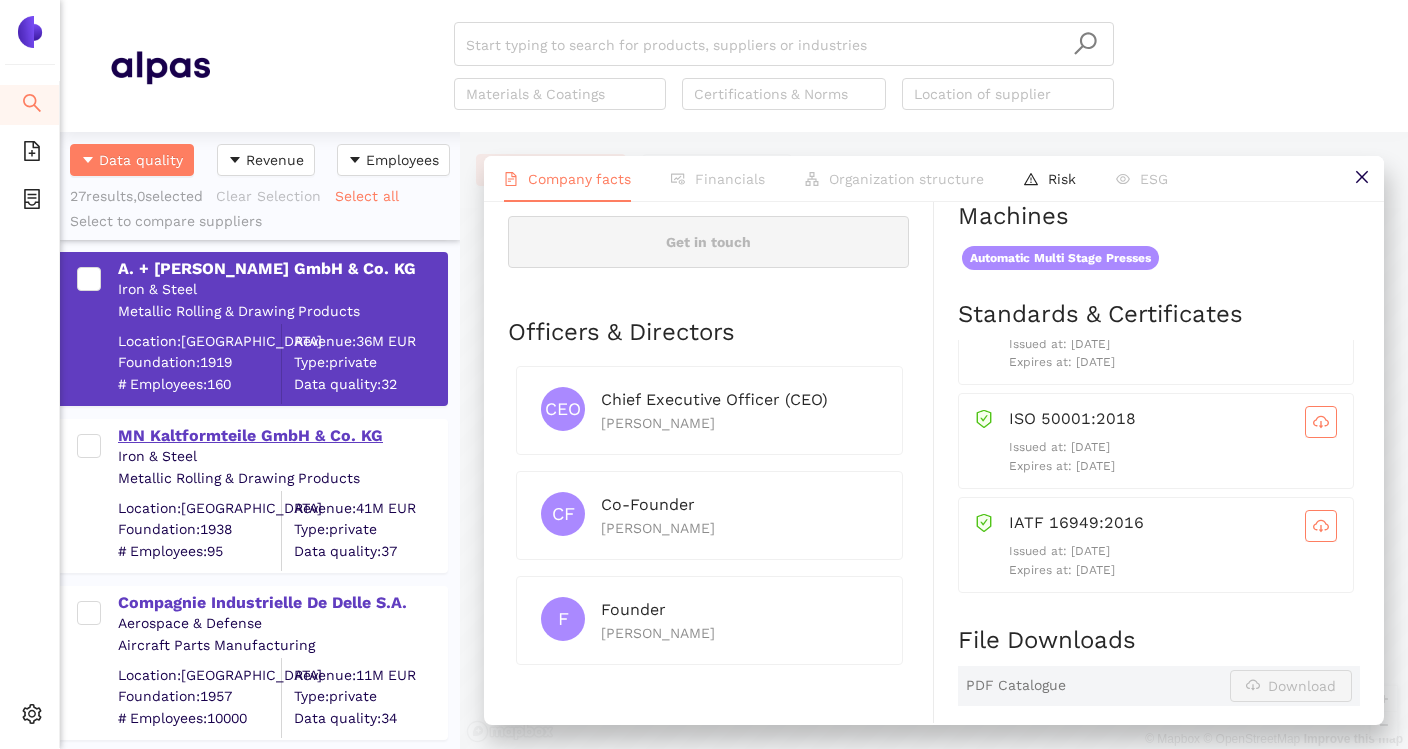 click on "MN Kaltformteile GmbH & Co. KG" at bounding box center (282, 436) 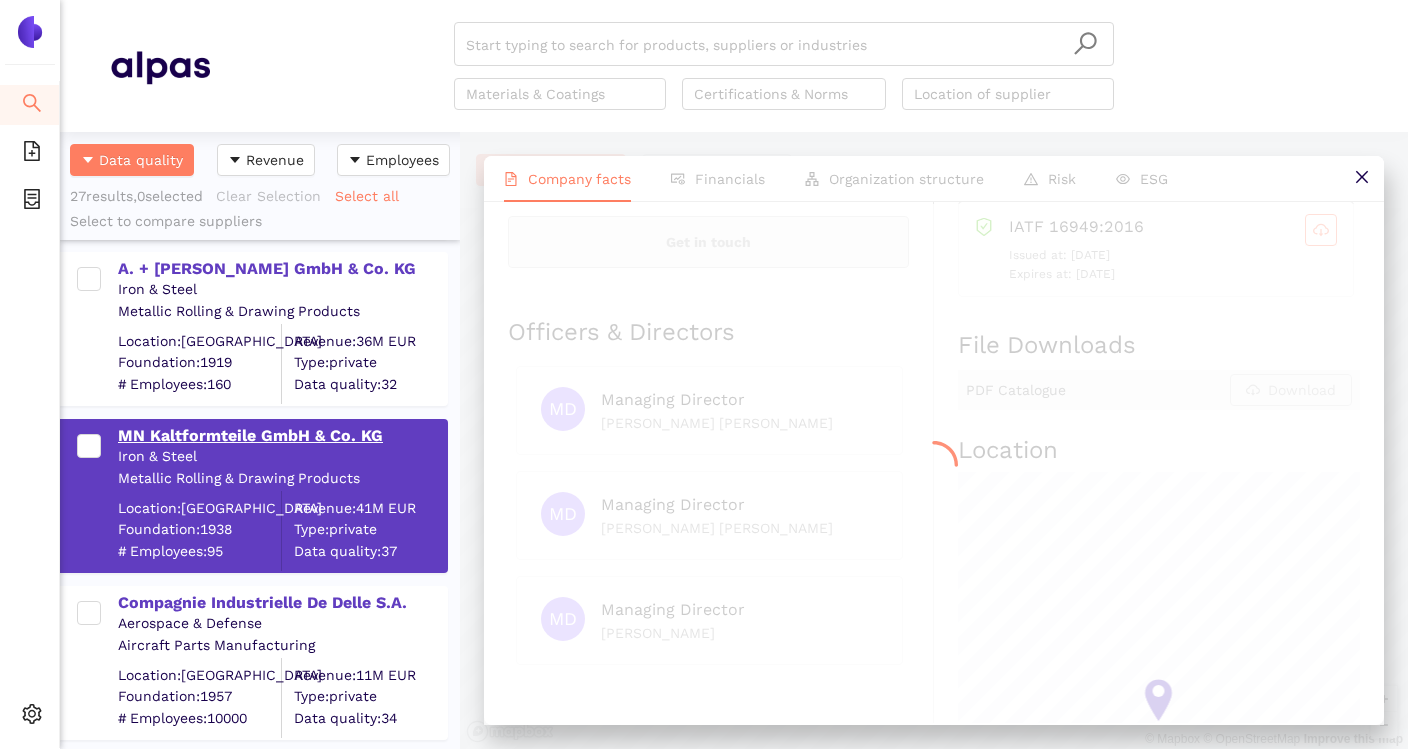 scroll, scrollTop: 0, scrollLeft: 0, axis: both 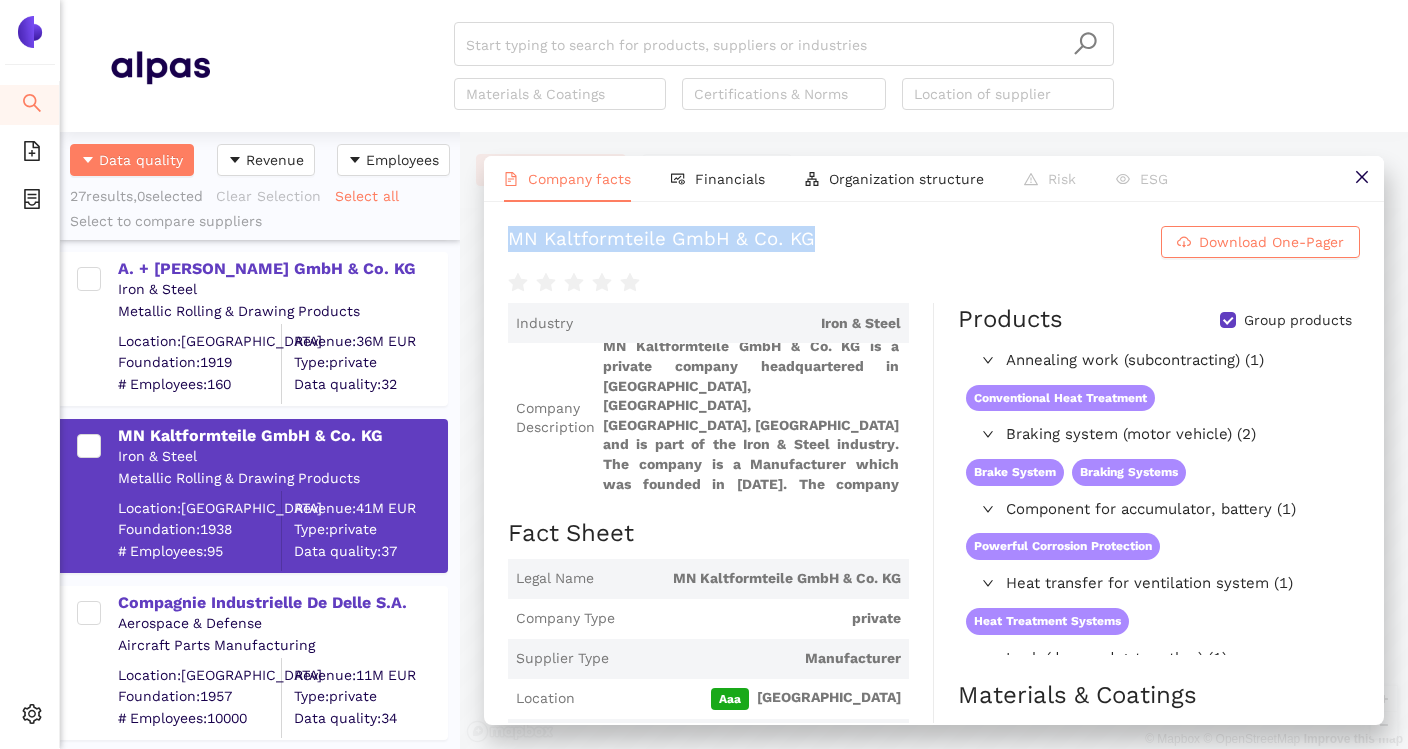 drag, startPoint x: 506, startPoint y: 242, endPoint x: 807, endPoint y: 242, distance: 301 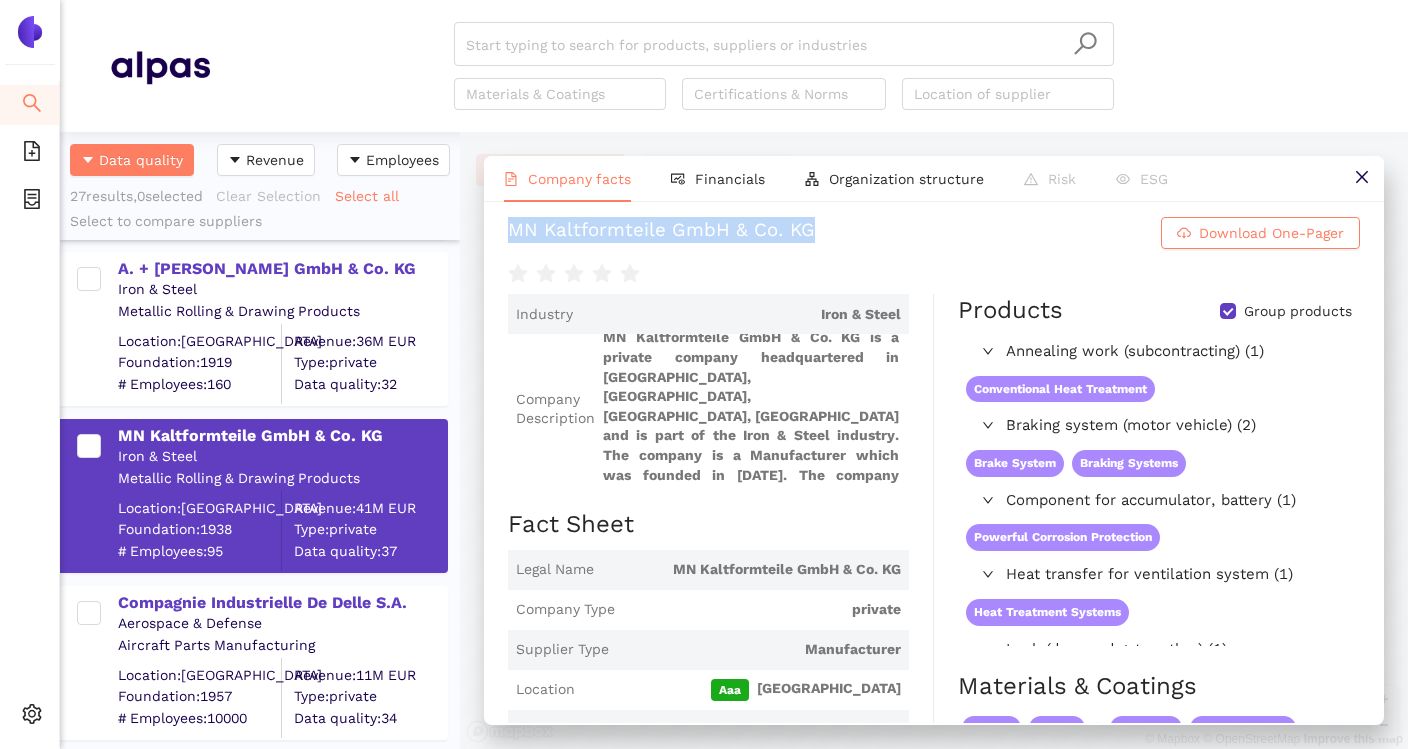 scroll, scrollTop: 0, scrollLeft: 0, axis: both 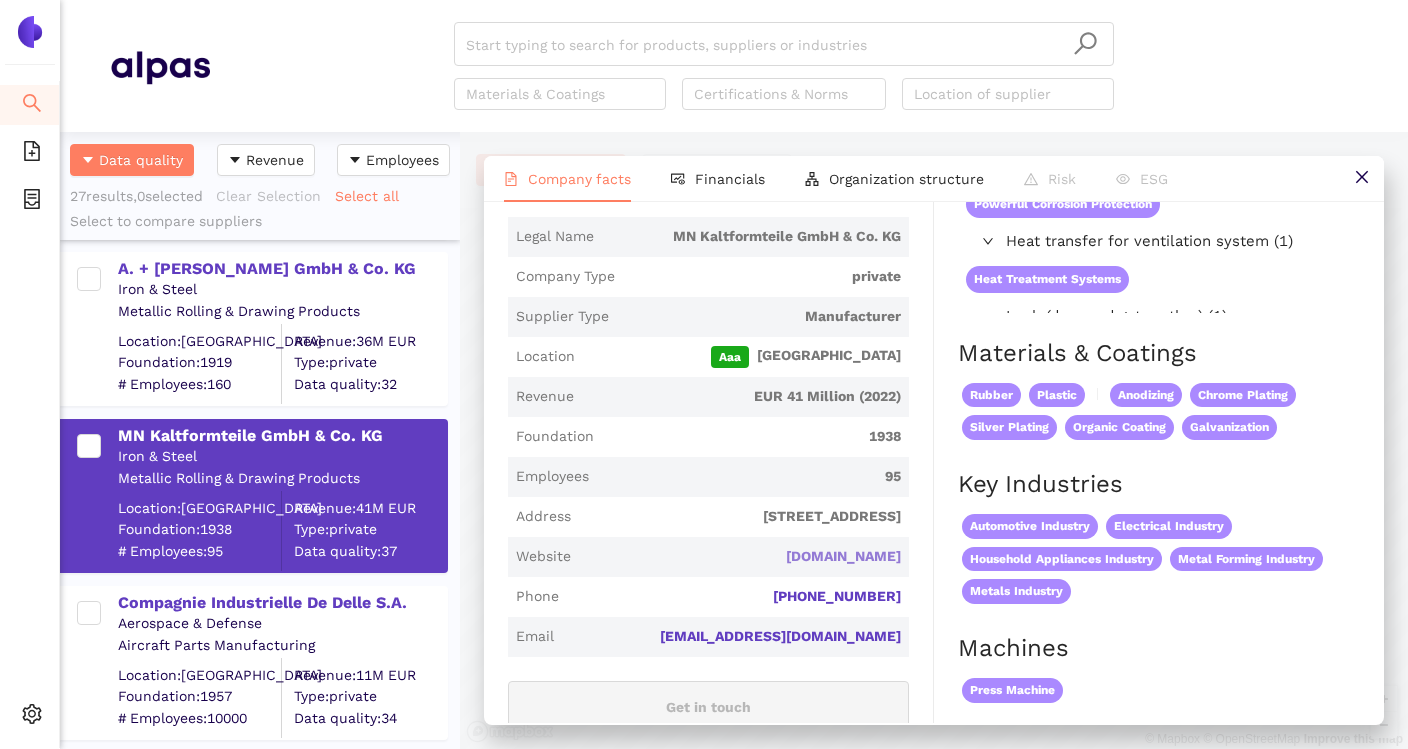 drag, startPoint x: 764, startPoint y: 554, endPoint x: 900, endPoint y: 562, distance: 136.23509 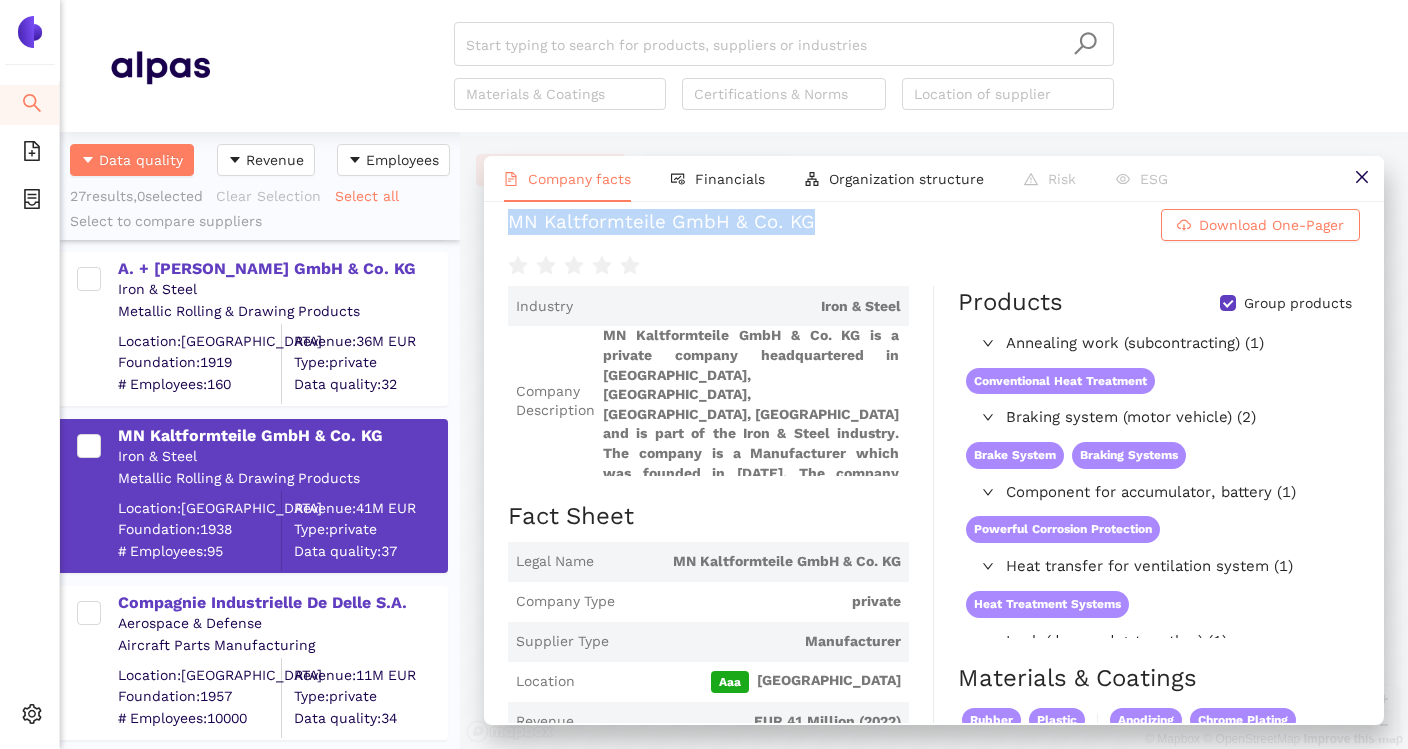 scroll, scrollTop: 0, scrollLeft: 0, axis: both 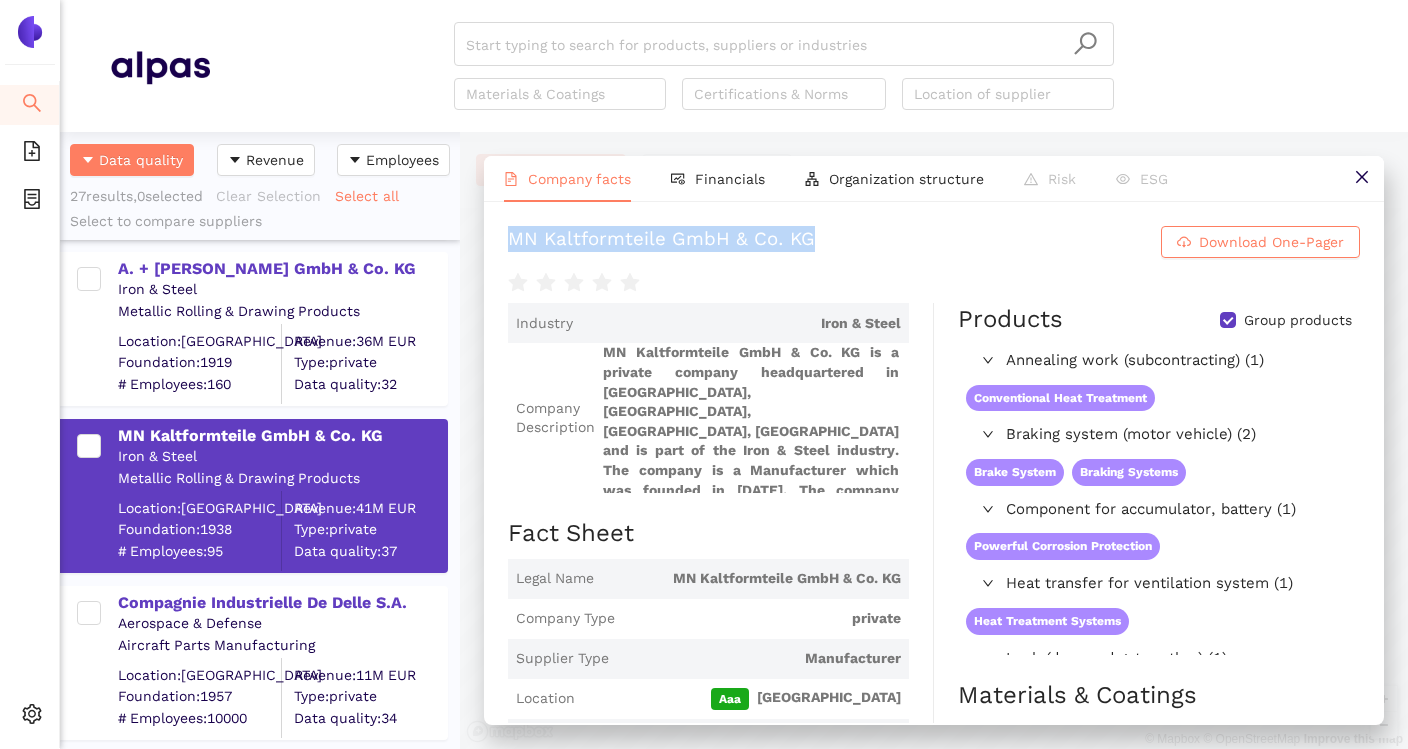 drag, startPoint x: 501, startPoint y: 237, endPoint x: 812, endPoint y: 247, distance: 311.16074 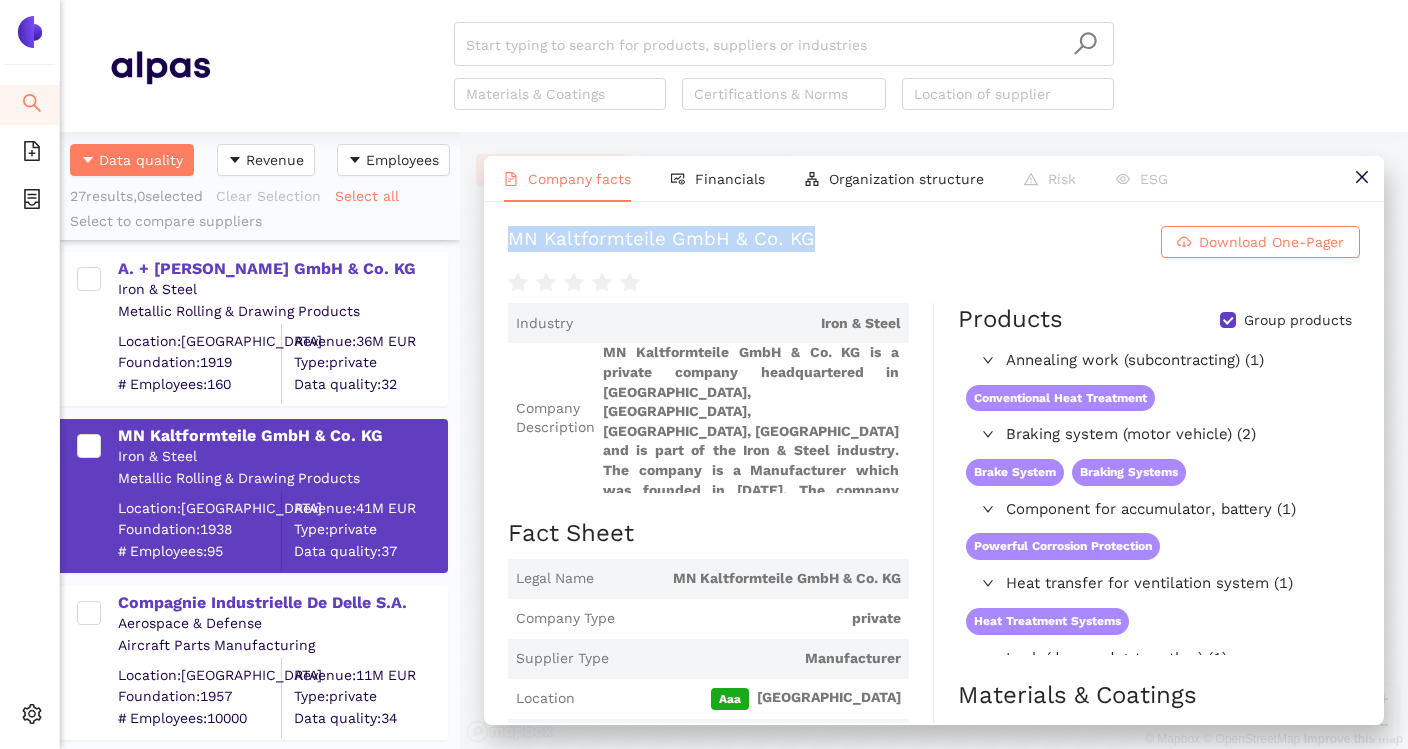 scroll, scrollTop: 6, scrollLeft: 0, axis: vertical 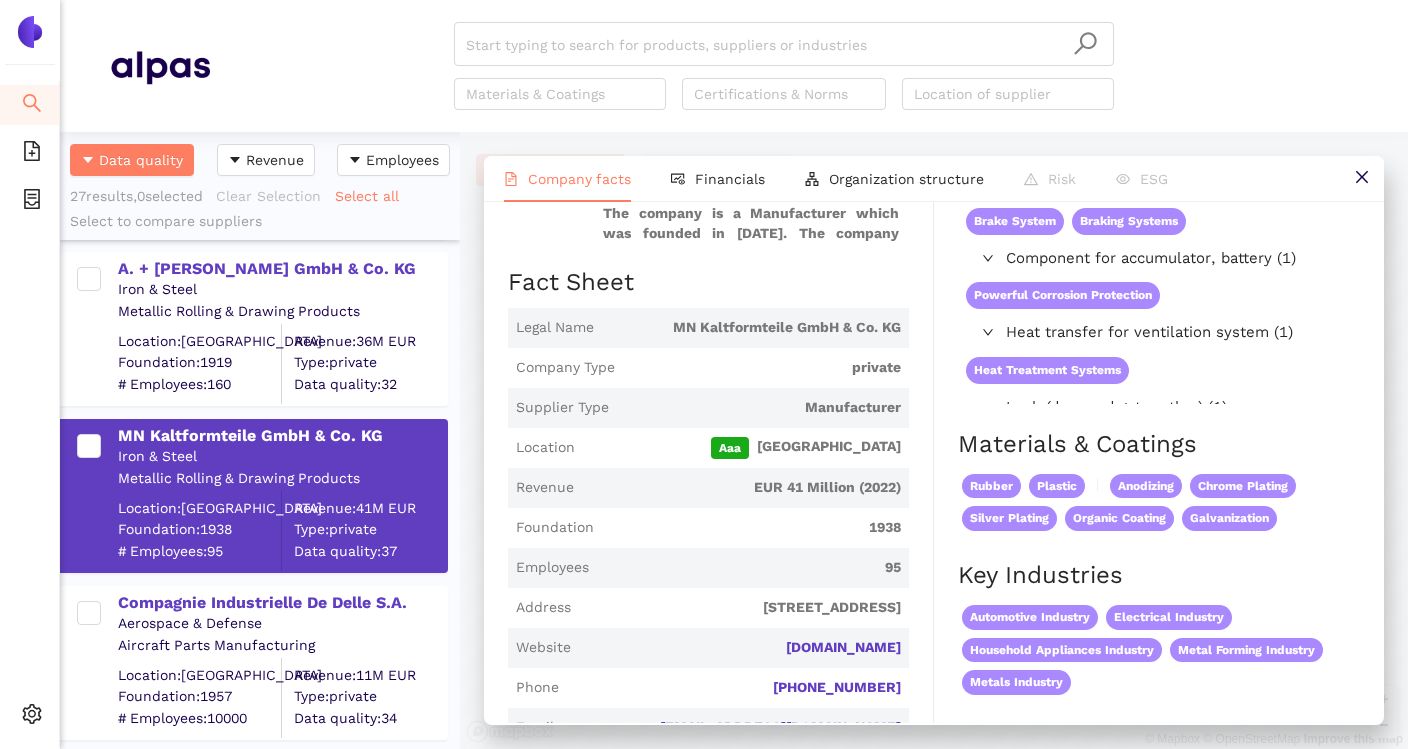 drag, startPoint x: 603, startPoint y: 609, endPoint x: 905, endPoint y: 606, distance: 302.0149 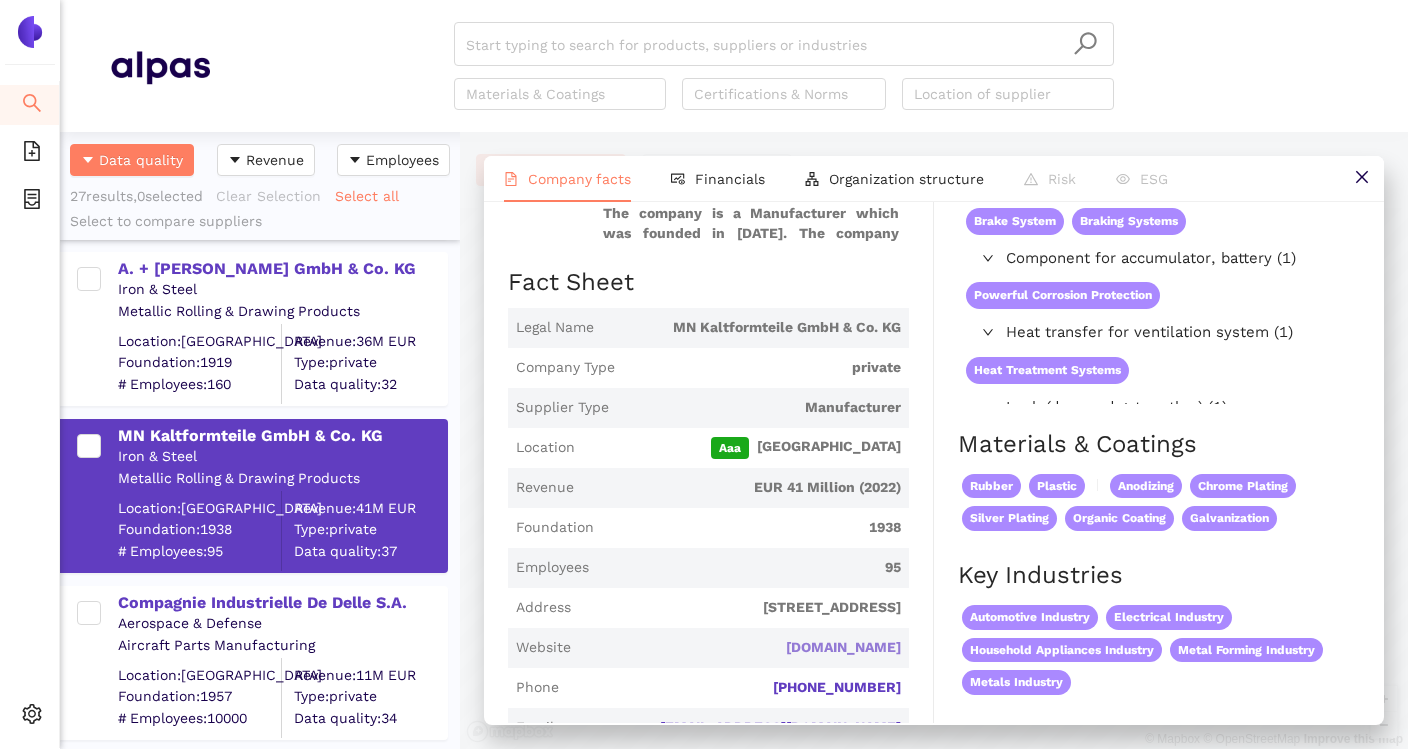 click on "mn-kaltform.de" at bounding box center [0, 0] 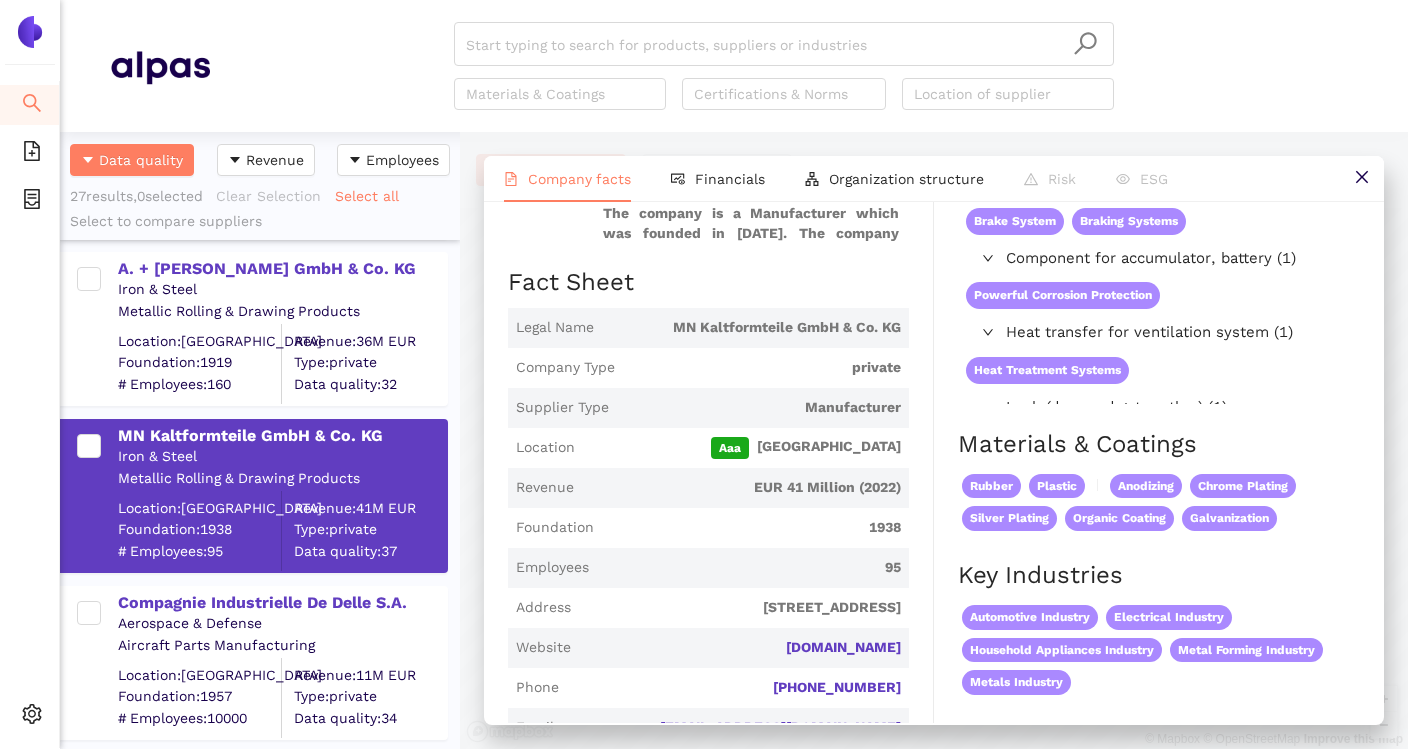 click on "95" at bounding box center (749, 568) 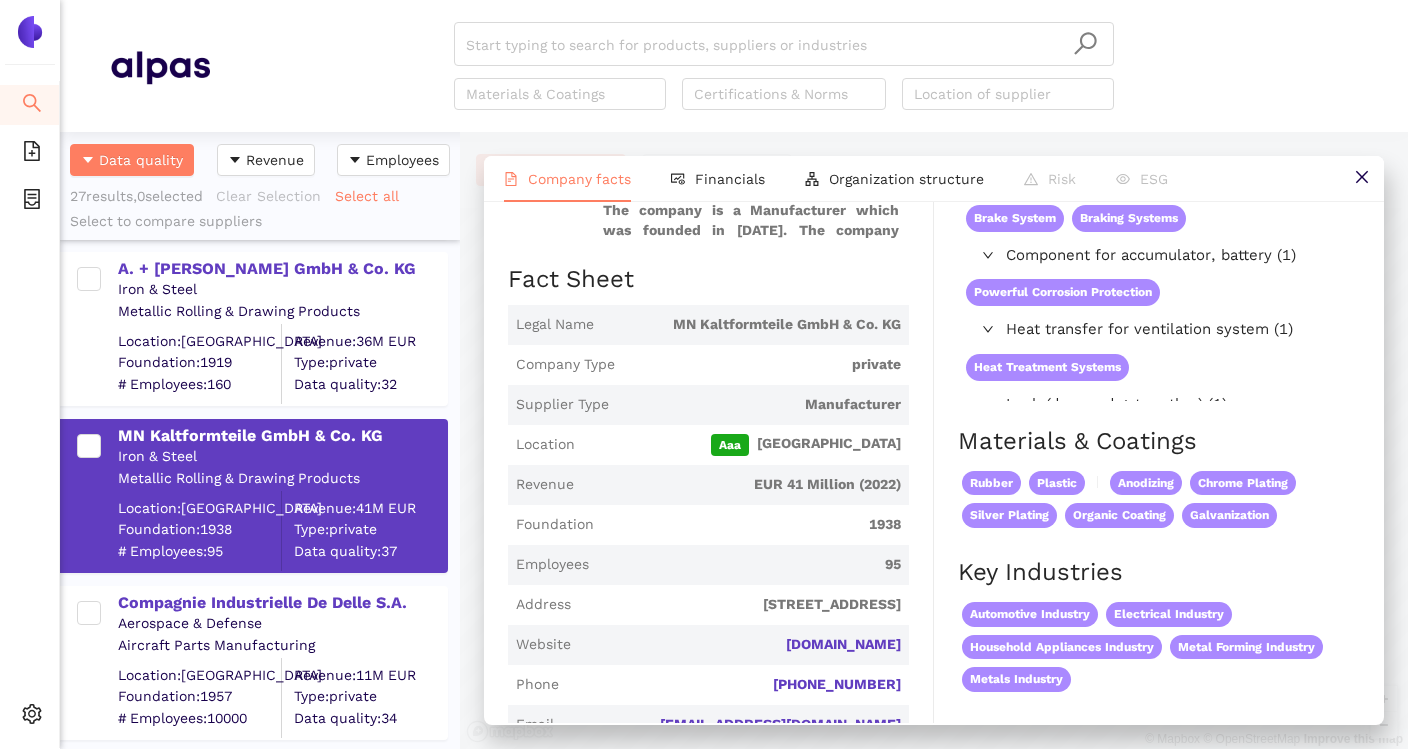 scroll, scrollTop: 289, scrollLeft: 0, axis: vertical 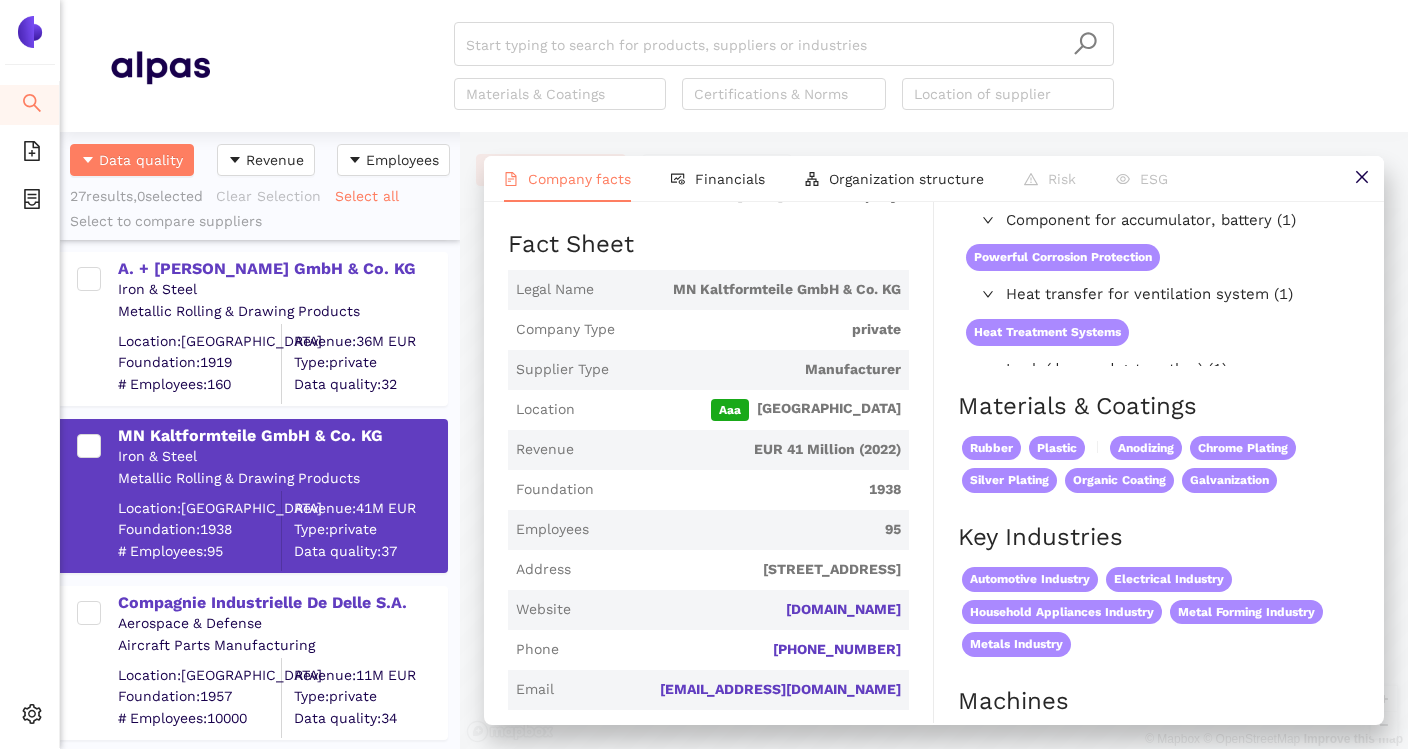 drag, startPoint x: 597, startPoint y: 569, endPoint x: 904, endPoint y: 576, distance: 307.0798 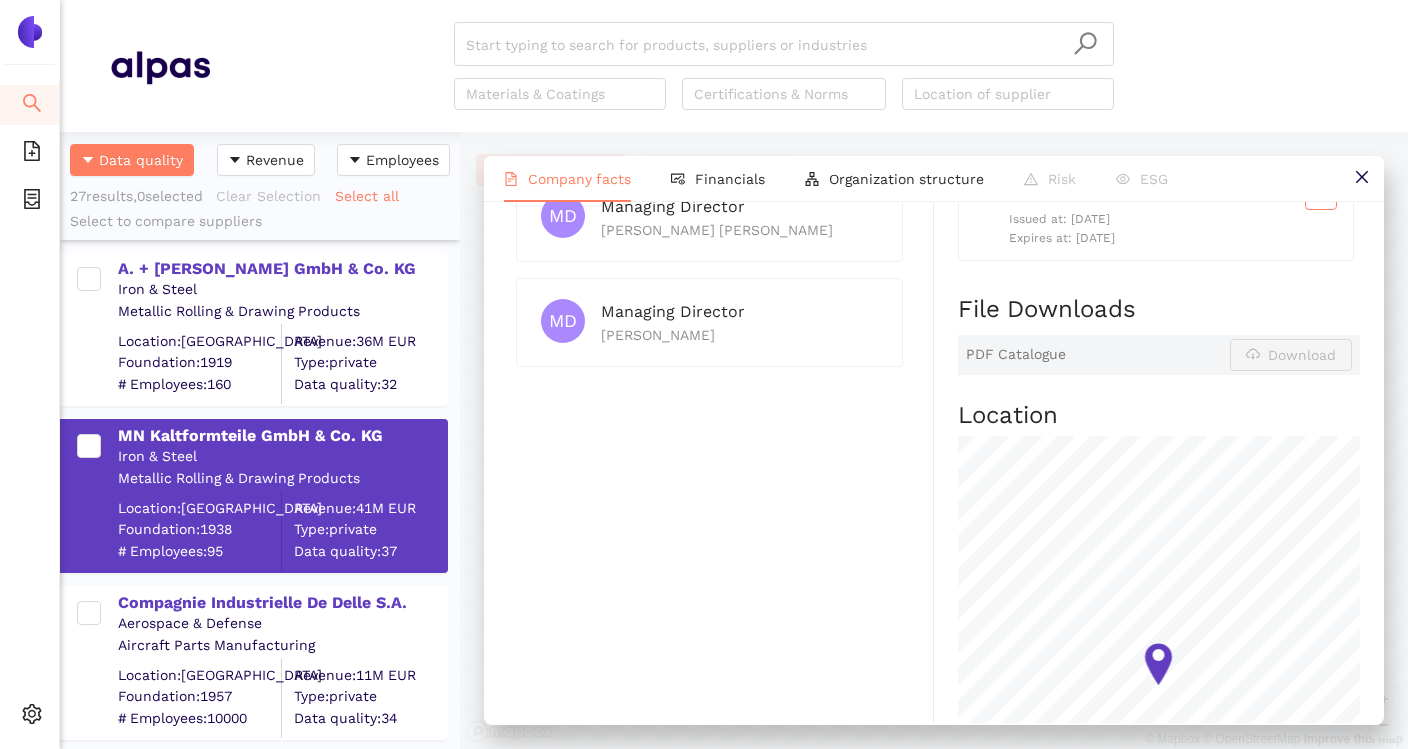 scroll, scrollTop: 1109, scrollLeft: 0, axis: vertical 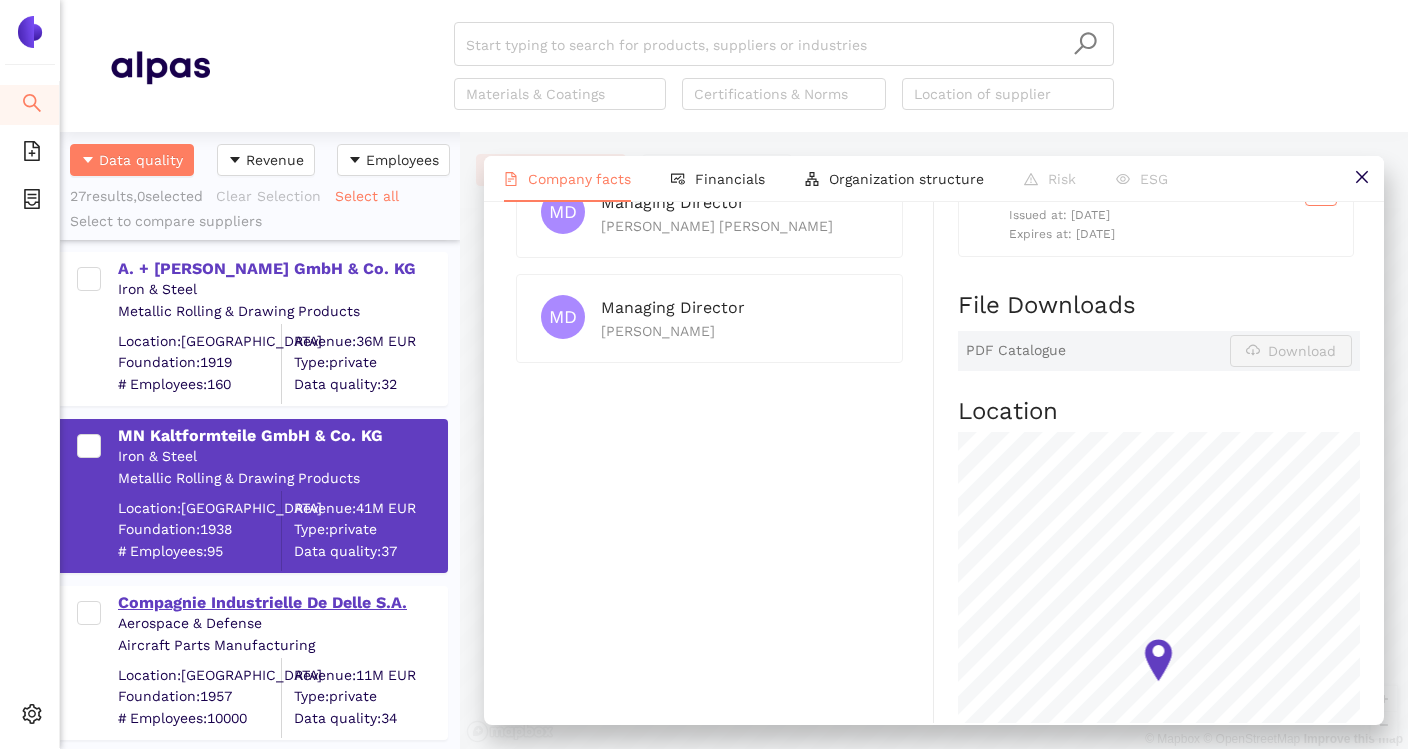 click on "Compagnie Industrielle De Delle S.A." at bounding box center (282, 603) 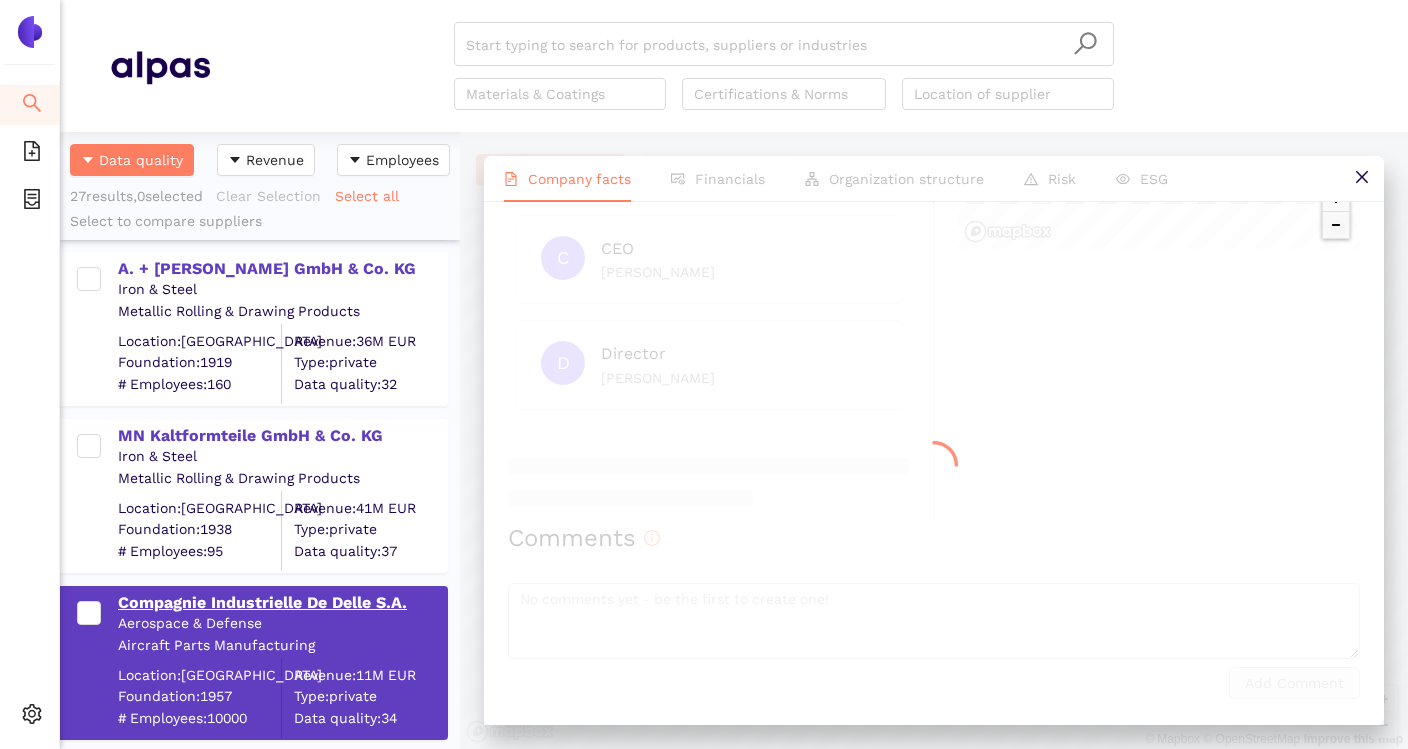 scroll, scrollTop: 0, scrollLeft: 0, axis: both 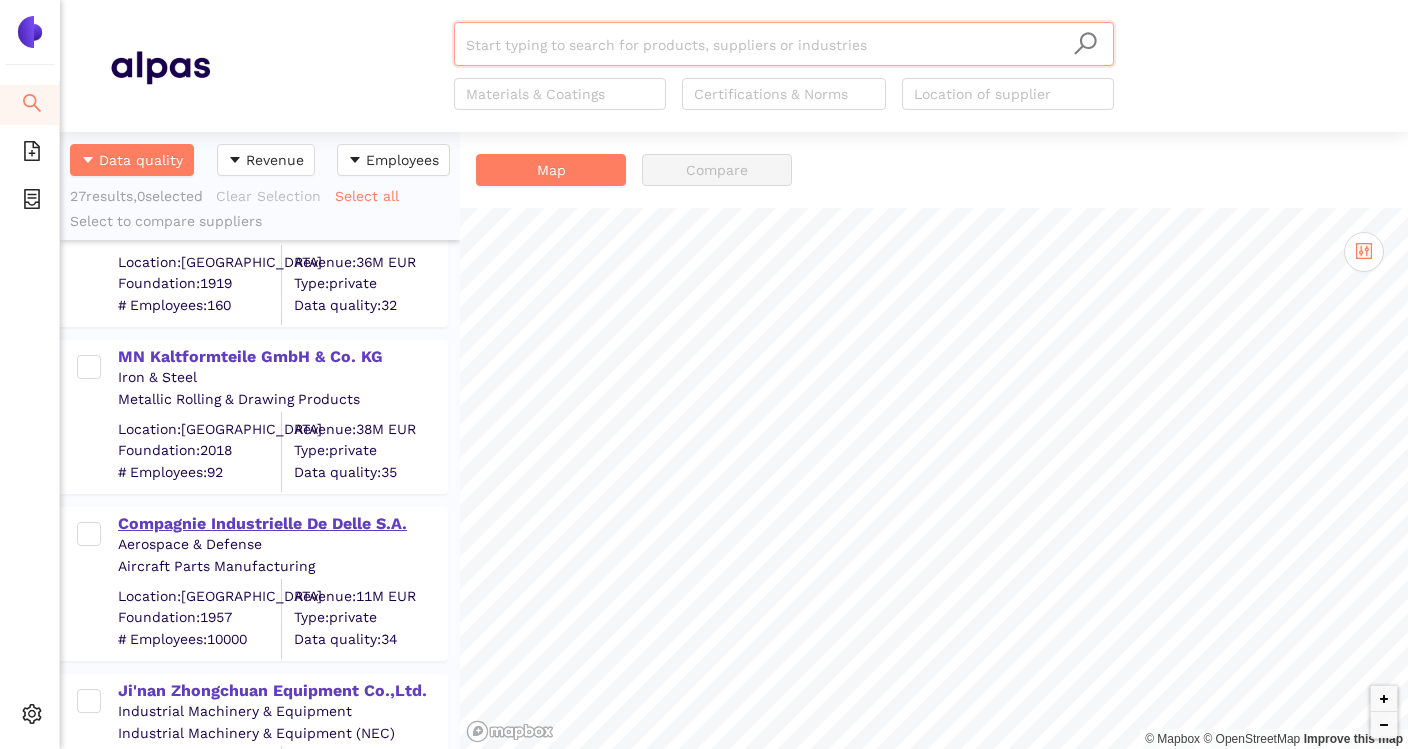 click on "Compagnie Industrielle De Delle S.A." at bounding box center [282, 524] 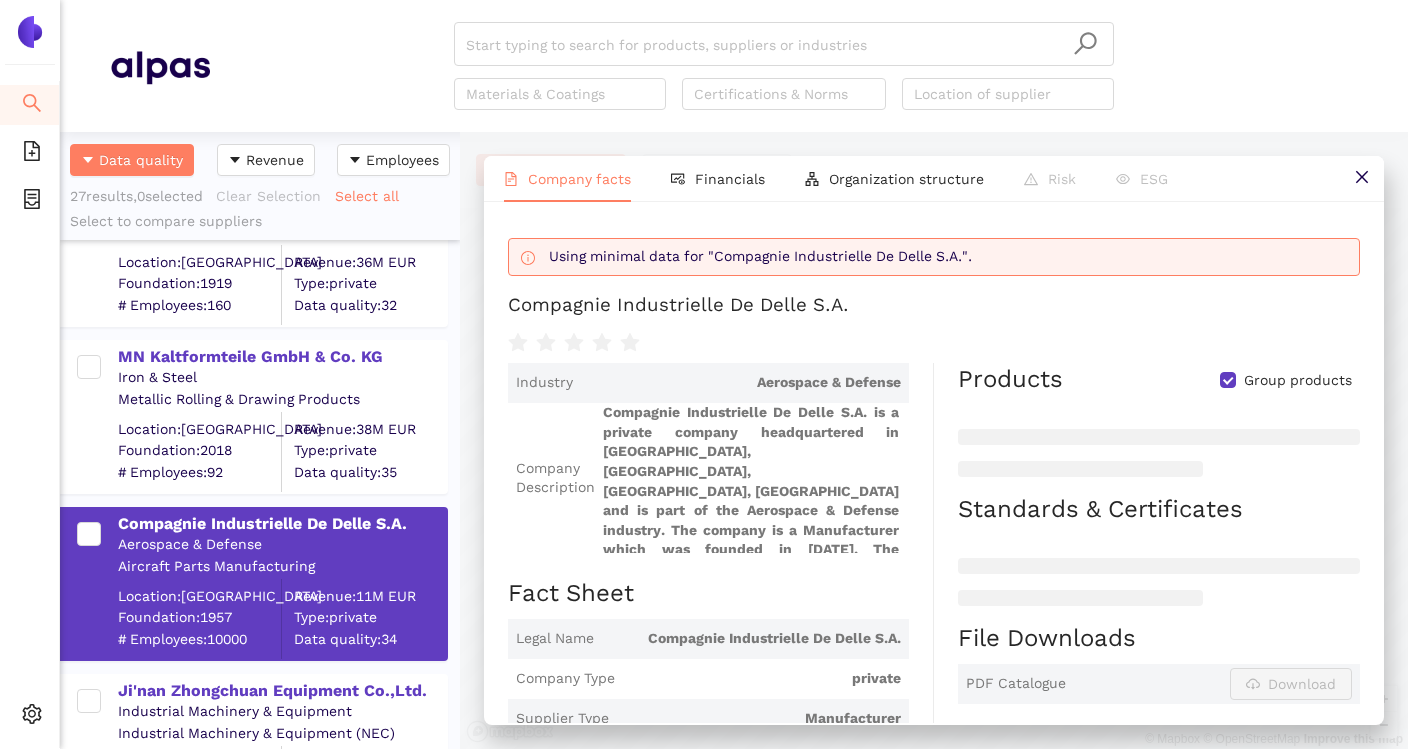 scroll, scrollTop: 26, scrollLeft: 0, axis: vertical 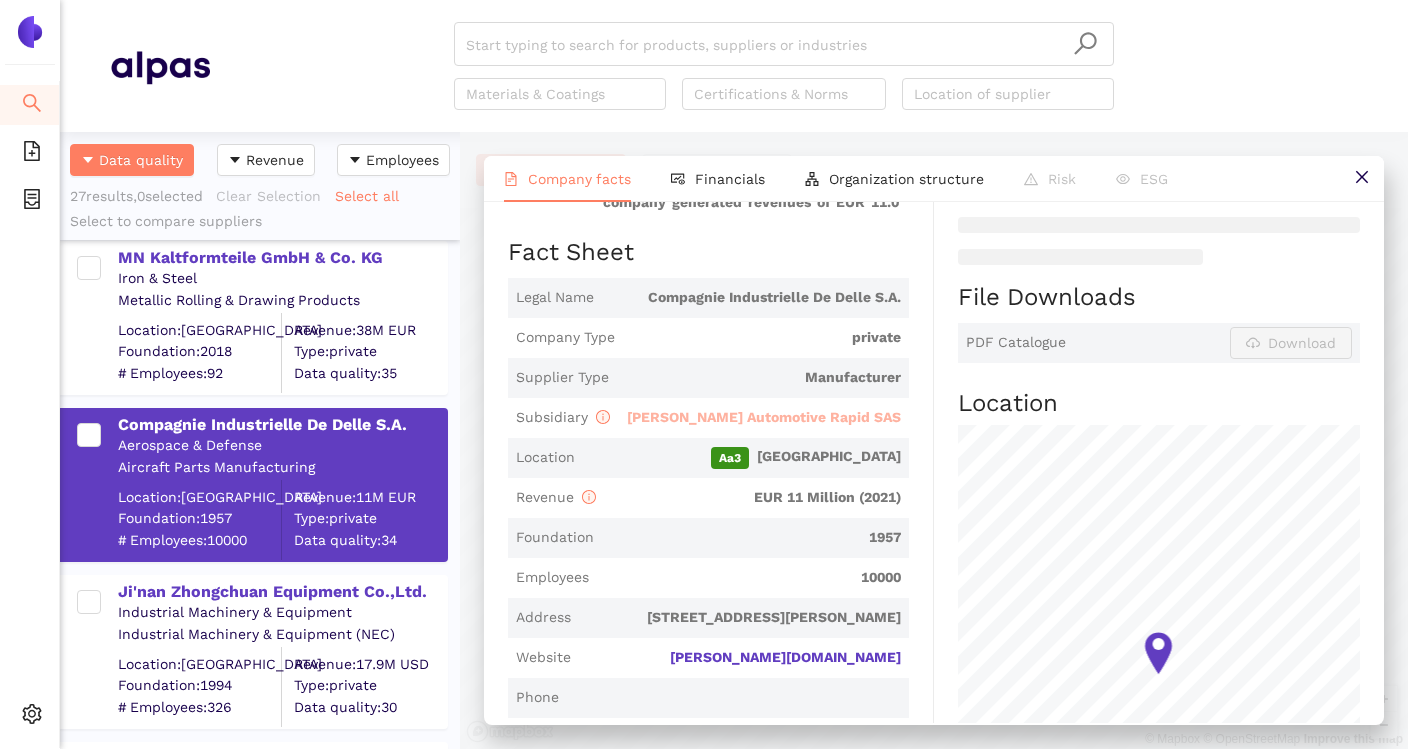 click on "[PERSON_NAME] Automotive Rapid SAS" at bounding box center [764, 417] 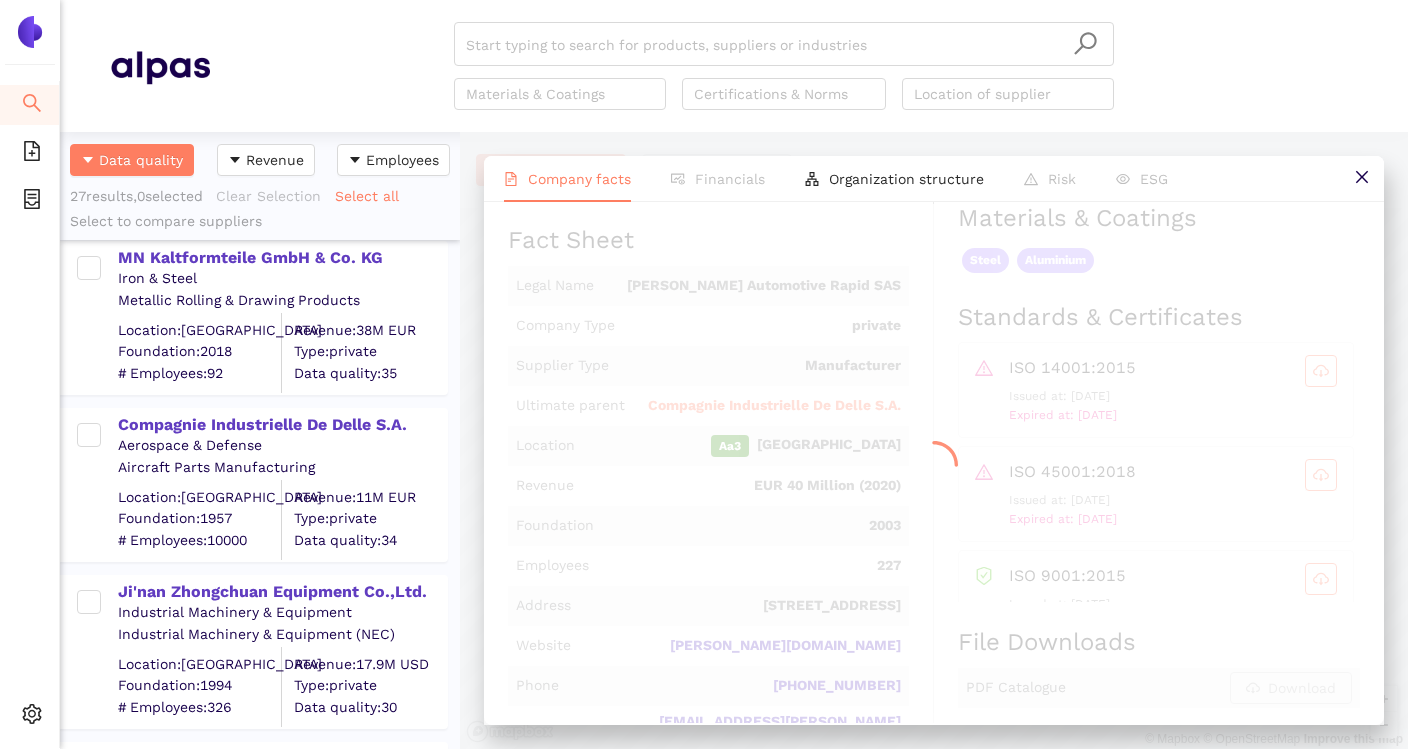 scroll, scrollTop: 0, scrollLeft: 0, axis: both 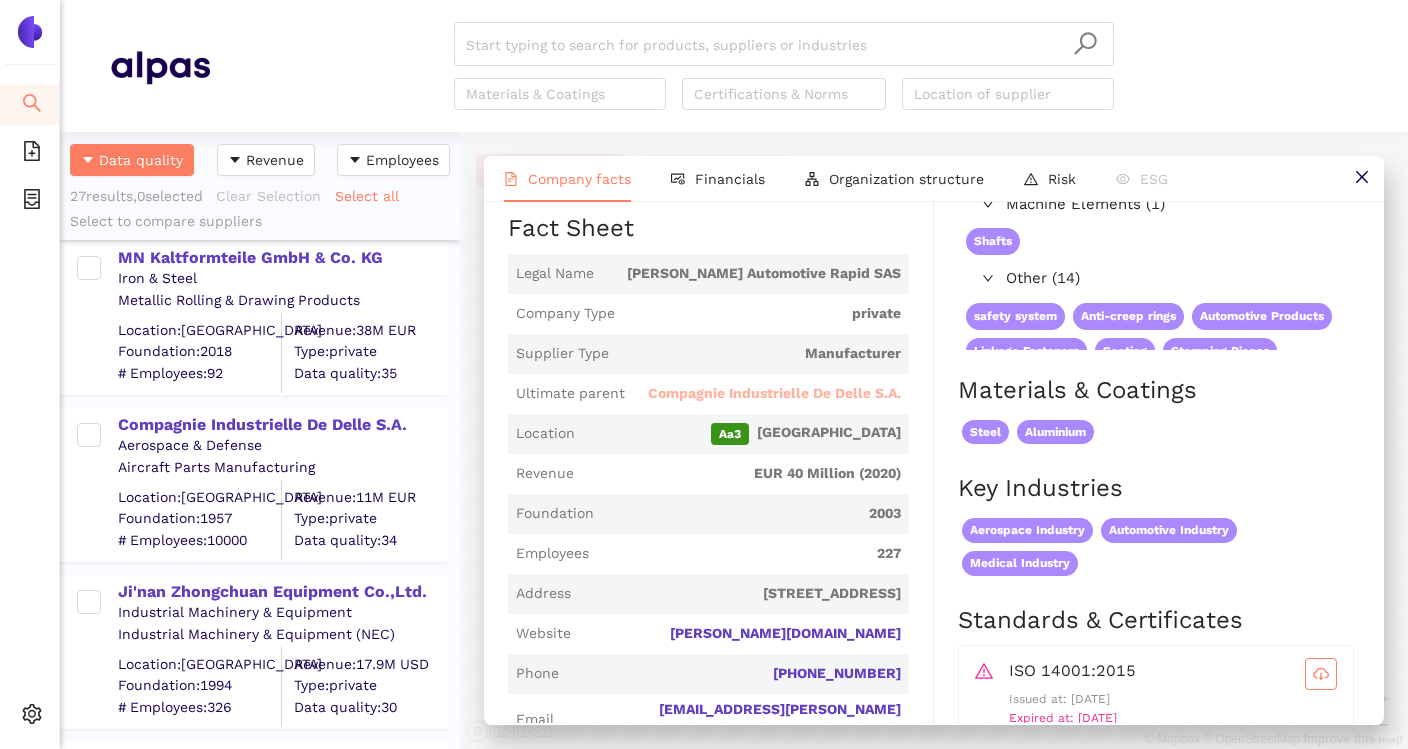 click on "Compagnie Industrielle De Delle S.A." at bounding box center (774, 394) 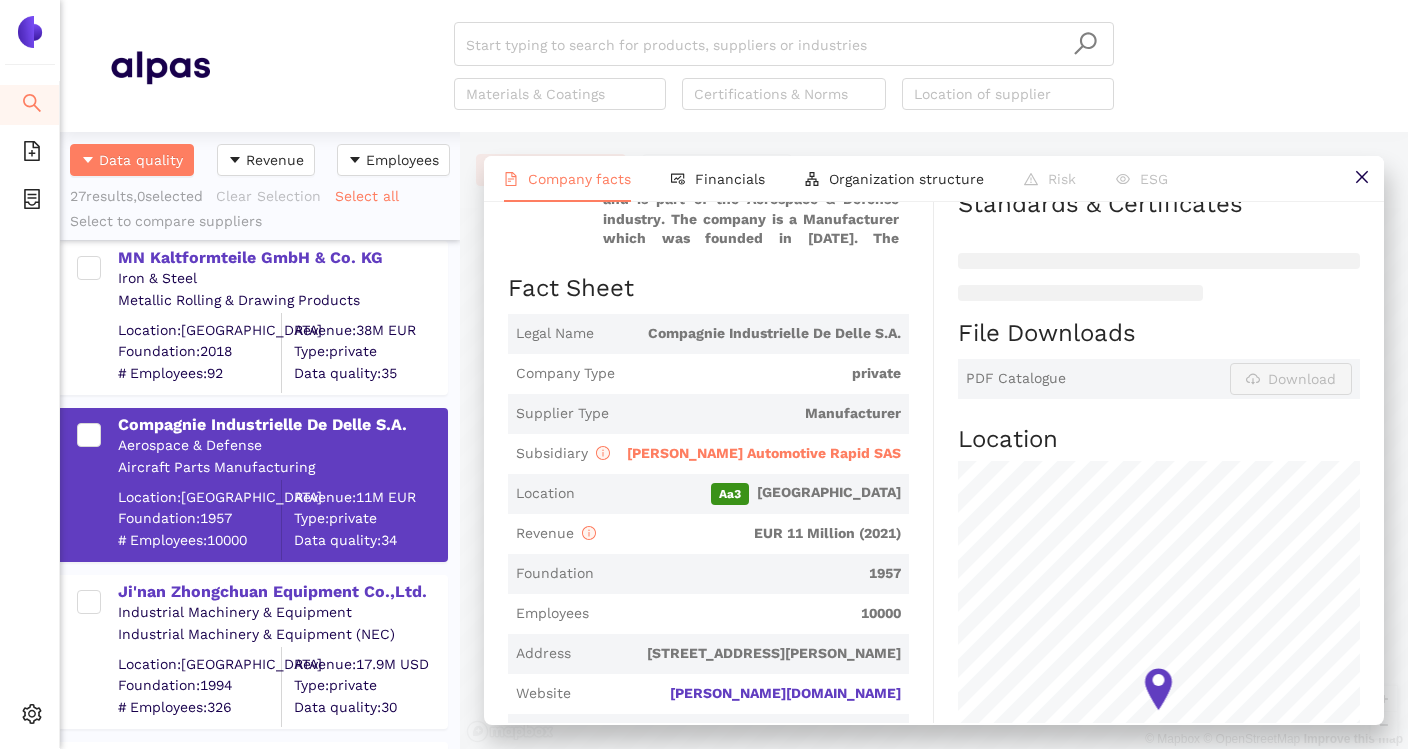 scroll, scrollTop: 0, scrollLeft: 0, axis: both 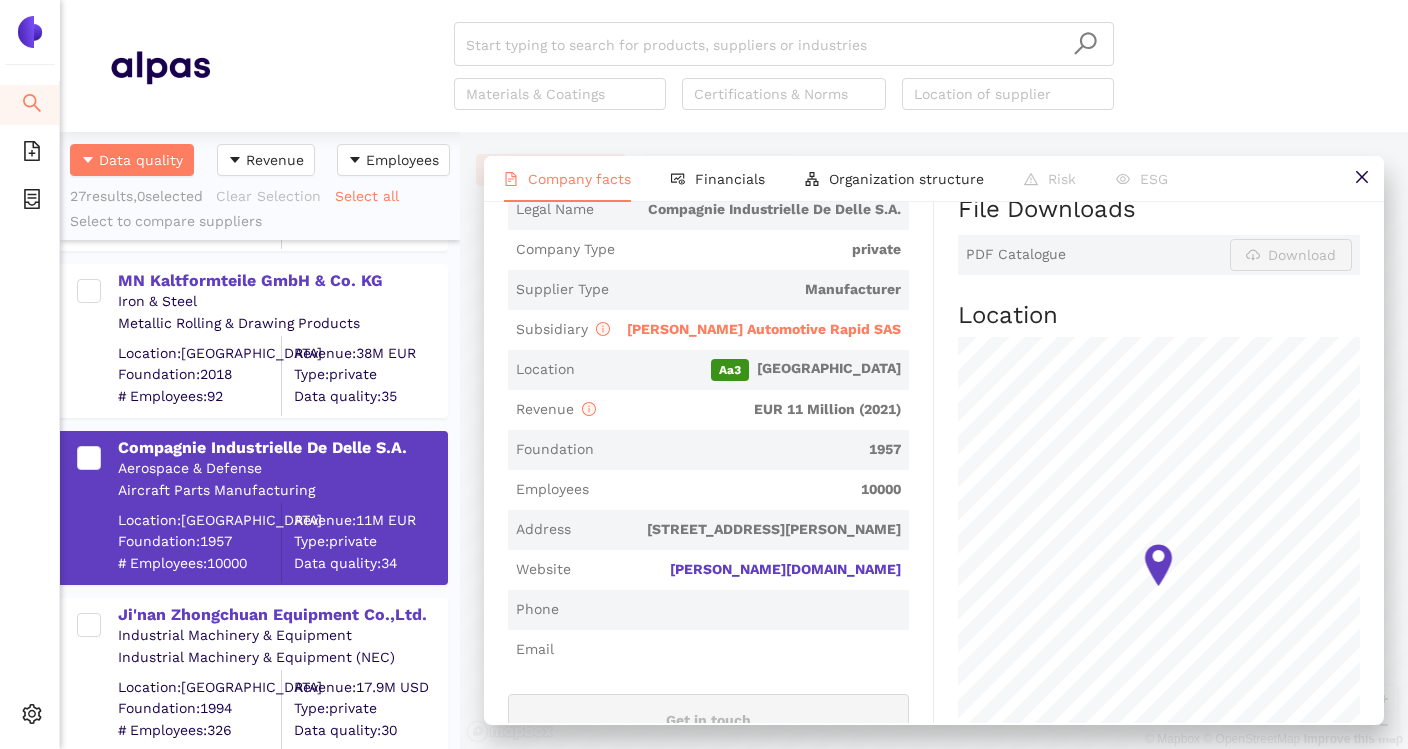 click on "10000" at bounding box center (749, 490) 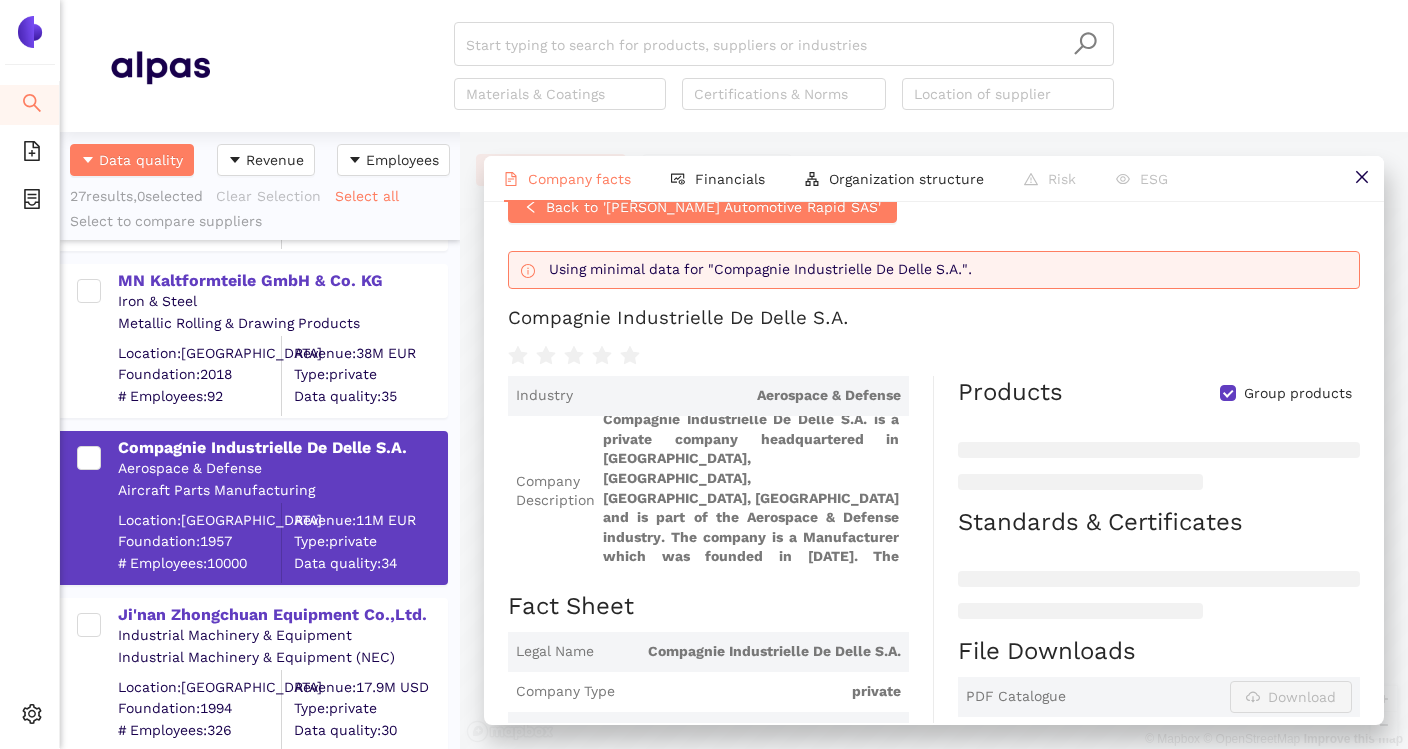 scroll, scrollTop: 33, scrollLeft: 0, axis: vertical 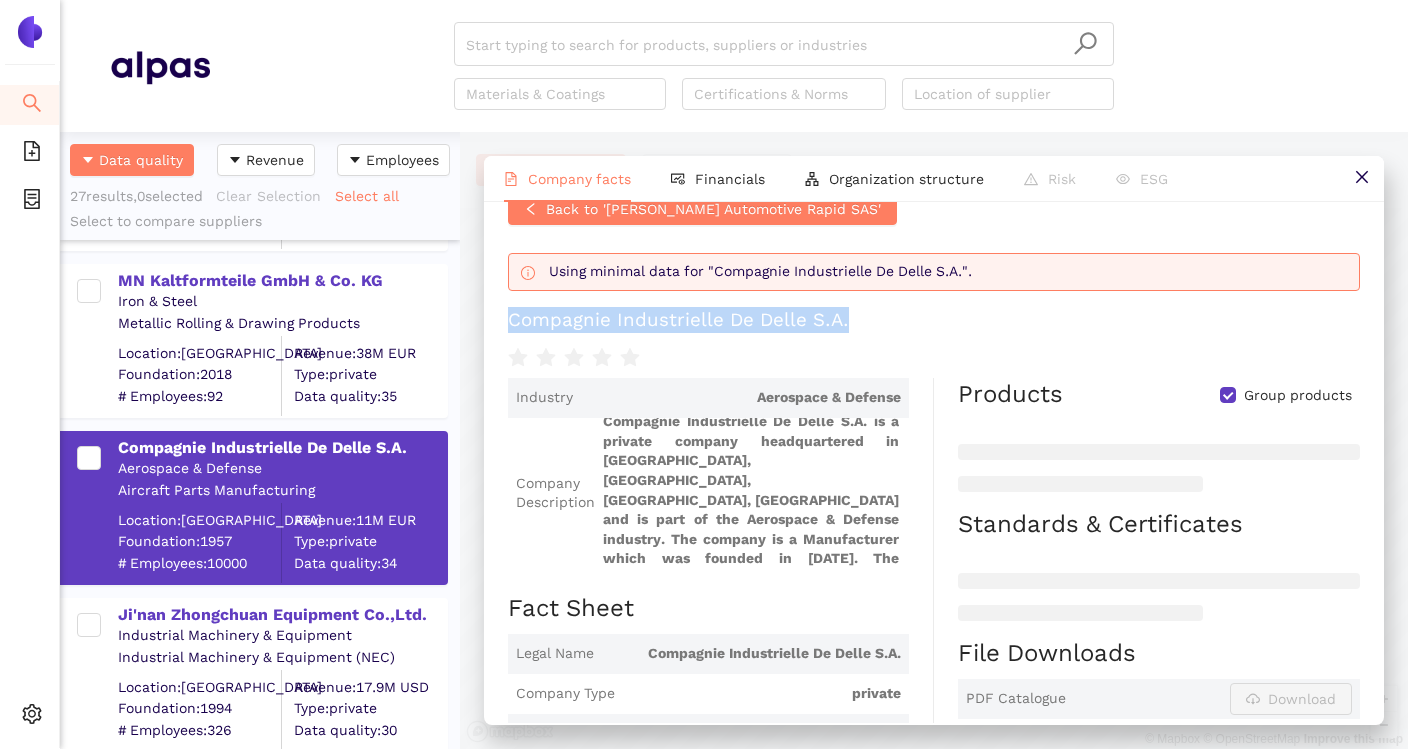 drag, startPoint x: 508, startPoint y: 320, endPoint x: 854, endPoint y: 329, distance: 346.11703 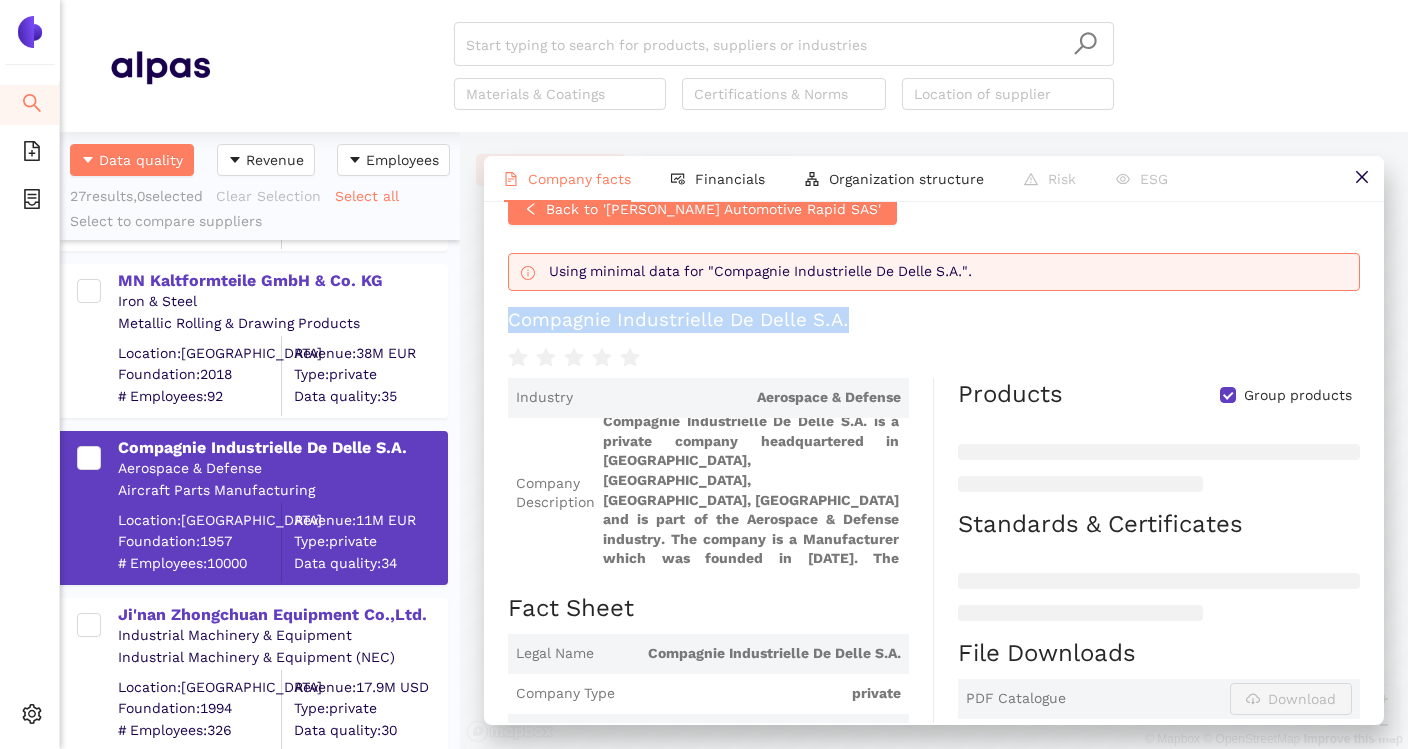 scroll, scrollTop: 26, scrollLeft: 0, axis: vertical 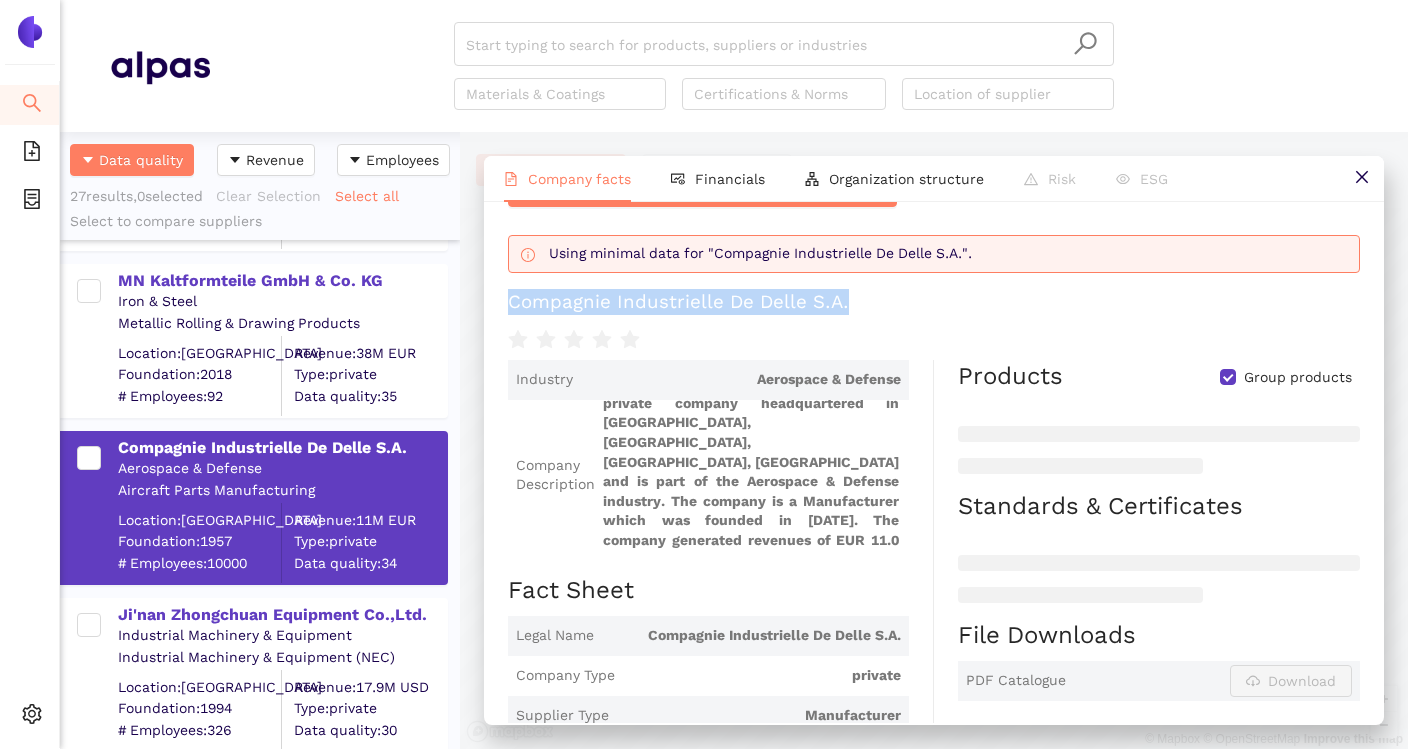 copy on "Compagnie Industrielle De Delle S.A." 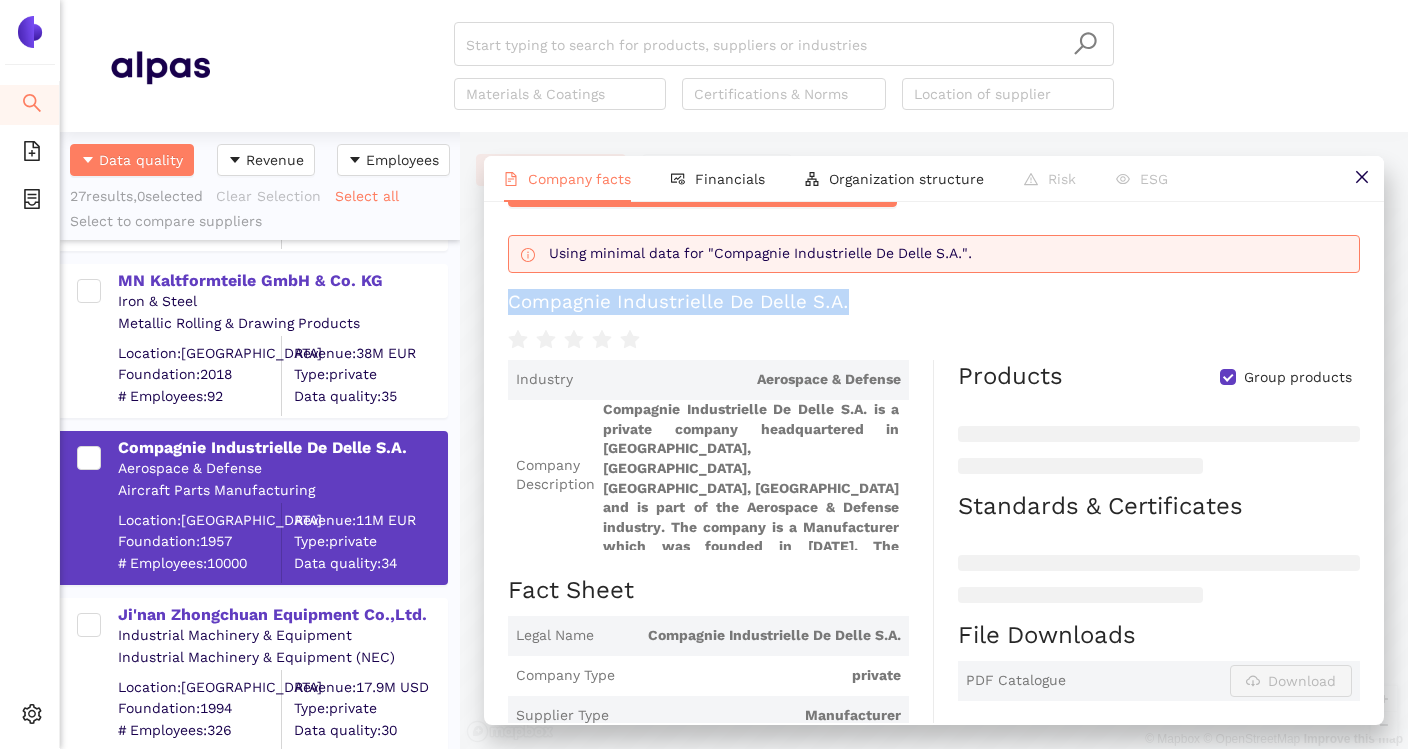 scroll, scrollTop: 26, scrollLeft: 0, axis: vertical 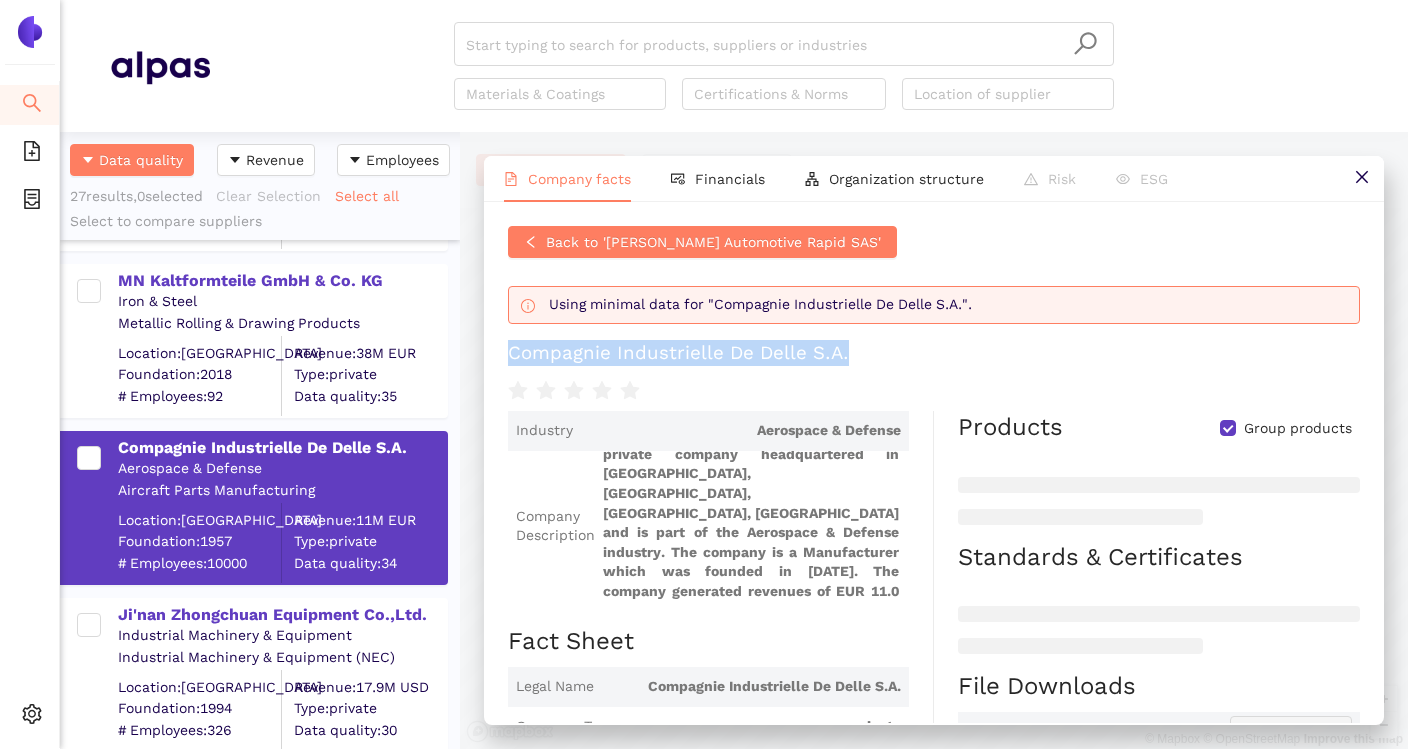 copy on "Compagnie Industrielle De Delle S.A." 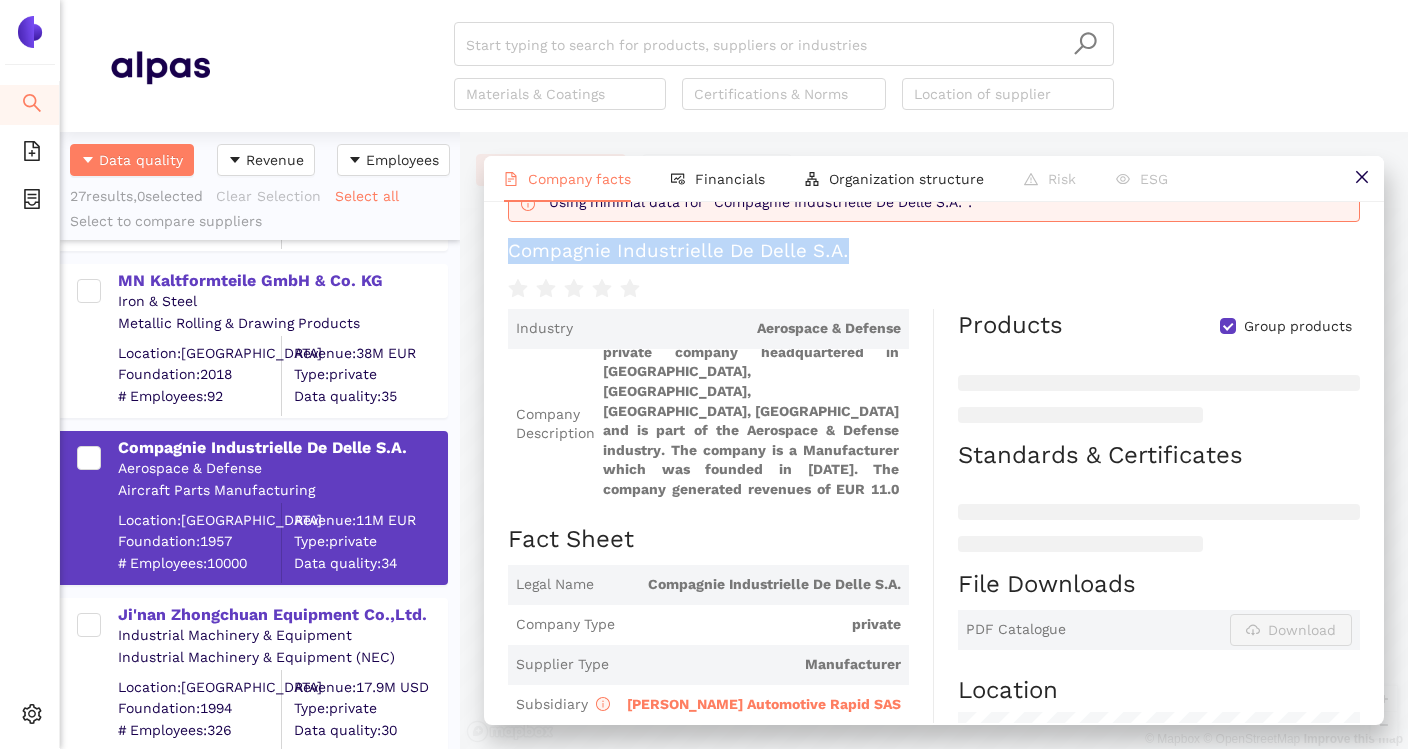 scroll, scrollTop: 79, scrollLeft: 0, axis: vertical 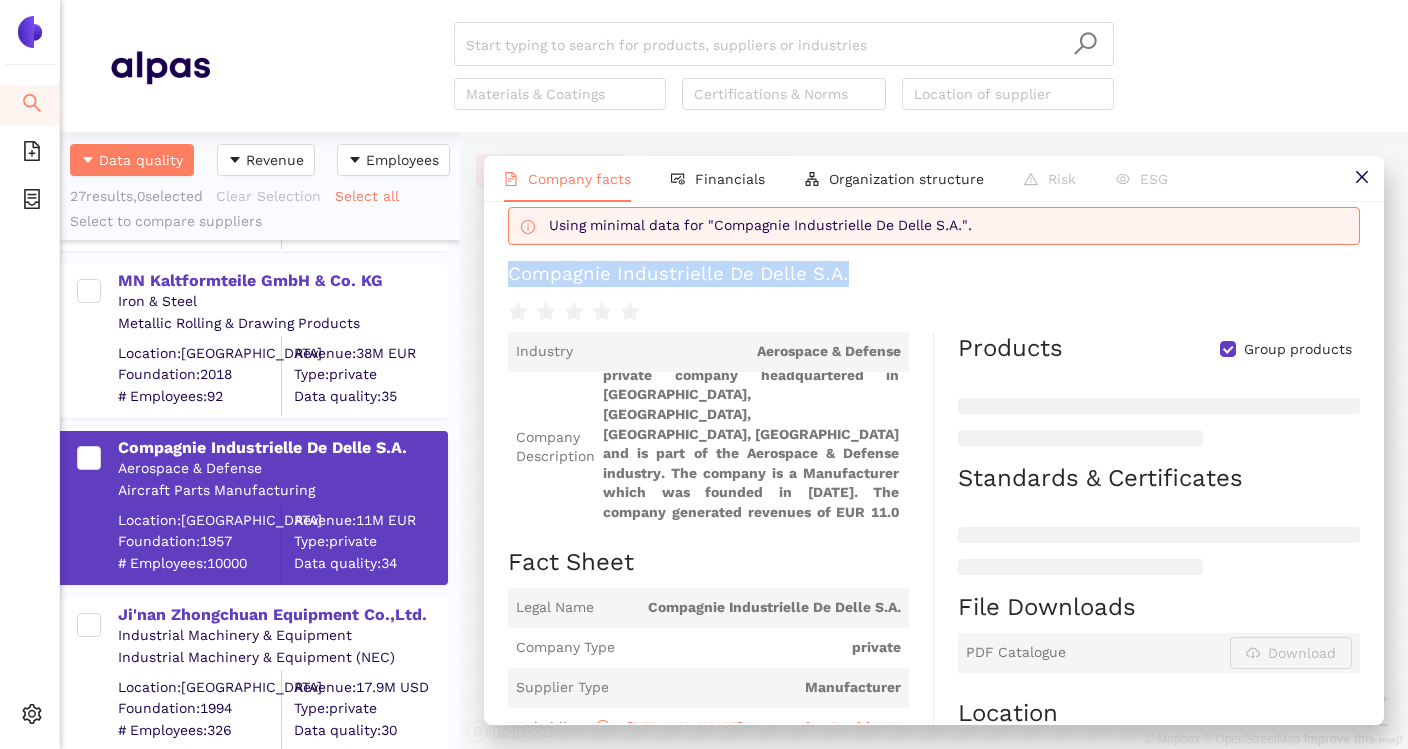 copy on "Compagnie Industrielle De Delle S.A." 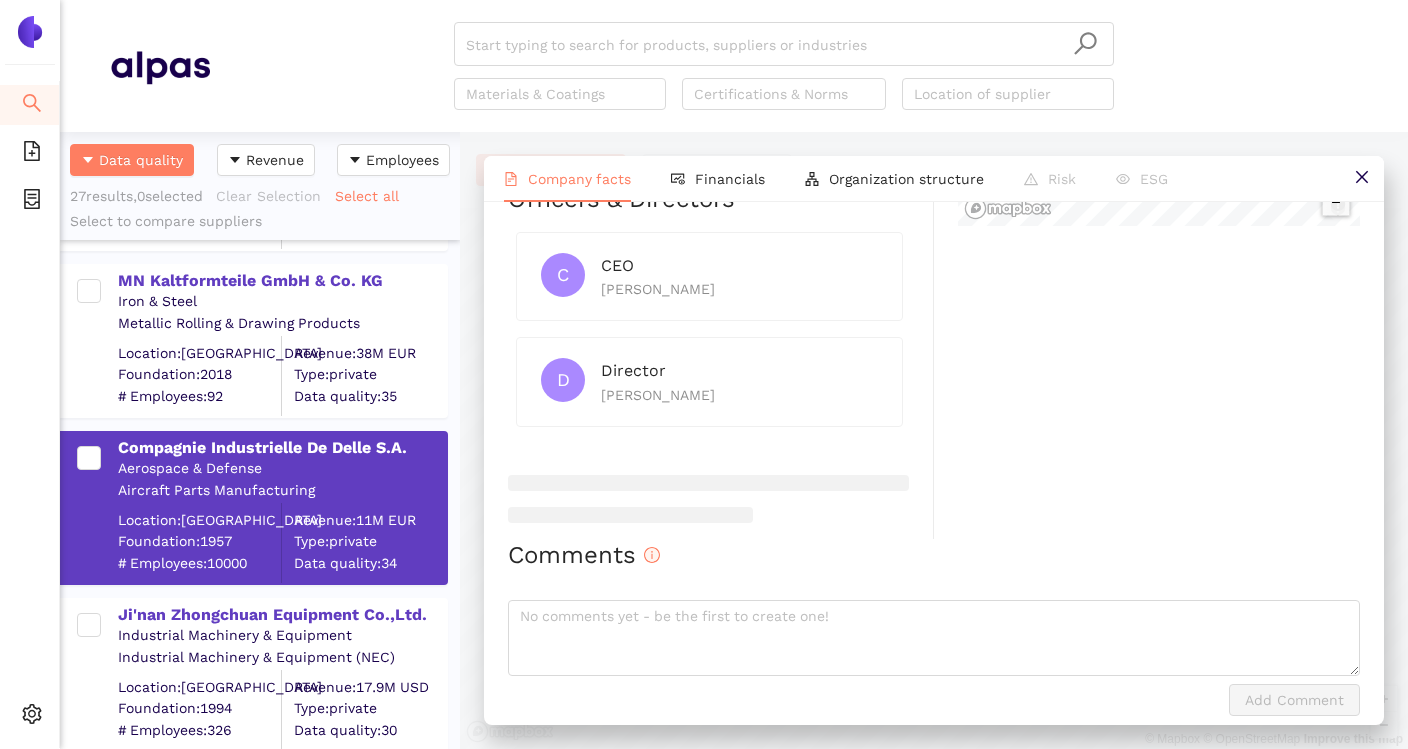 scroll, scrollTop: 1105, scrollLeft: 0, axis: vertical 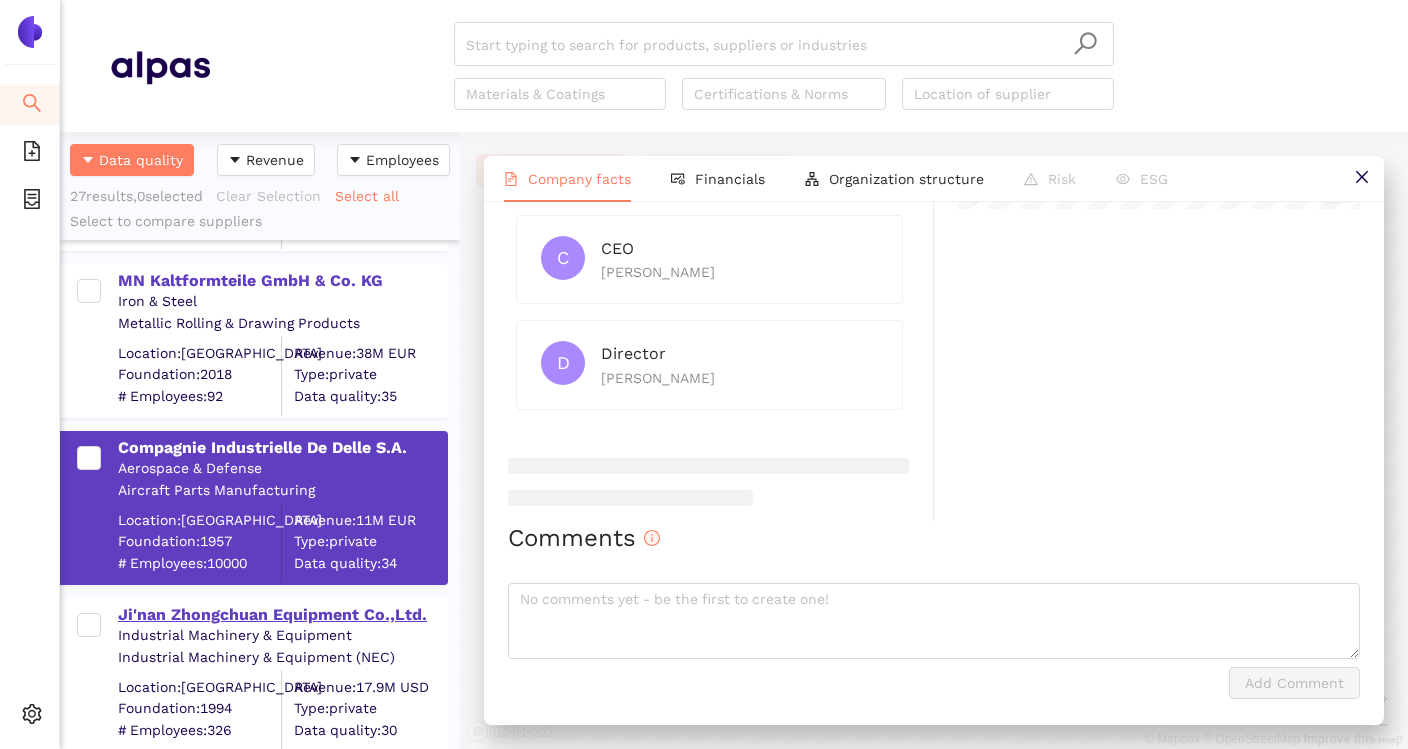click on "Ji'nan Zhongchuan Equipment Co.,Ltd." at bounding box center (282, 615) 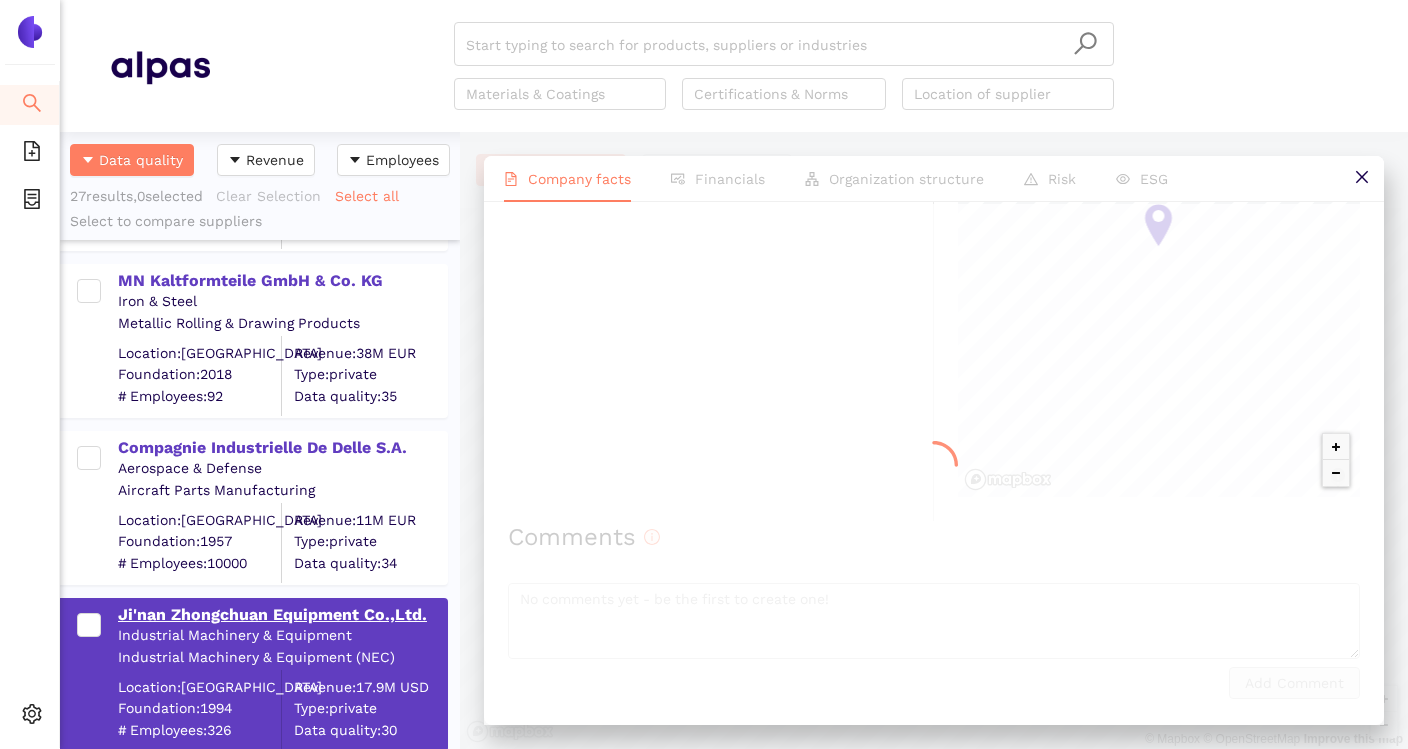scroll, scrollTop: 0, scrollLeft: 0, axis: both 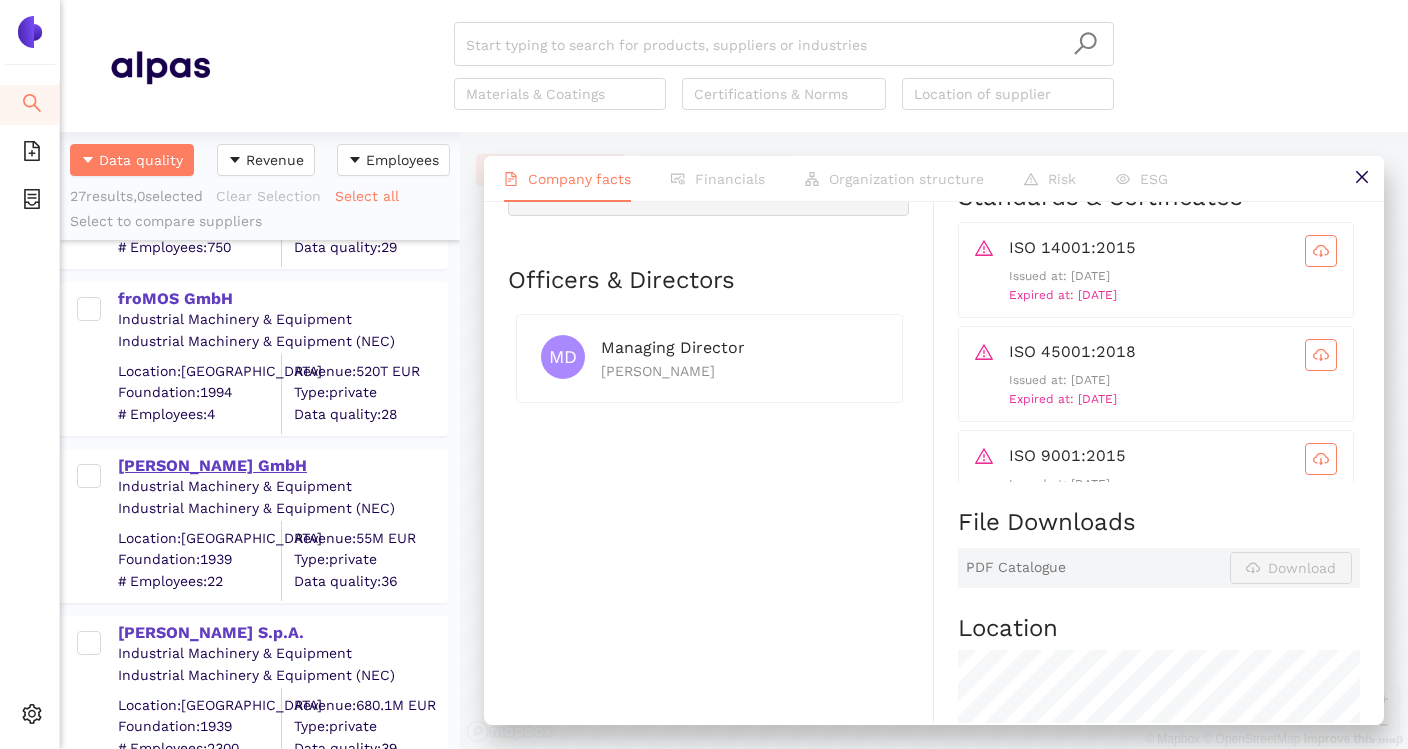 click on "Willi Hahn GmbH" at bounding box center [282, 466] 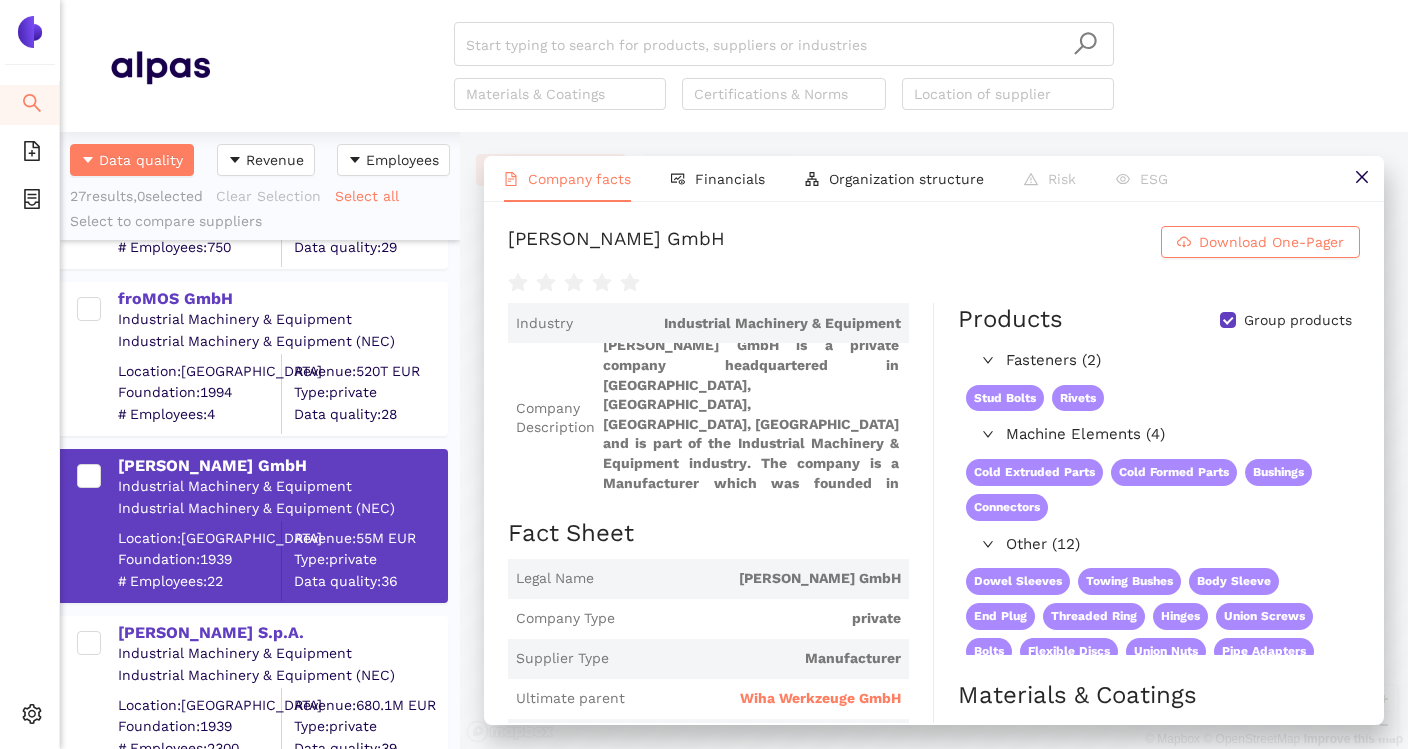 scroll, scrollTop: 127, scrollLeft: 0, axis: vertical 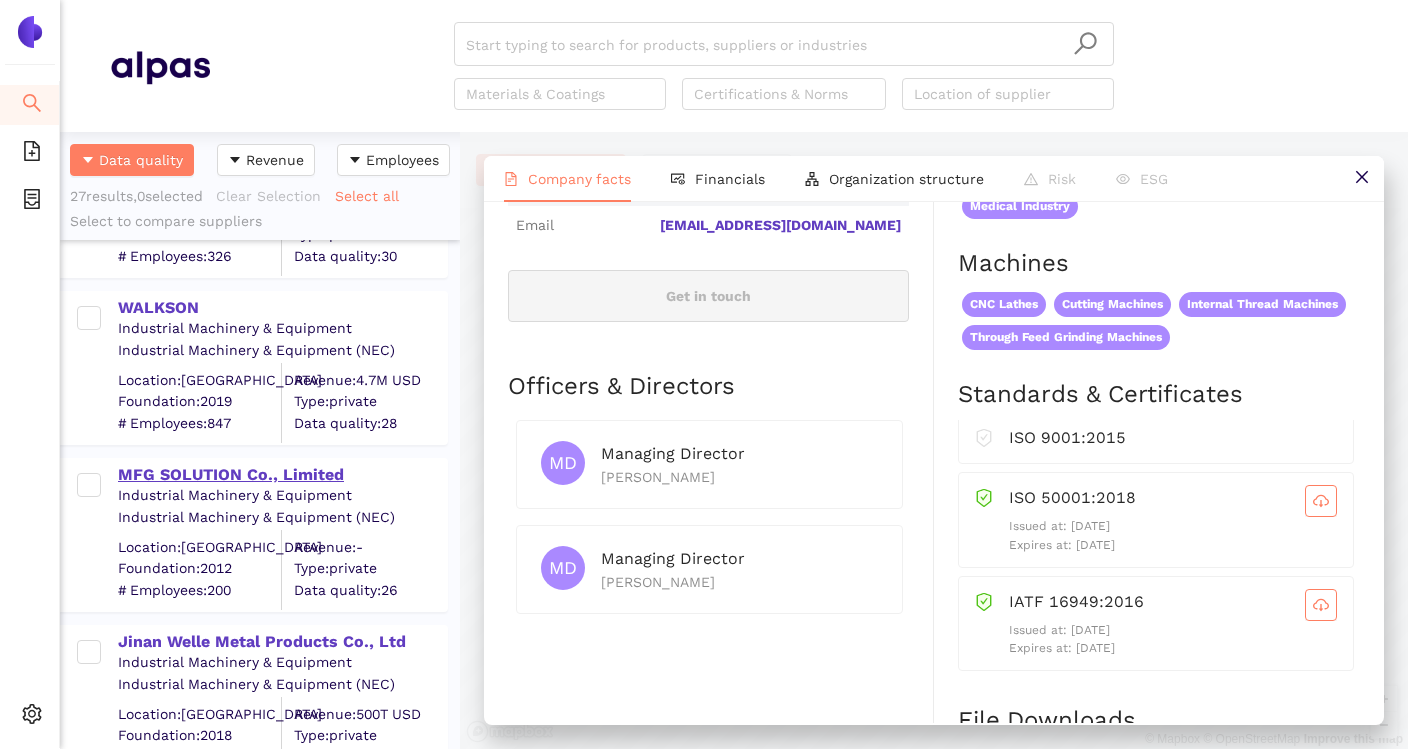 click on "MFG SOLUTION Co., Limited" at bounding box center [282, 475] 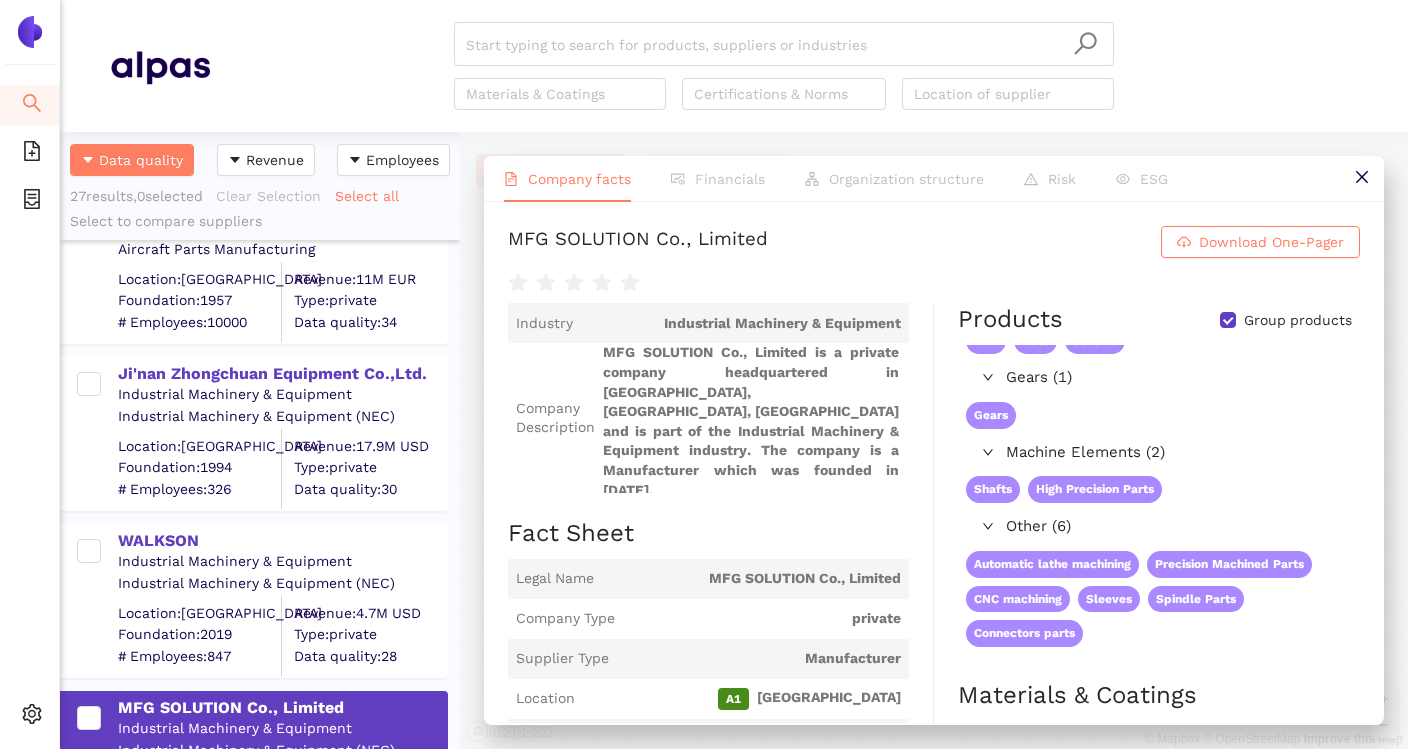 scroll, scrollTop: 1233, scrollLeft: 0, axis: vertical 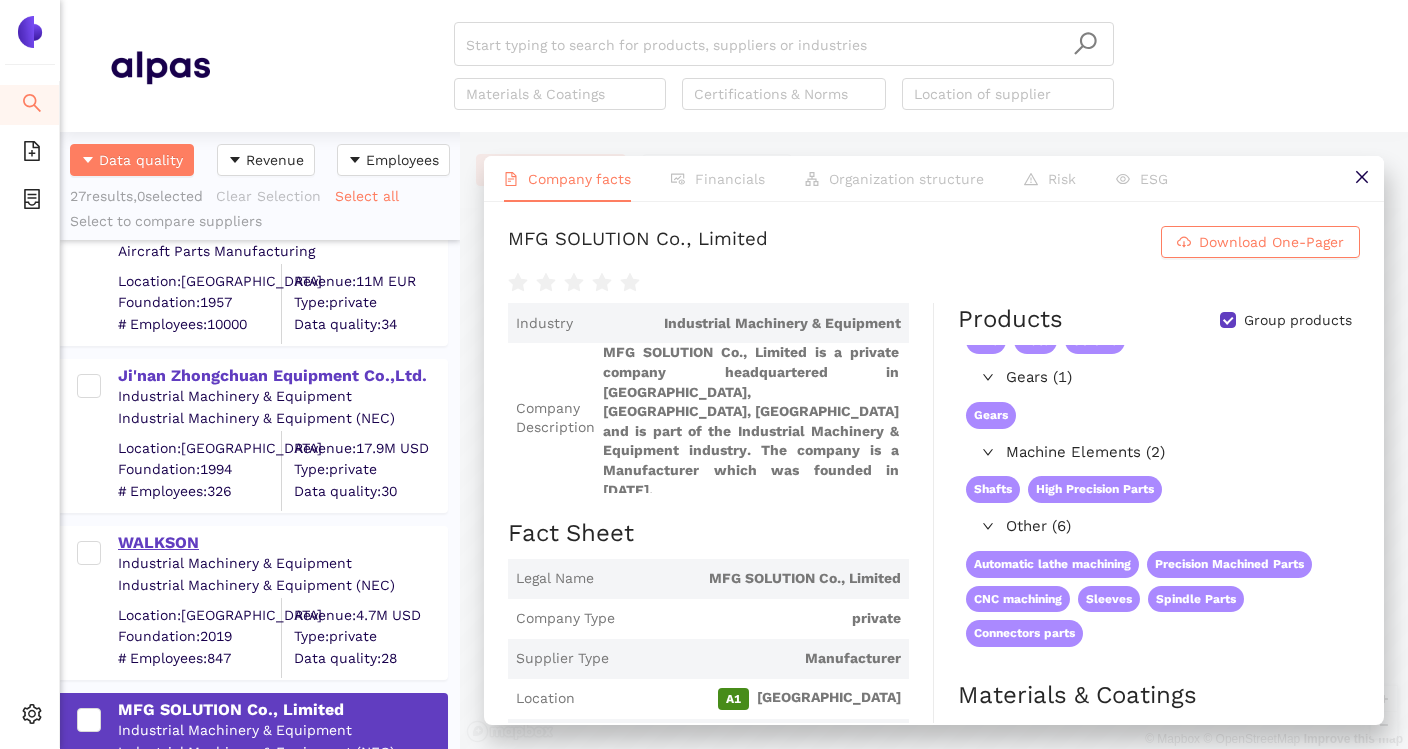 click on "WALKSON" at bounding box center [282, 543] 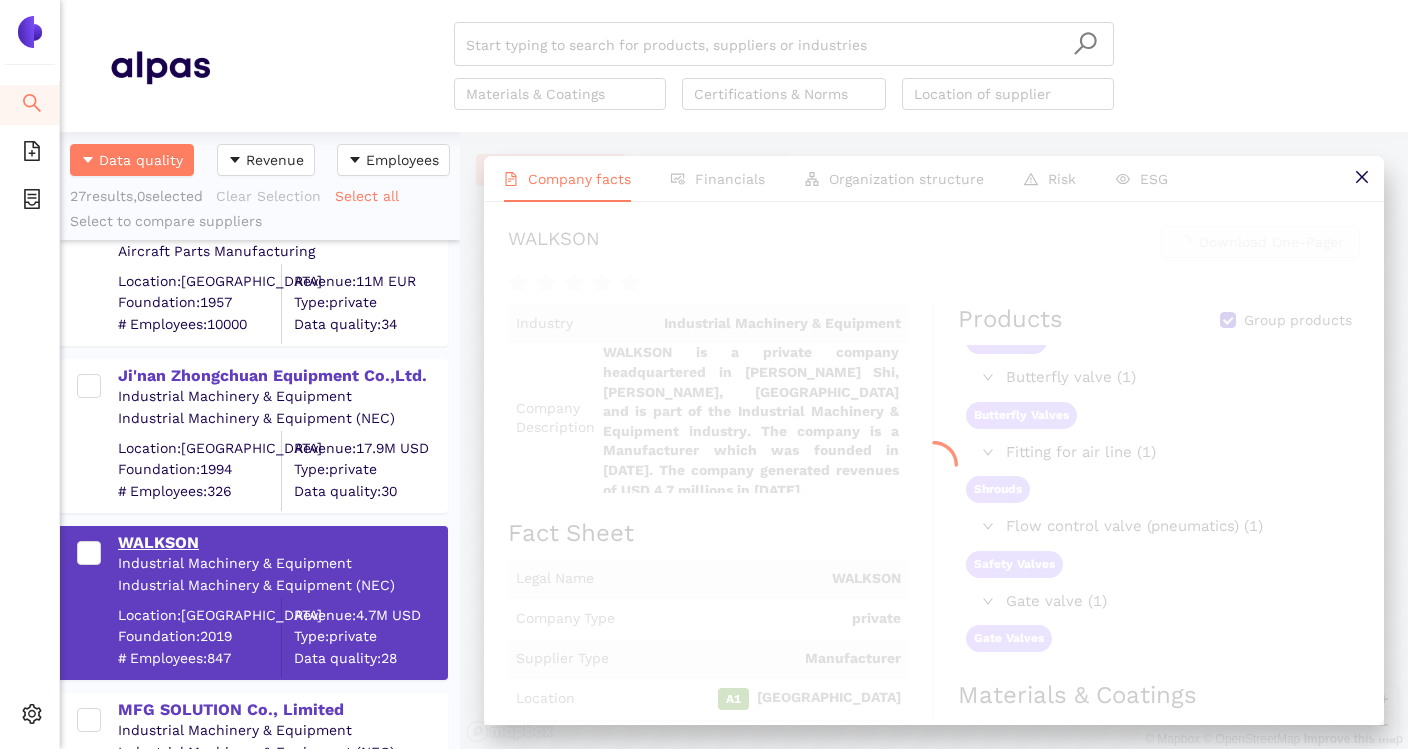 scroll, scrollTop: 127, scrollLeft: 0, axis: vertical 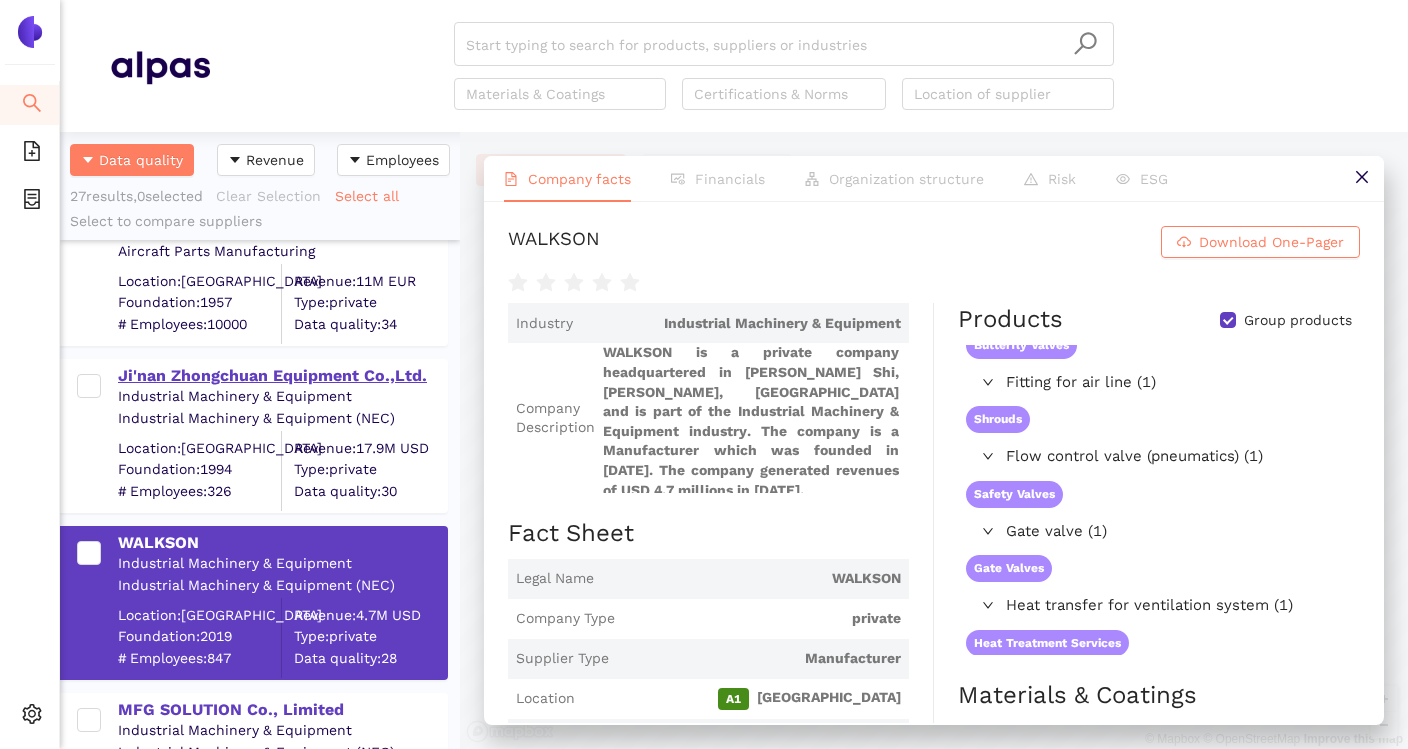 click on "Ji'nan Zhongchuan Equipment Co.,Ltd." at bounding box center (282, 376) 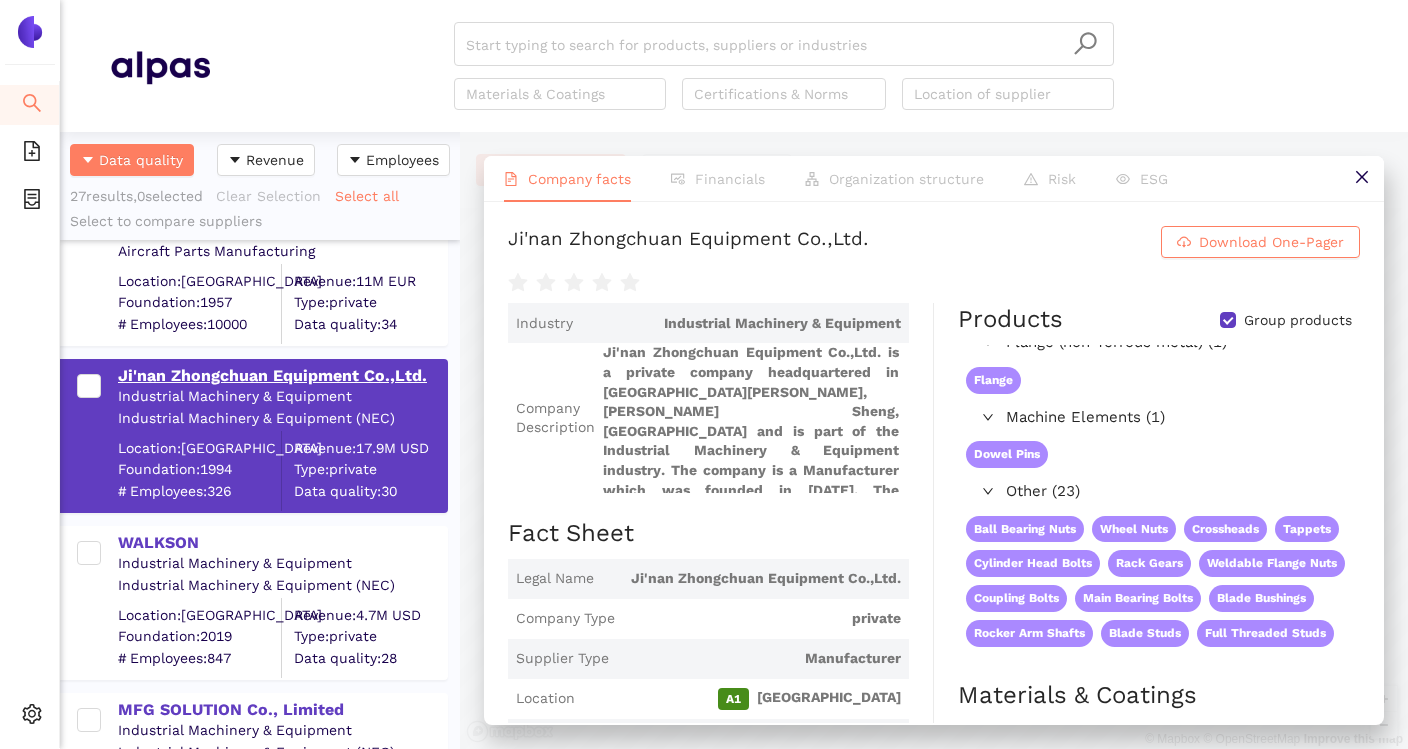 scroll, scrollTop: 162, scrollLeft: 0, axis: vertical 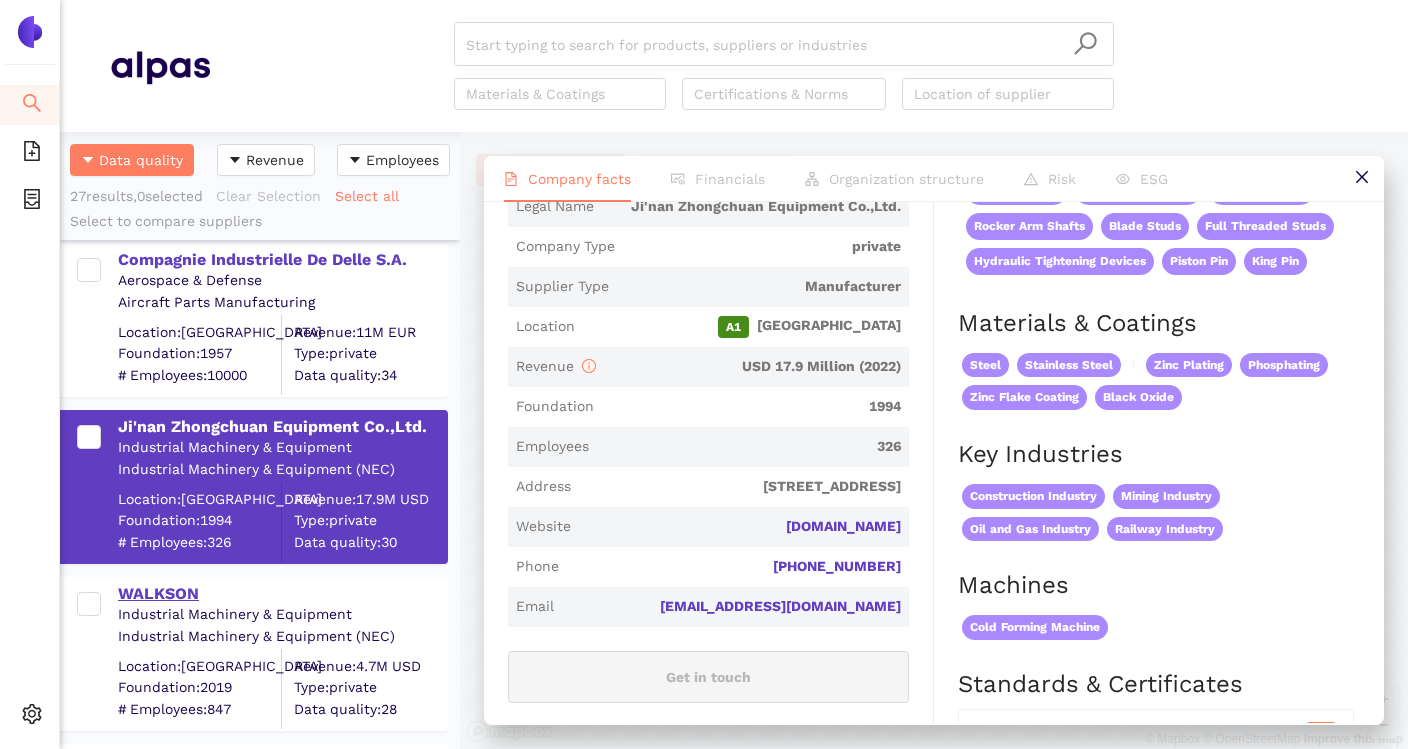 click on "WALKSON" at bounding box center [282, 594] 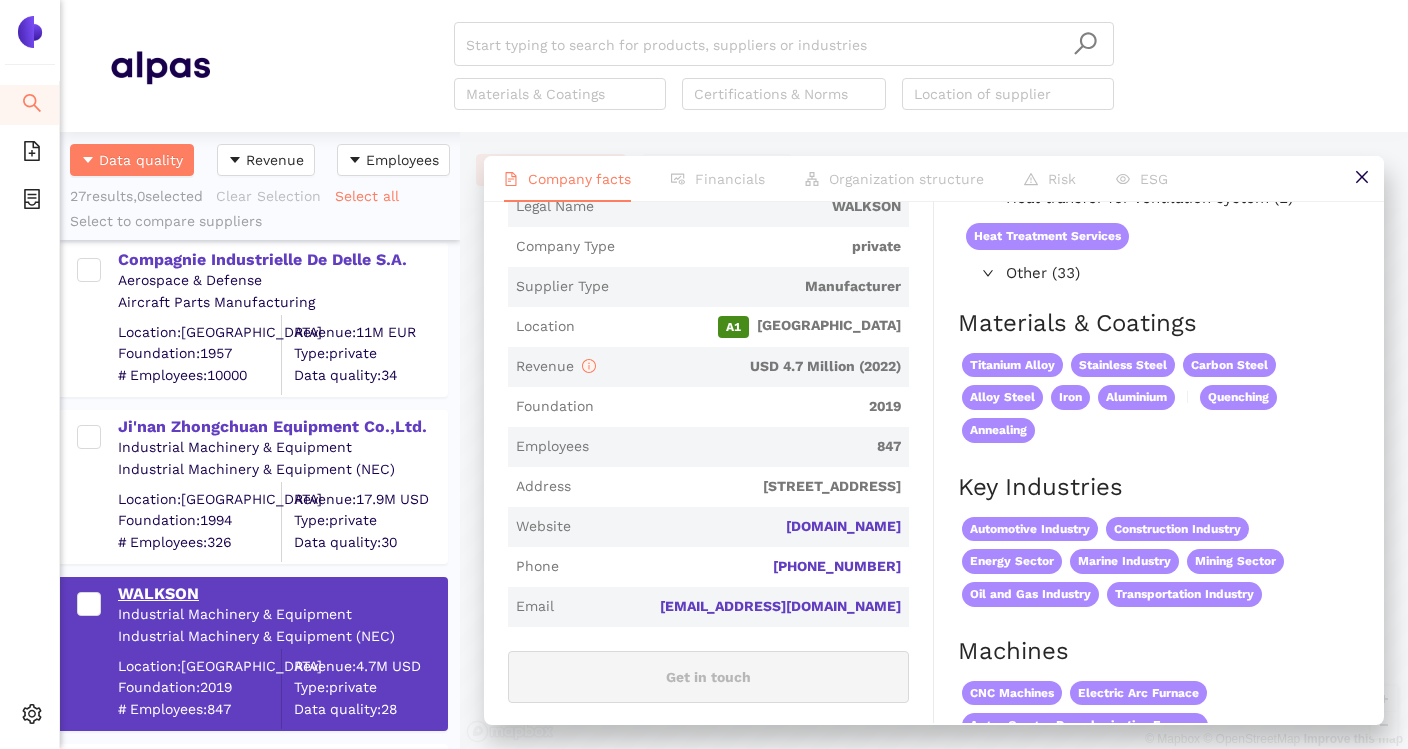 scroll, scrollTop: 0, scrollLeft: 0, axis: both 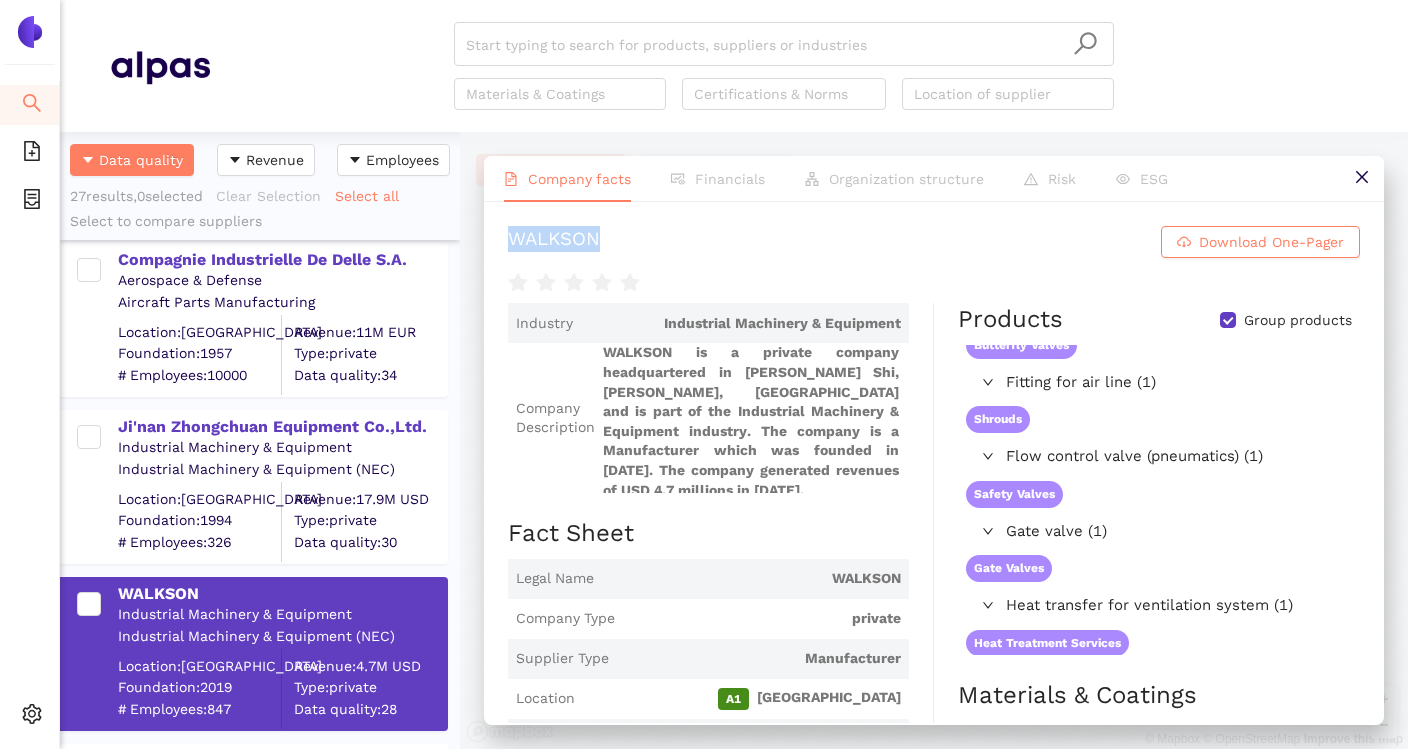 drag, startPoint x: 509, startPoint y: 231, endPoint x: 702, endPoint y: 231, distance: 193 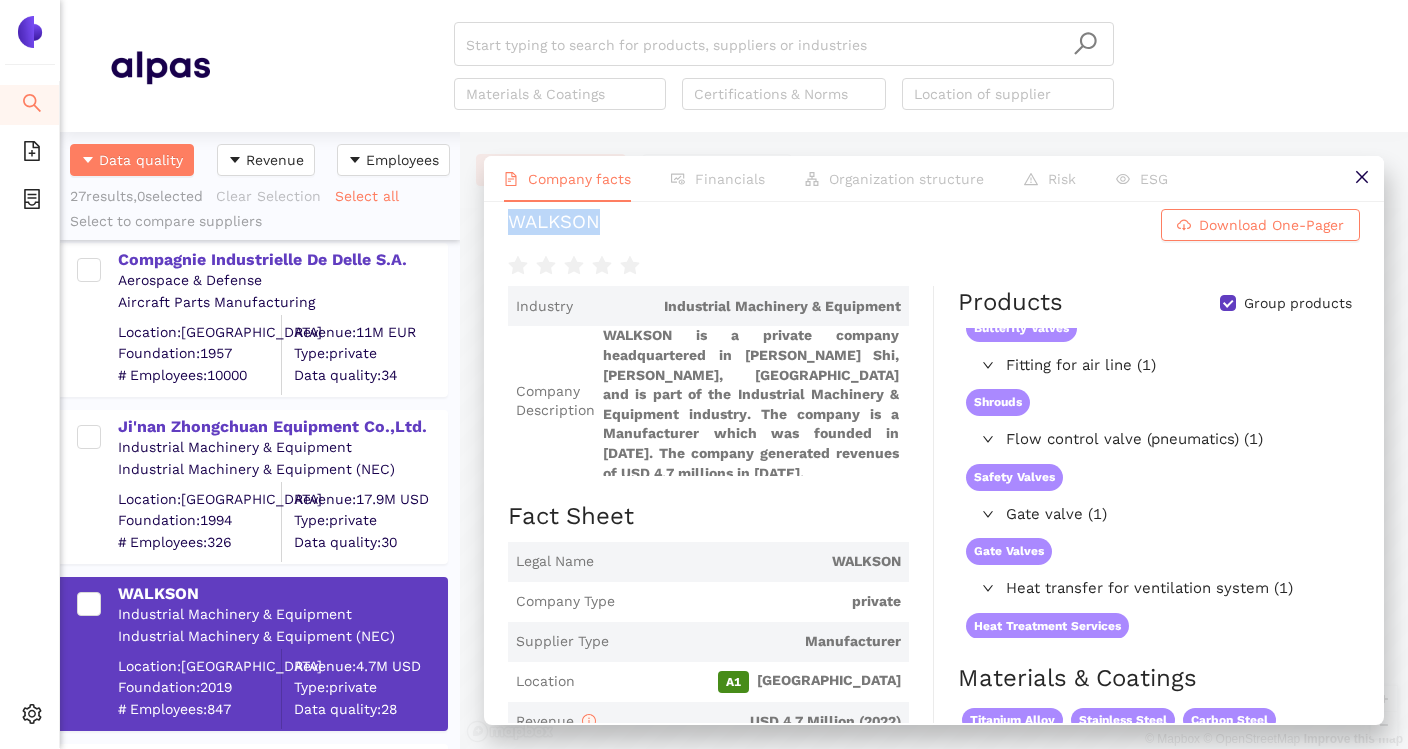 scroll, scrollTop: 0, scrollLeft: 0, axis: both 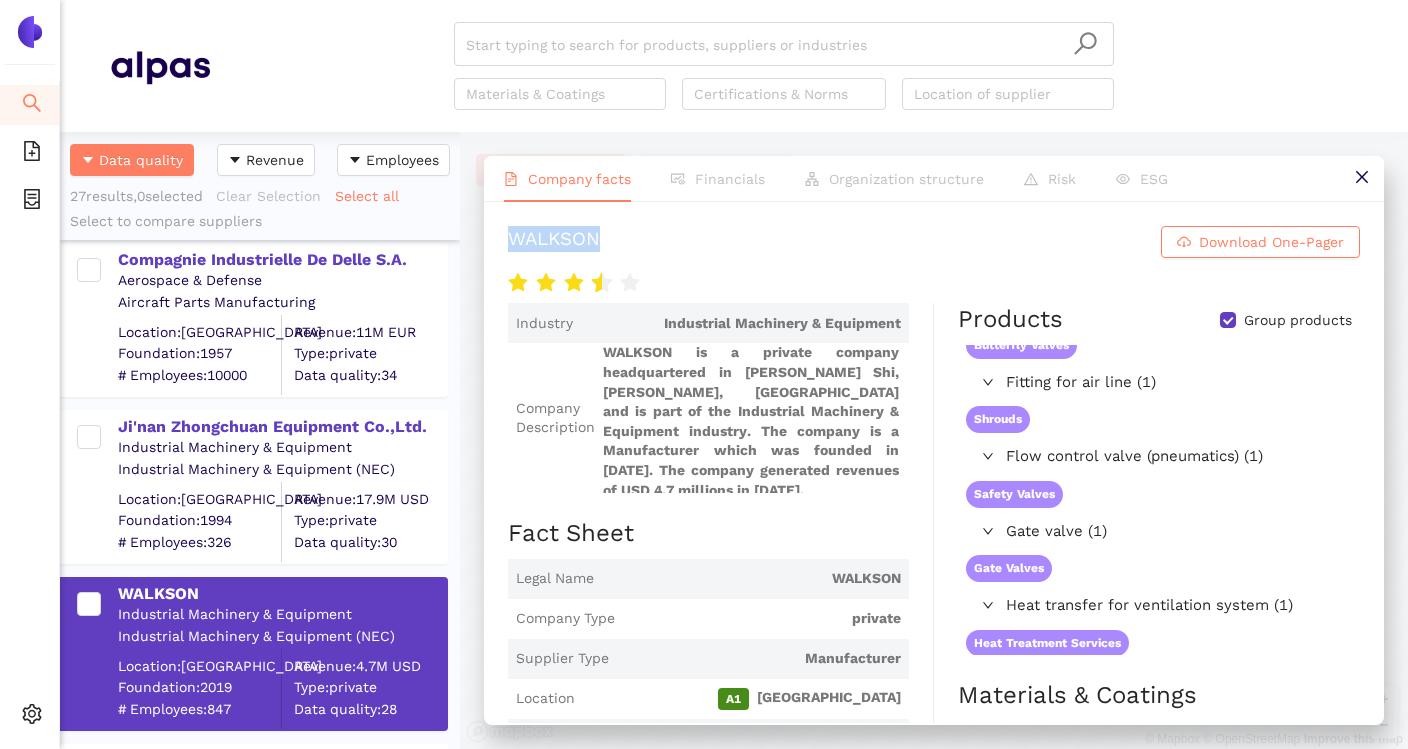 copy on "WALKSON" 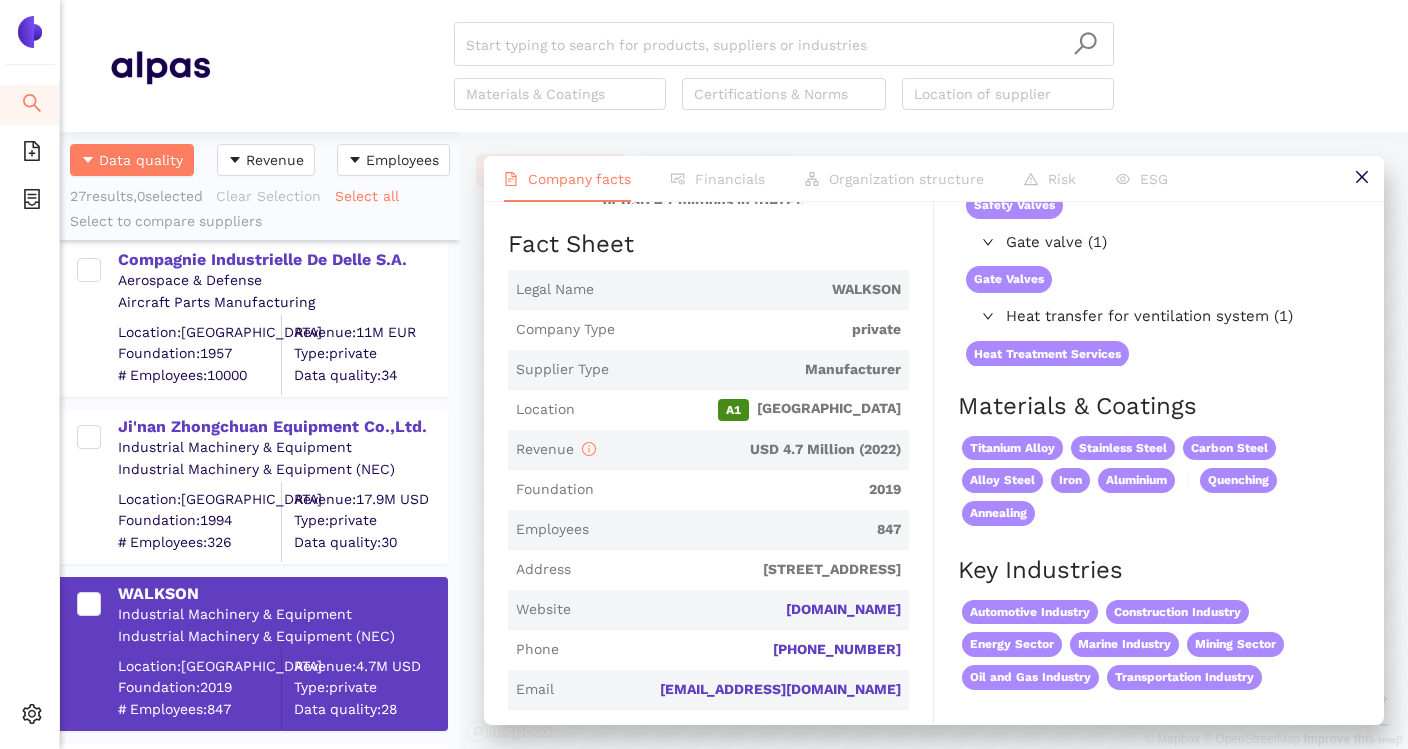 scroll, scrollTop: 269, scrollLeft: 0, axis: vertical 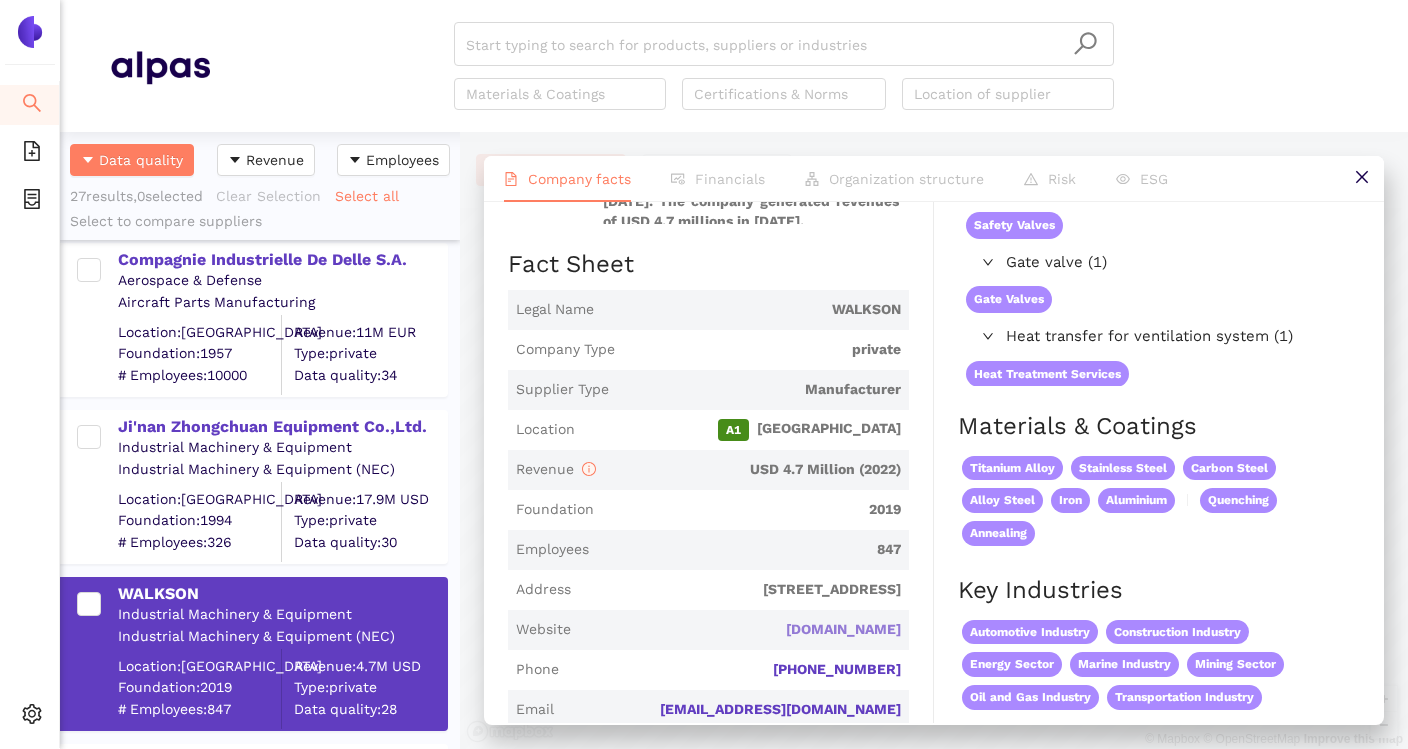 click on "walkson.com" at bounding box center (0, 0) 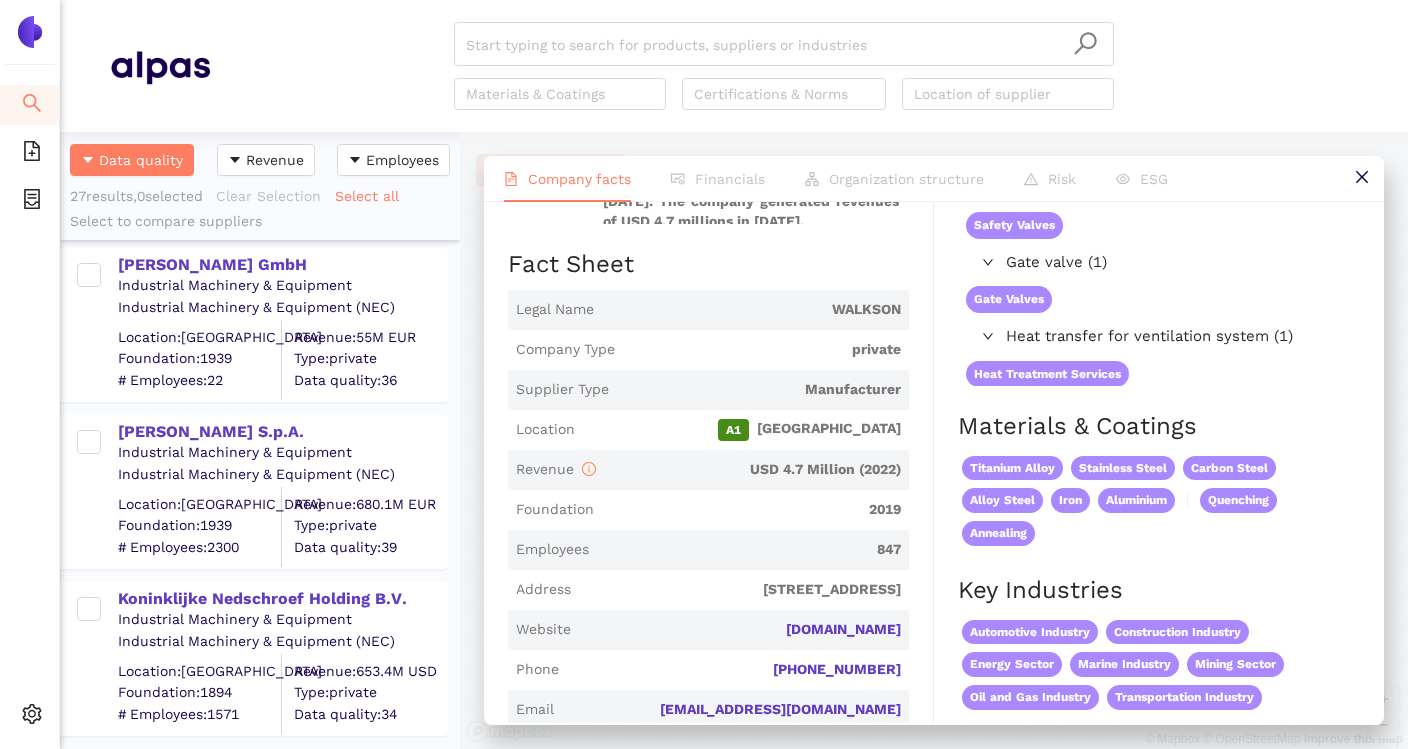 scroll, scrollTop: 3126, scrollLeft: 0, axis: vertical 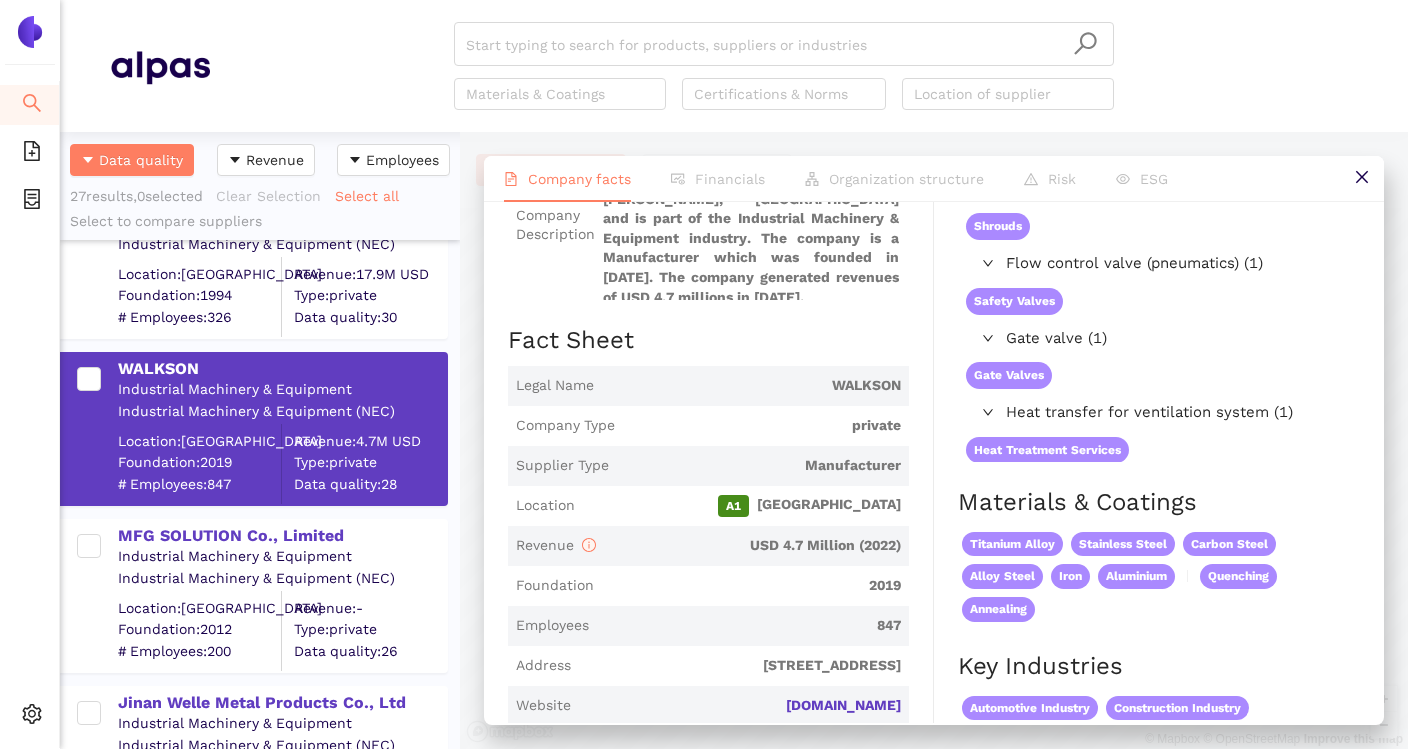 click on "Company Type private" at bounding box center [708, 426] 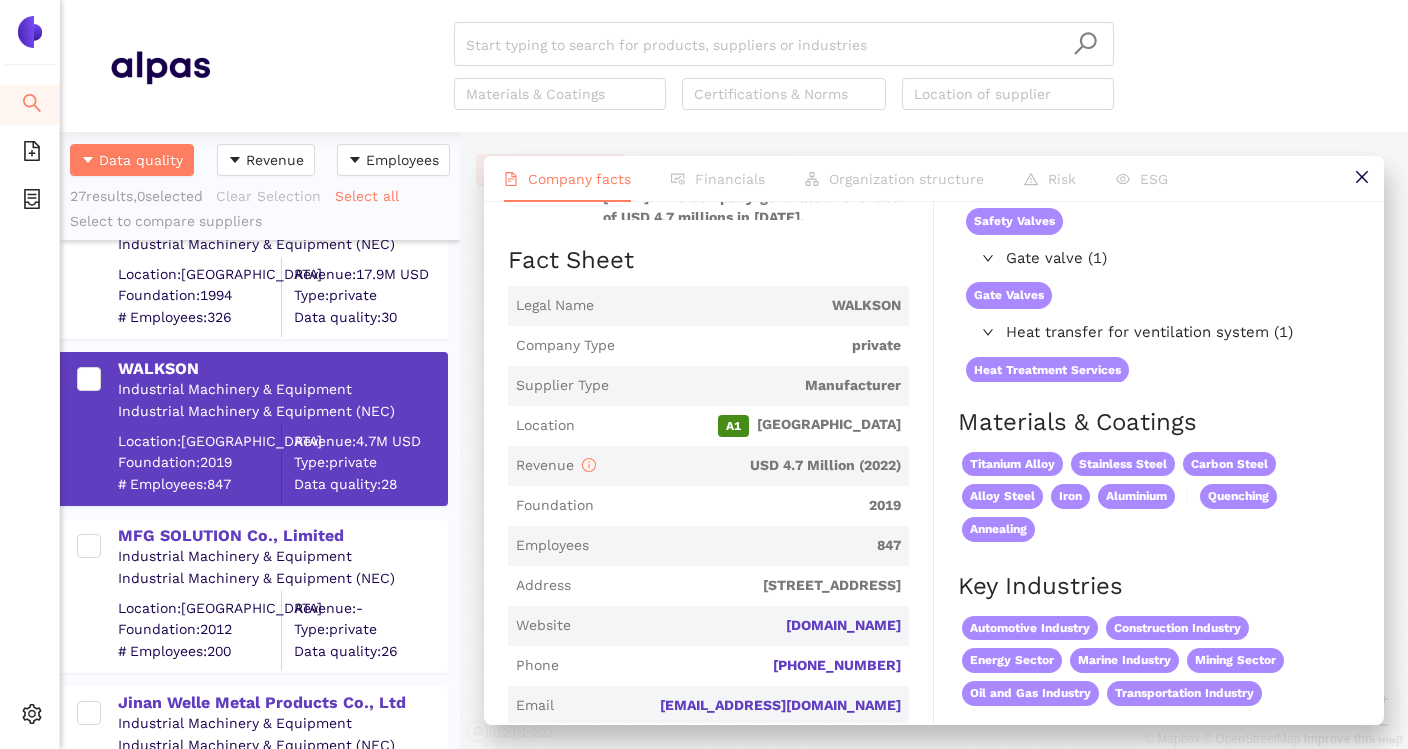 scroll, scrollTop: 287, scrollLeft: 0, axis: vertical 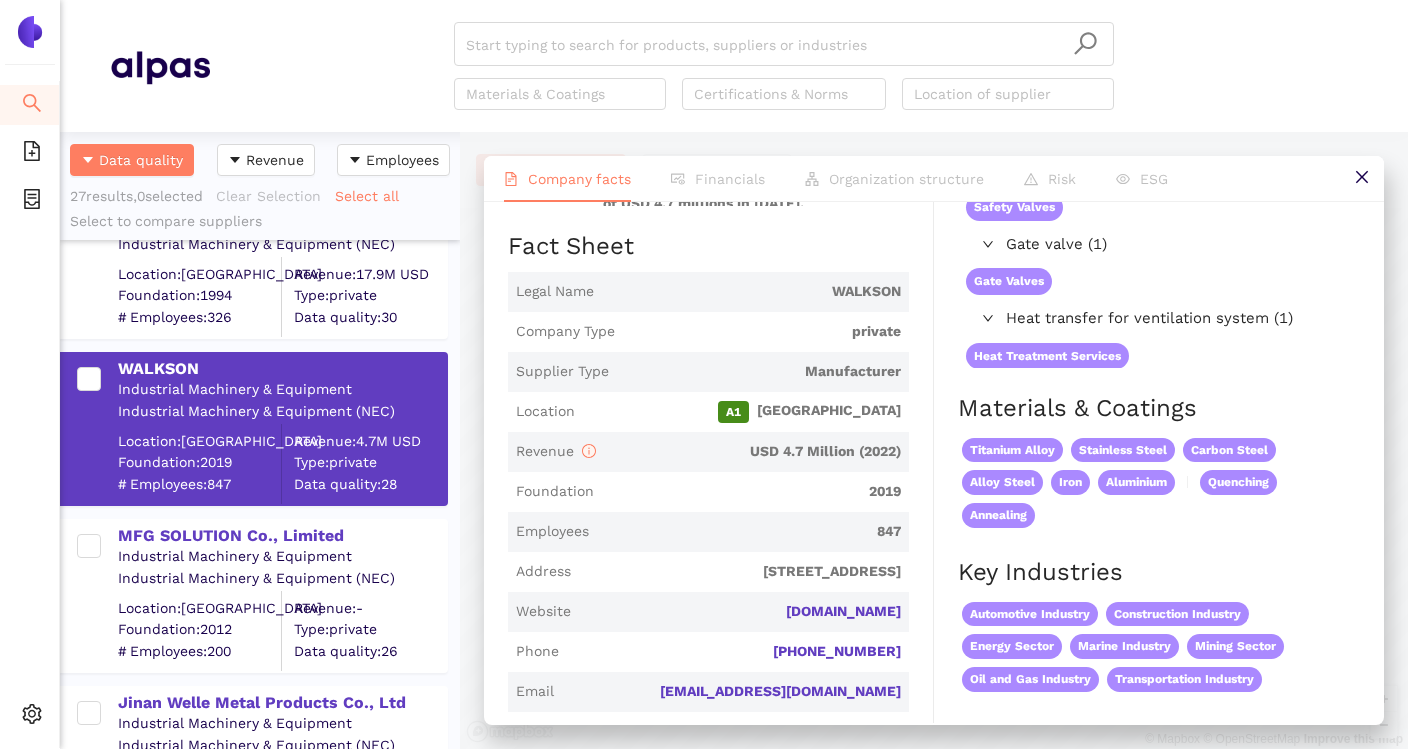 drag, startPoint x: 797, startPoint y: 587, endPoint x: 908, endPoint y: 590, distance: 111.040535 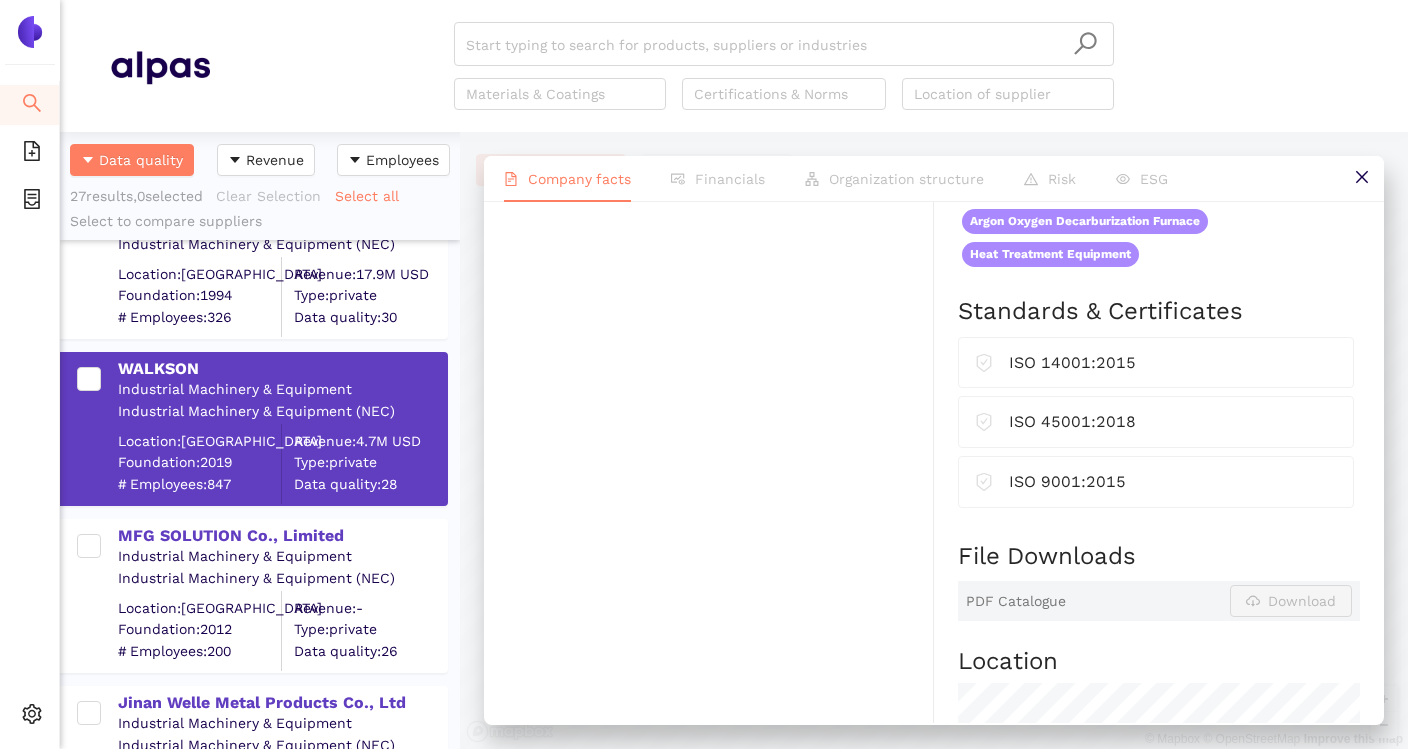 scroll, scrollTop: 826, scrollLeft: 0, axis: vertical 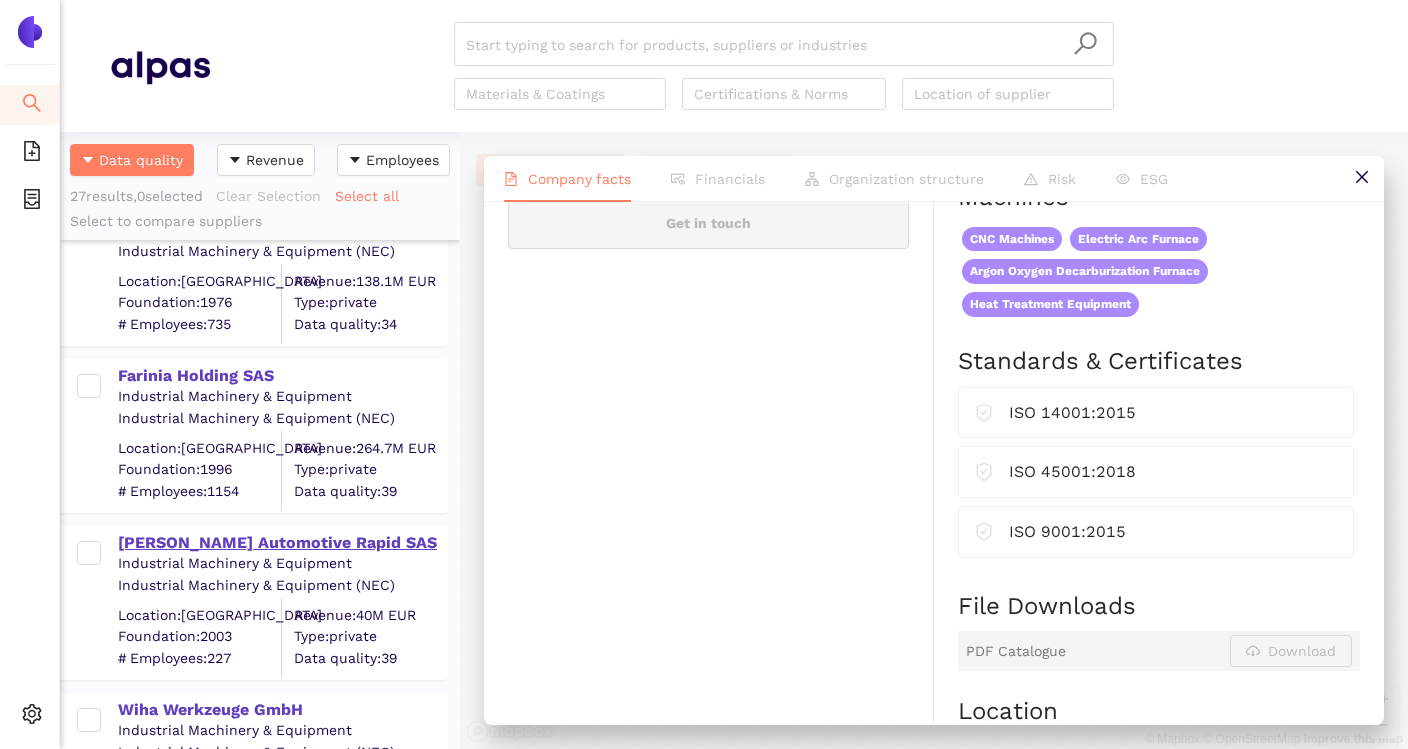 click on "Lisi Automotive Rapid SAS" at bounding box center [282, 543] 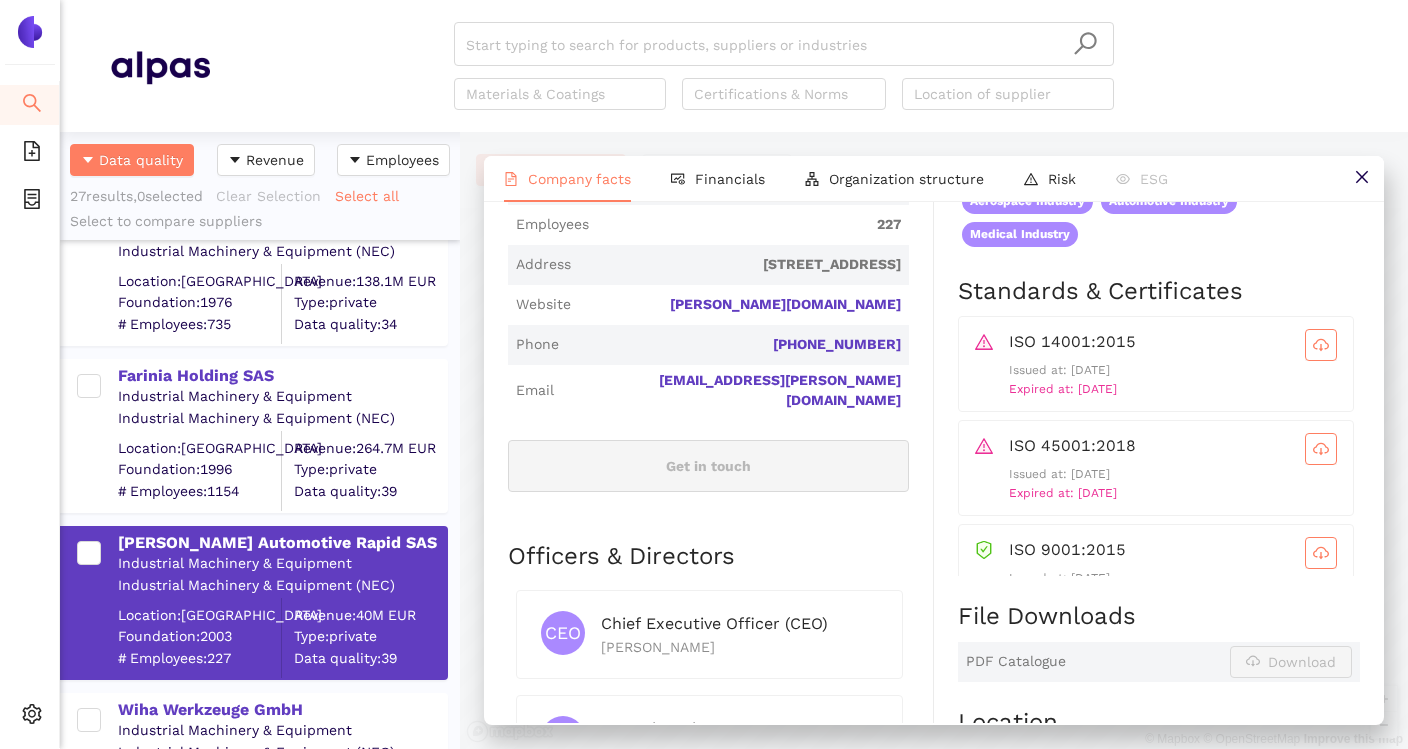 scroll, scrollTop: 651, scrollLeft: 0, axis: vertical 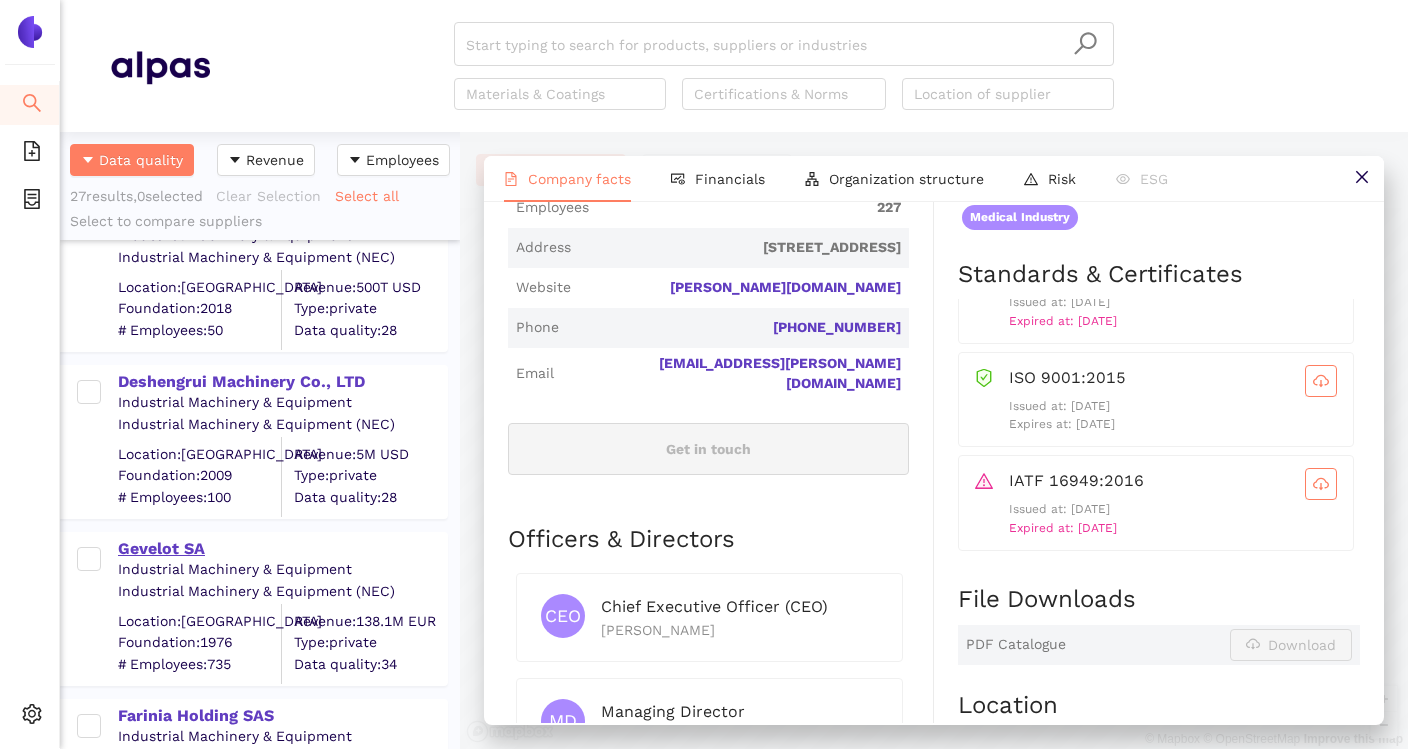 click on "Gevelot SA" at bounding box center [282, 549] 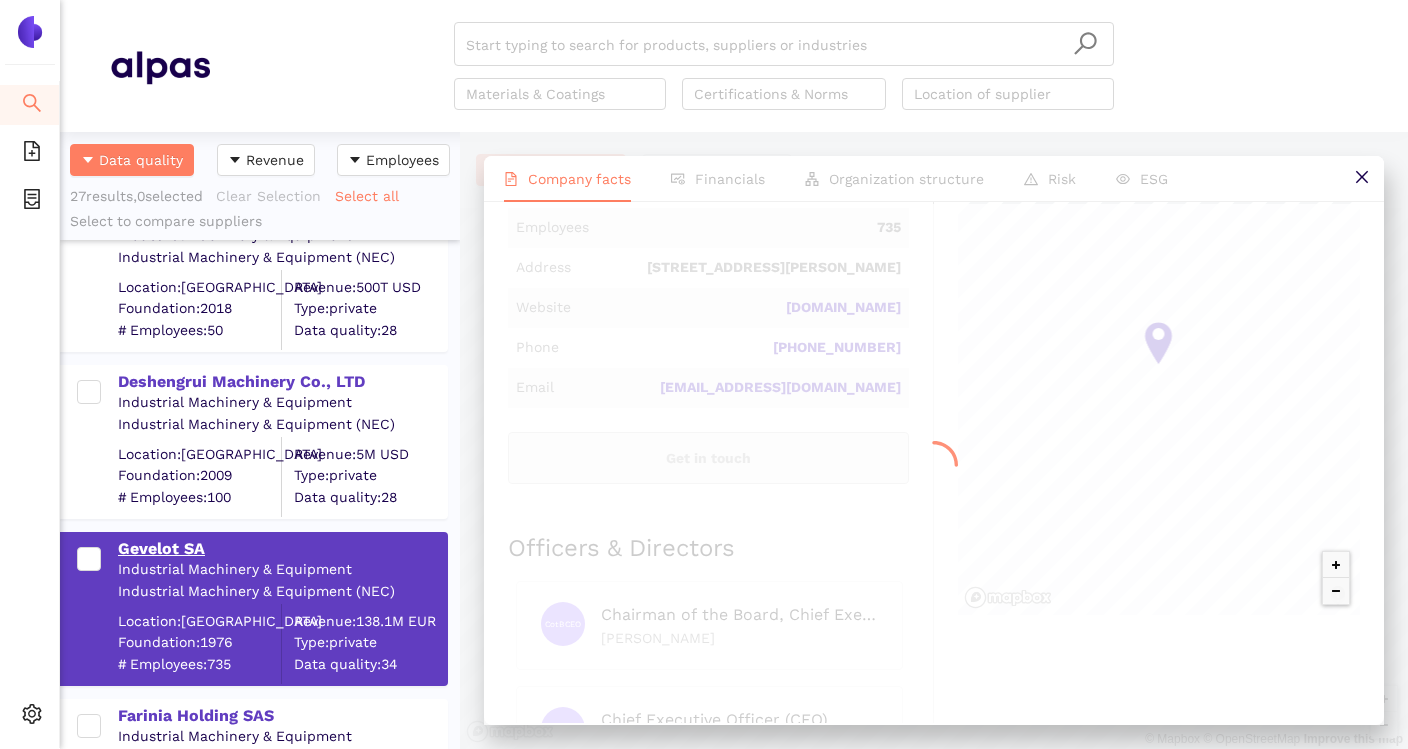scroll, scrollTop: 0, scrollLeft: 0, axis: both 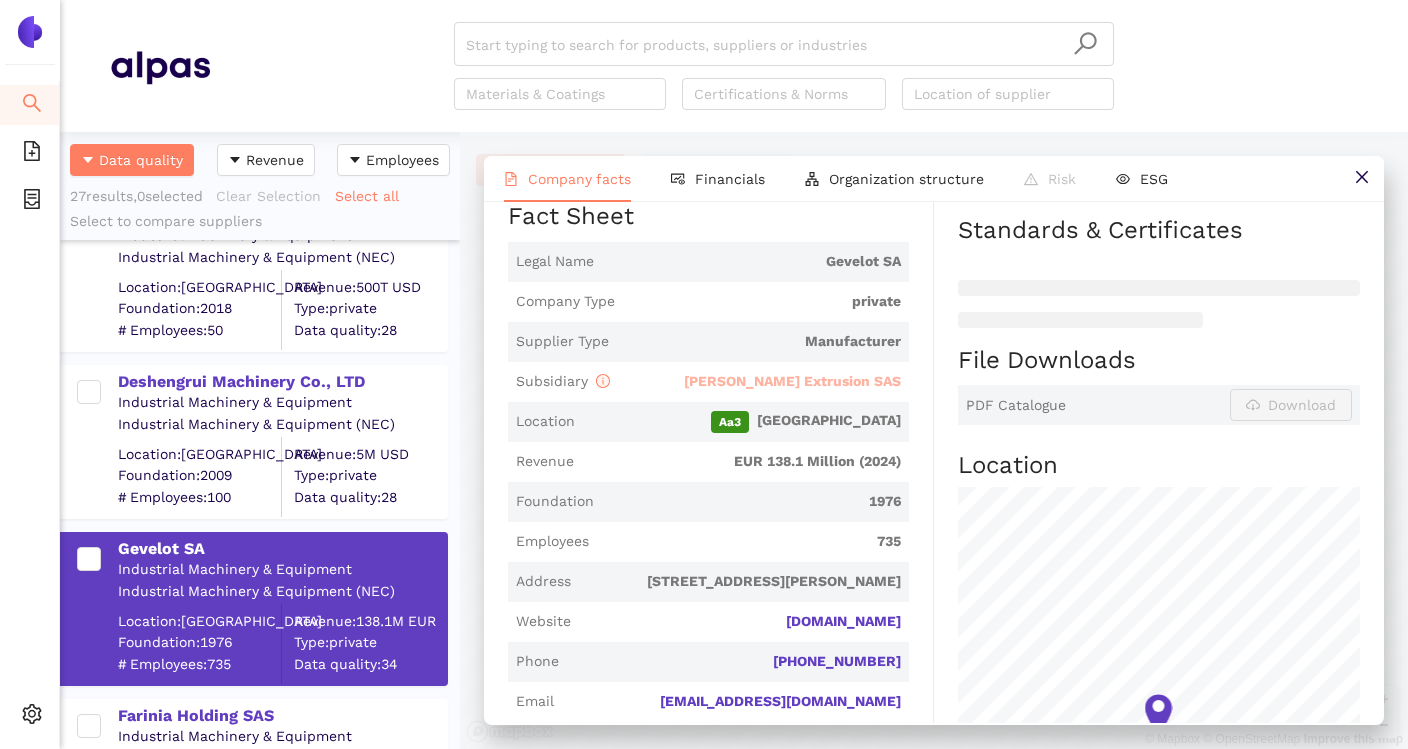 click on "[PERSON_NAME] Extrusion SAS" at bounding box center [792, 381] 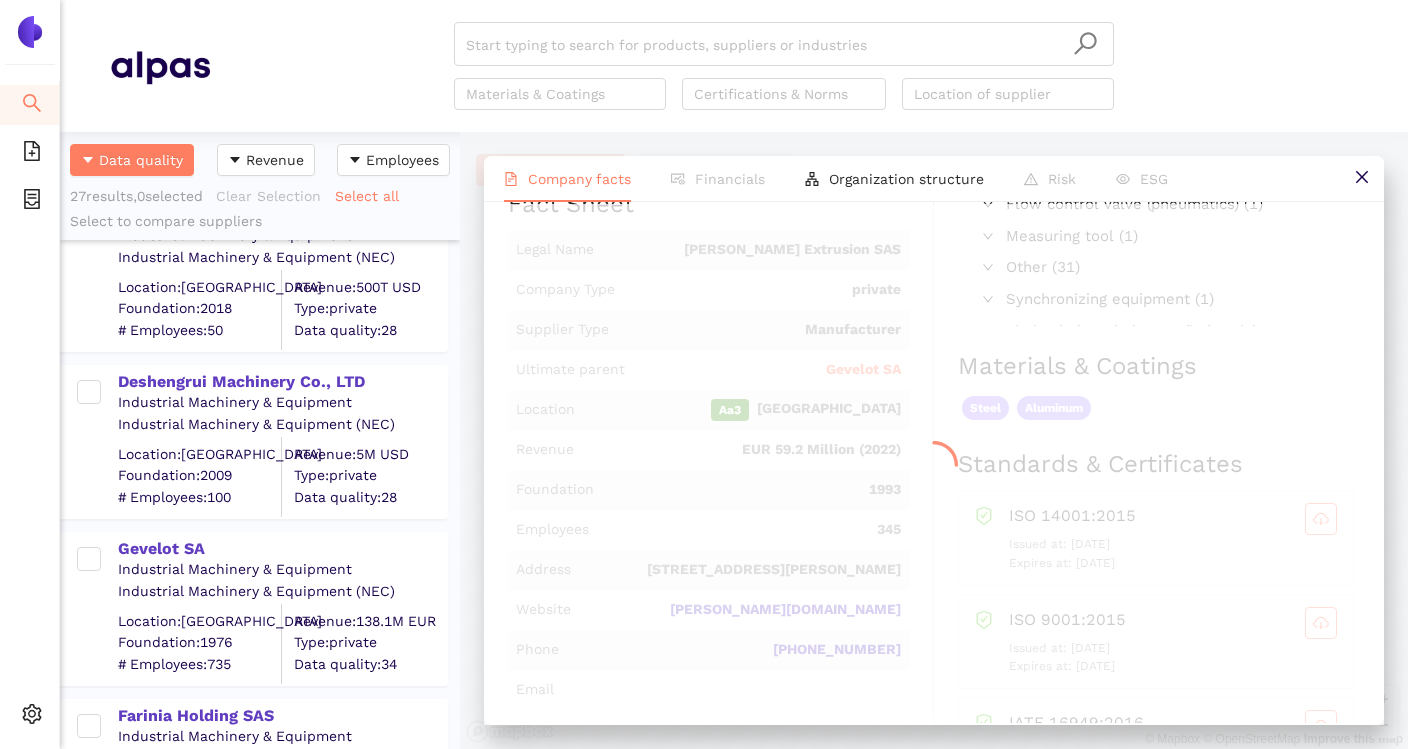 scroll, scrollTop: 0, scrollLeft: 0, axis: both 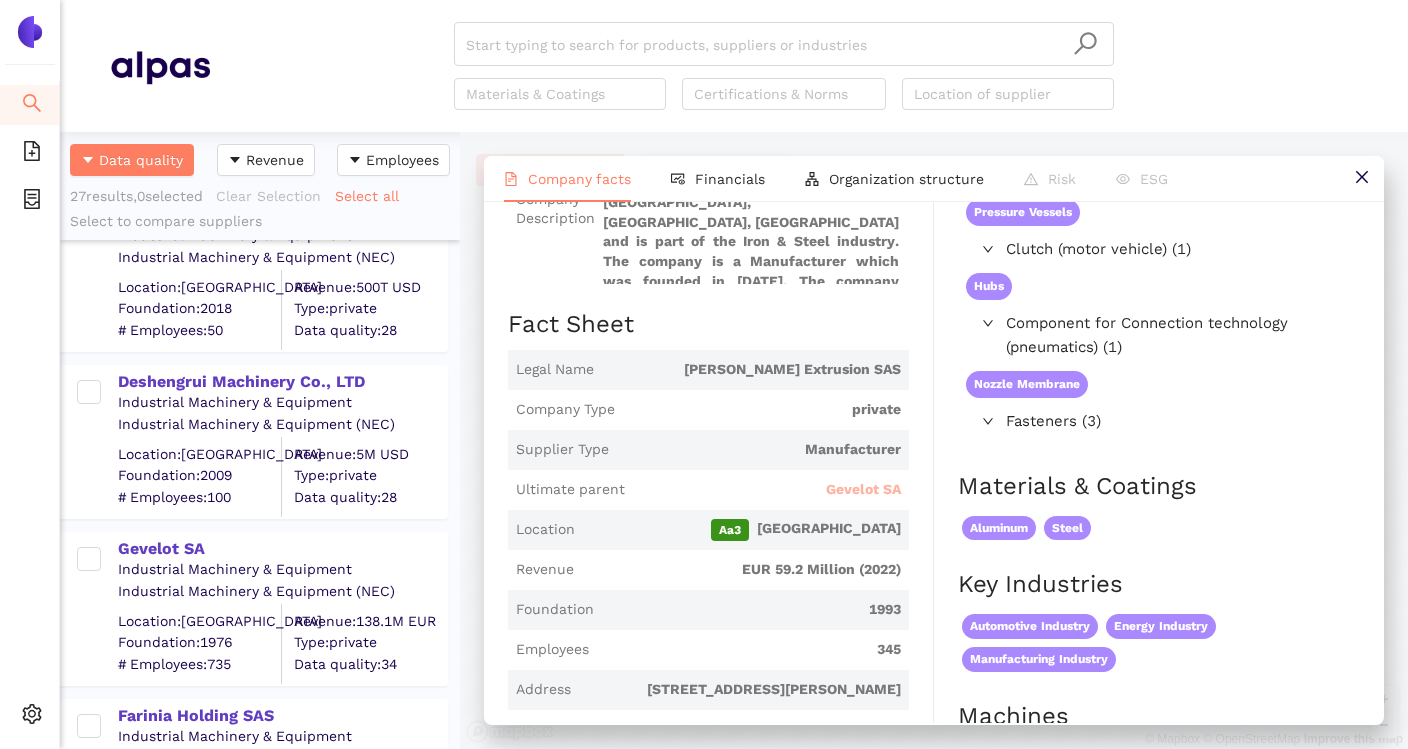 click on "Gevelot SA" at bounding box center [863, 490] 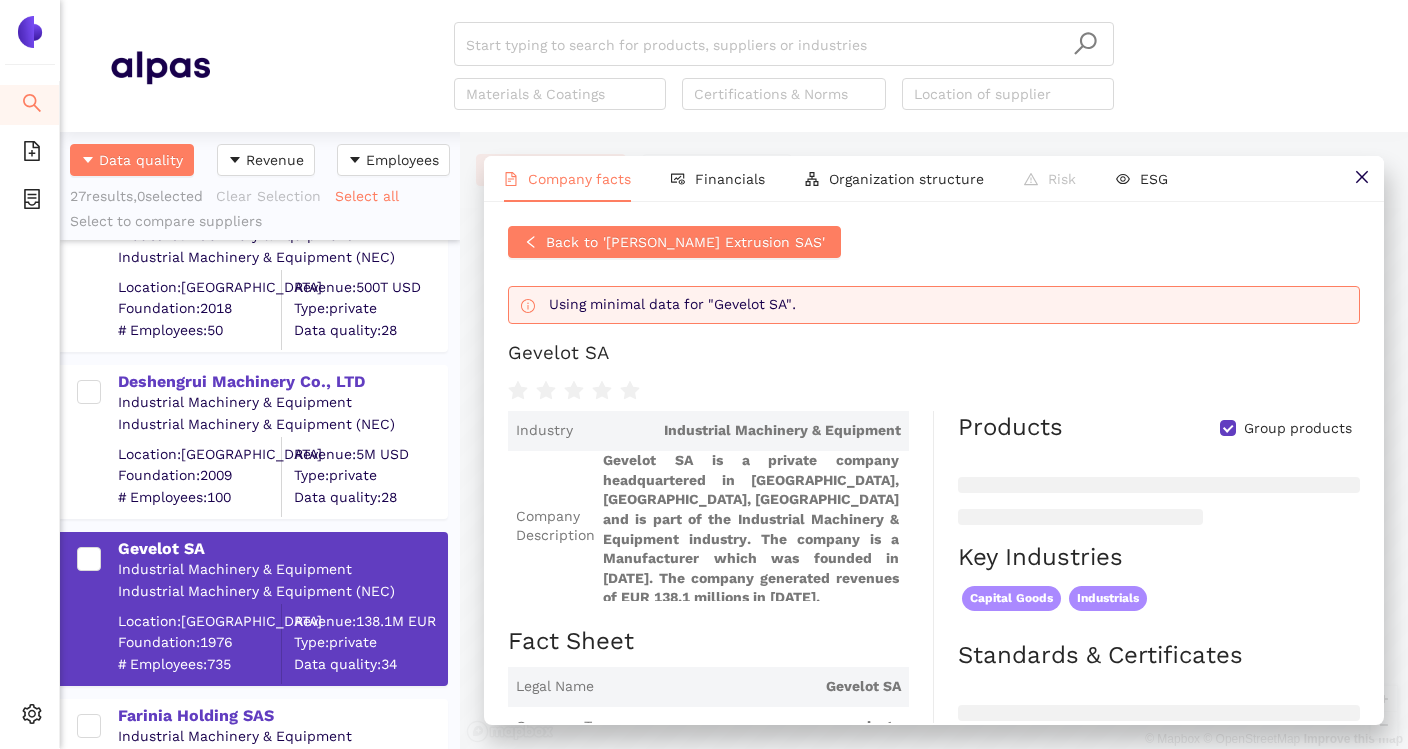 scroll, scrollTop: 7, scrollLeft: 0, axis: vertical 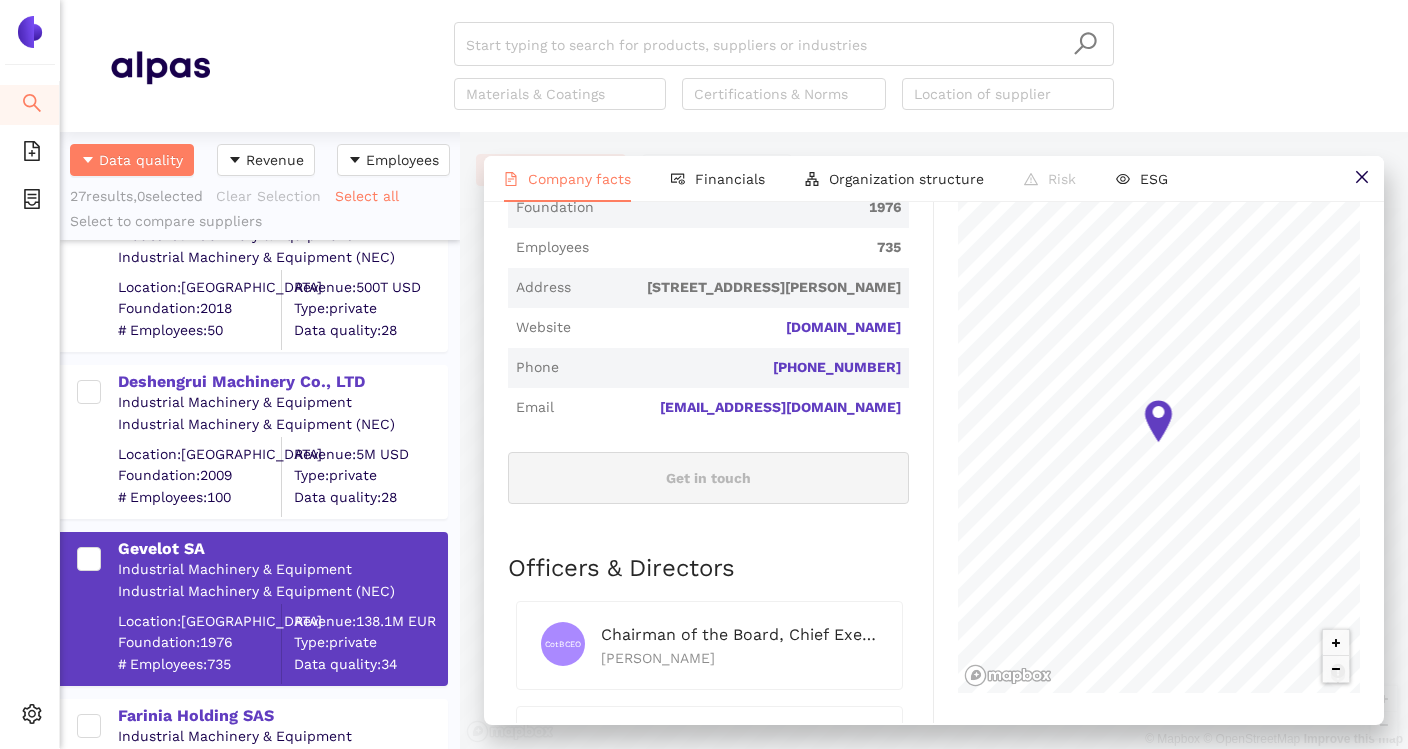click on "Phone +33 1 77 68 31 03" at bounding box center [708, 368] 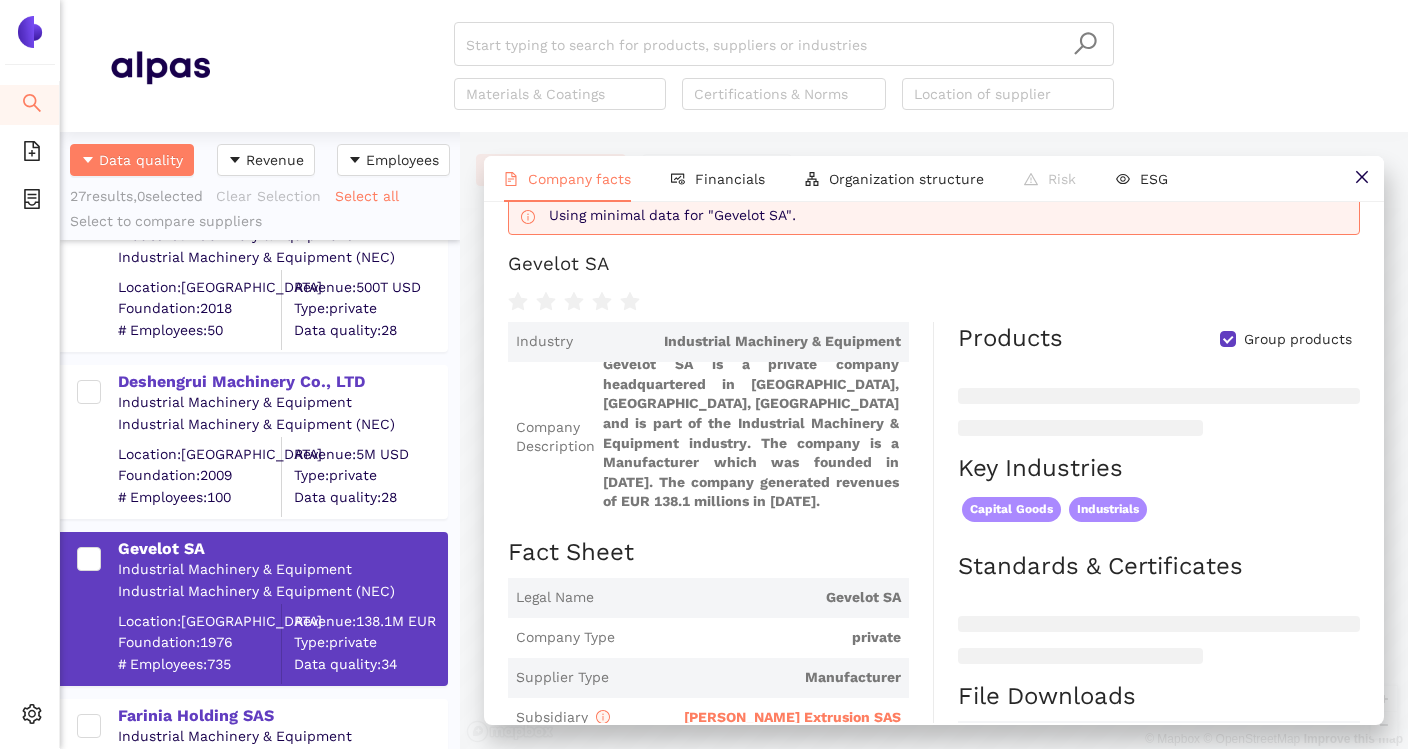 scroll, scrollTop: 86, scrollLeft: 0, axis: vertical 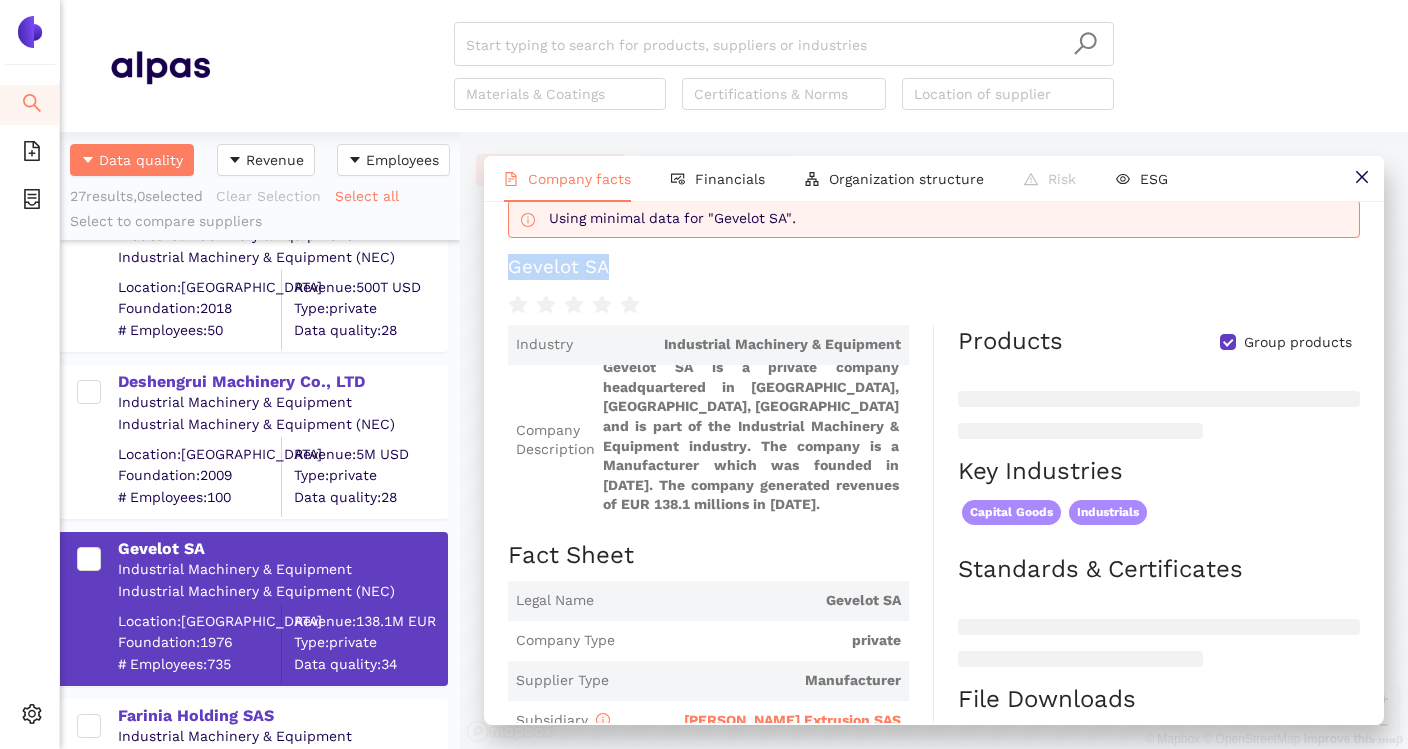 drag, startPoint x: 501, startPoint y: 264, endPoint x: 617, endPoint y: 265, distance: 116.00431 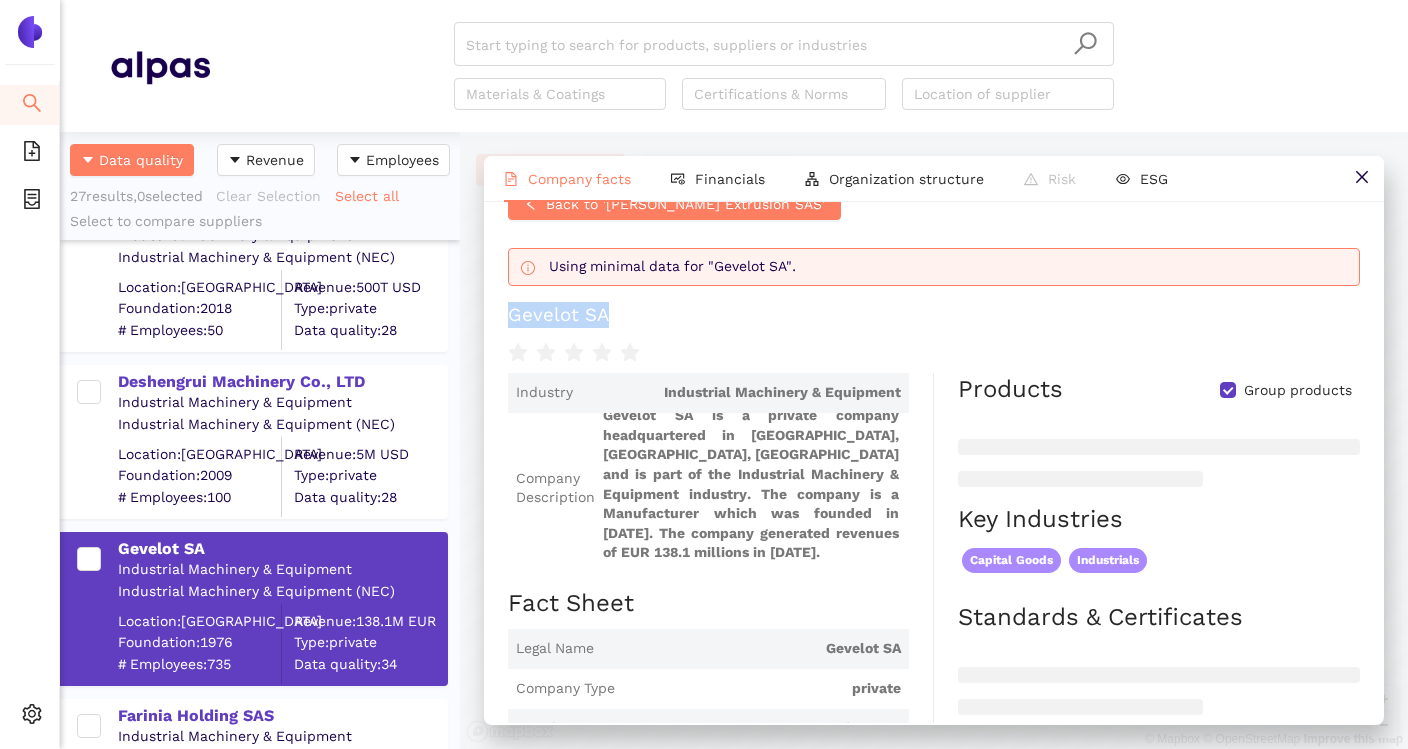 scroll, scrollTop: 11, scrollLeft: 0, axis: vertical 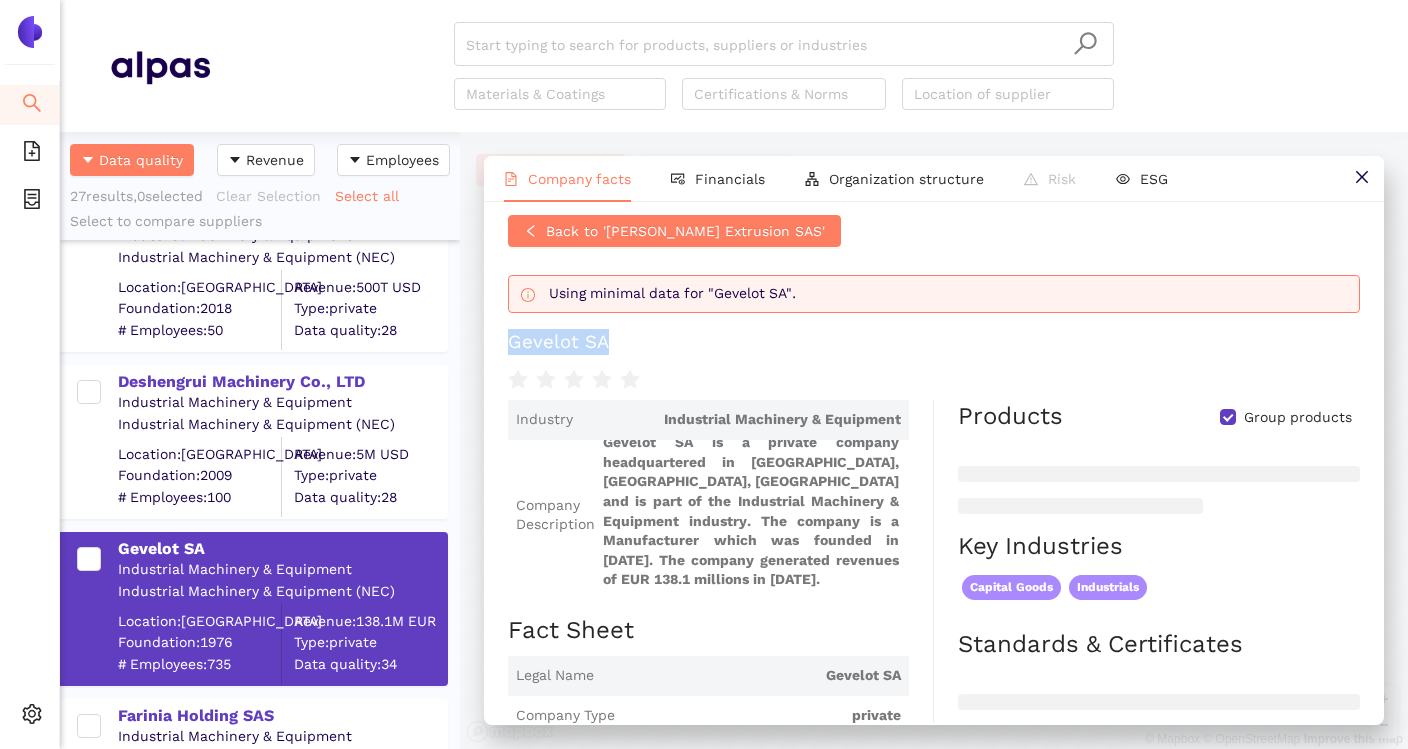 copy on "Gevelot SA" 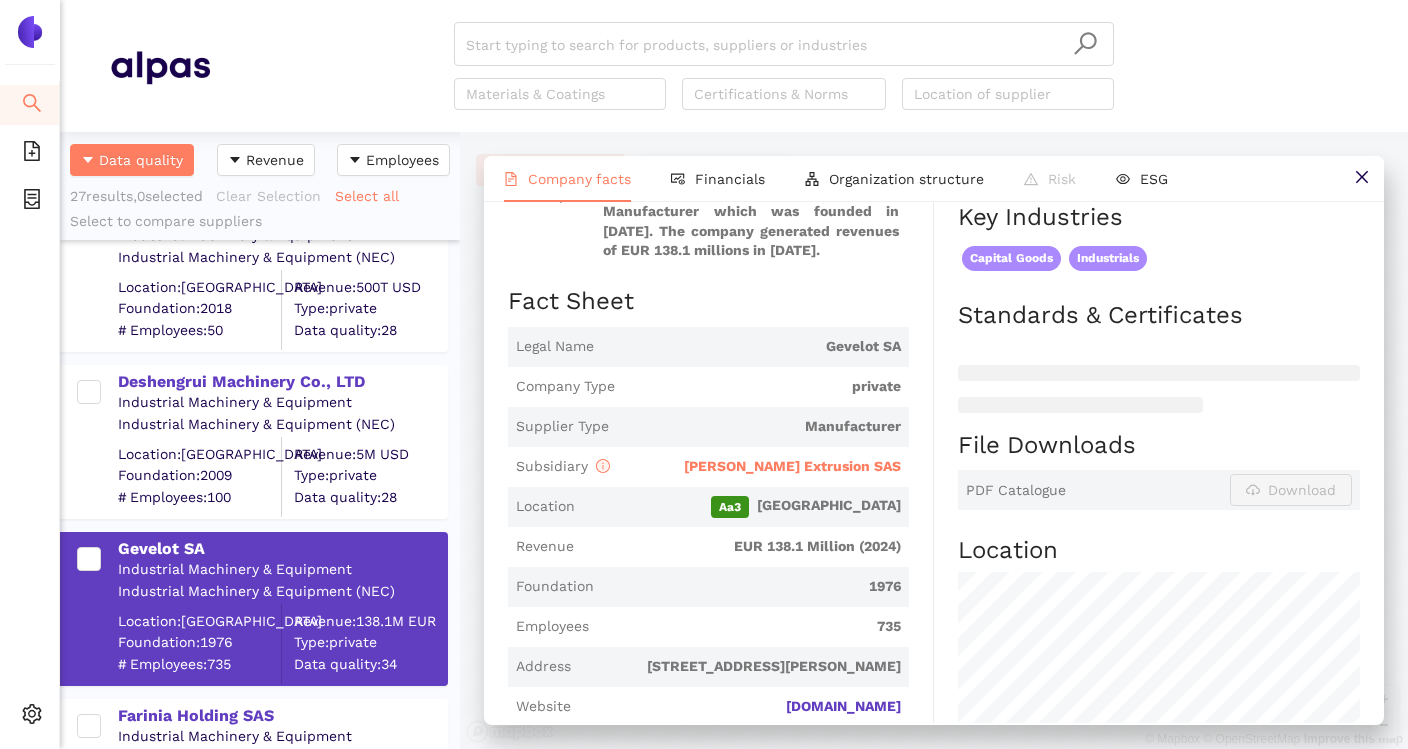 scroll, scrollTop: 352, scrollLeft: 0, axis: vertical 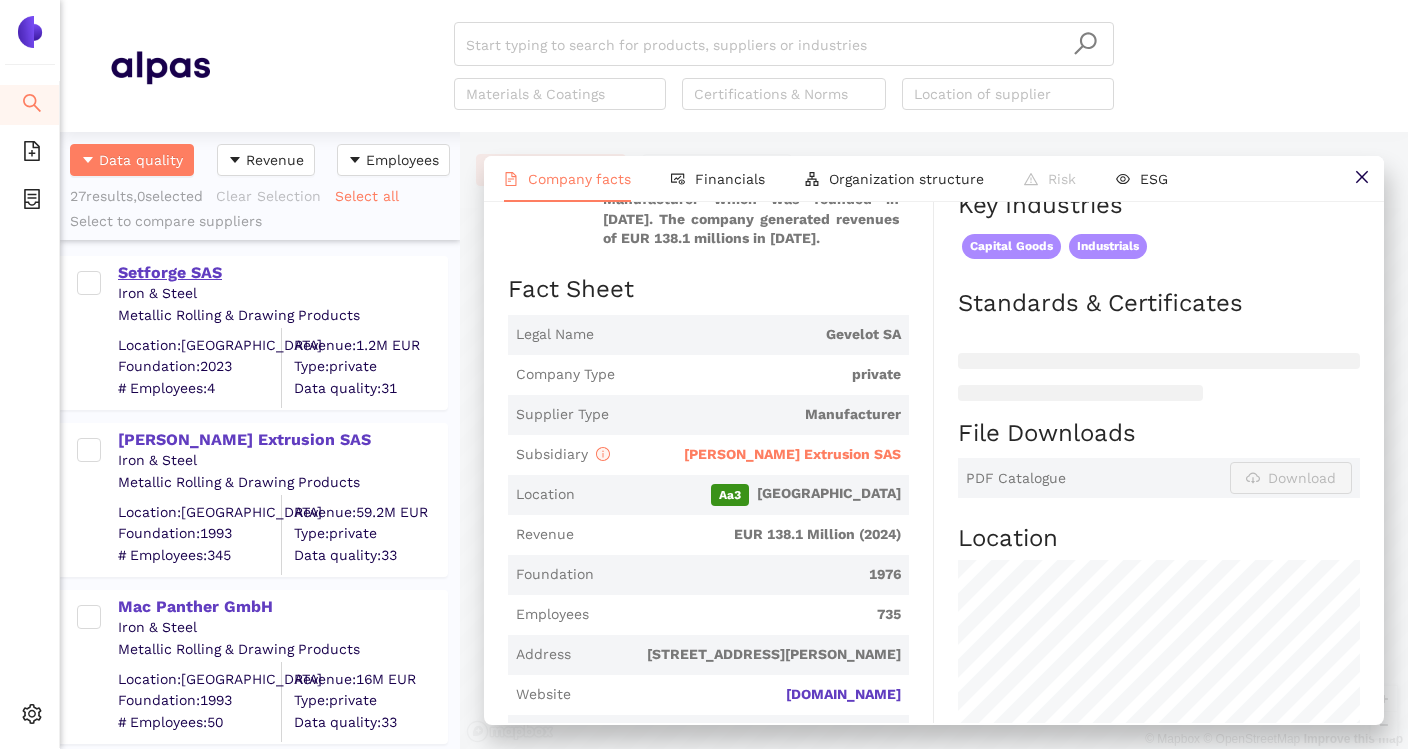 click on "Setforge SAS" at bounding box center (282, 273) 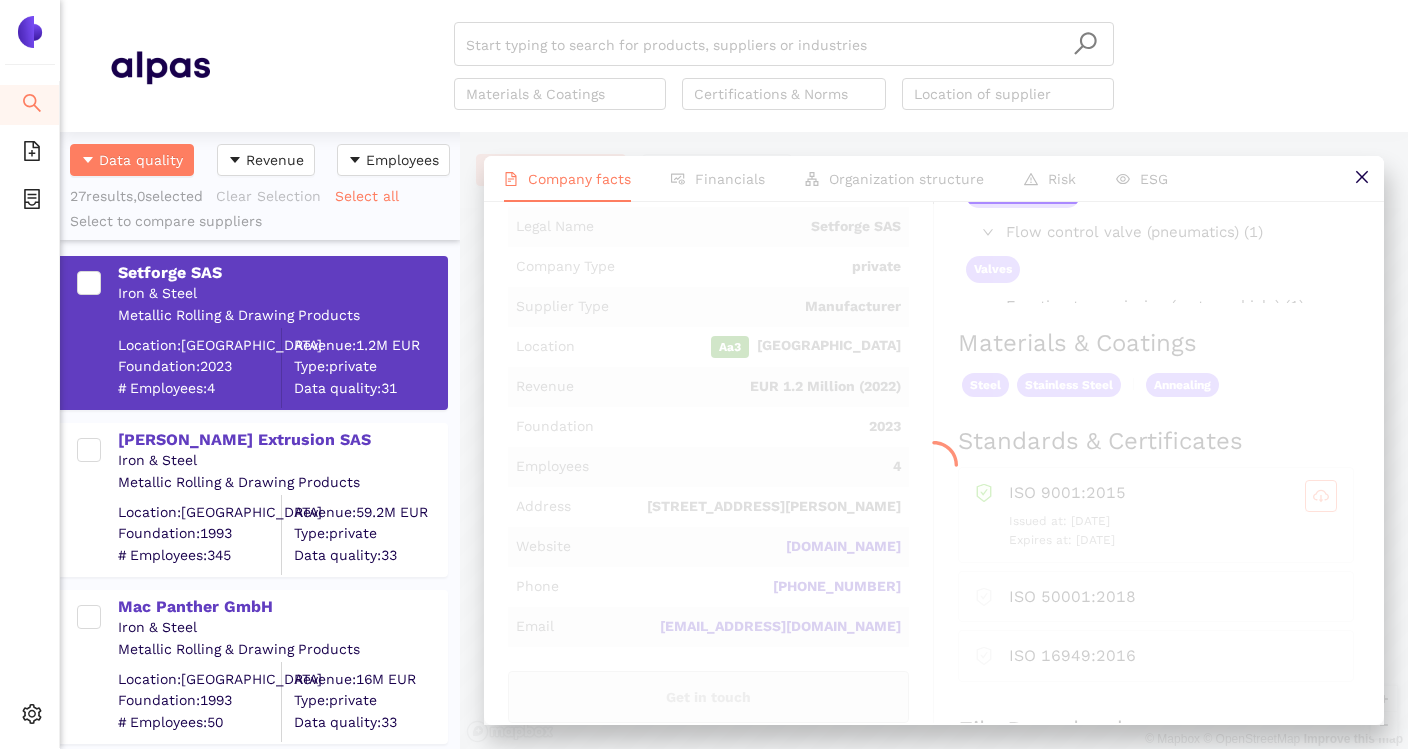 scroll, scrollTop: 0, scrollLeft: 0, axis: both 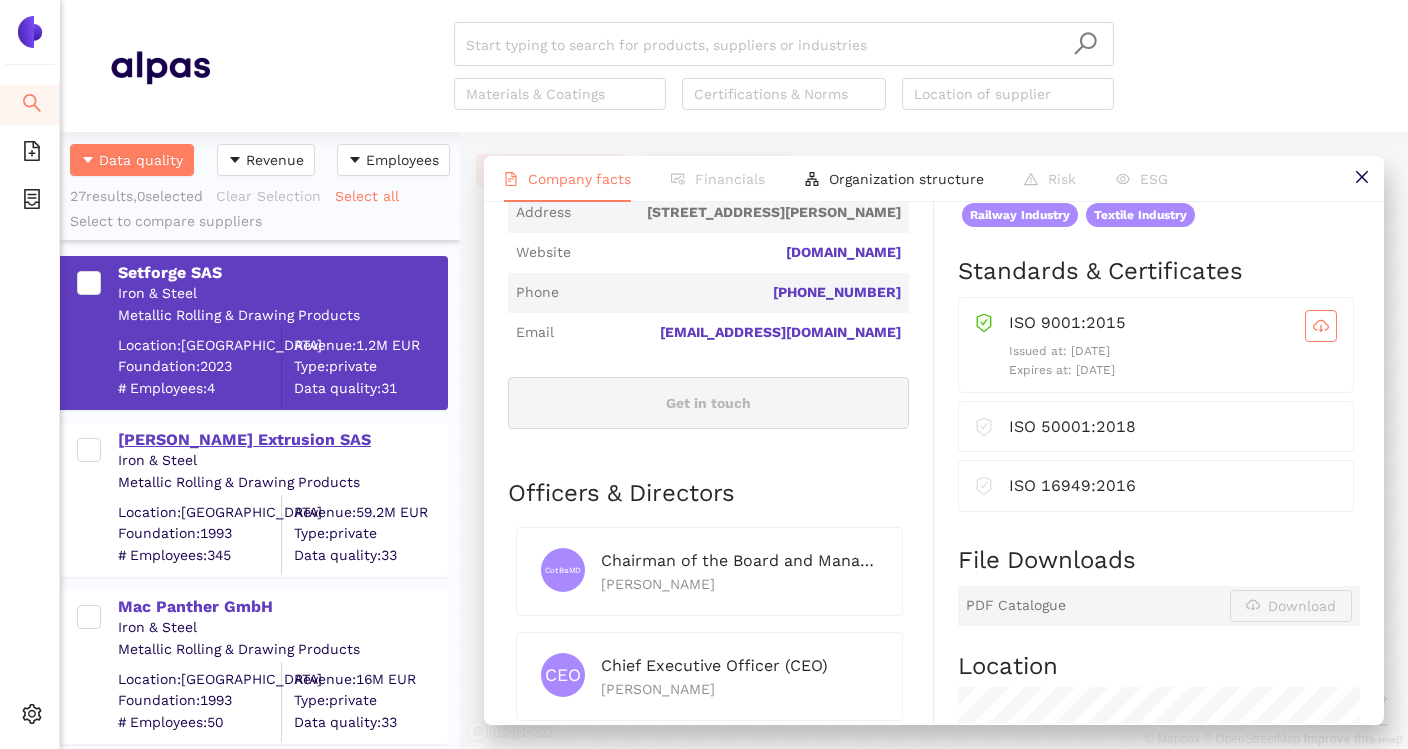 click on "[PERSON_NAME] Extrusion SAS" at bounding box center [282, 440] 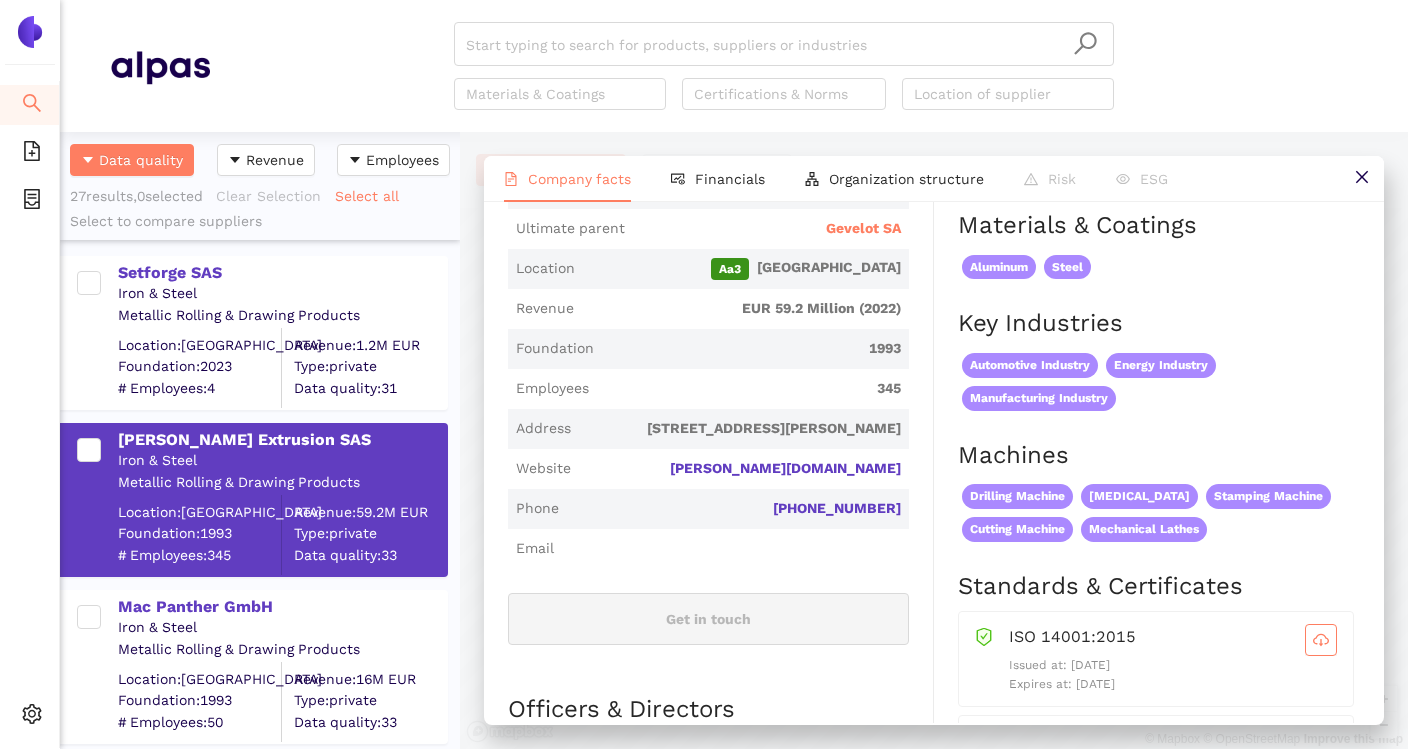 scroll, scrollTop: 472, scrollLeft: 0, axis: vertical 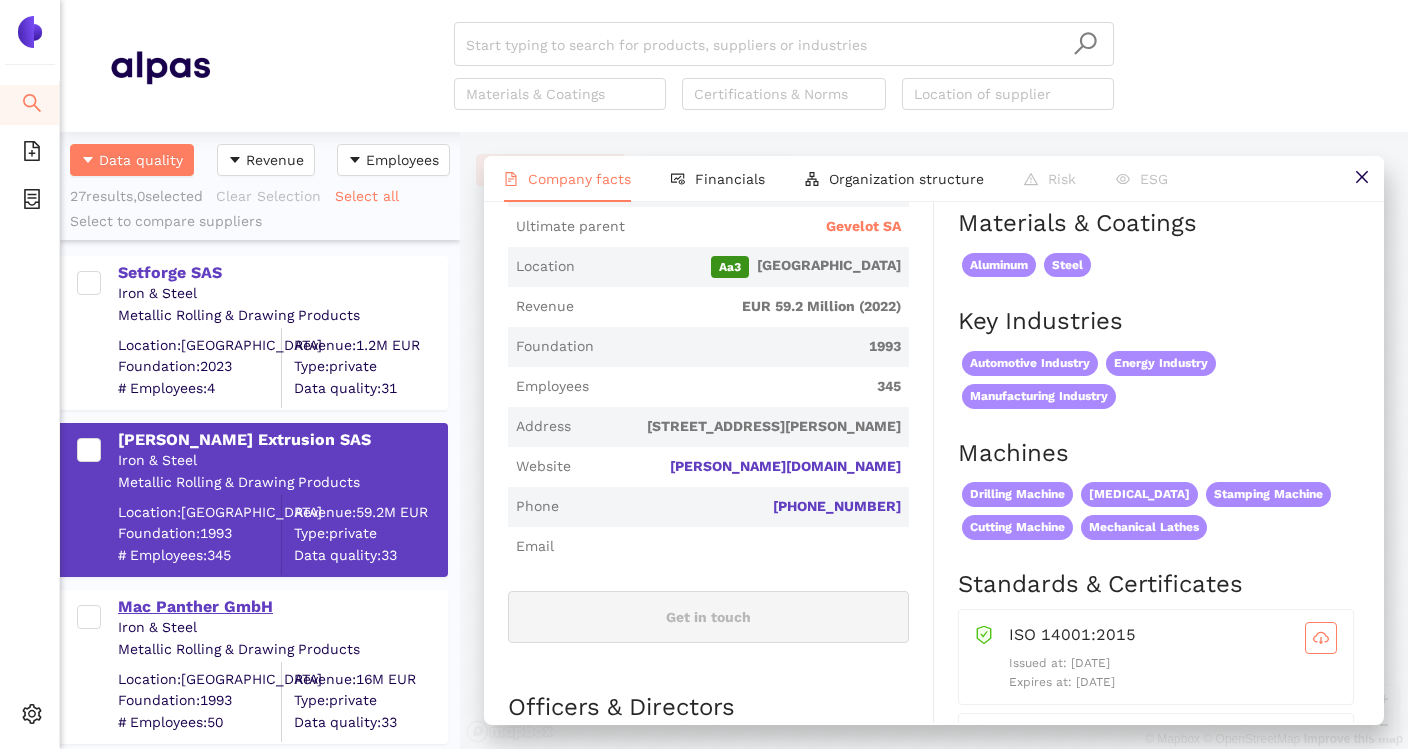 click on "Mac Panther GmbH" at bounding box center (282, 607) 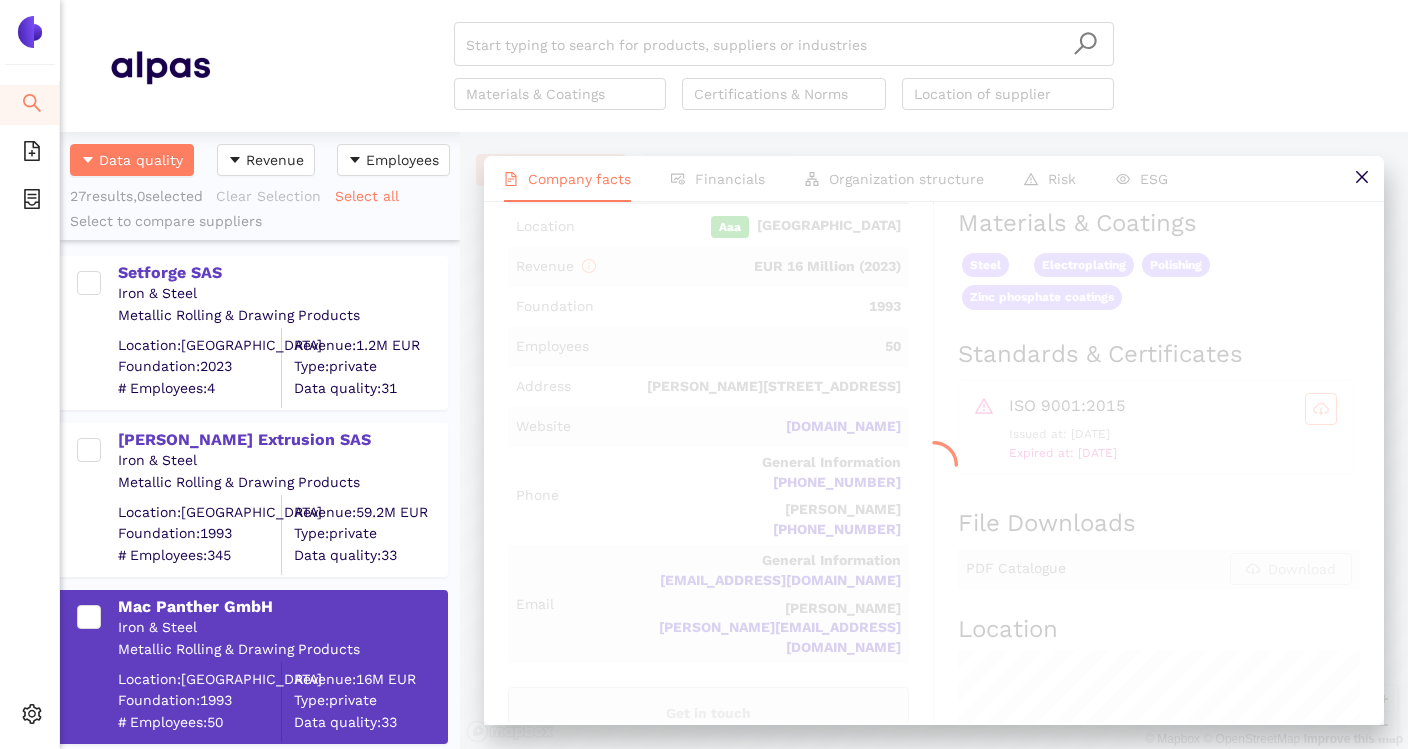 scroll, scrollTop: 0, scrollLeft: 0, axis: both 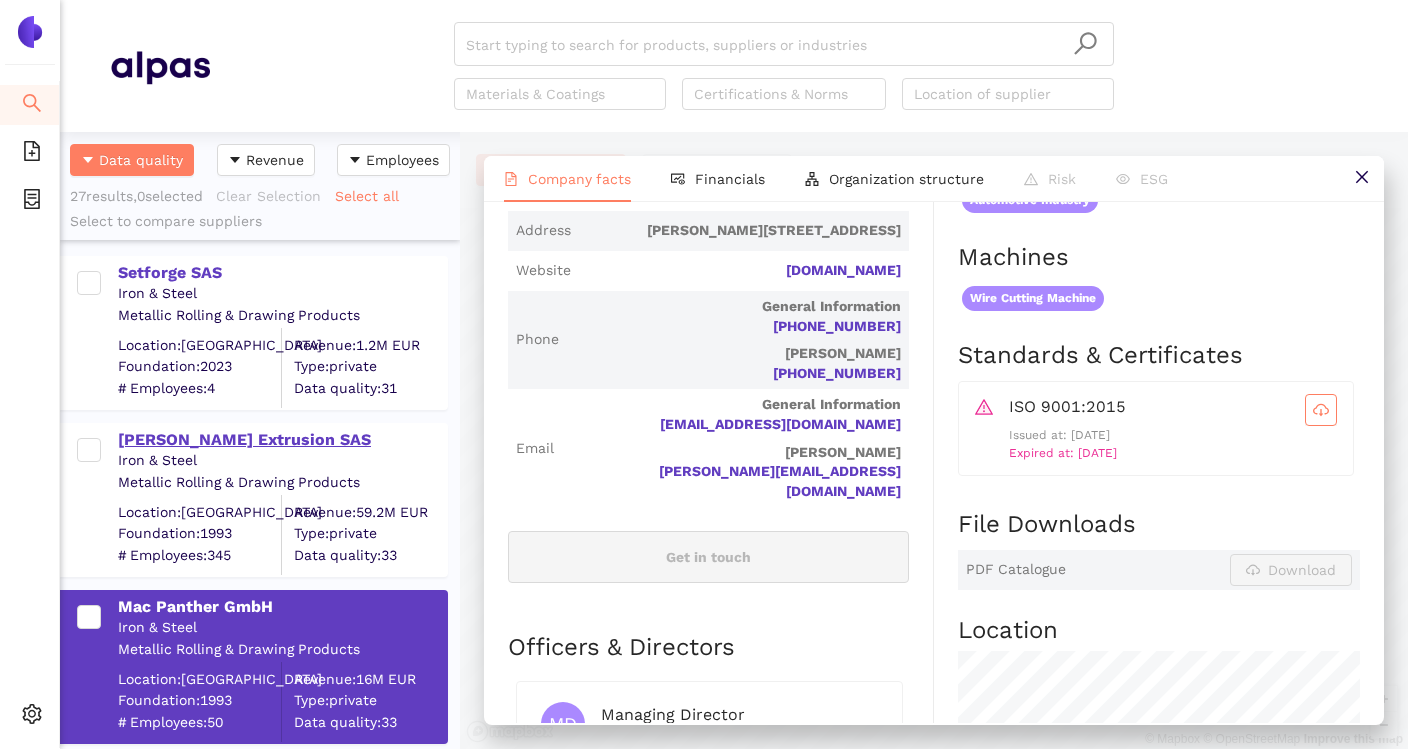 click on "[PERSON_NAME] Extrusion SAS" at bounding box center [282, 440] 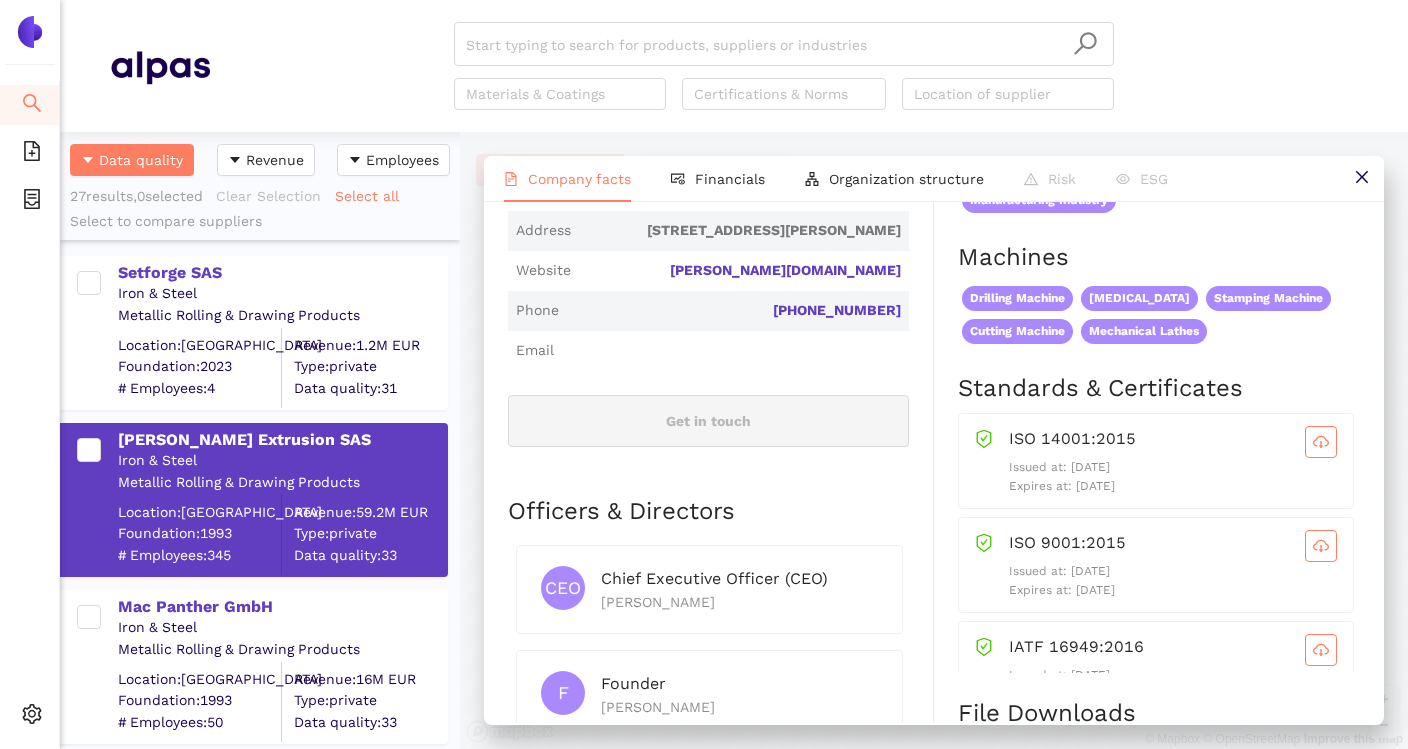 scroll, scrollTop: 0, scrollLeft: 0, axis: both 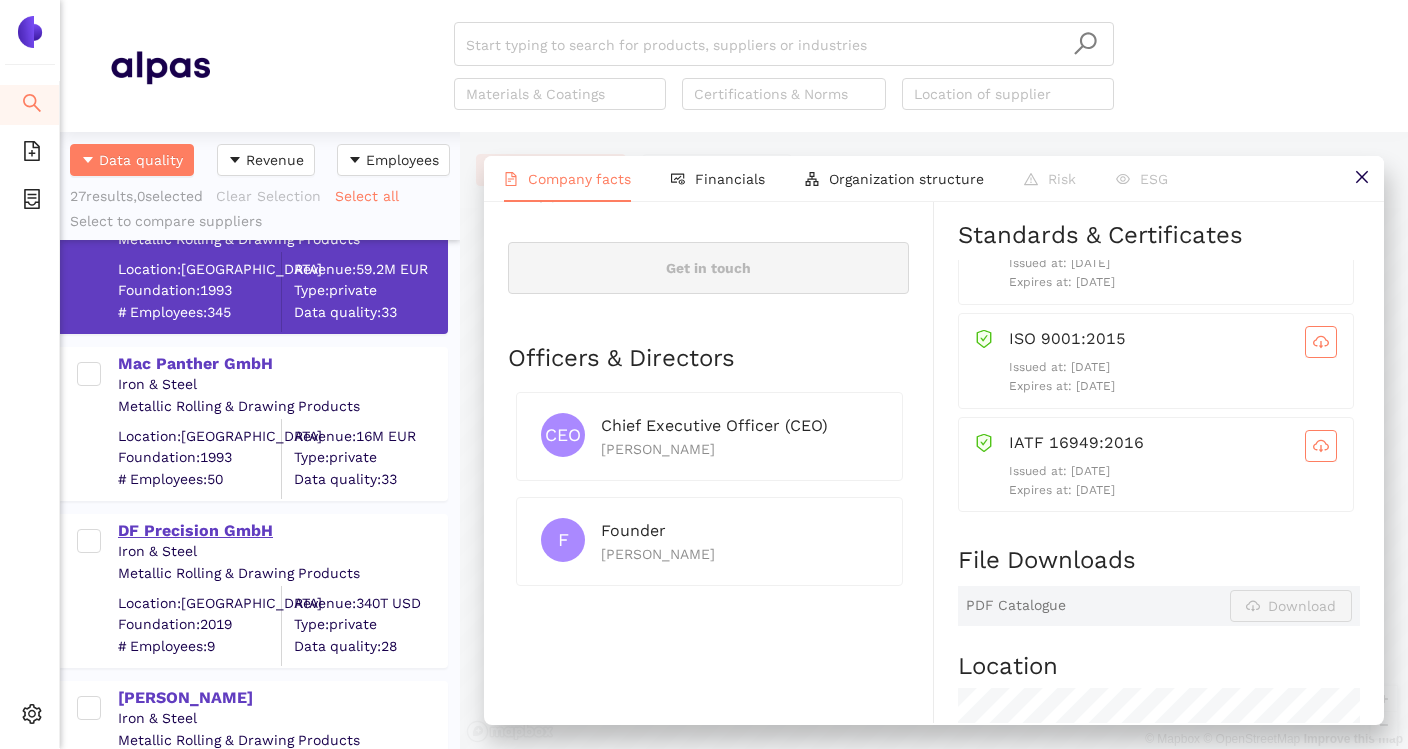 click on "DF Precision GmbH" at bounding box center [282, 531] 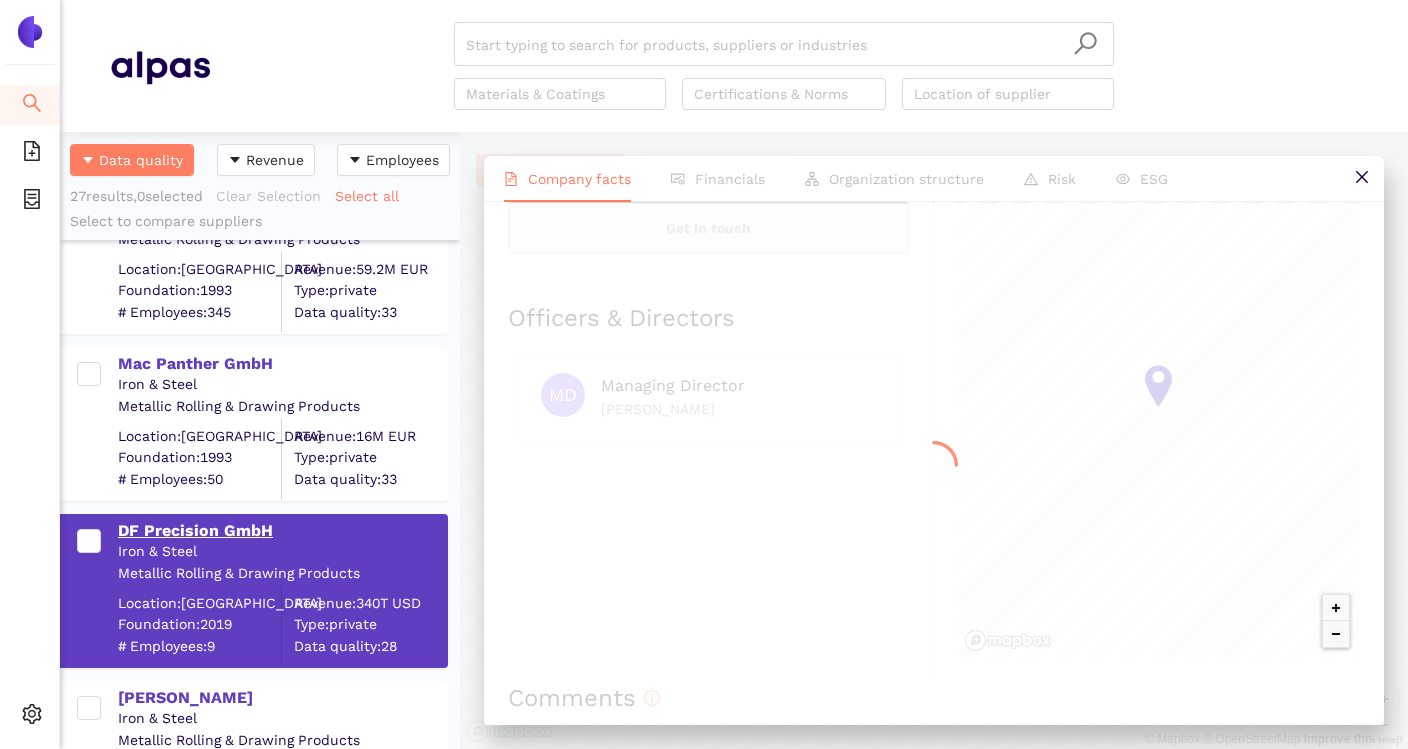 scroll, scrollTop: 0, scrollLeft: 0, axis: both 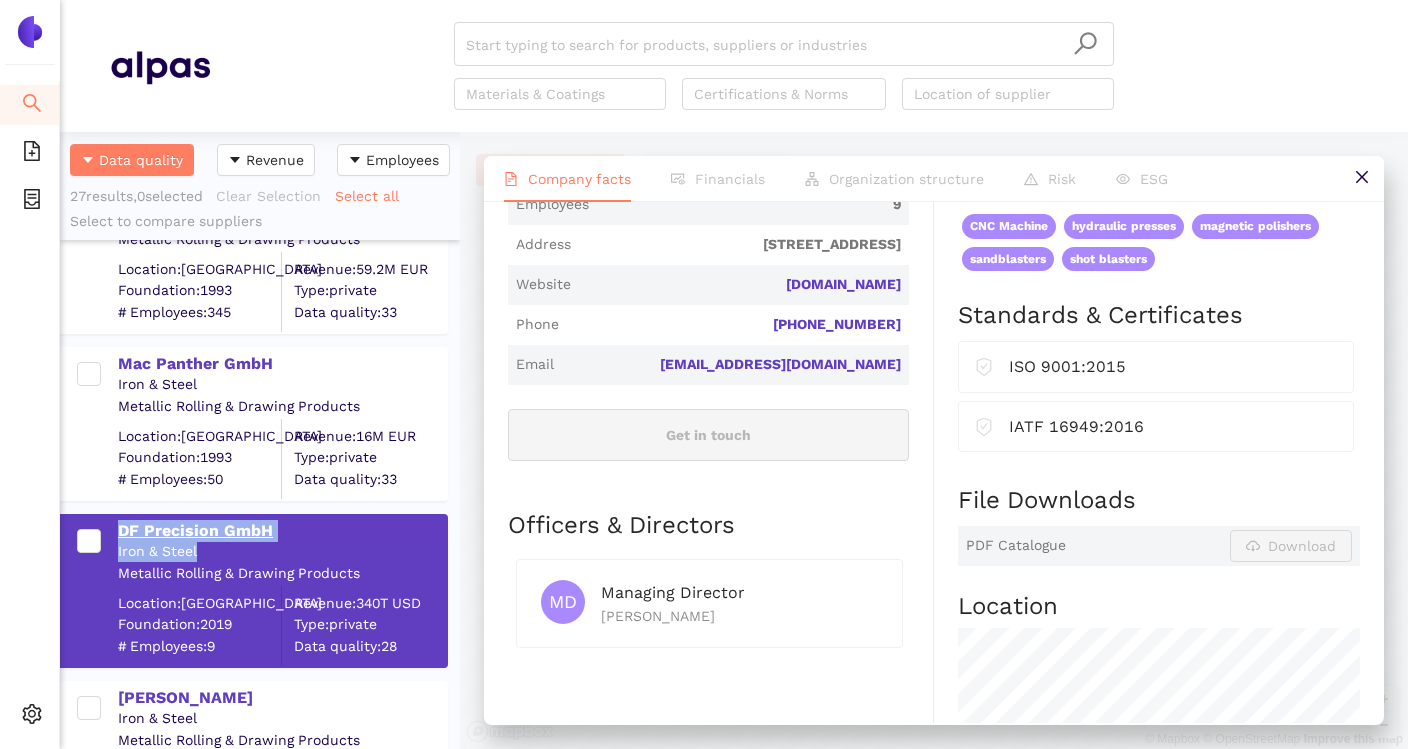 drag, startPoint x: 376, startPoint y: 544, endPoint x: 120, endPoint y: 530, distance: 256.38254 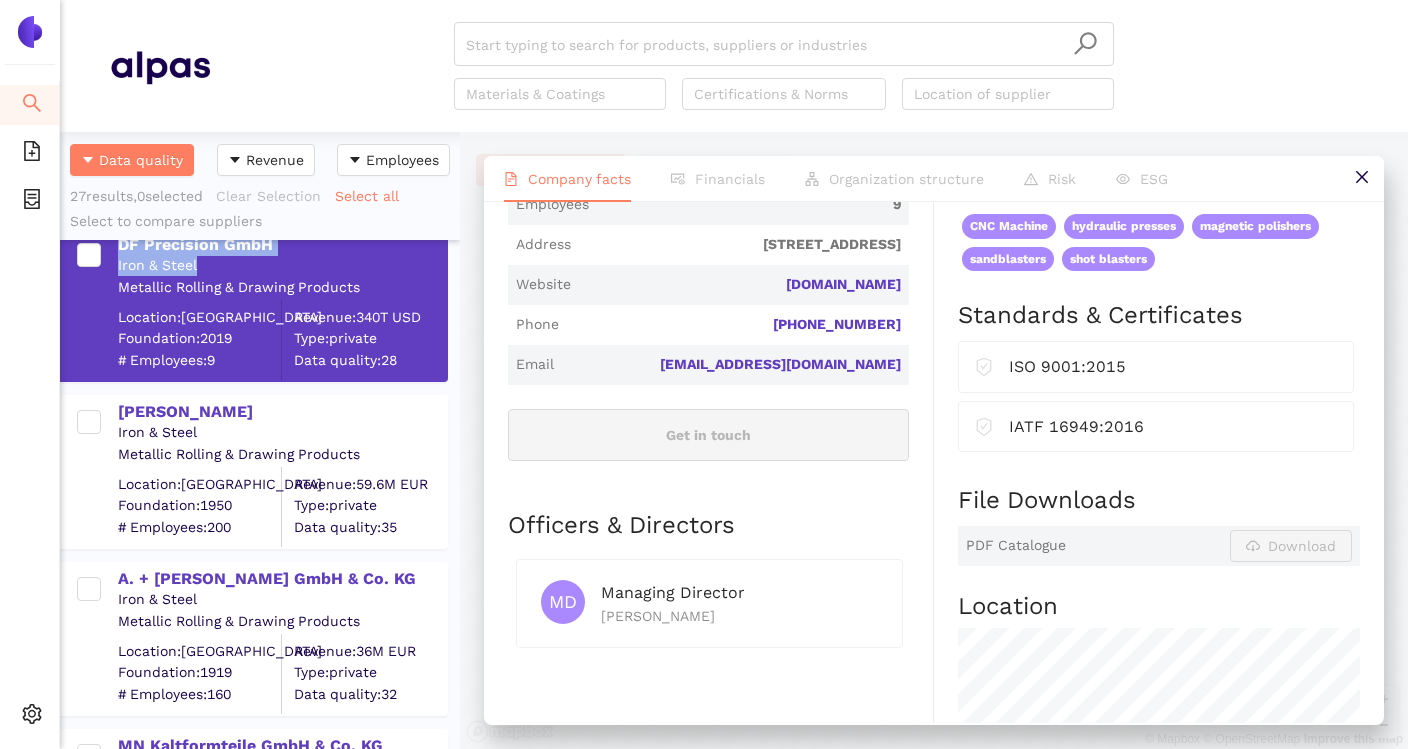 scroll, scrollTop: 532, scrollLeft: 0, axis: vertical 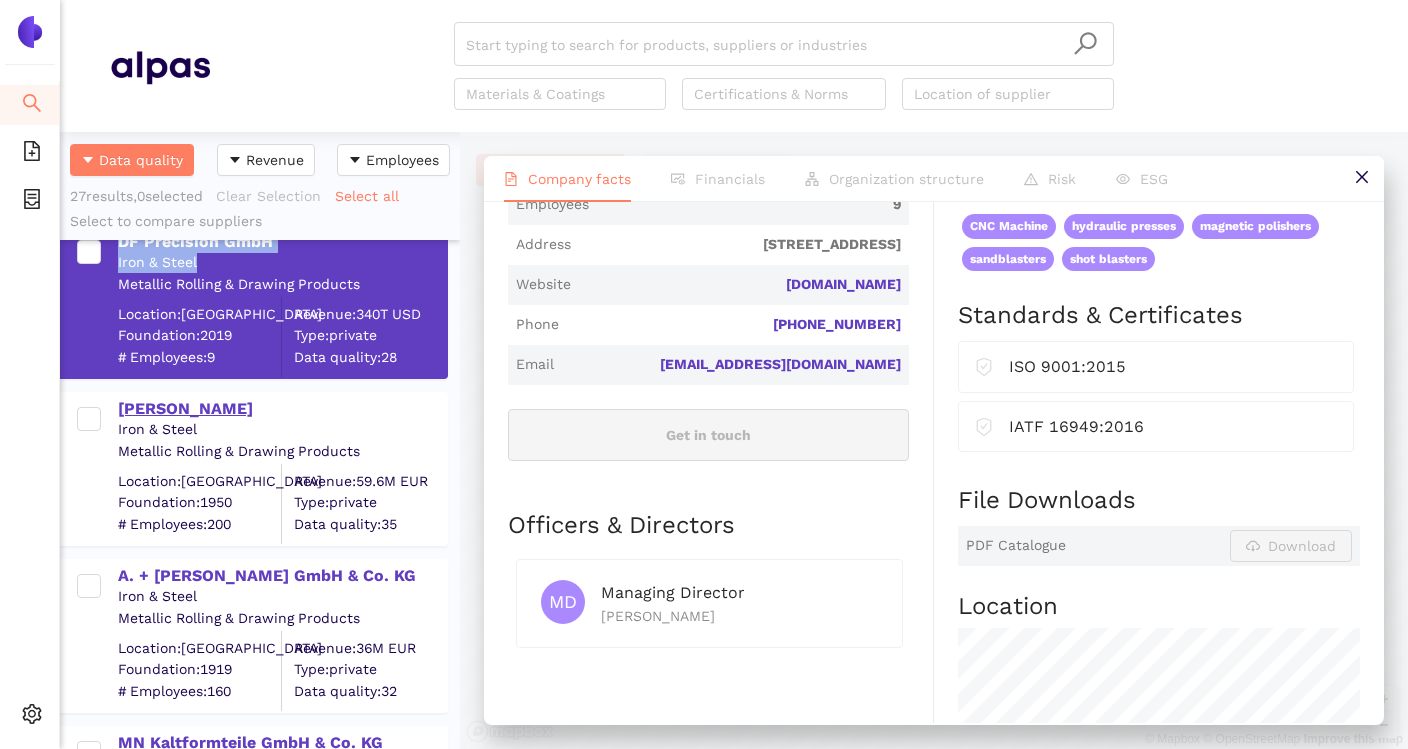 click on "[PERSON_NAME]" at bounding box center [282, 409] 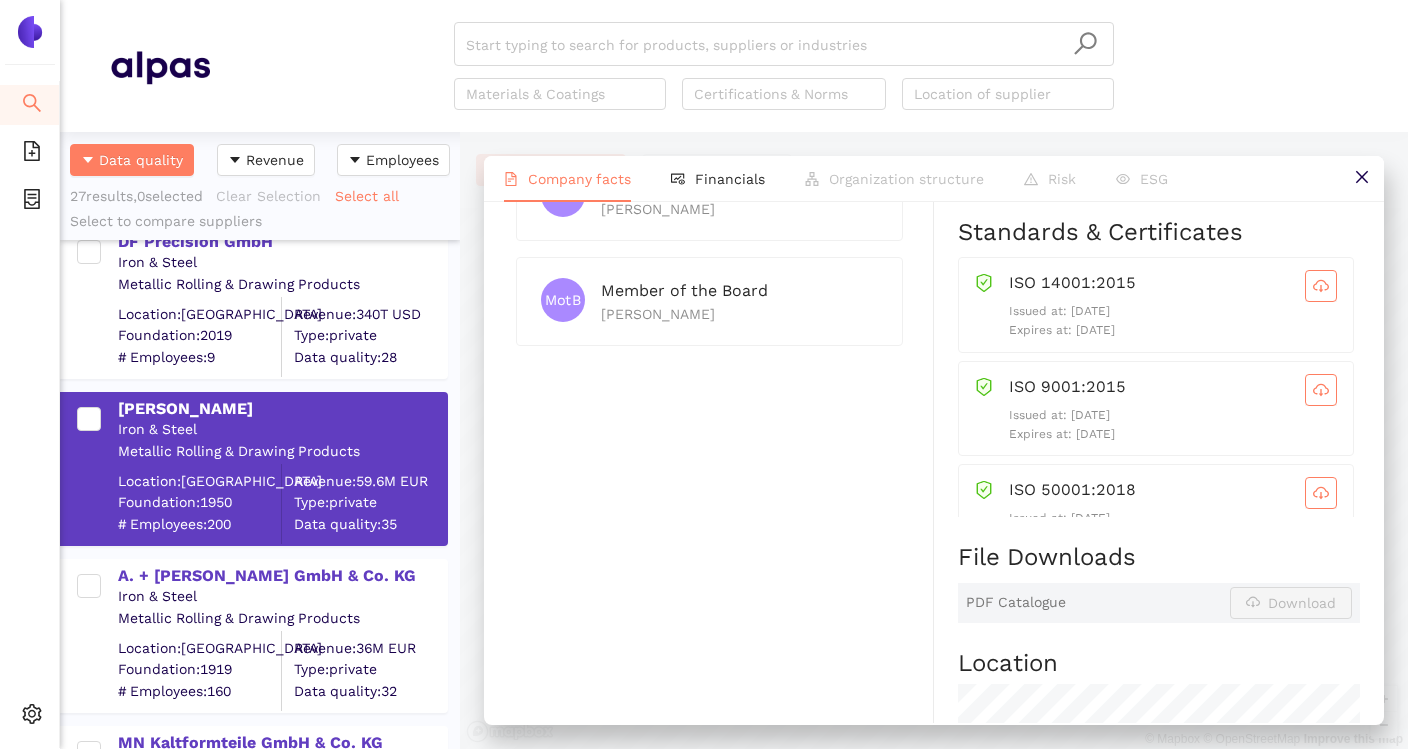 scroll, scrollTop: 1038, scrollLeft: 0, axis: vertical 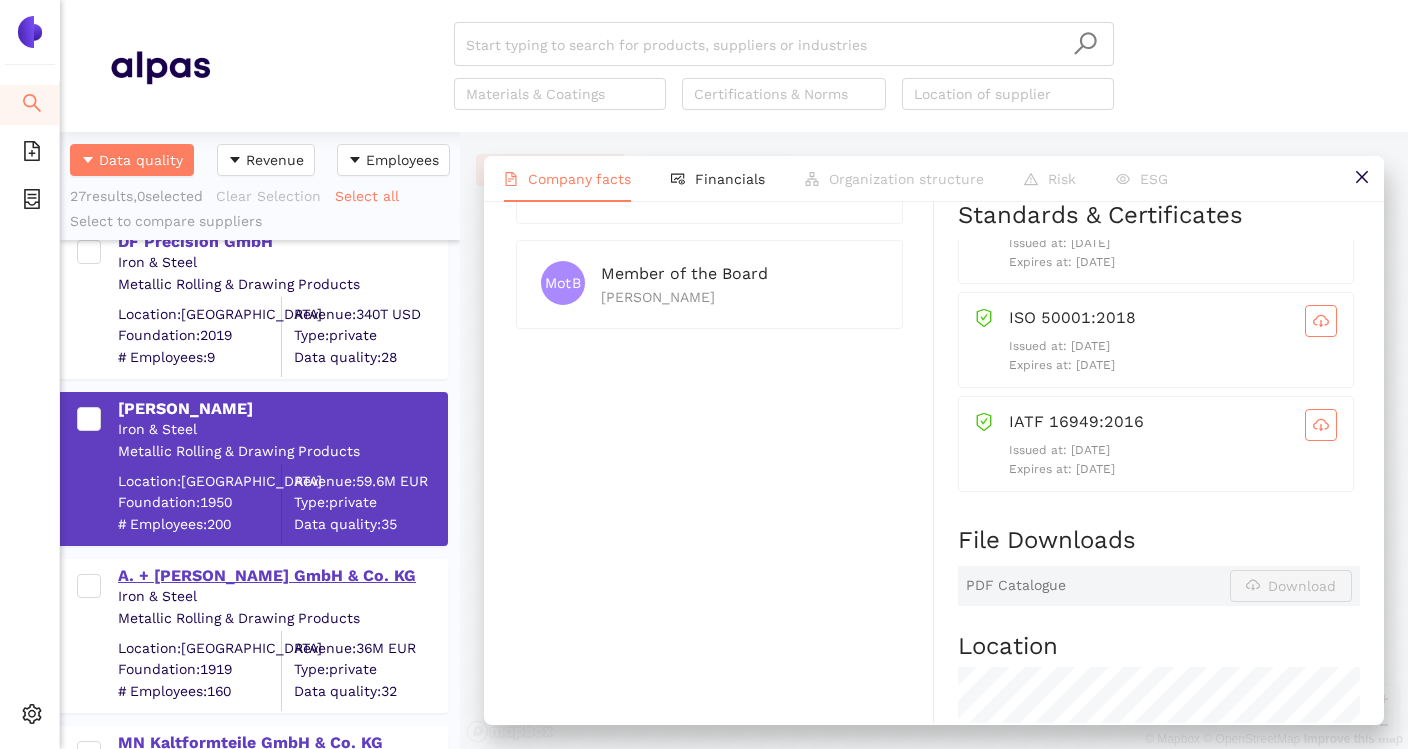 click on "A. + [PERSON_NAME] GmbH & Co. KG" at bounding box center (282, 576) 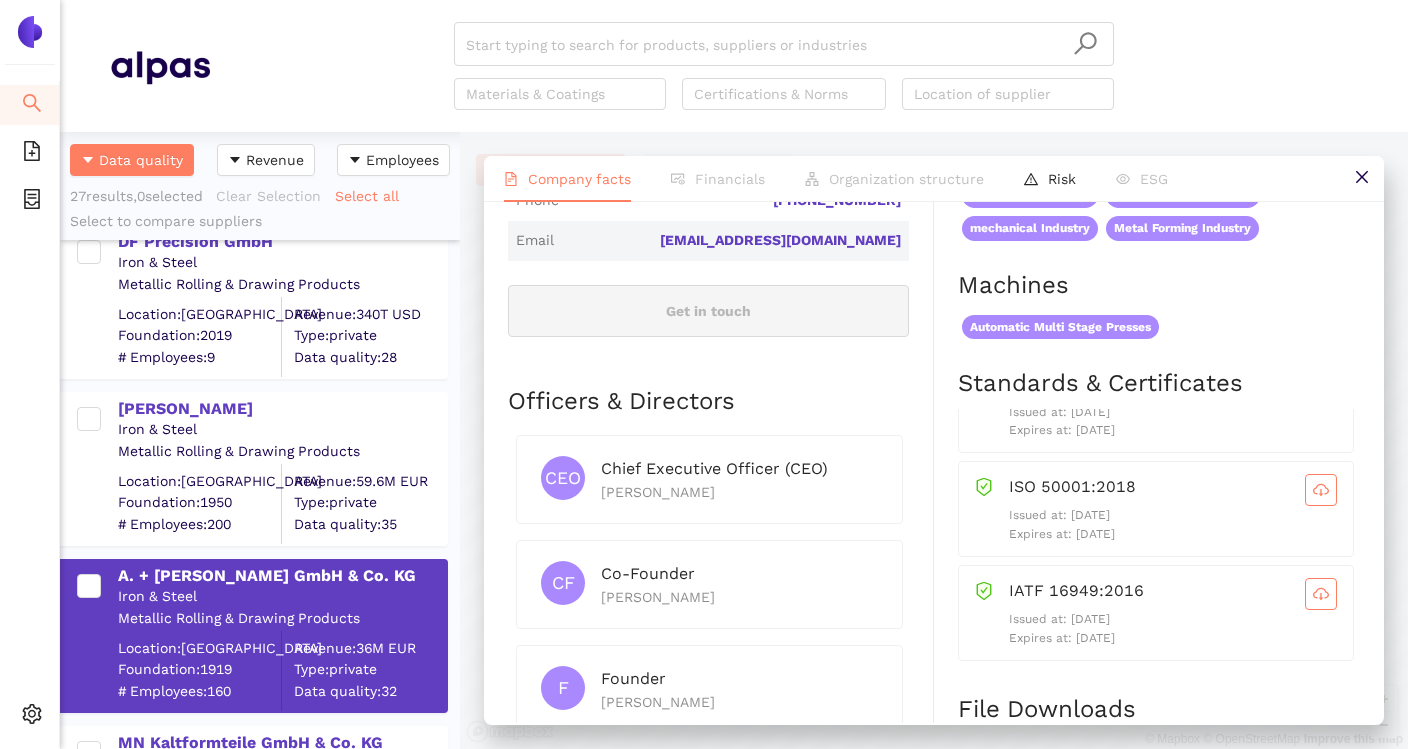 scroll, scrollTop: 747, scrollLeft: 0, axis: vertical 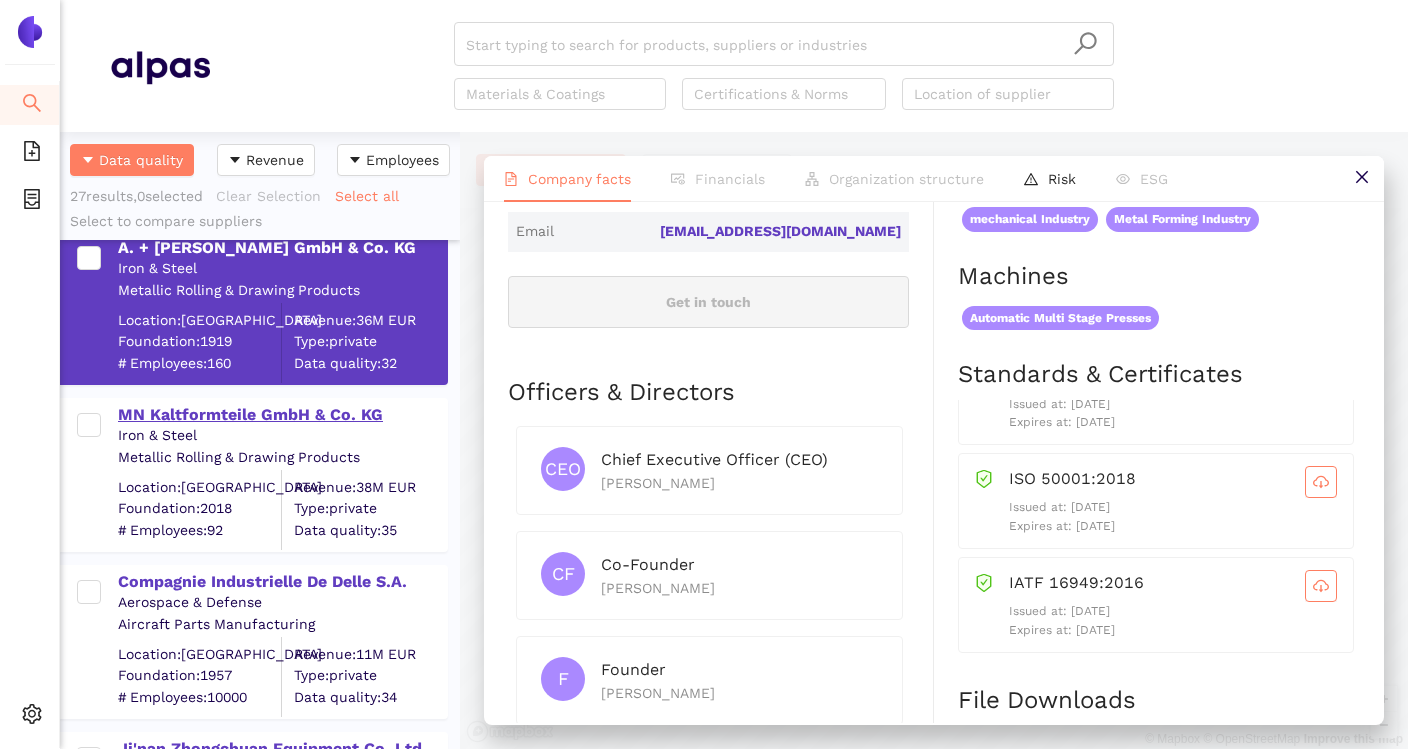 click on "MN Kaltformteile GmbH & Co. KG" at bounding box center (282, 415) 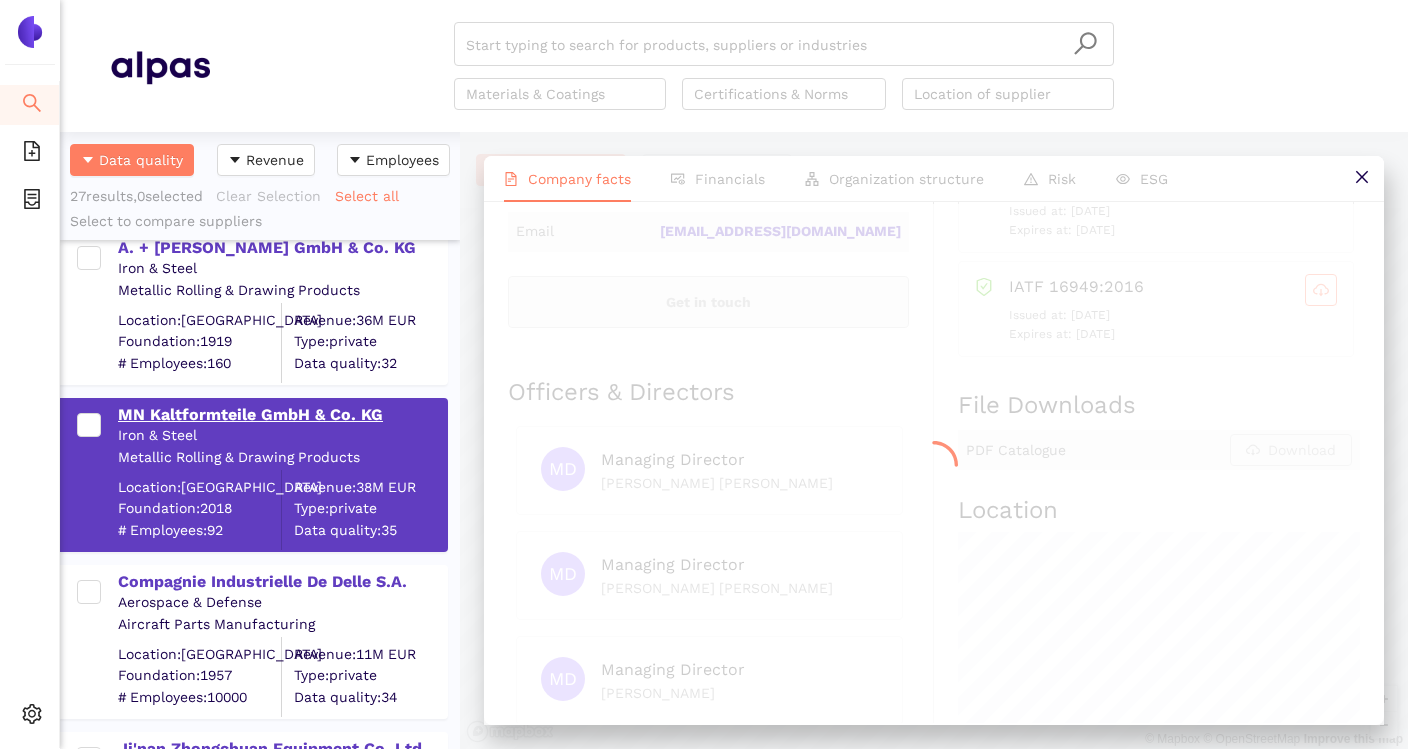 scroll, scrollTop: 0, scrollLeft: 0, axis: both 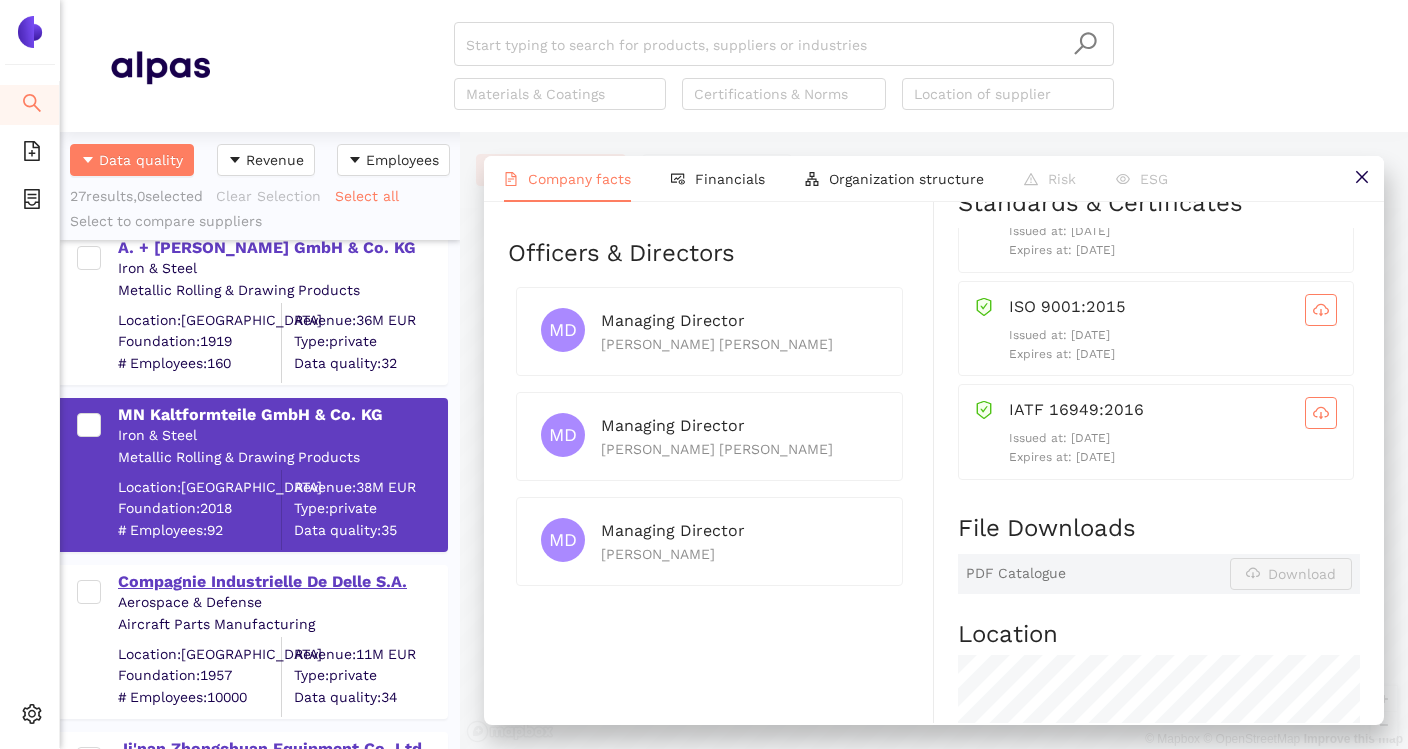 click on "Compagnie Industrielle De Delle S.A." at bounding box center [282, 582] 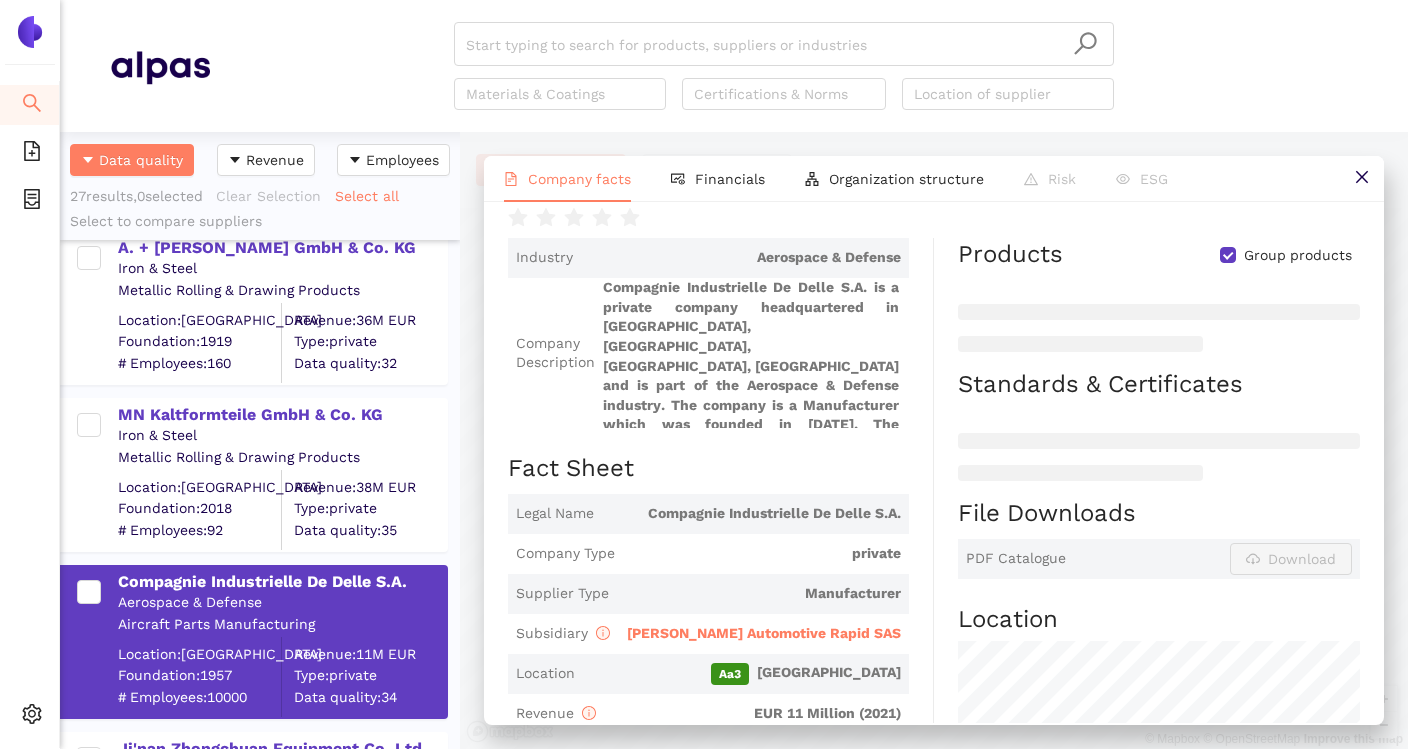 scroll, scrollTop: 114, scrollLeft: 0, axis: vertical 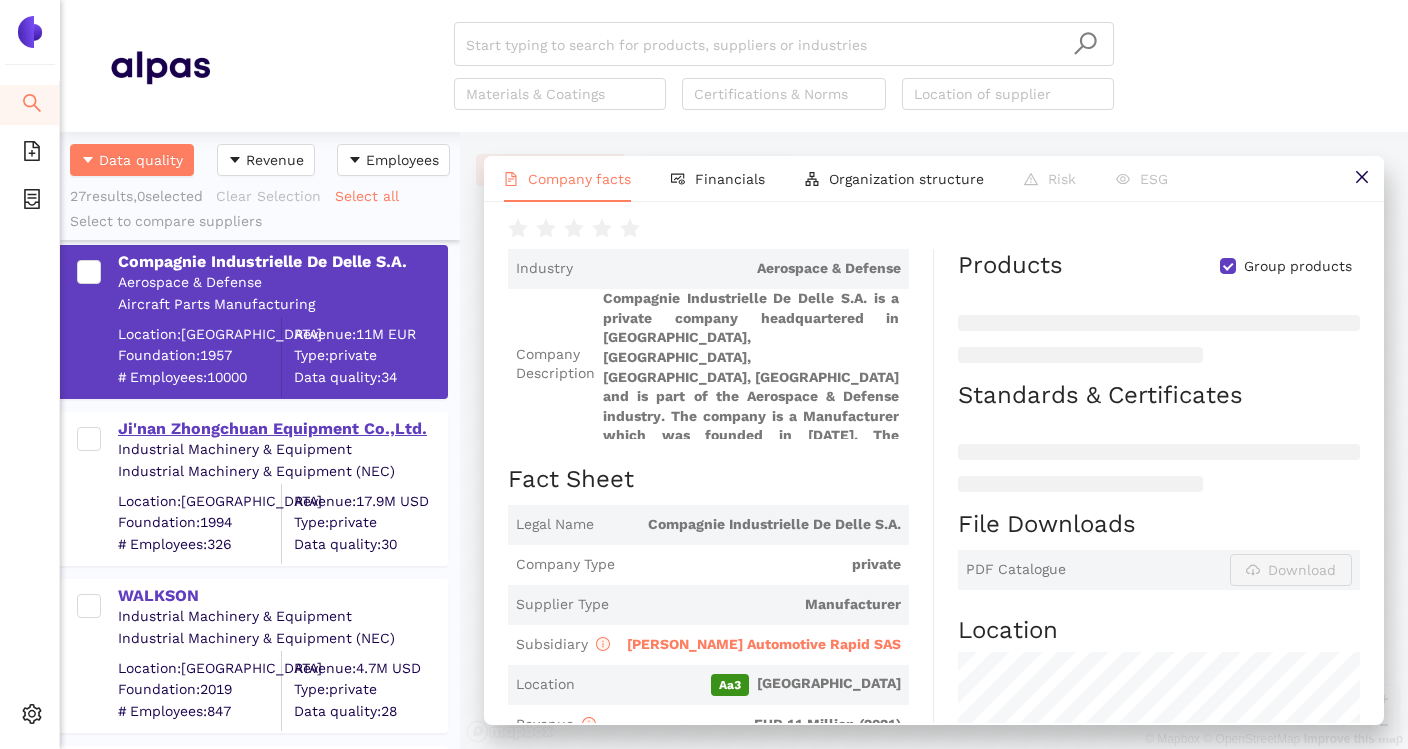 click on "Ji'nan Zhongchuan Equipment Co.,Ltd." at bounding box center (282, 429) 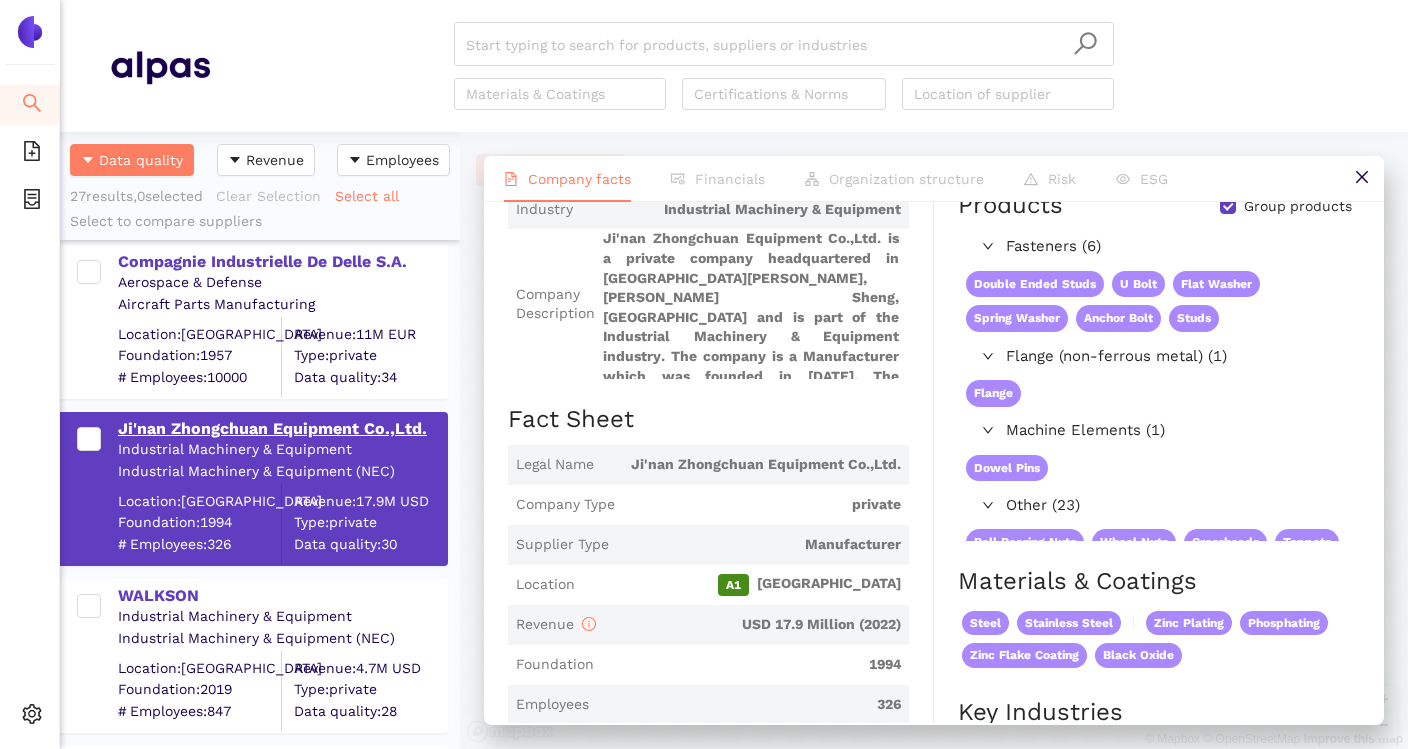 scroll 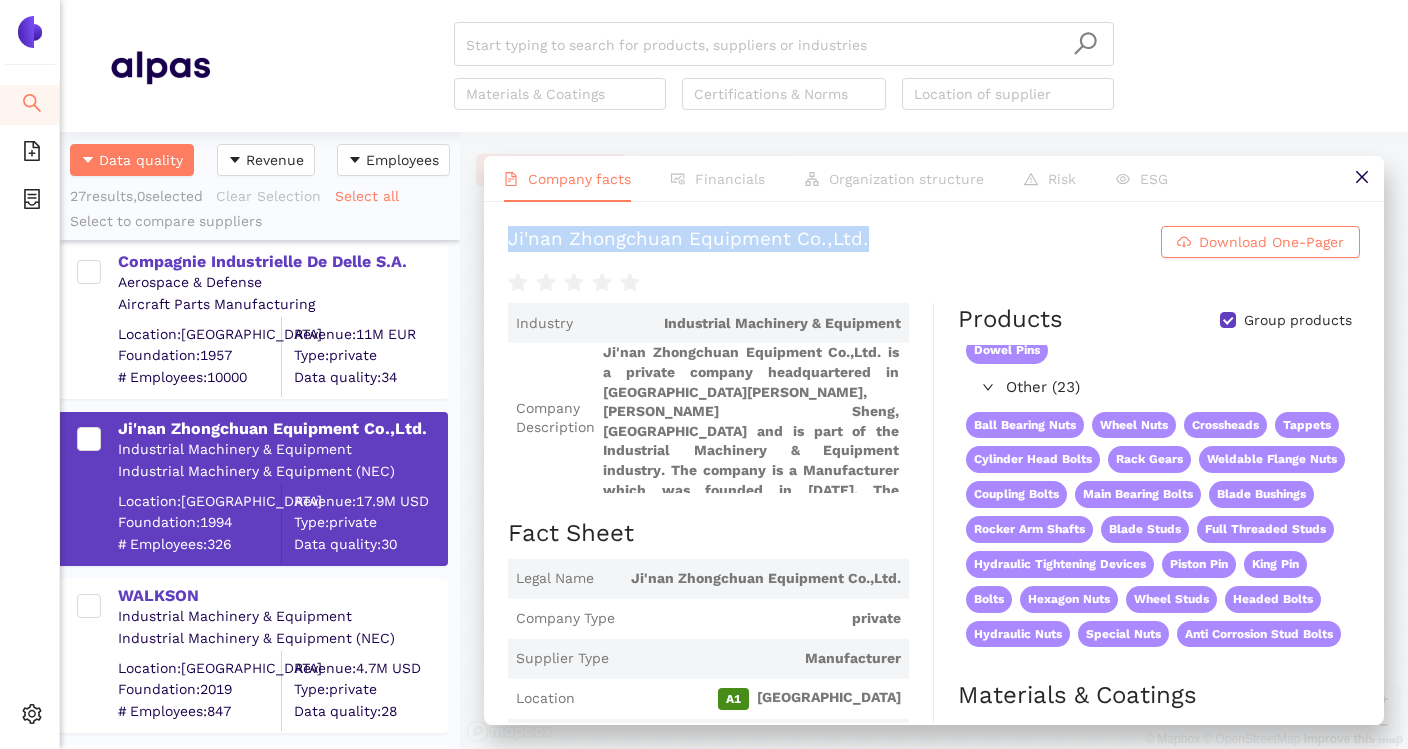 drag, startPoint x: 497, startPoint y: 242, endPoint x: 874, endPoint y: 244, distance: 377.0053 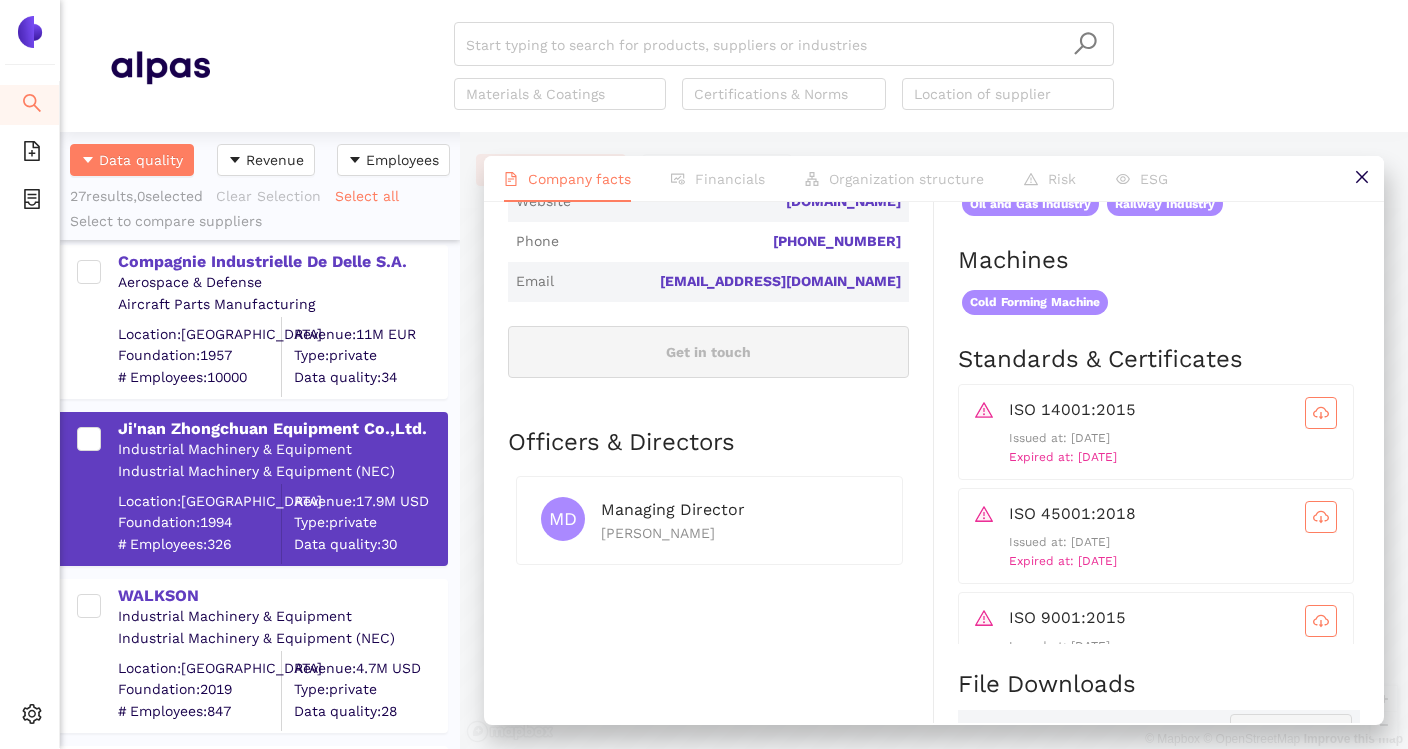 scroll, scrollTop: 767, scrollLeft: 0, axis: vertical 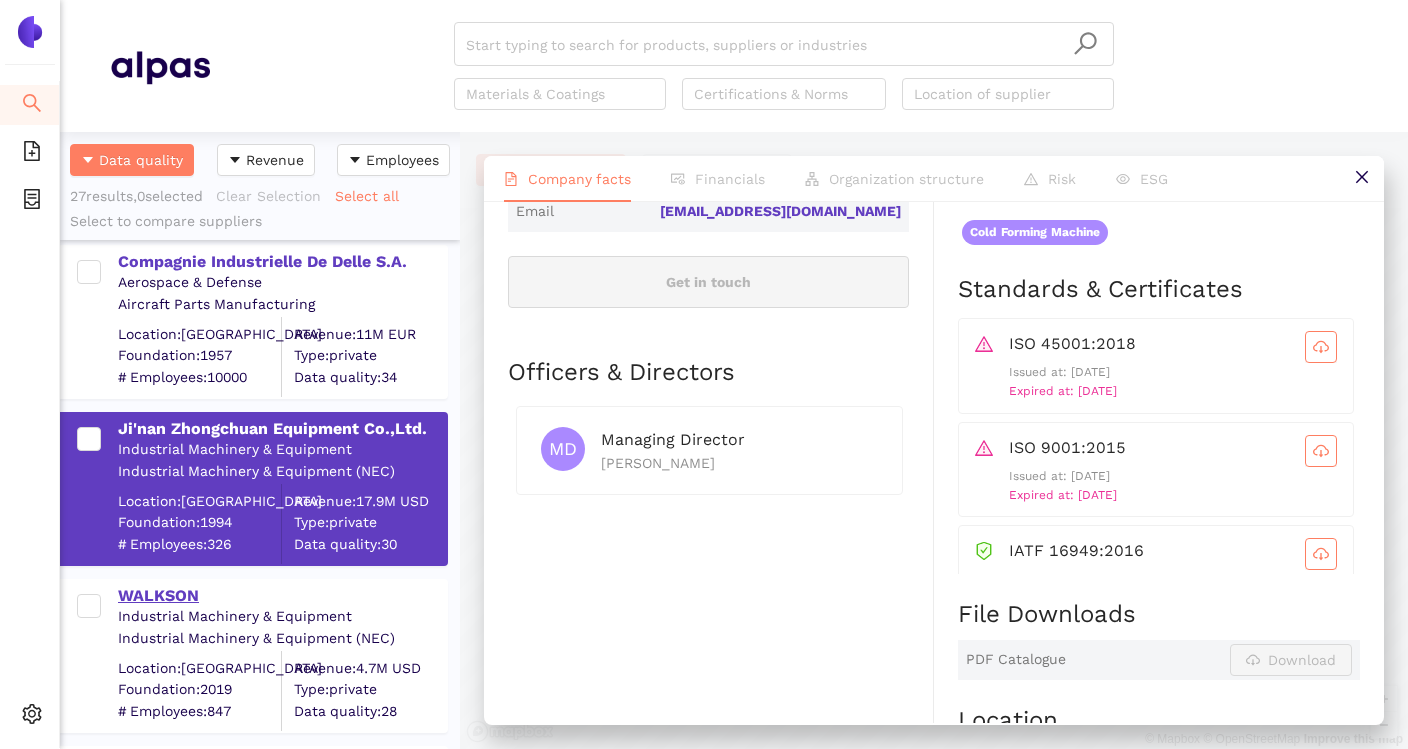 click on "WALKSON" at bounding box center [282, 596] 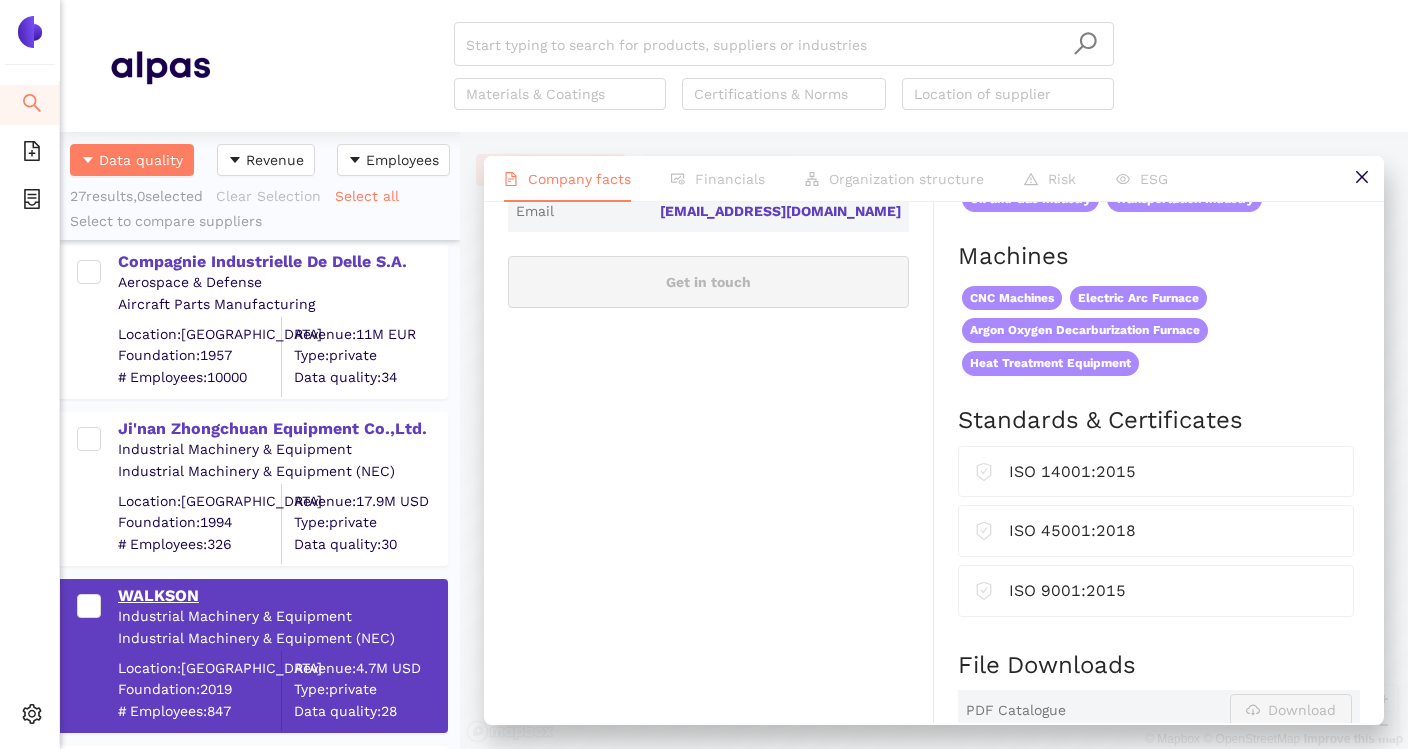 scroll, scrollTop: 0, scrollLeft: 0, axis: both 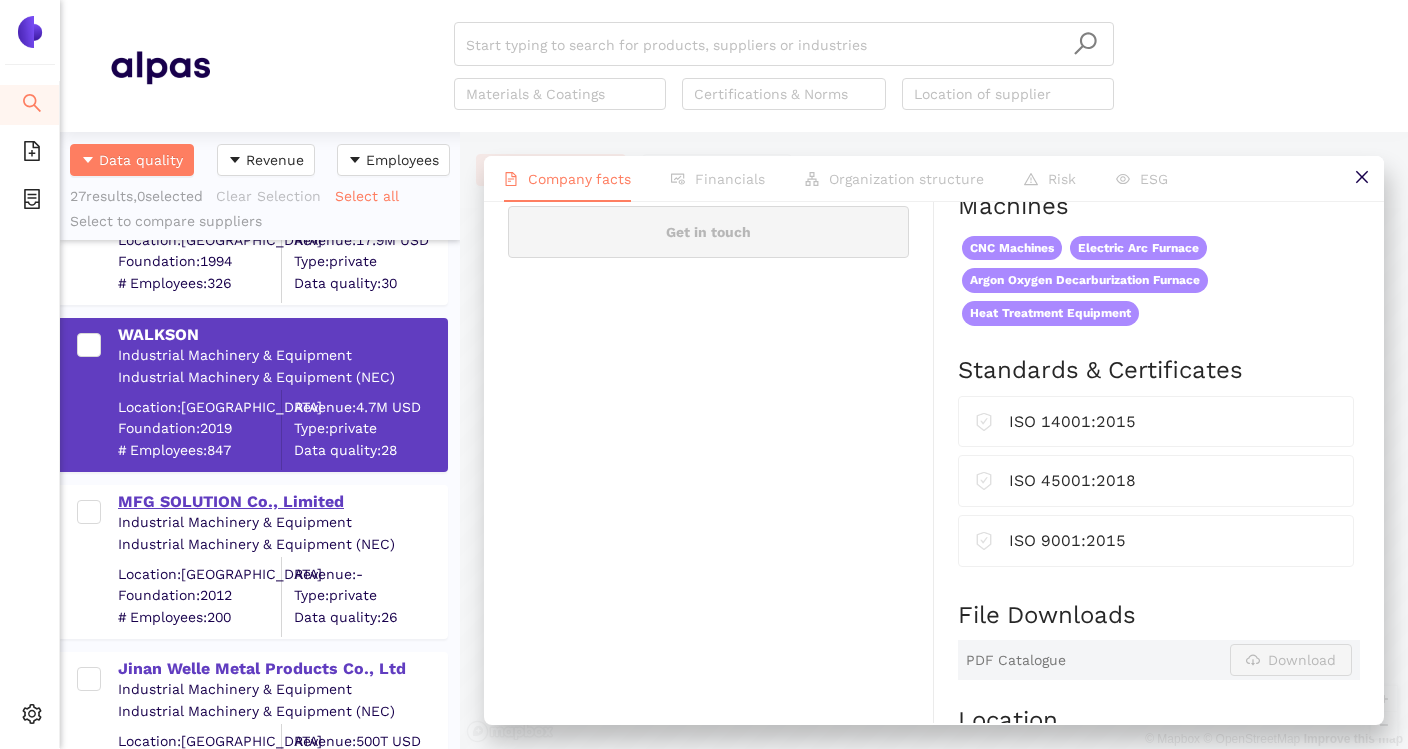 click on "MFG SOLUTION Co., Limited" at bounding box center [282, 502] 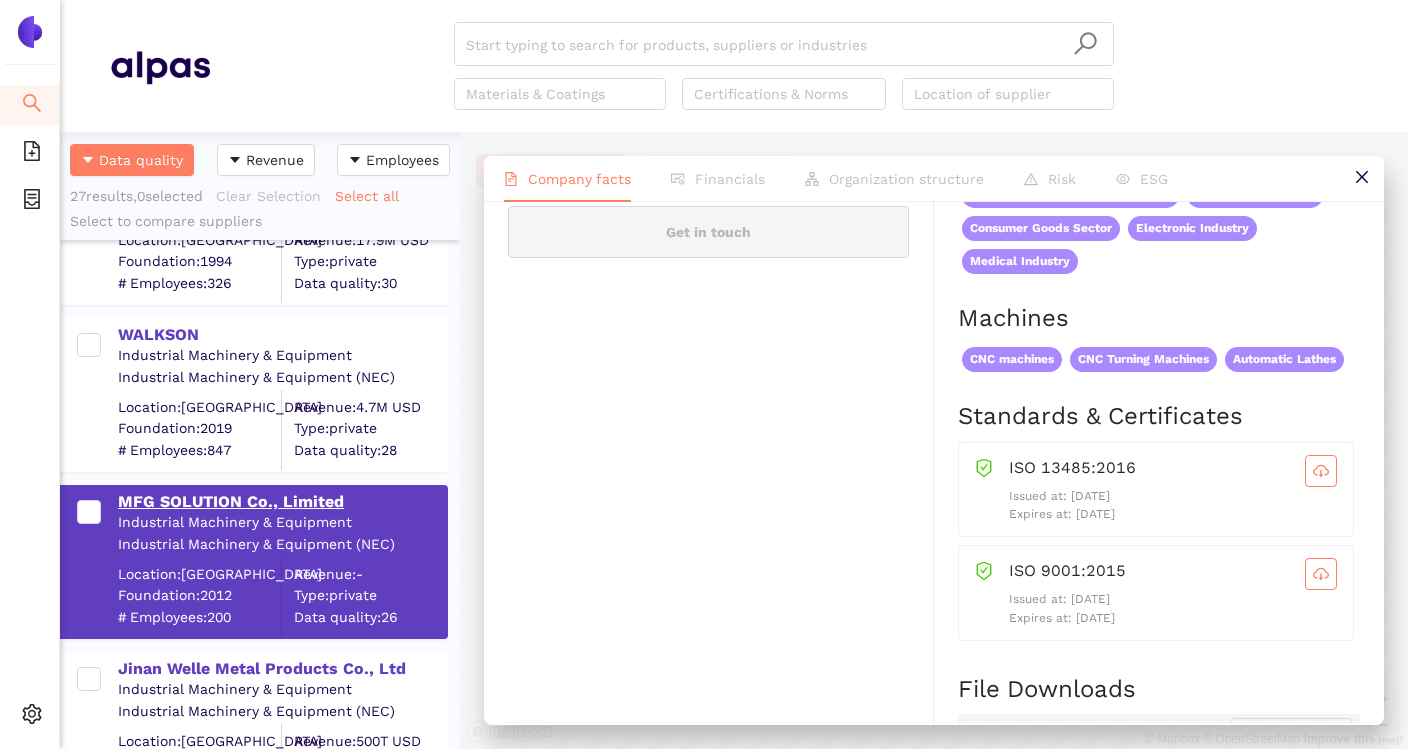 scroll, scrollTop: 0, scrollLeft: 0, axis: both 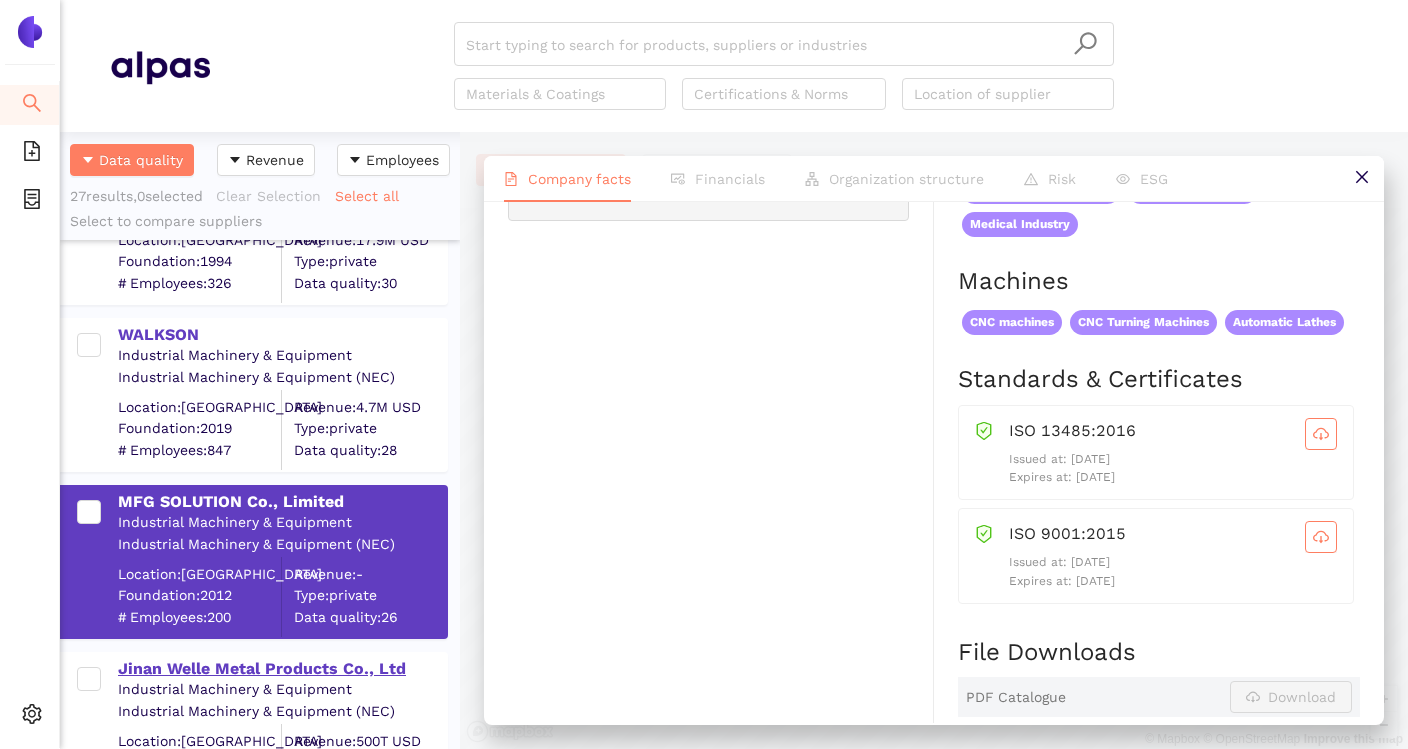 click on "Jinan Welle Metal Products Co., Ltd" at bounding box center (282, 669) 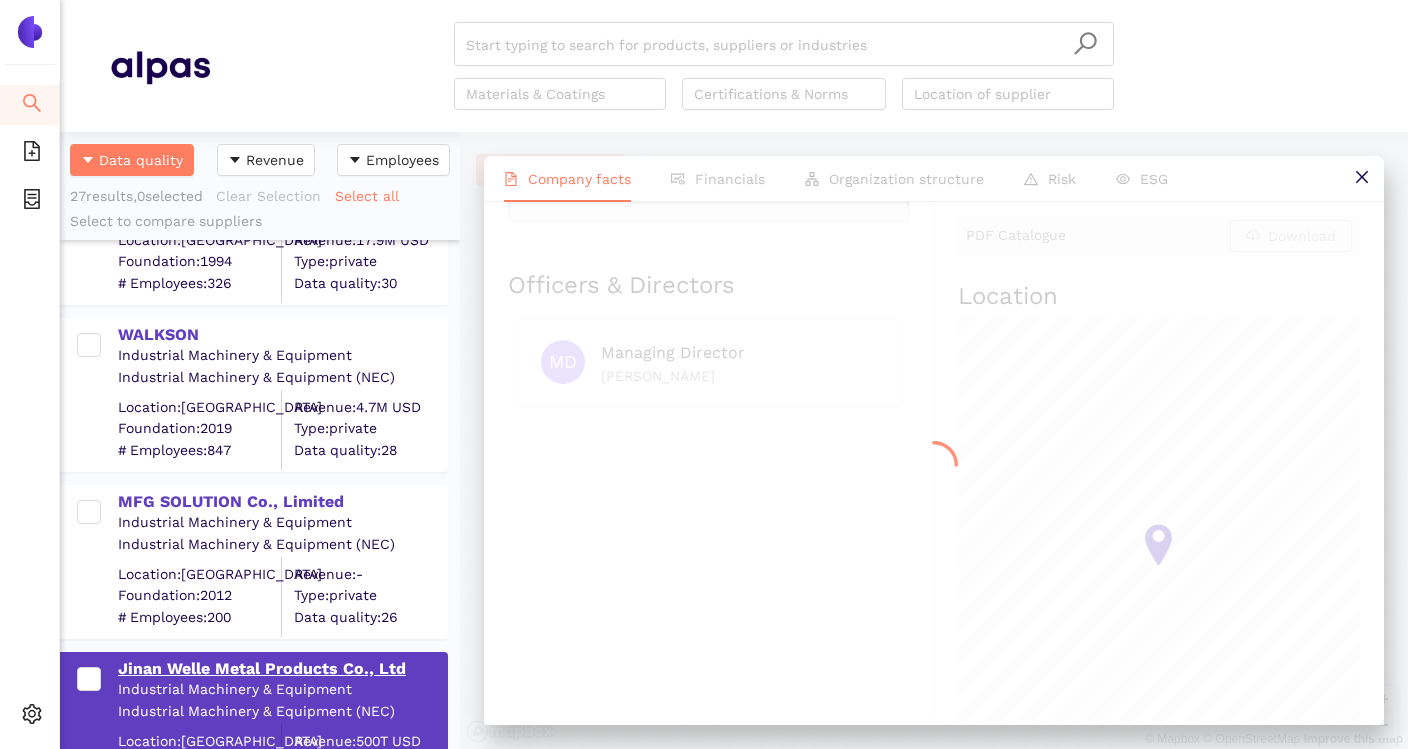 scroll, scrollTop: 0, scrollLeft: 0, axis: both 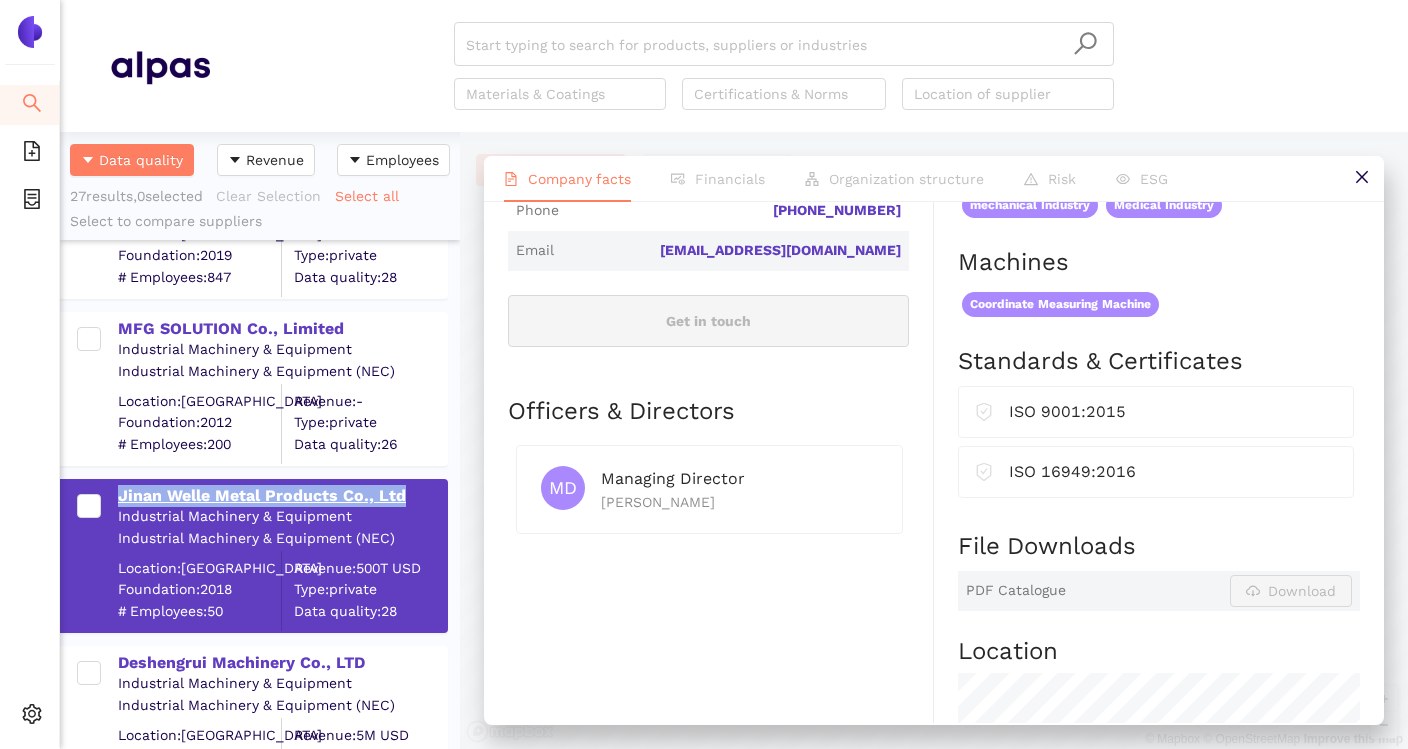 drag, startPoint x: 113, startPoint y: 491, endPoint x: 410, endPoint y: 493, distance: 297.00674 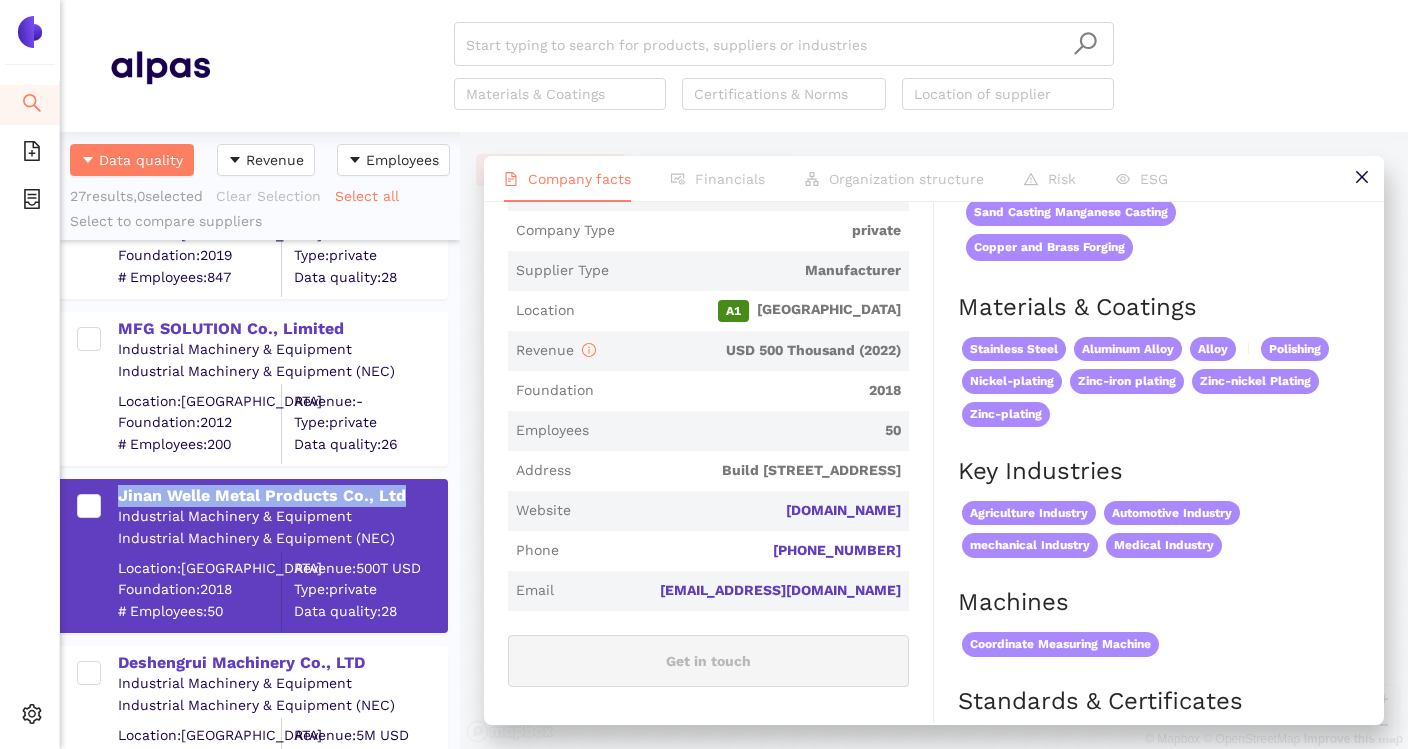 scroll, scrollTop: 383, scrollLeft: 0, axis: vertical 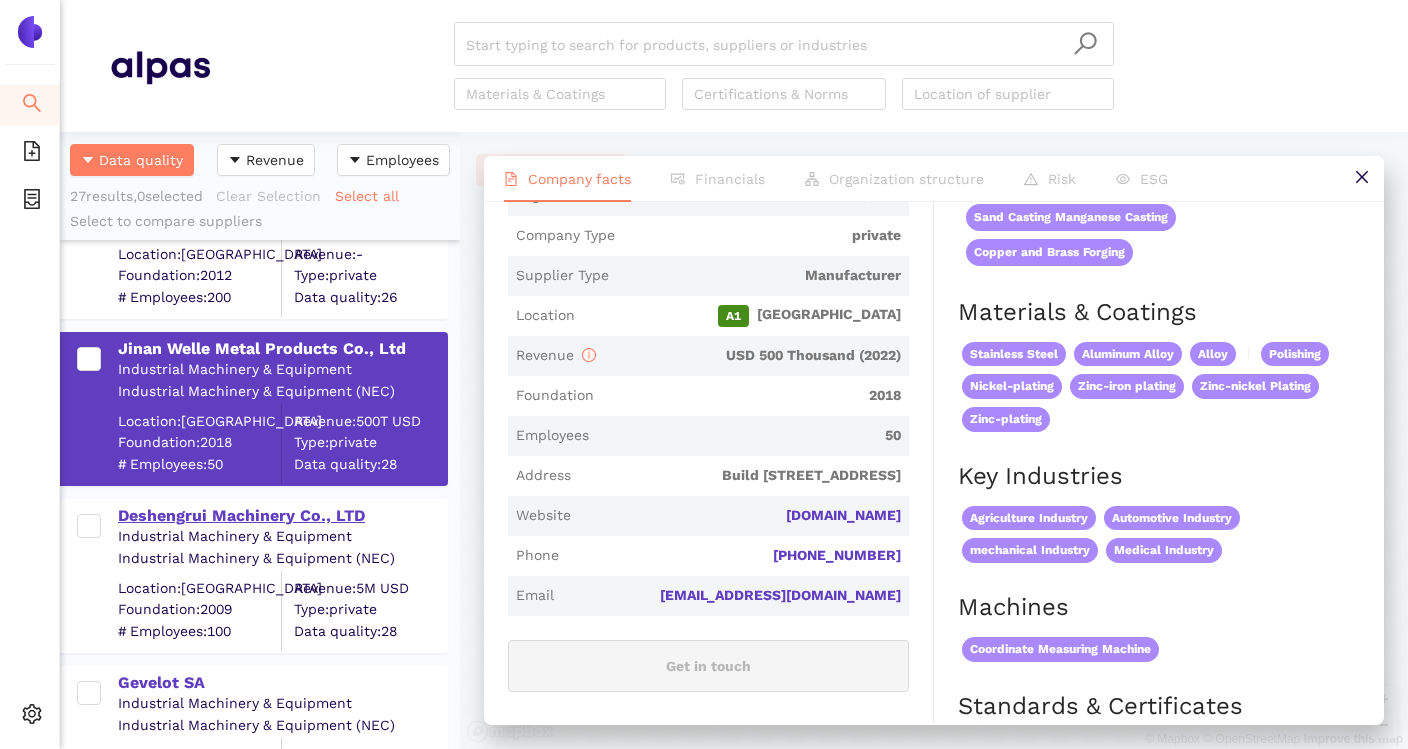 click on "Deshengrui Machinery Co., LTD" at bounding box center (282, 516) 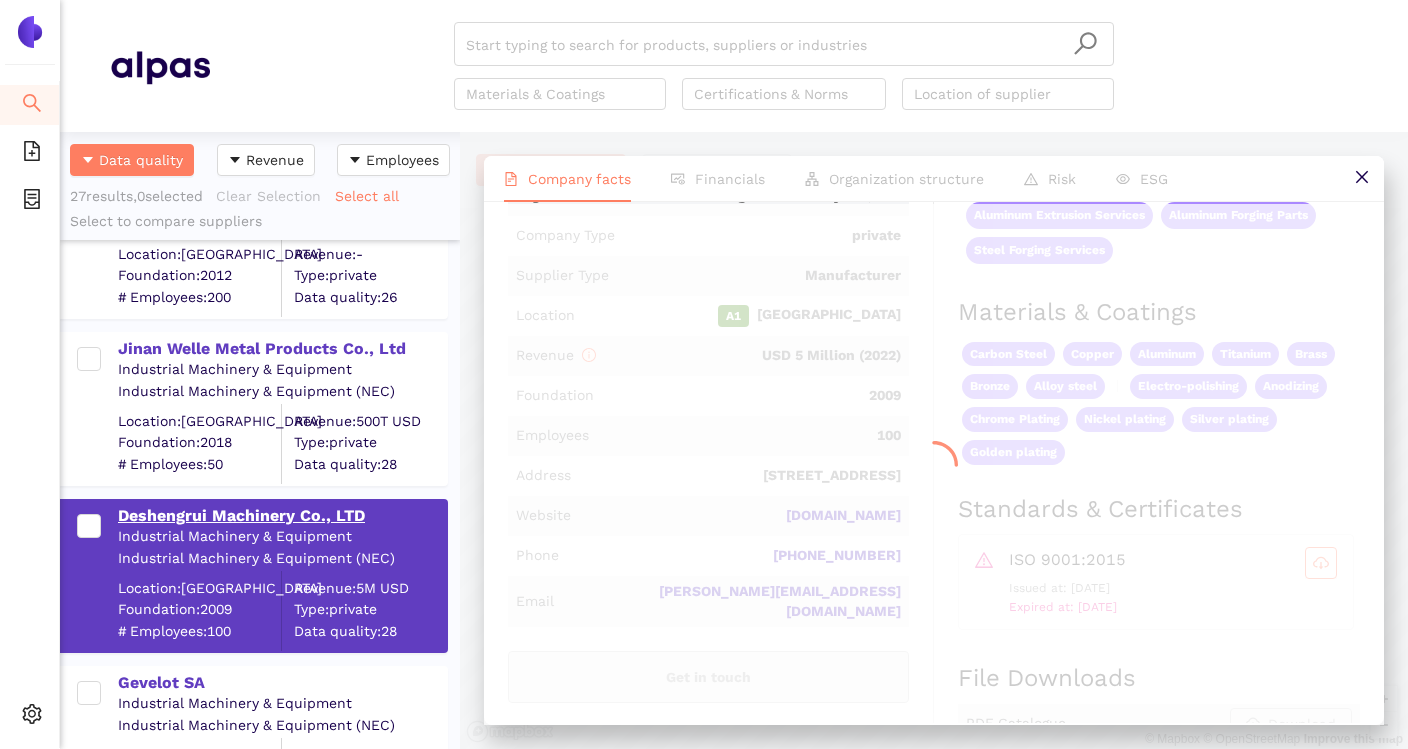 scroll, scrollTop: 0, scrollLeft: 0, axis: both 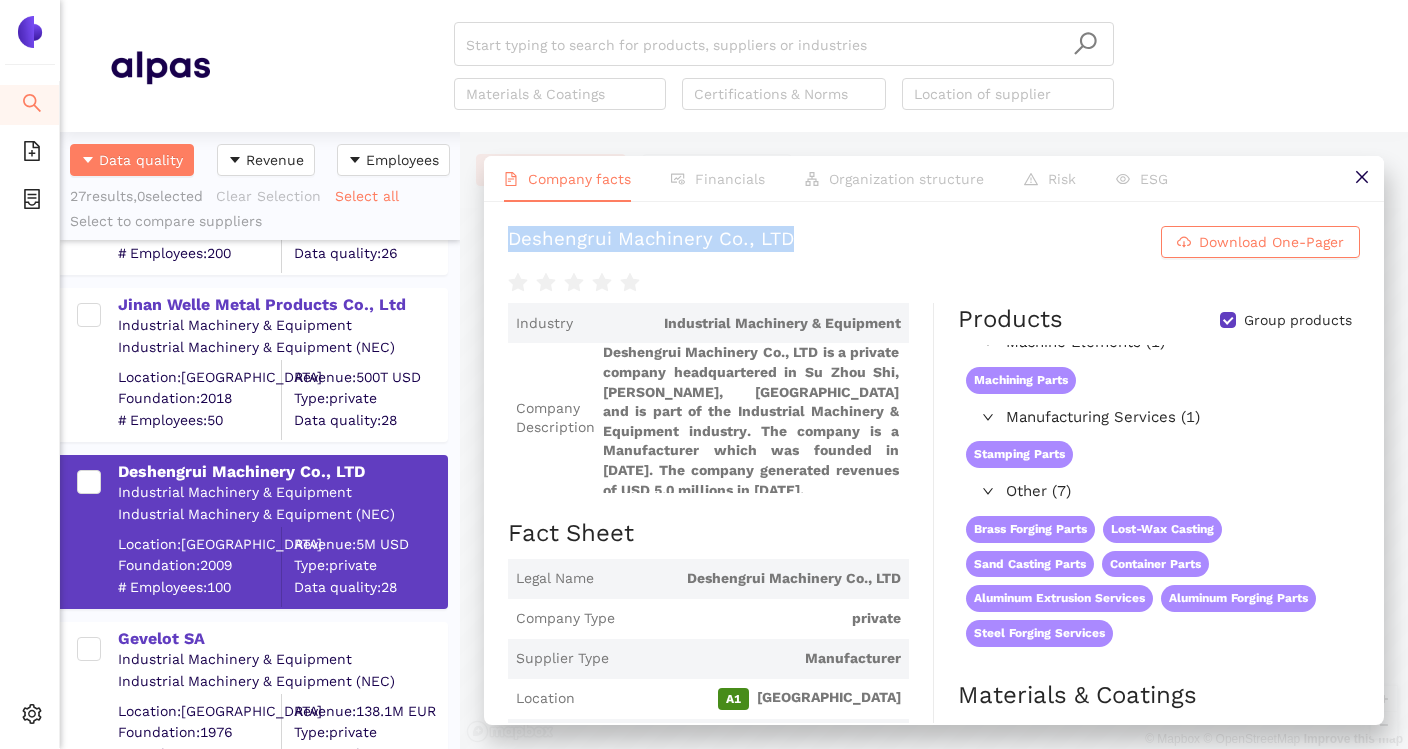drag, startPoint x: 509, startPoint y: 242, endPoint x: 811, endPoint y: 242, distance: 302 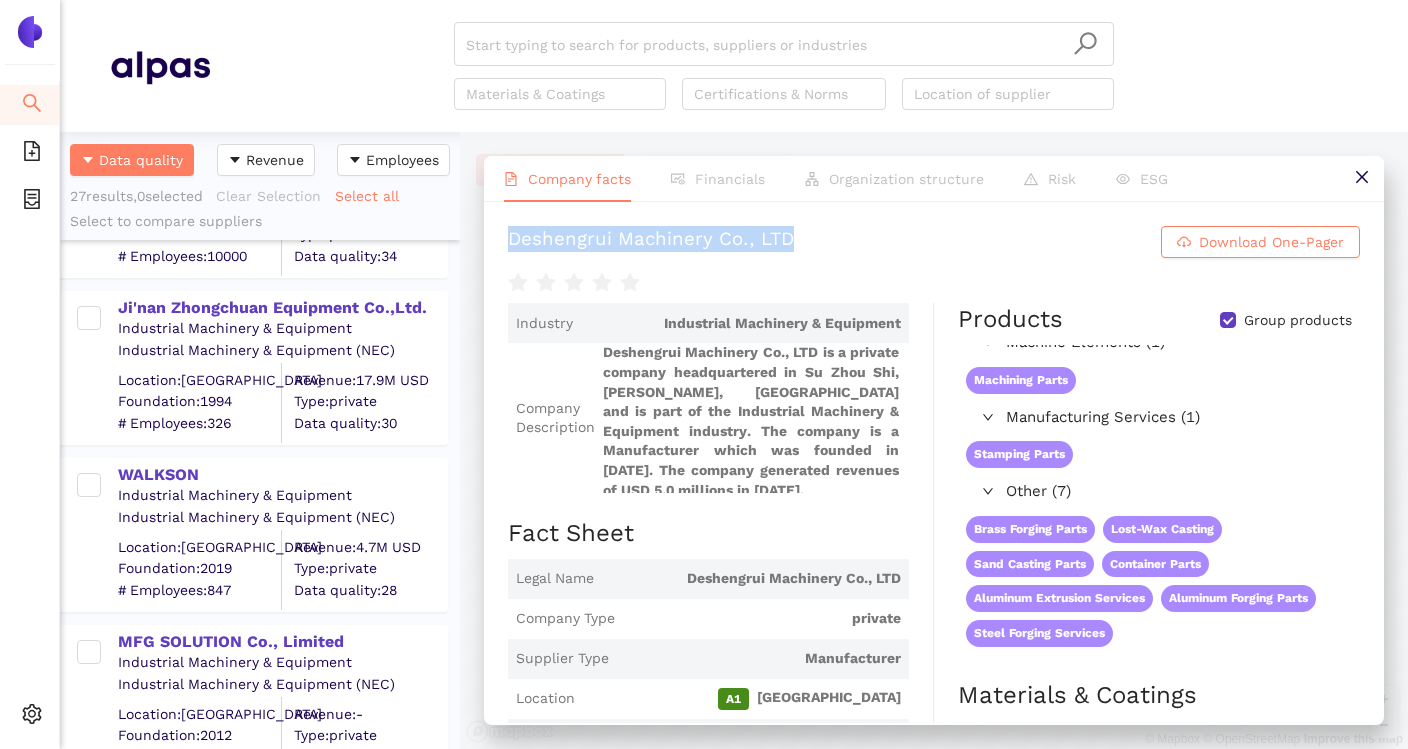 scroll, scrollTop: 1283, scrollLeft: 0, axis: vertical 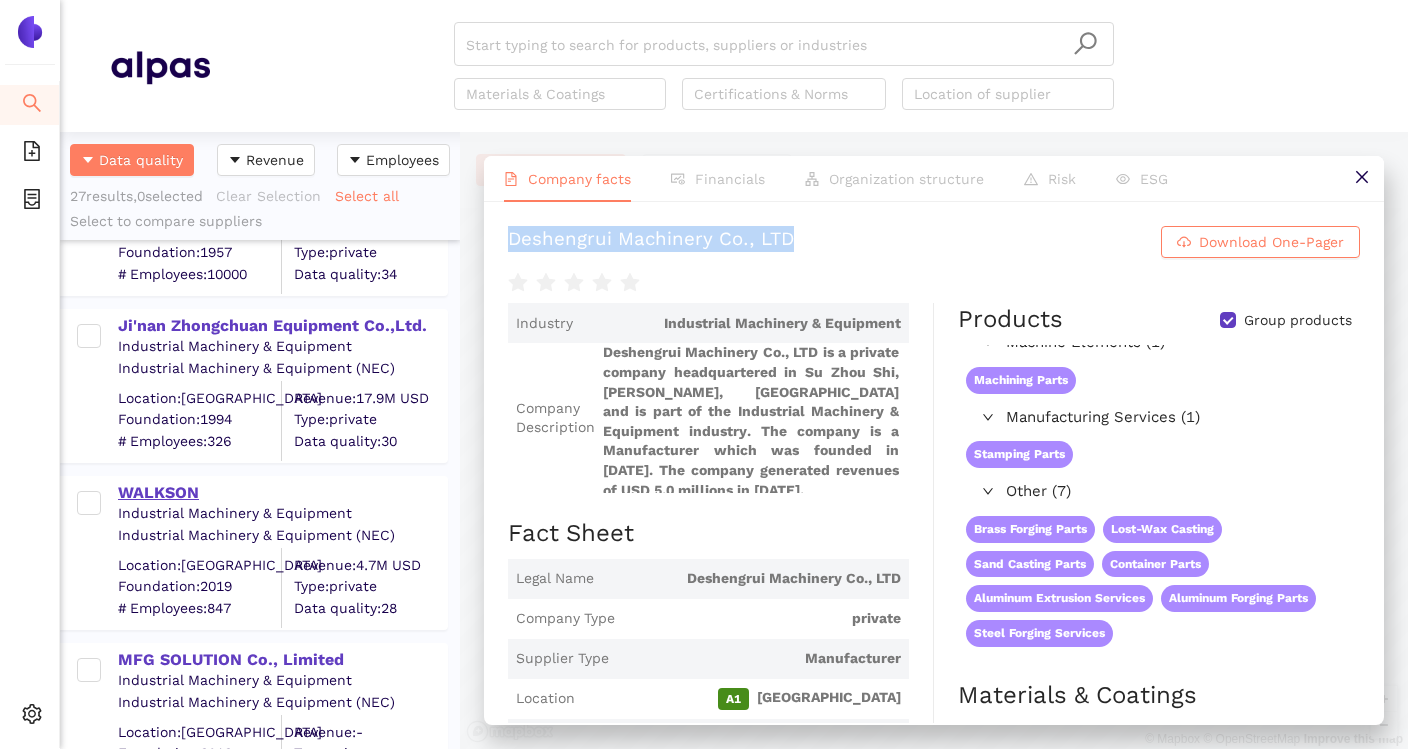 click on "WALKSON" at bounding box center [282, 493] 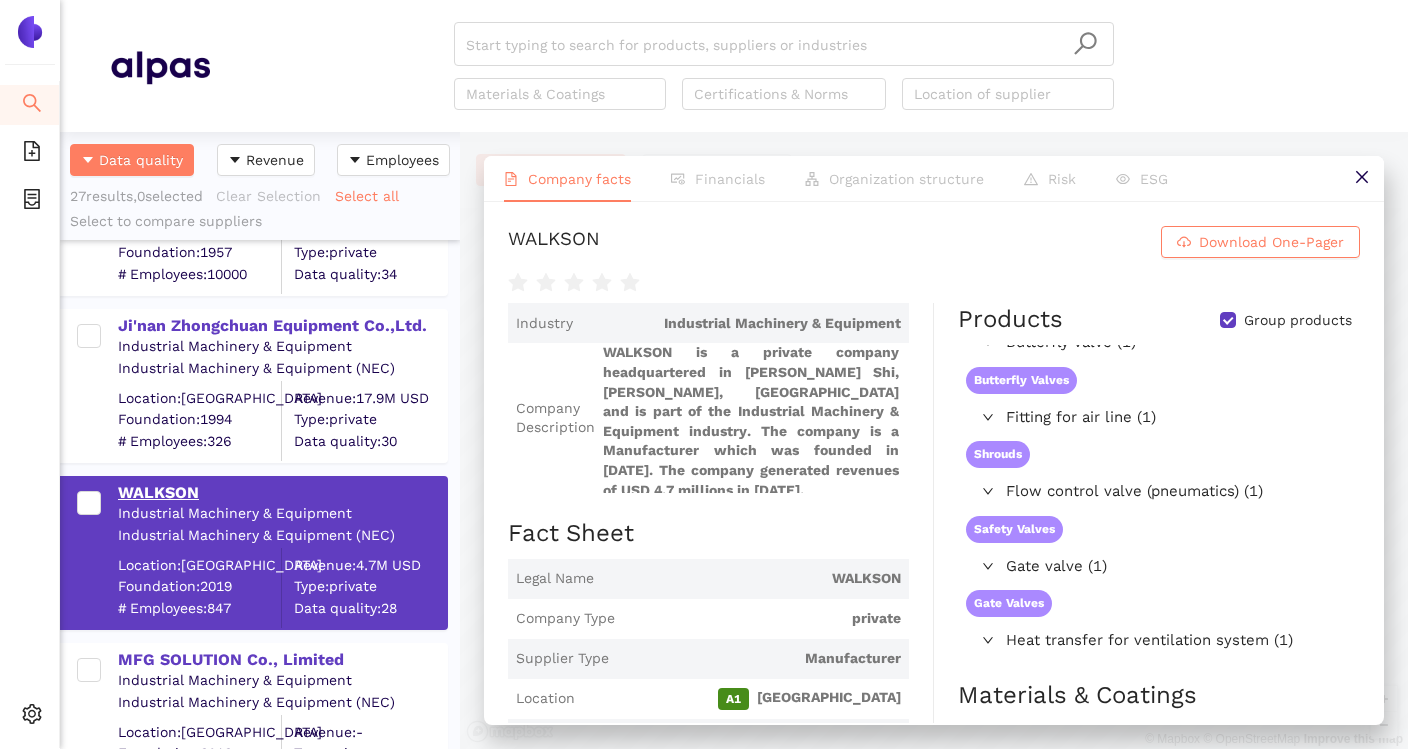 scroll, scrollTop: 871, scrollLeft: 0, axis: vertical 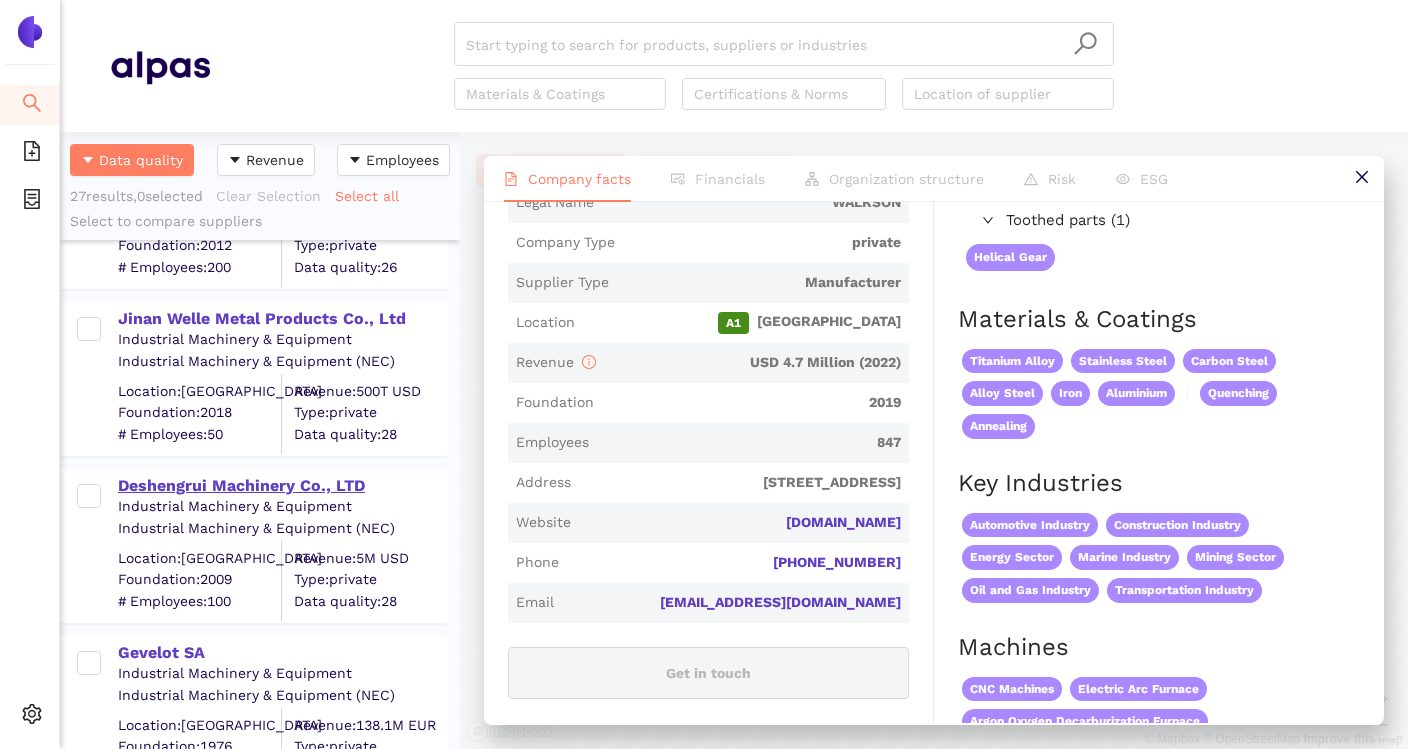 click on "Deshengrui Machinery Co., LTD" at bounding box center (282, 486) 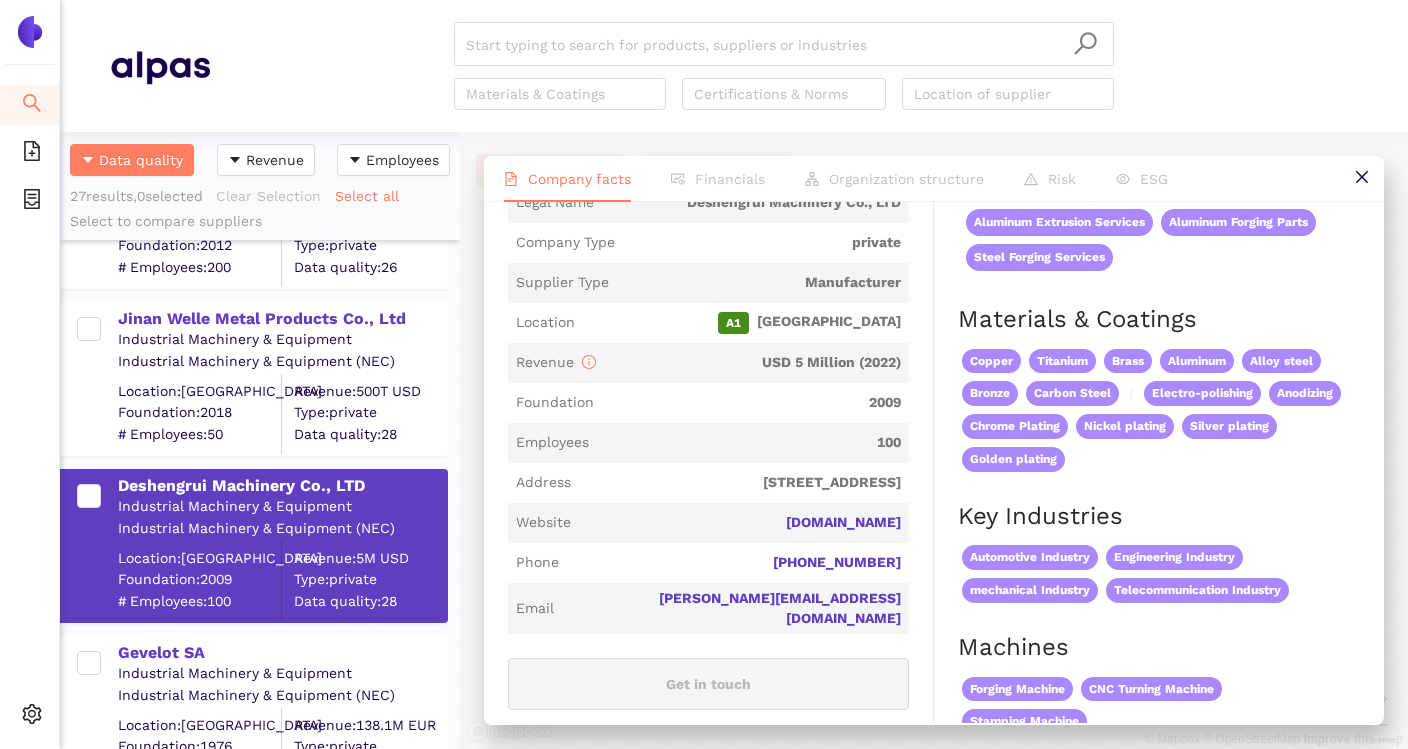 scroll, scrollTop: 0, scrollLeft: 0, axis: both 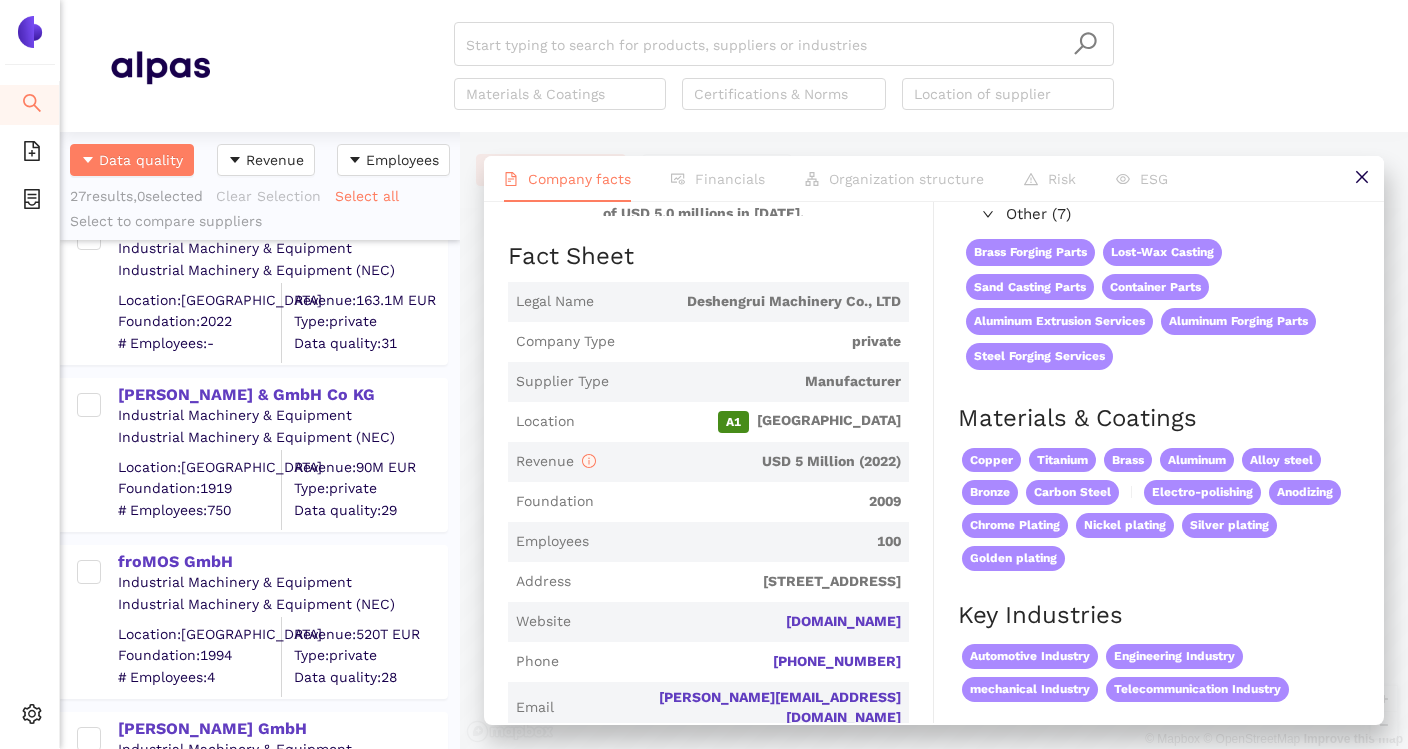 click on "Industrial Machinery & Equipment" at bounding box center (282, 416) 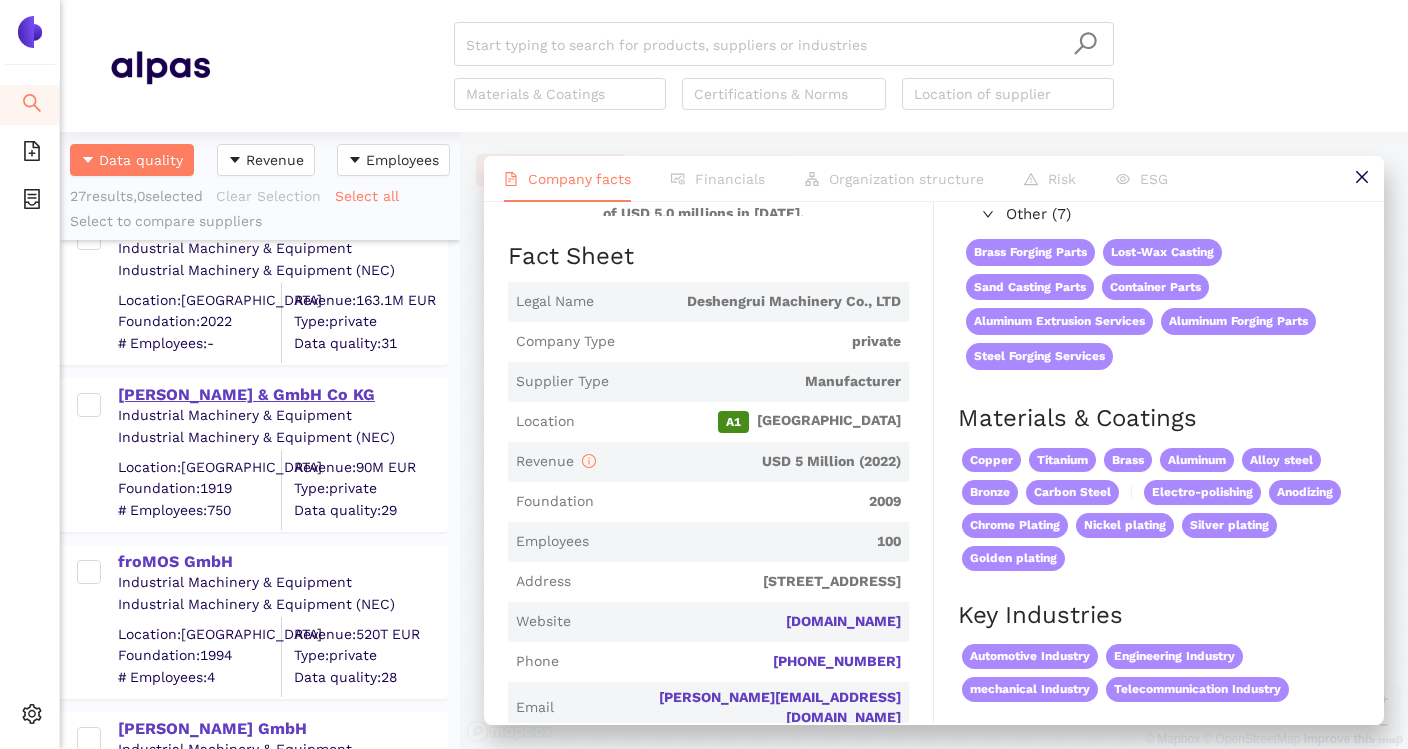 click on "Moehling & GmbH Co KG" at bounding box center (282, 395) 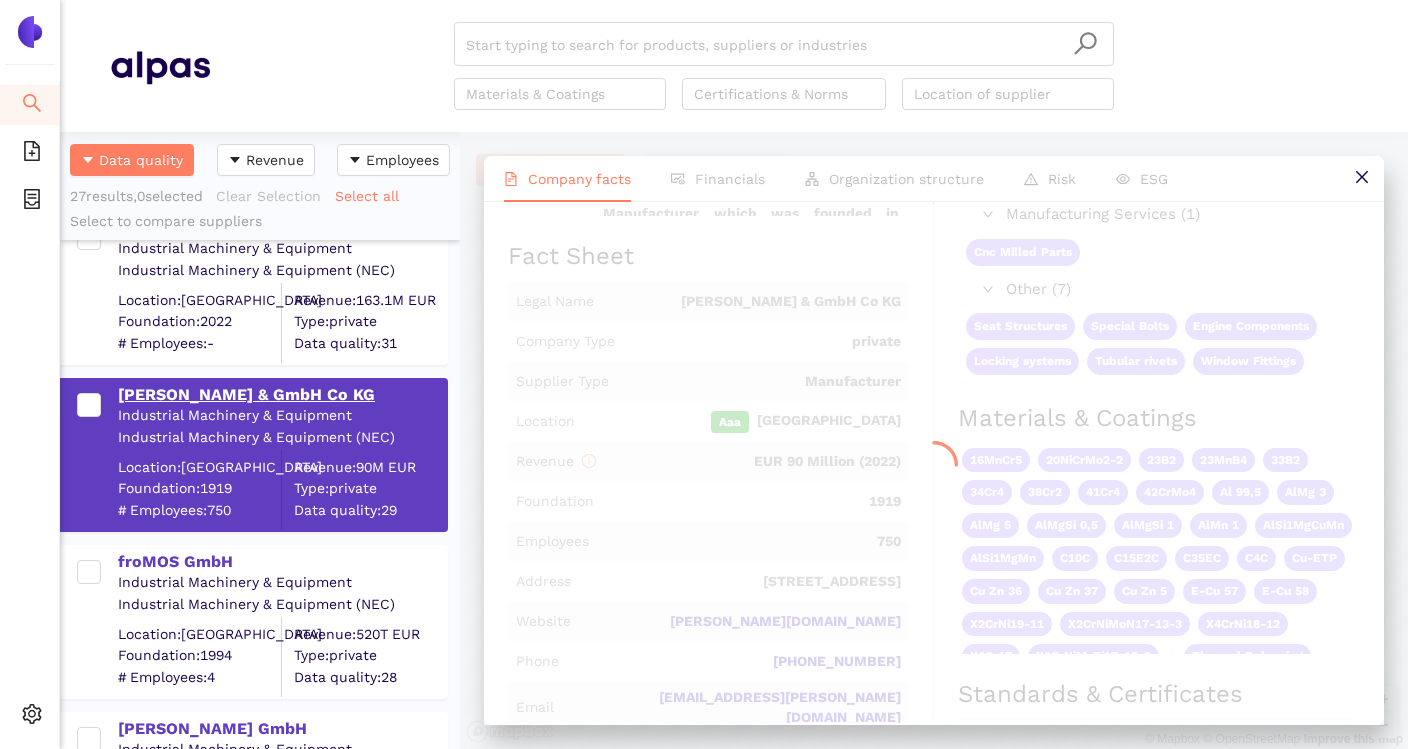 scroll, scrollTop: 0, scrollLeft: 0, axis: both 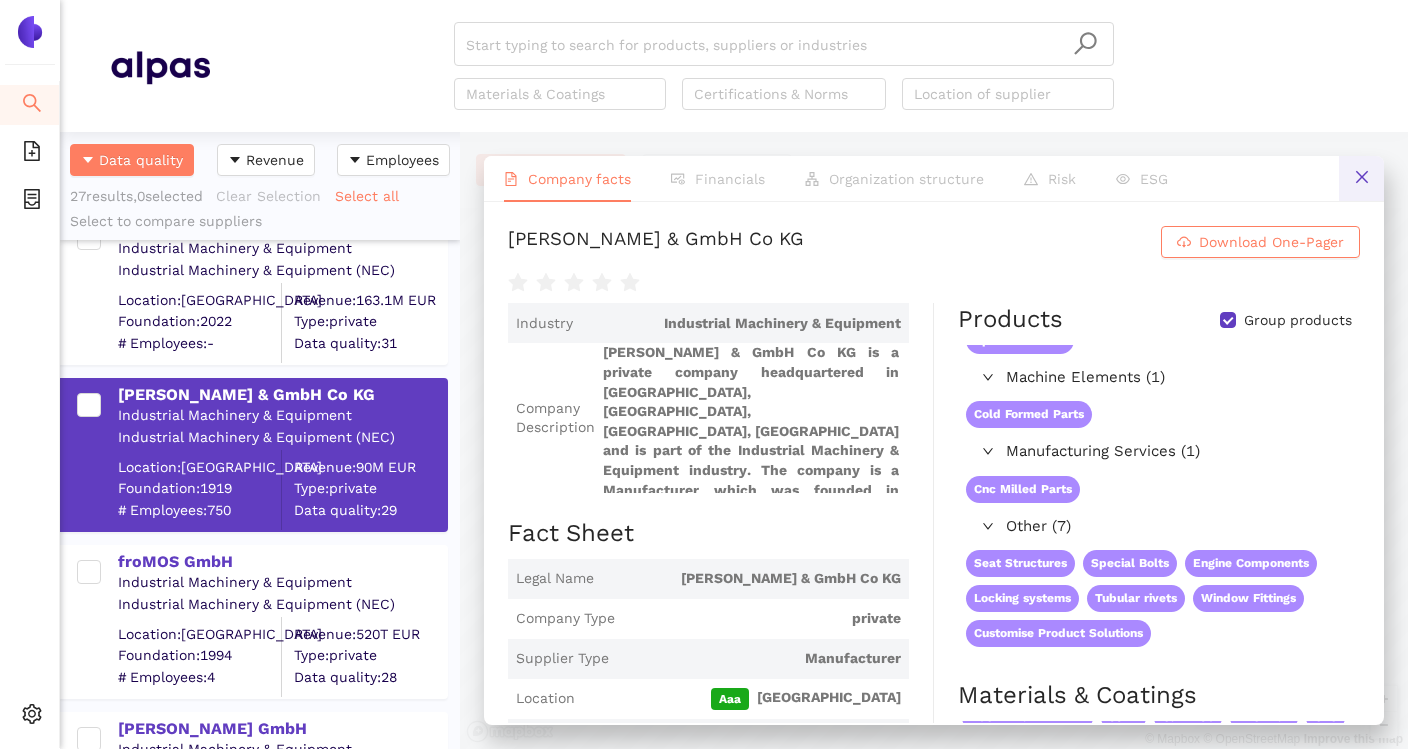 click 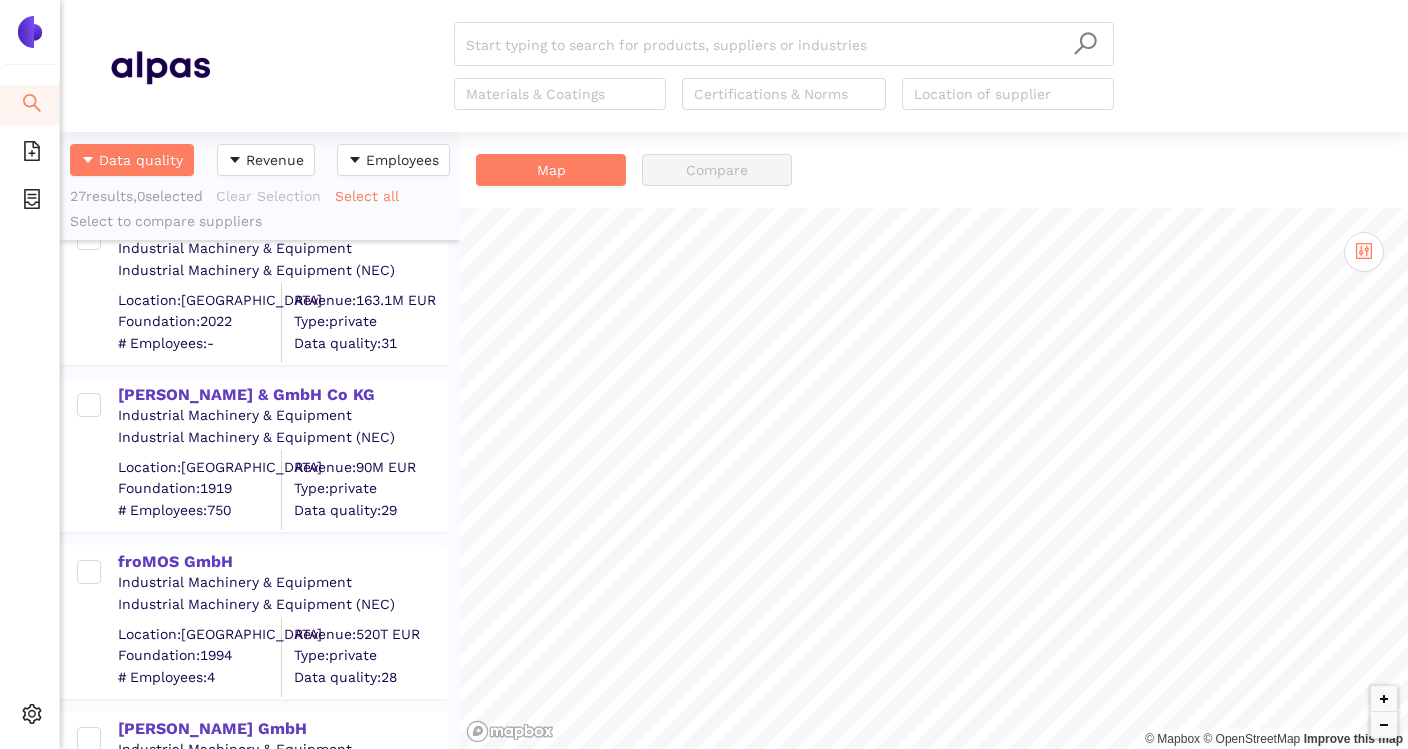 click on "Start typing to search for products, suppliers or industries   Materials & Coatings   Certifications & Norms   Location of supplier" 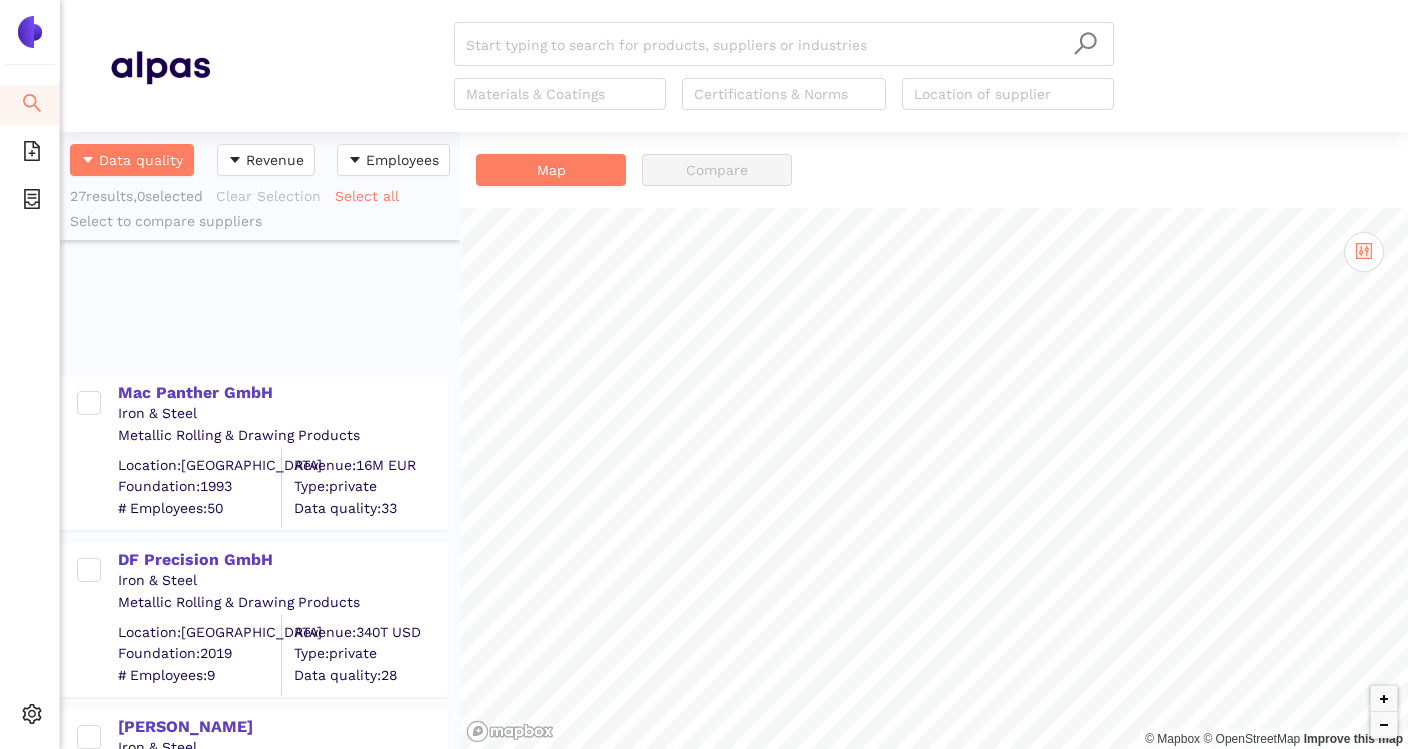 scroll, scrollTop: 0, scrollLeft: 0, axis: both 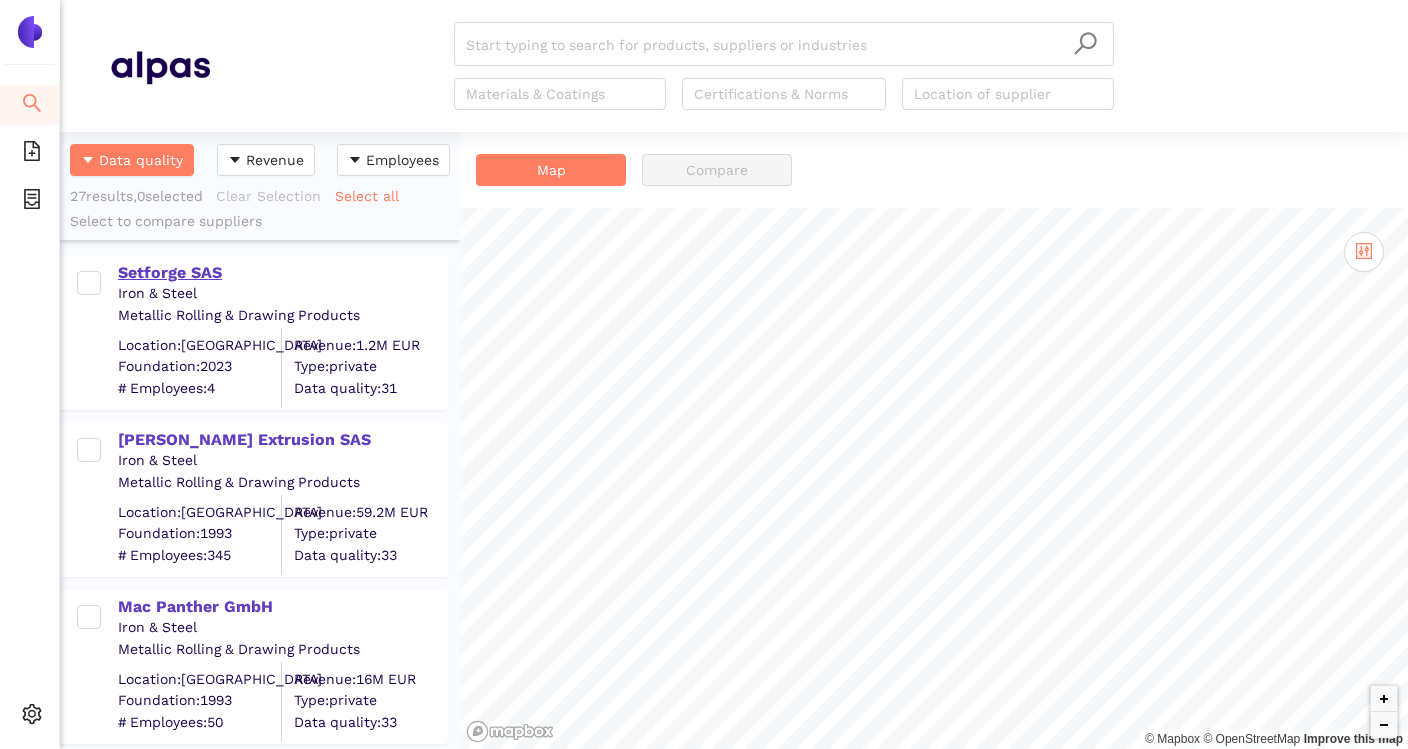 click on "Setforge SAS" 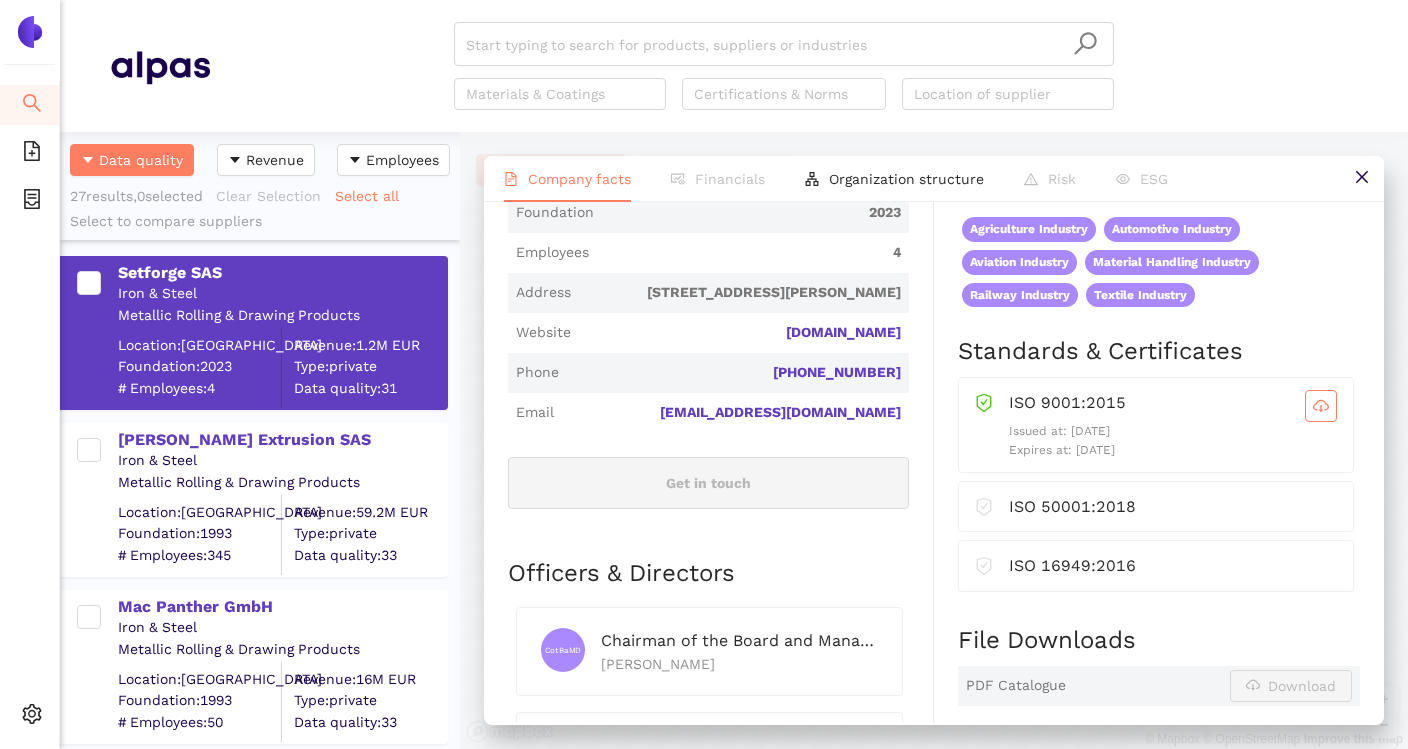 scroll, scrollTop: 614, scrollLeft: 0, axis: vertical 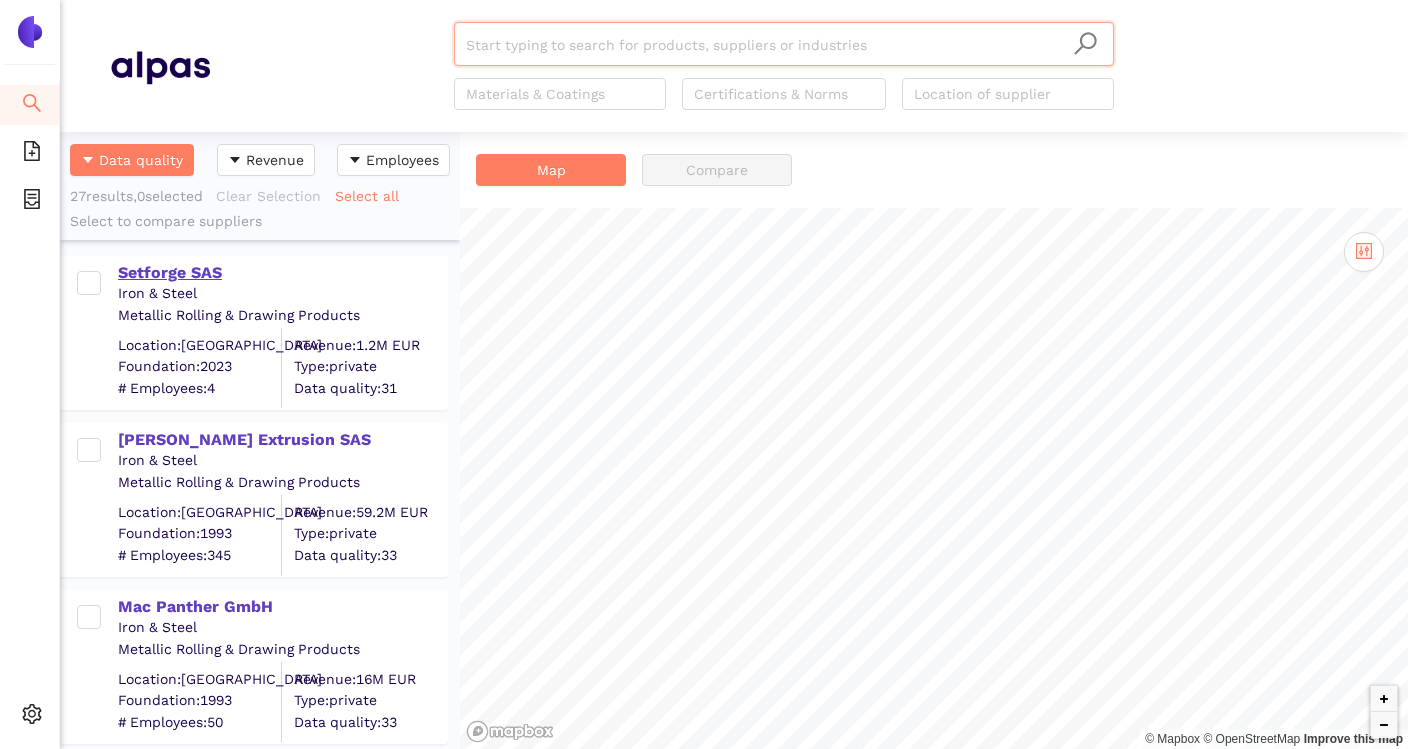 click on "Setforge SAS" at bounding box center (282, 273) 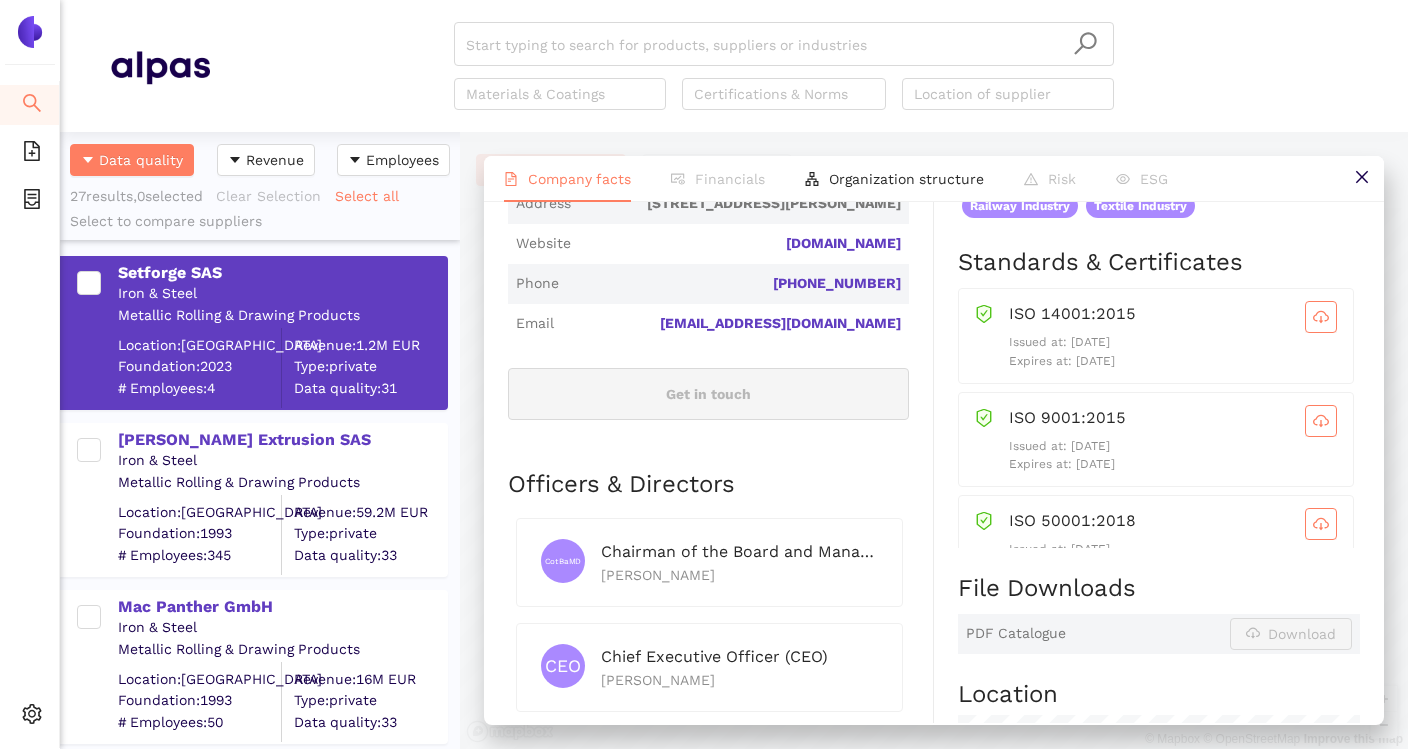 scroll, scrollTop: 691, scrollLeft: 0, axis: vertical 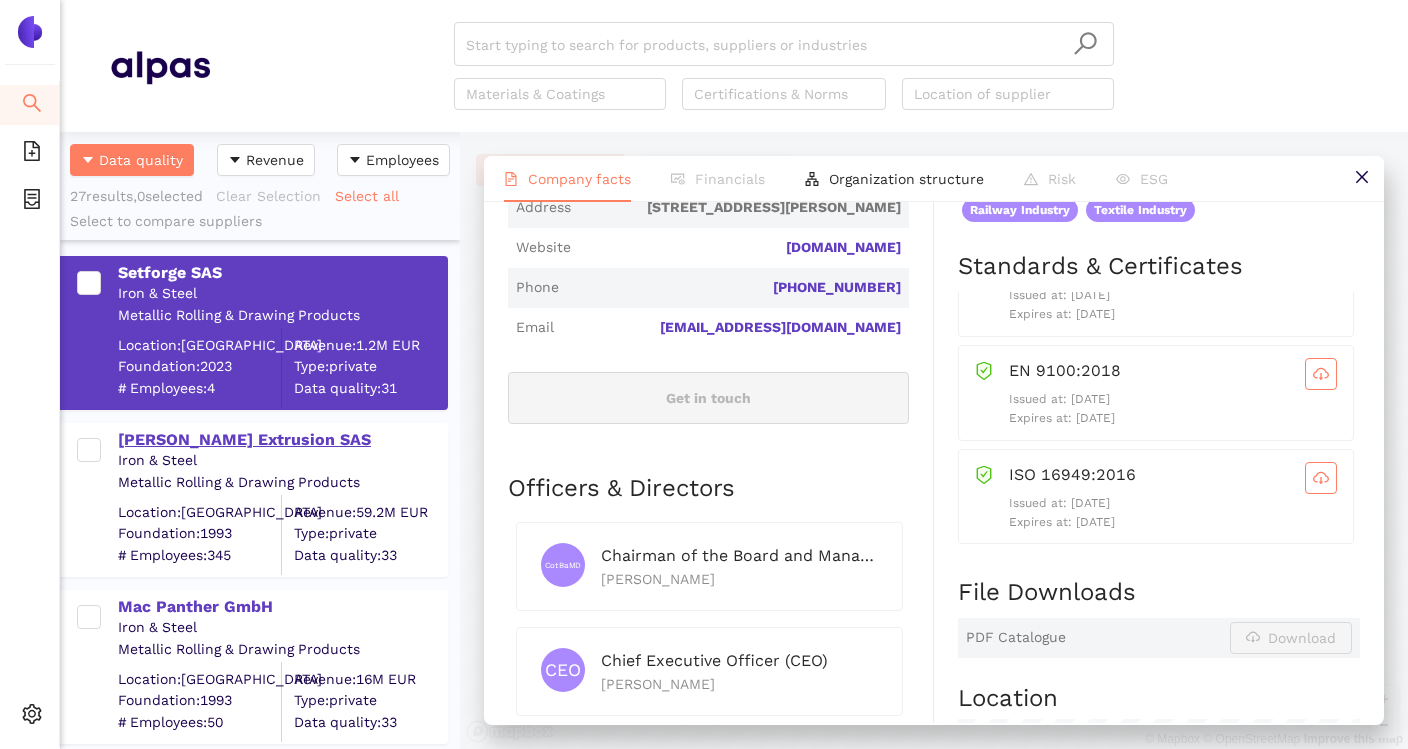 click on "[PERSON_NAME] Extrusion SAS" at bounding box center (282, 440) 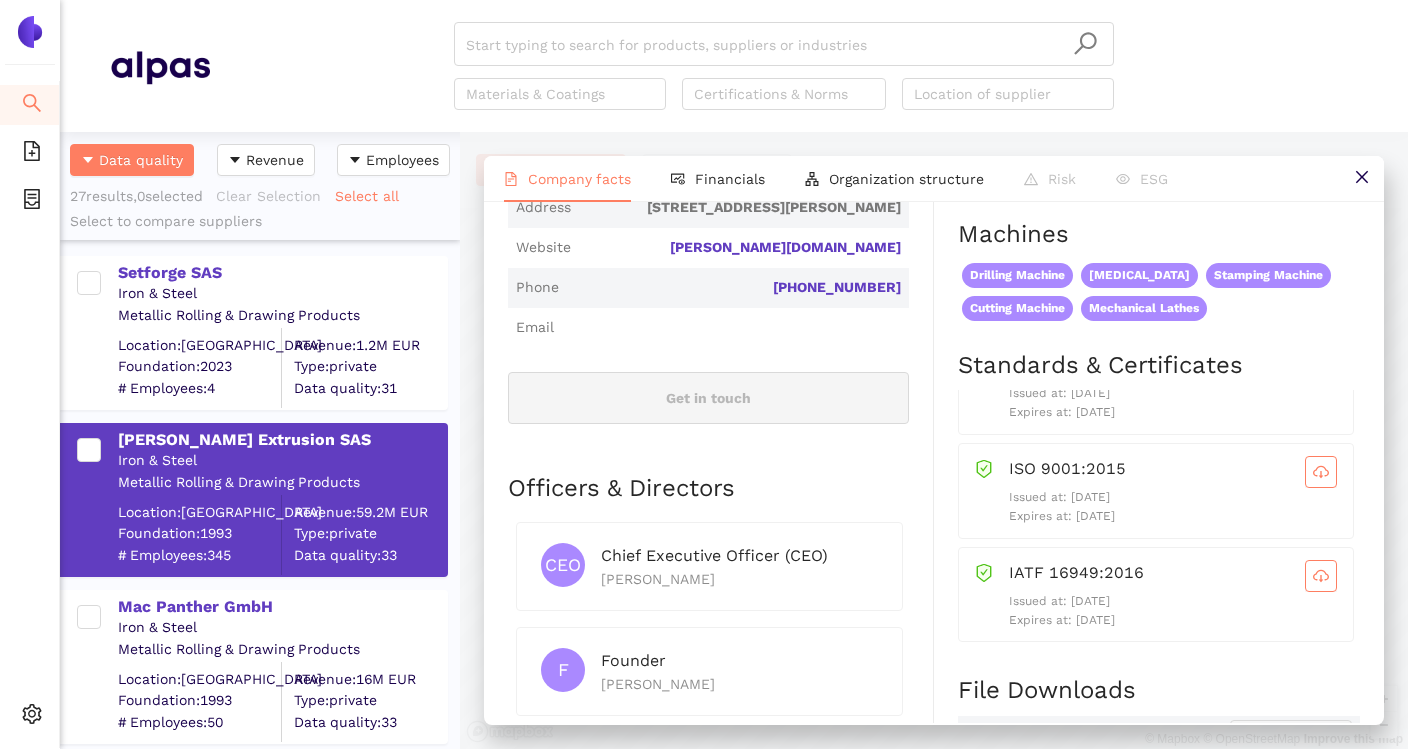 scroll, scrollTop: 0, scrollLeft: 0, axis: both 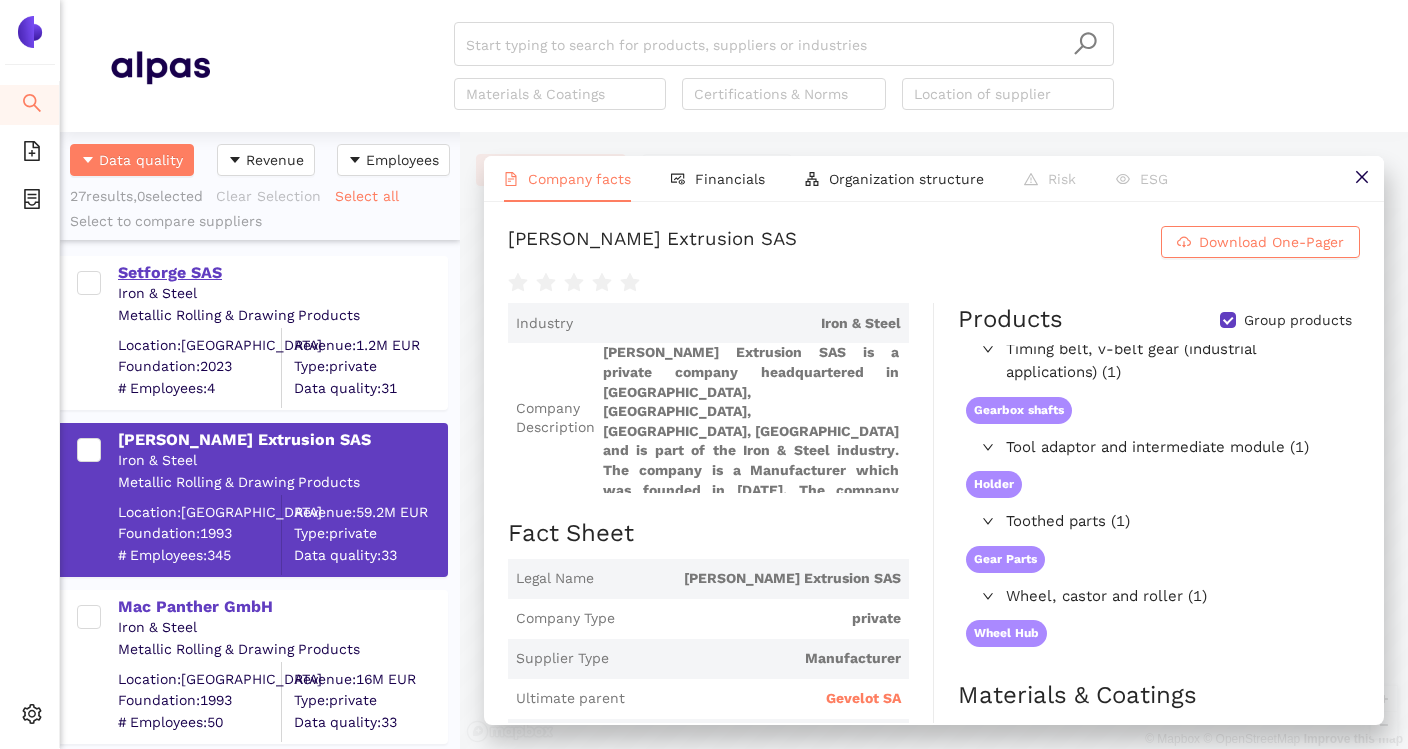 click on "Setforge SAS" at bounding box center [282, 273] 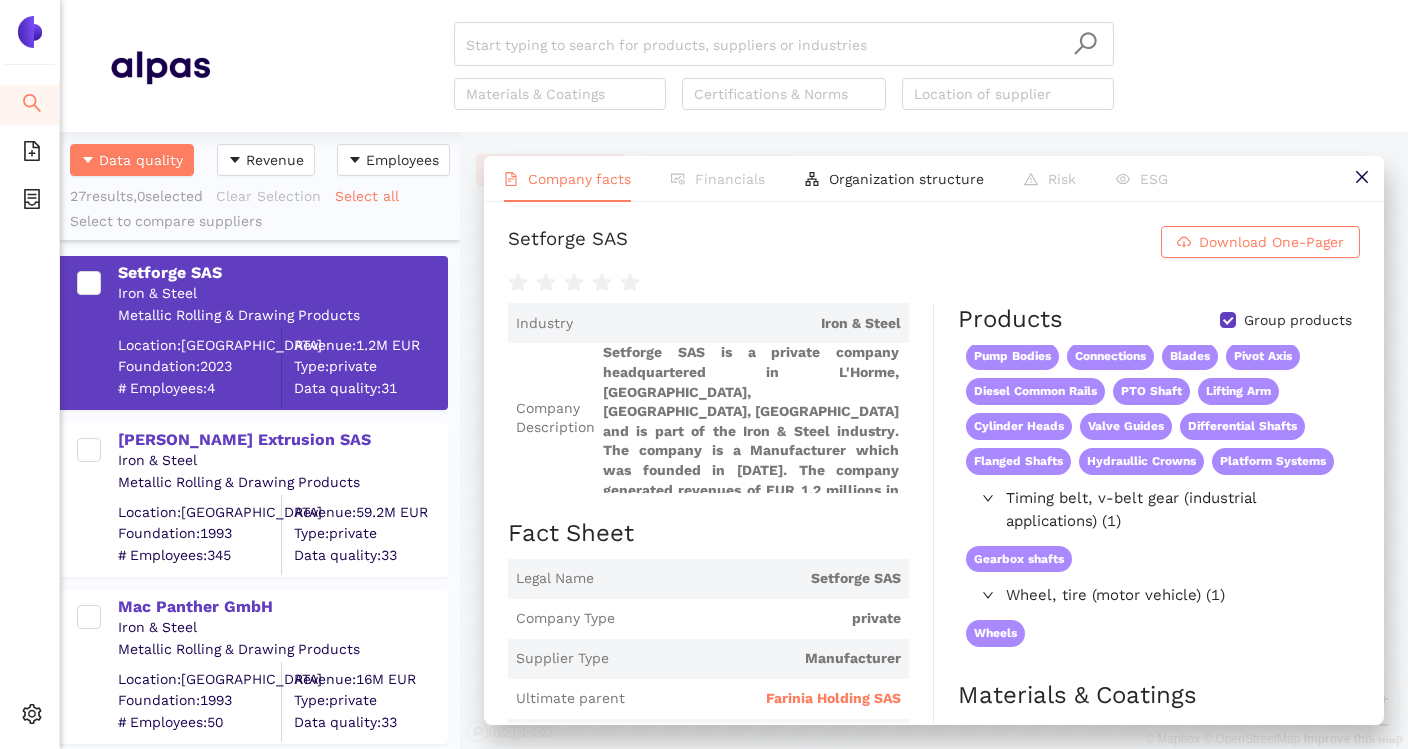 scroll, scrollTop: 607, scrollLeft: 0, axis: vertical 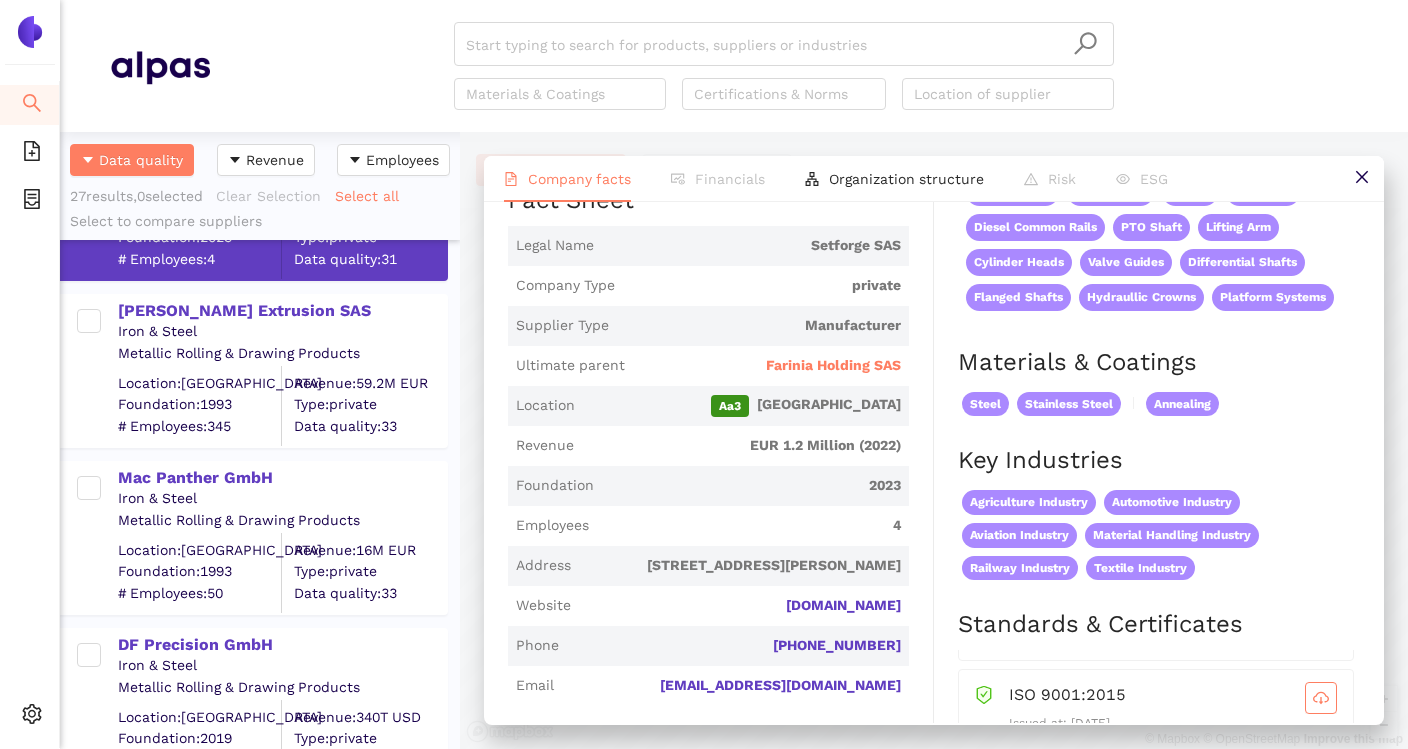 click on "Iron & Steel" at bounding box center (282, 332) 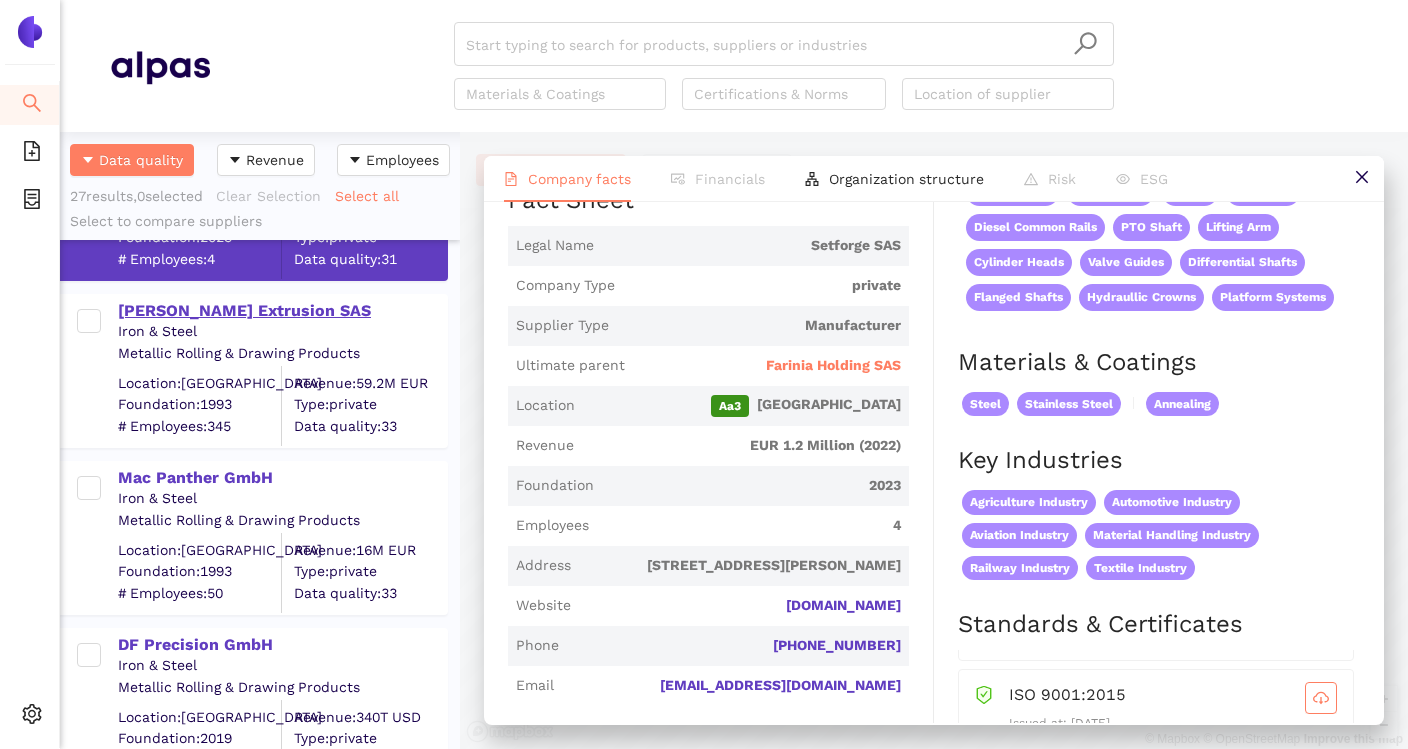 click on "[PERSON_NAME] Extrusion SAS" at bounding box center (282, 311) 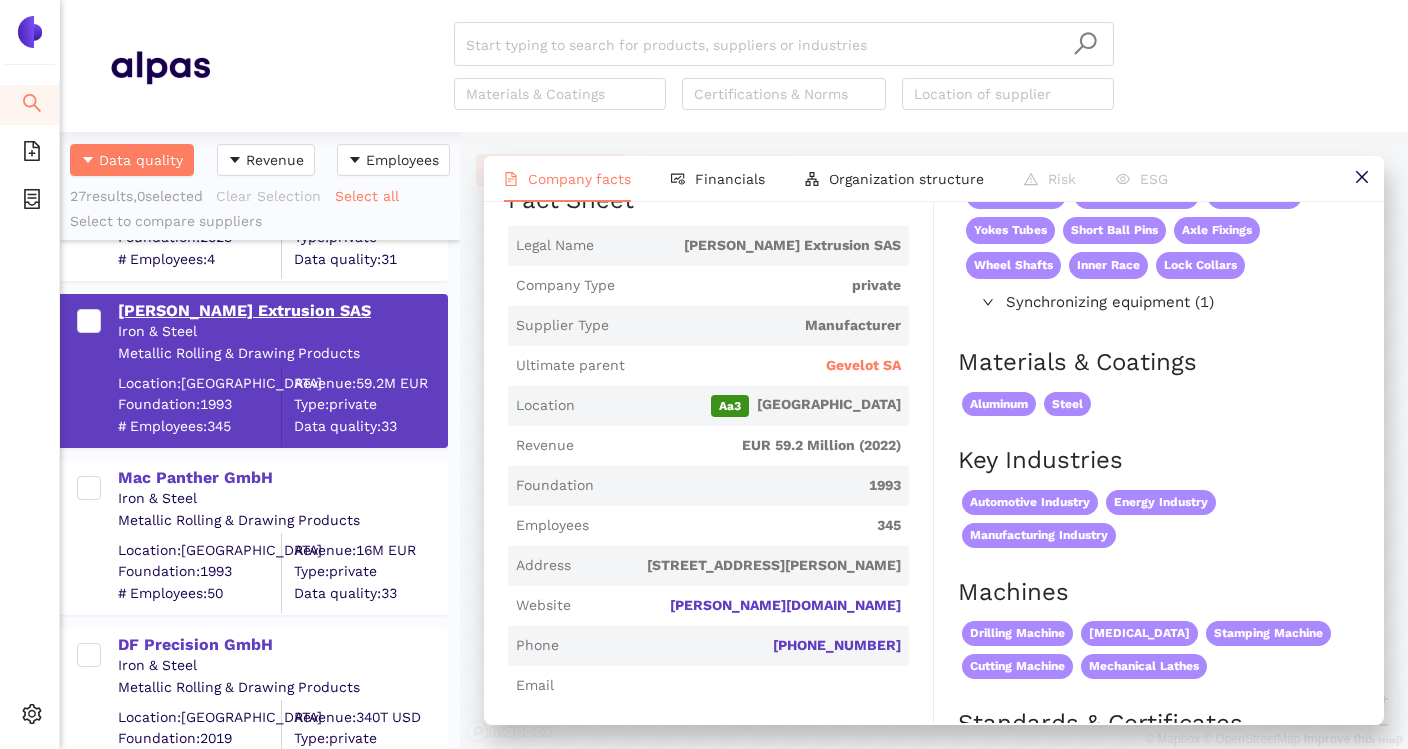 scroll, scrollTop: 0, scrollLeft: 0, axis: both 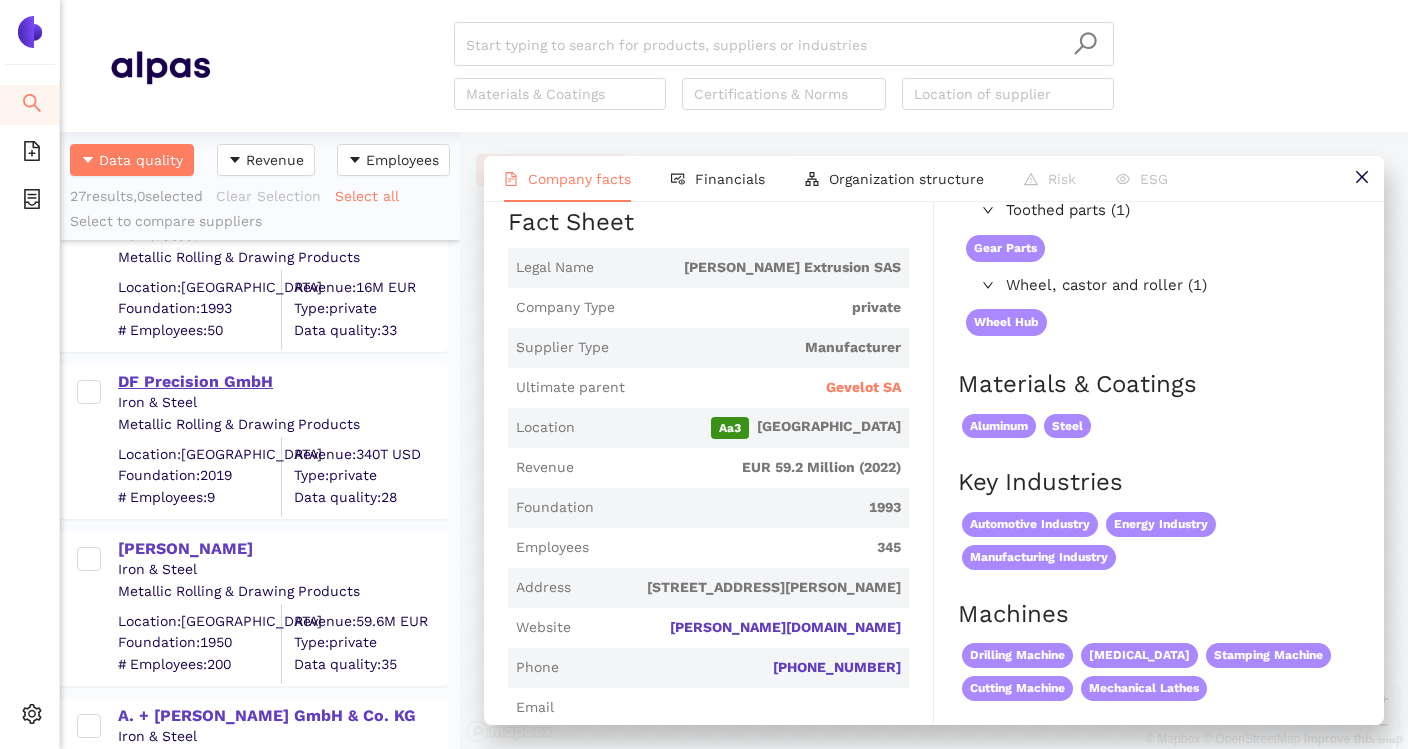 click on "DF Precision GmbH" at bounding box center (282, 382) 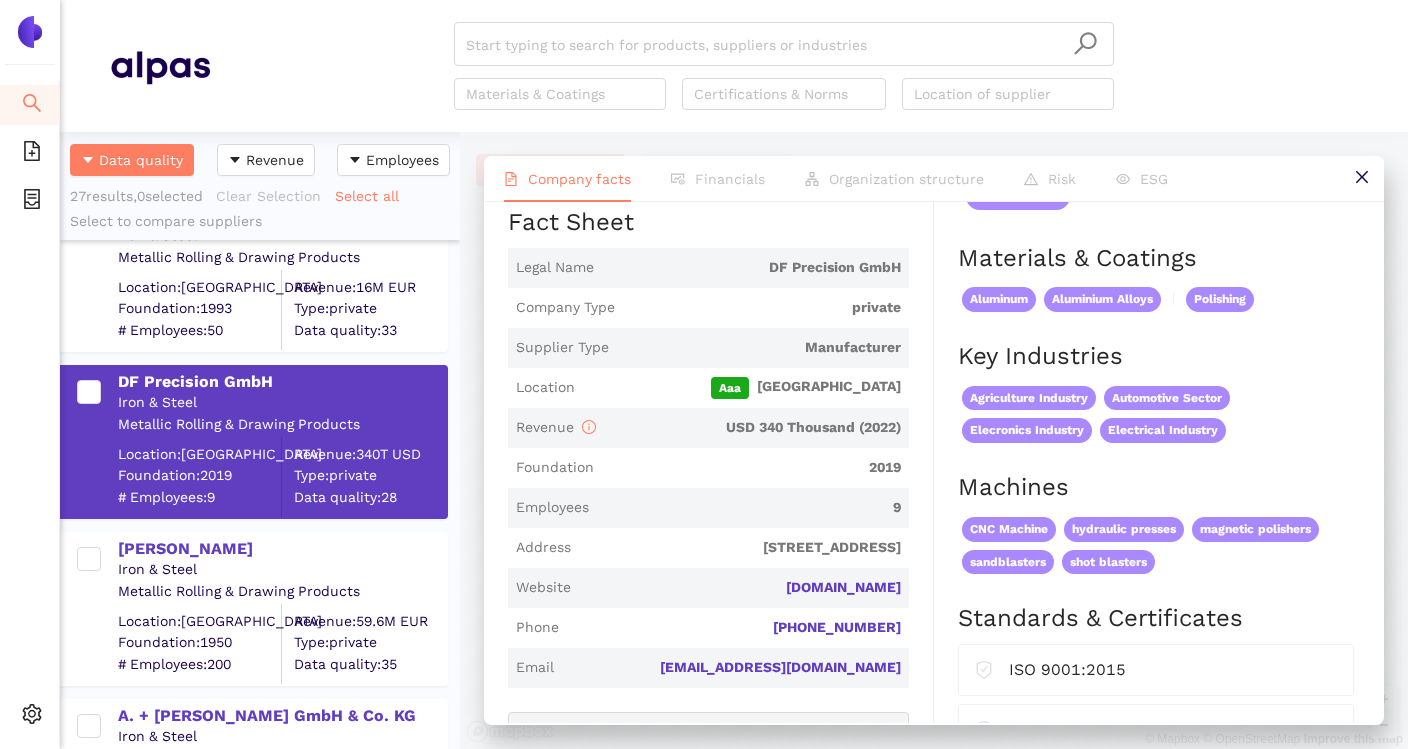 scroll, scrollTop: 0, scrollLeft: 0, axis: both 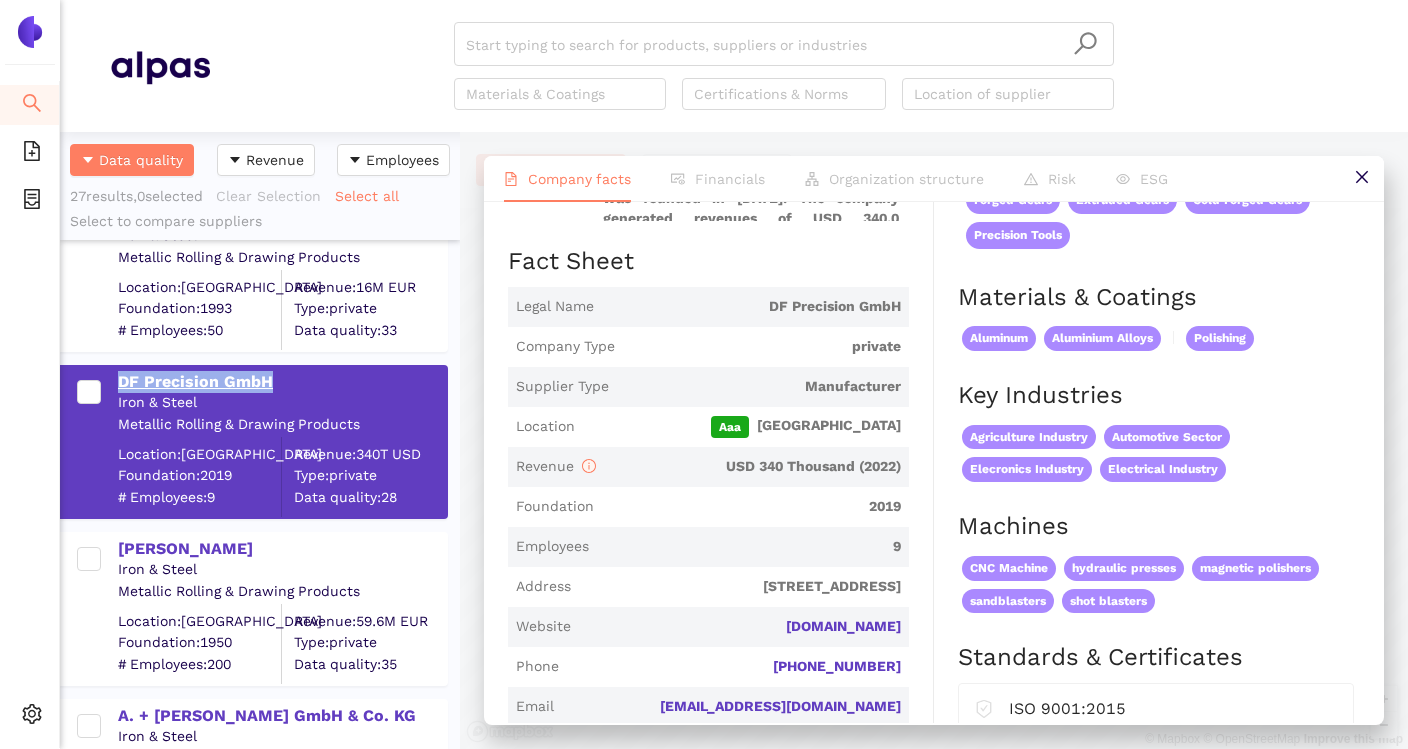drag, startPoint x: 115, startPoint y: 377, endPoint x: 277, endPoint y: 377, distance: 162 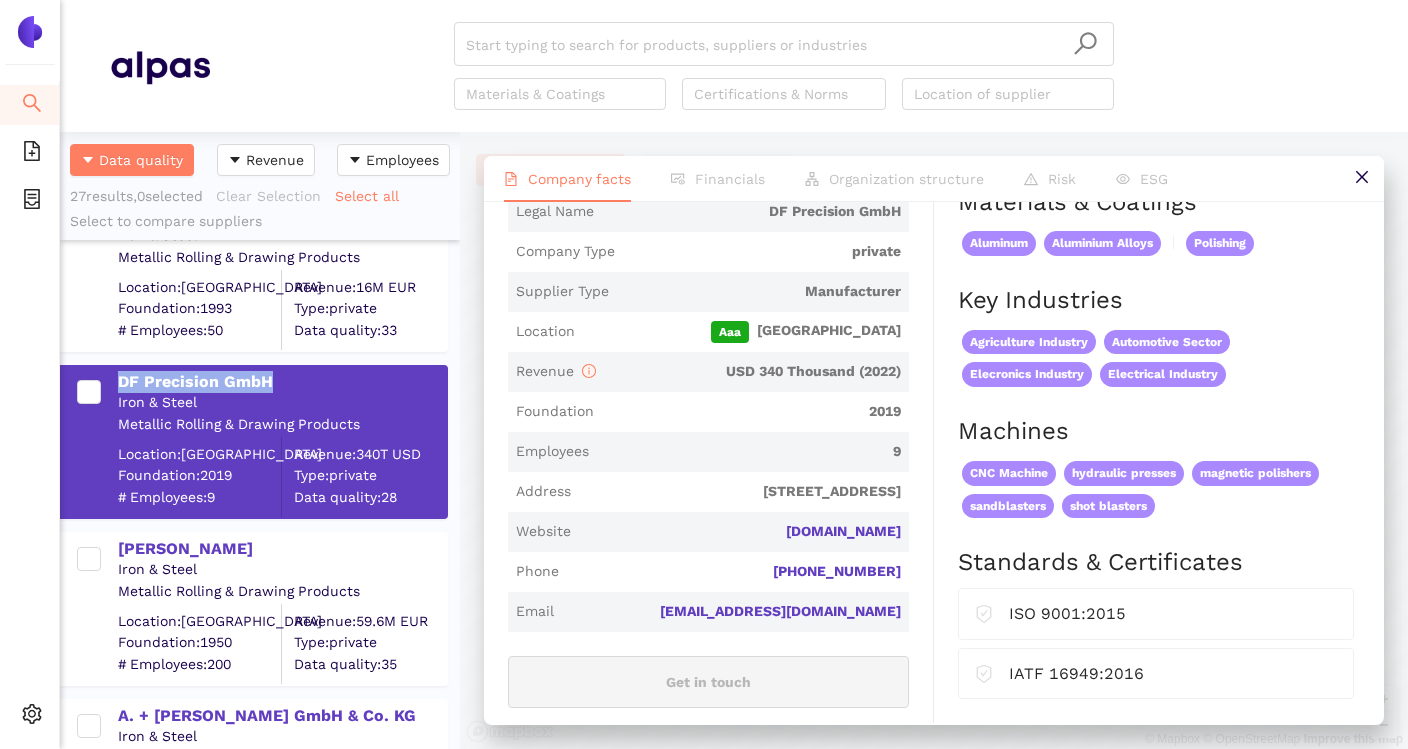 scroll, scrollTop: 378, scrollLeft: 0, axis: vertical 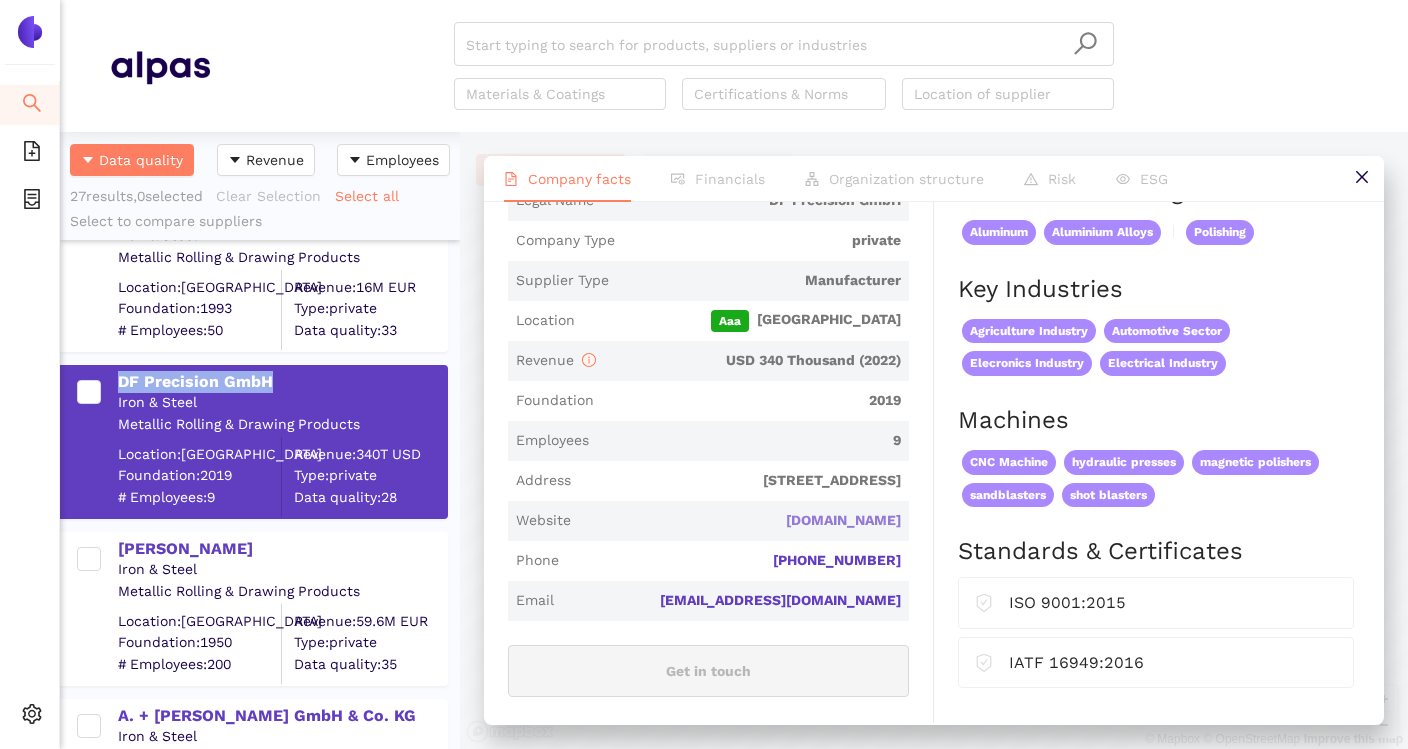 click on "[DOMAIN_NAME]" at bounding box center (0, 0) 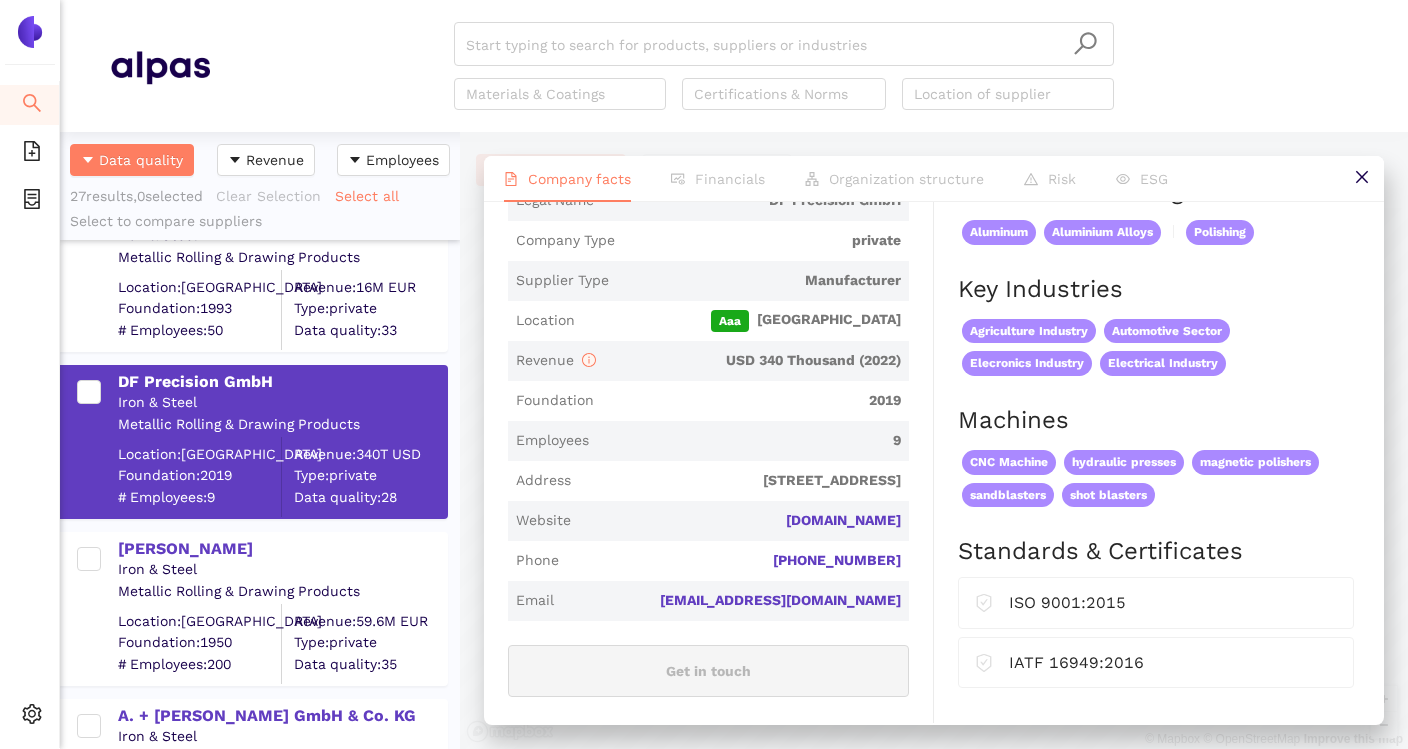 click on "DF Precision GmbH Download One-Pager Industry Iron & Steel Company Description DF Precision GmbH is a private company headquartered in Gelsenkirchen, Münster, Nordrhein-Westfalen, Germany and is part of the Iron & Steel industry. The company is a Manufacturer which was founded in 2019. The company generated revenues of USD 340.0 thousands in 2022. Fact Sheet Legal Name DF Precision GmbH Company Type private Supplier Type Manufacturer Location Aaa Germany Revenue USD 340 Thousand  (2022) Foundation 2019 Employees 9 Address Leithestraße 39, 45886 Gelsenkirchen, Germany Website dfprecision.de Phone +49020936684484 Email info@dfprecision.de Get in touch Officers & Directors MD Managing Director Linhao Wu Products Group products Electrical cabinet air conditioning (1) Filter Housings Other (4) Forged Gears Extruded Gears Cold Forged Gears Precision Tools Materials & Coatings Aluminum Aluminium Alloys Polishing Key Industries Agriculture Industry Automotive Sector Elecronics Industry Electrical Industry Machines" at bounding box center (934, 462) 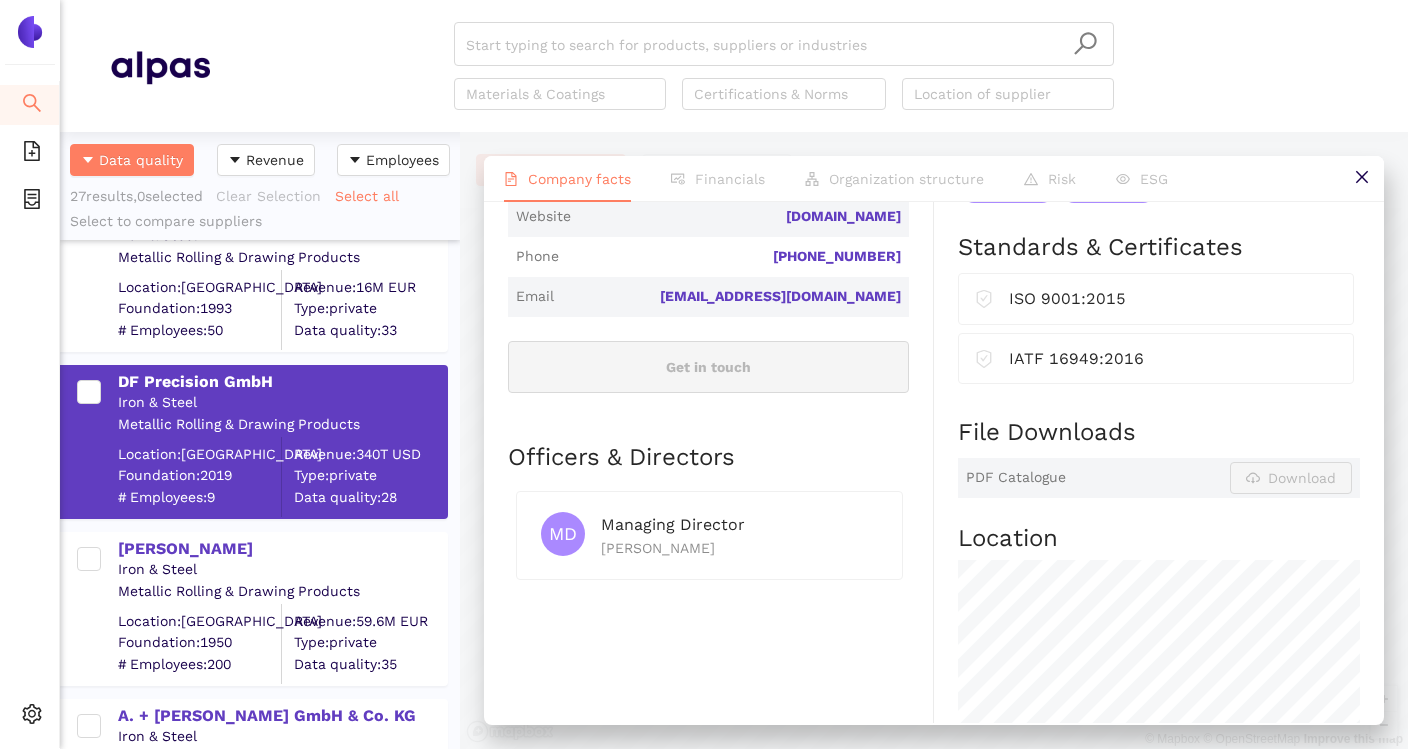 scroll, scrollTop: 683, scrollLeft: 0, axis: vertical 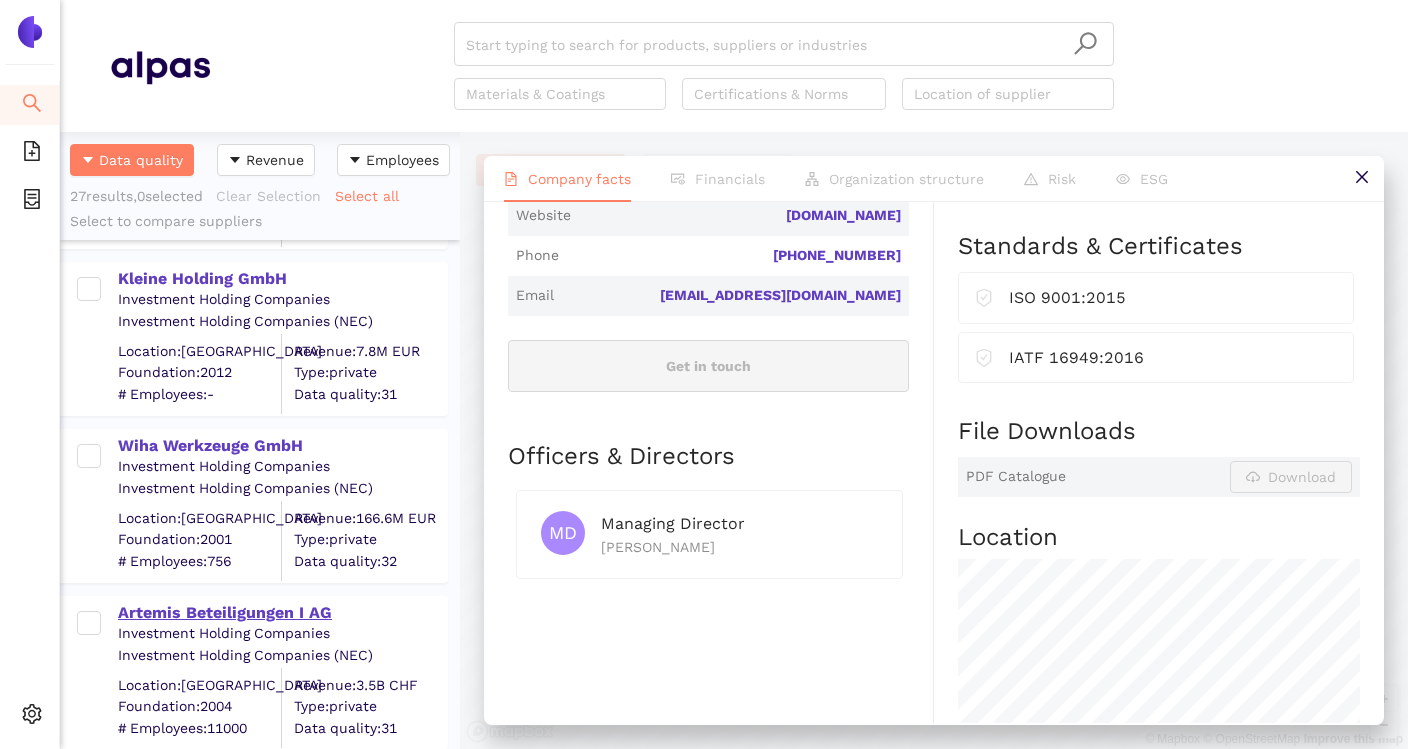 click on "Artemis Beteiligungen I AG" at bounding box center (282, 613) 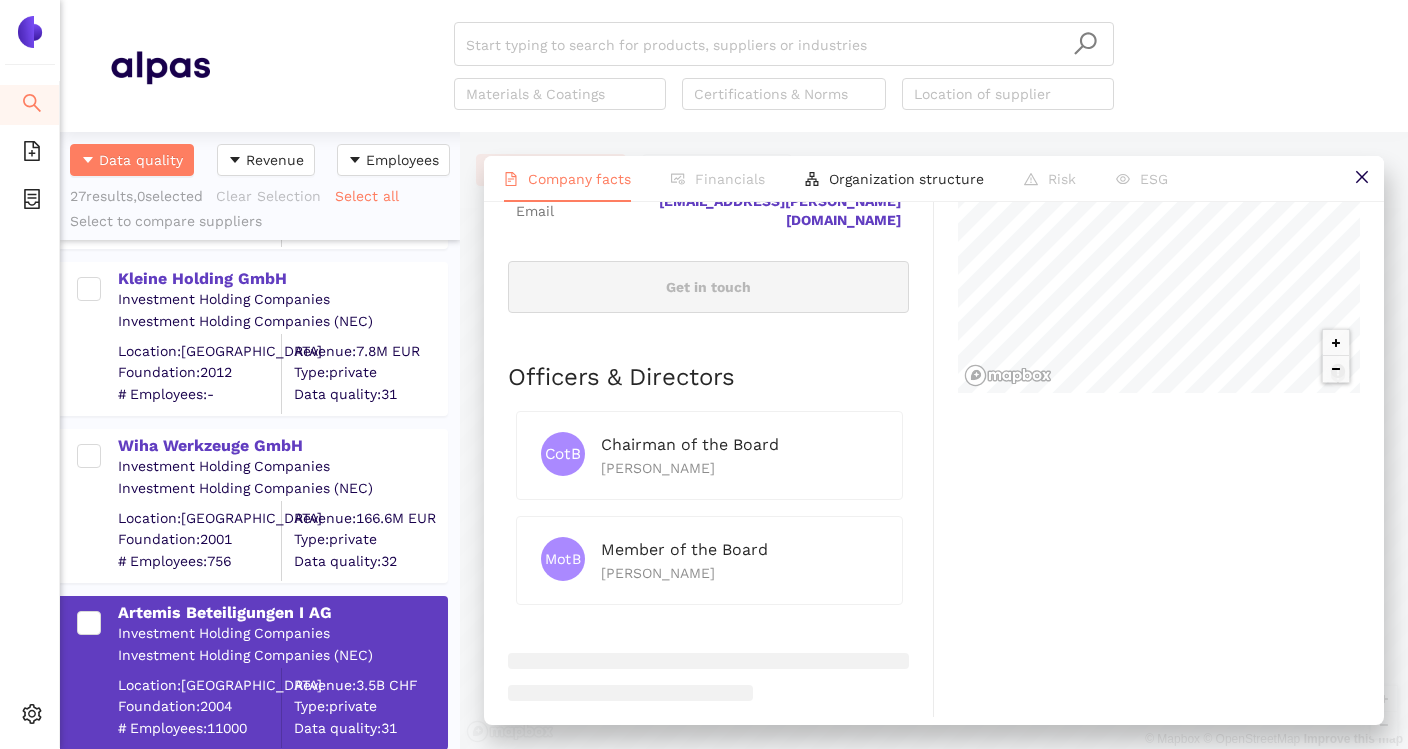 scroll, scrollTop: 828, scrollLeft: 0, axis: vertical 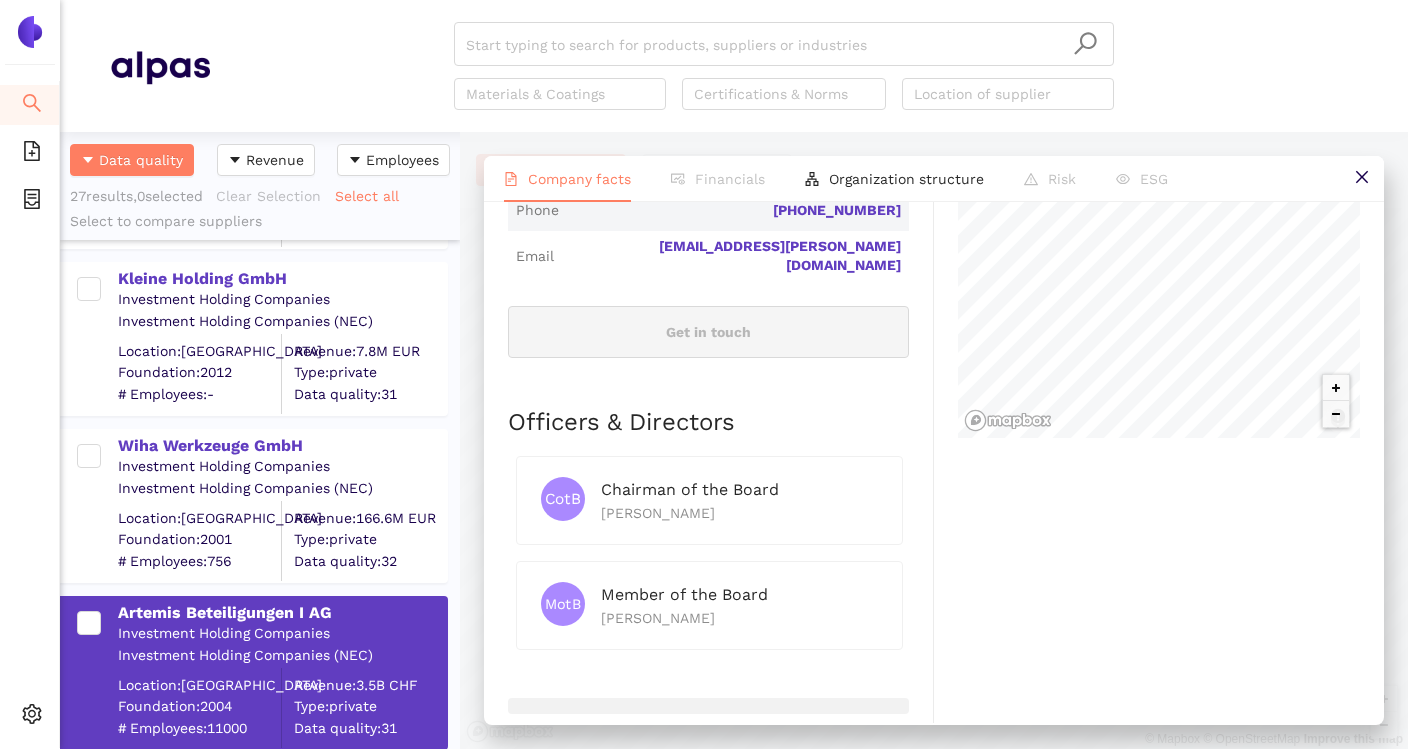 click on "Investment Holding Companies" at bounding box center (282, 467) 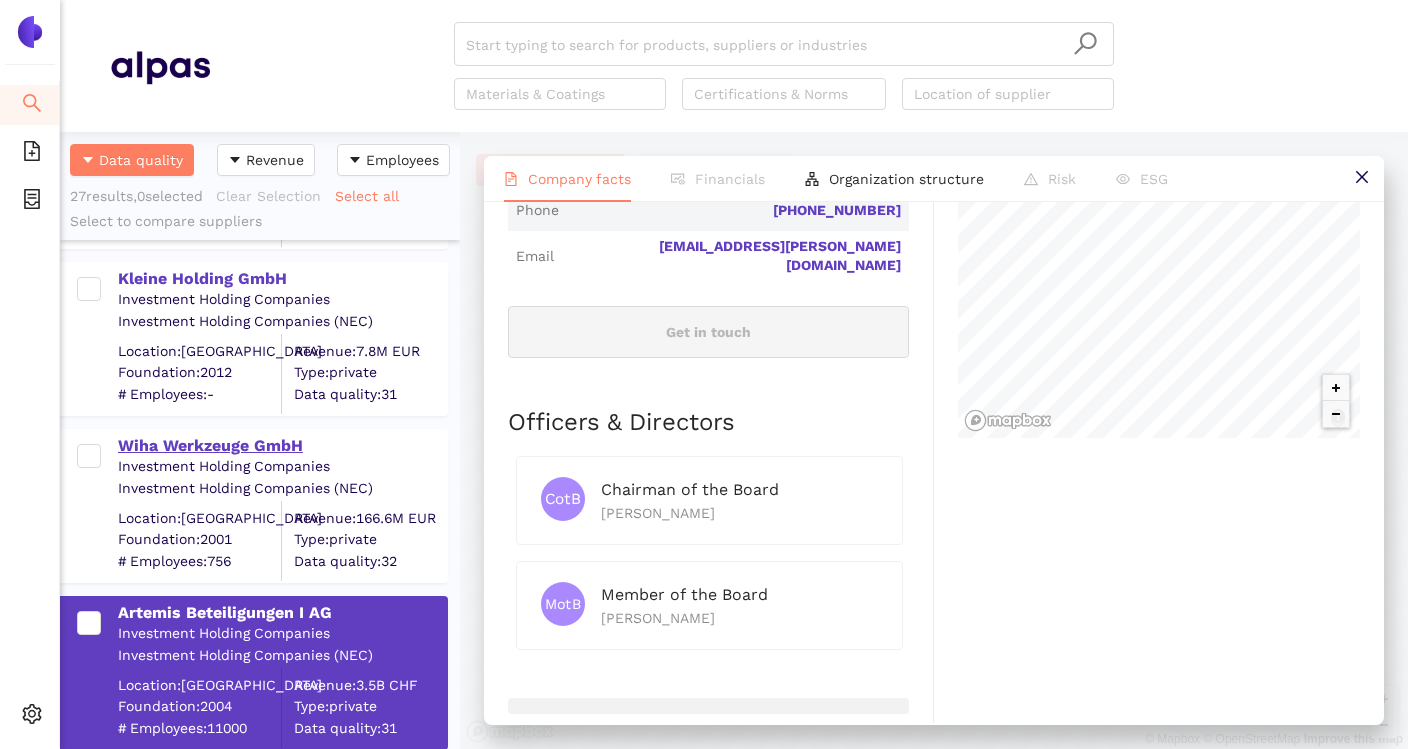 click on "Wiha Werkzeuge GmbH" at bounding box center [282, 446] 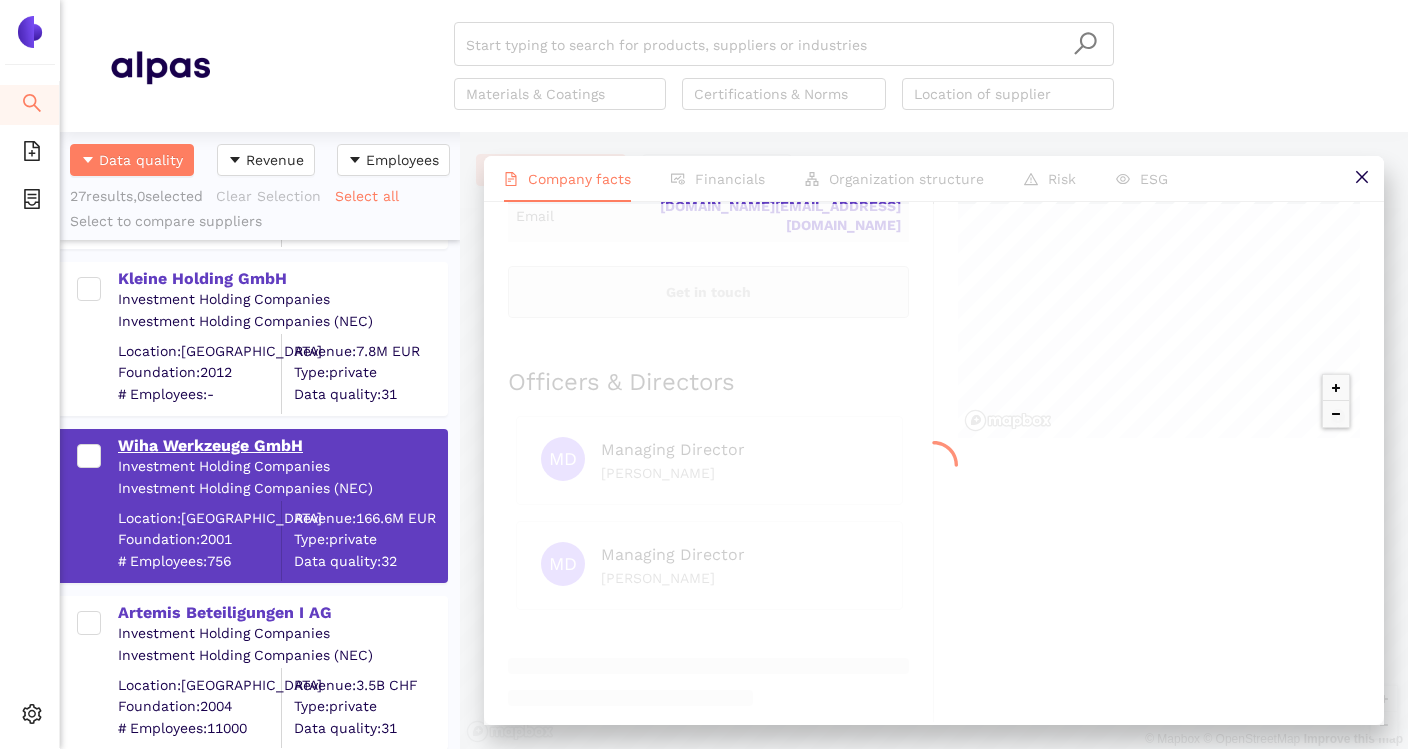 scroll, scrollTop: 0, scrollLeft: 0, axis: both 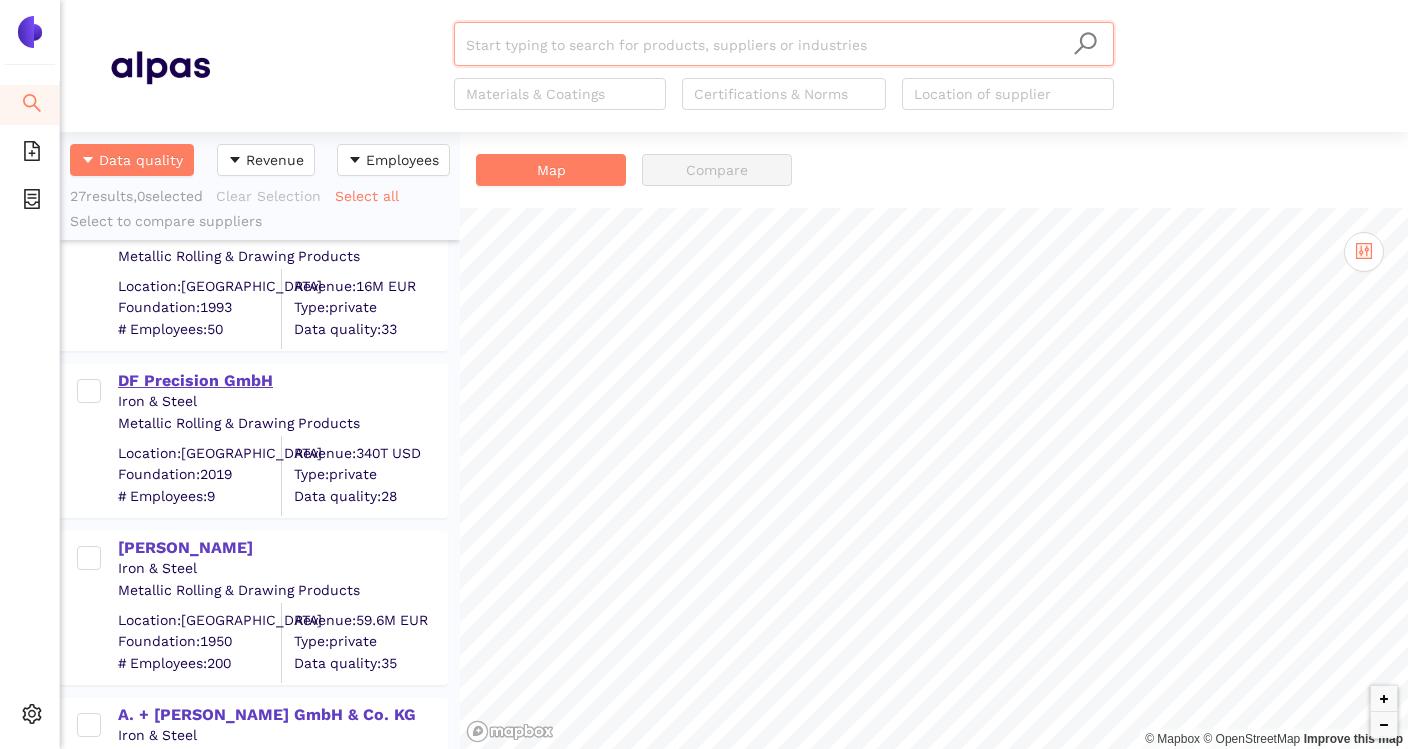 click on "DF Precision GmbH" at bounding box center (282, 381) 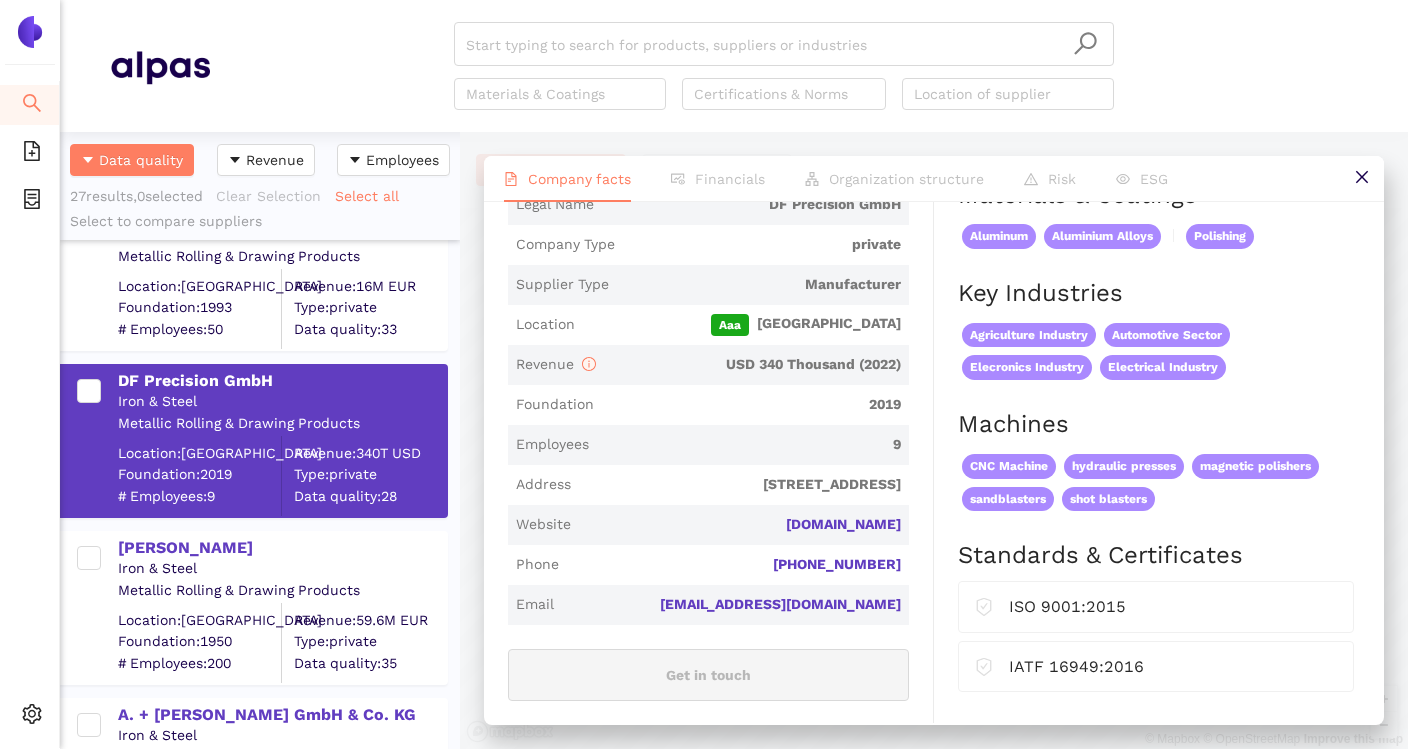 scroll, scrollTop: 375, scrollLeft: 0, axis: vertical 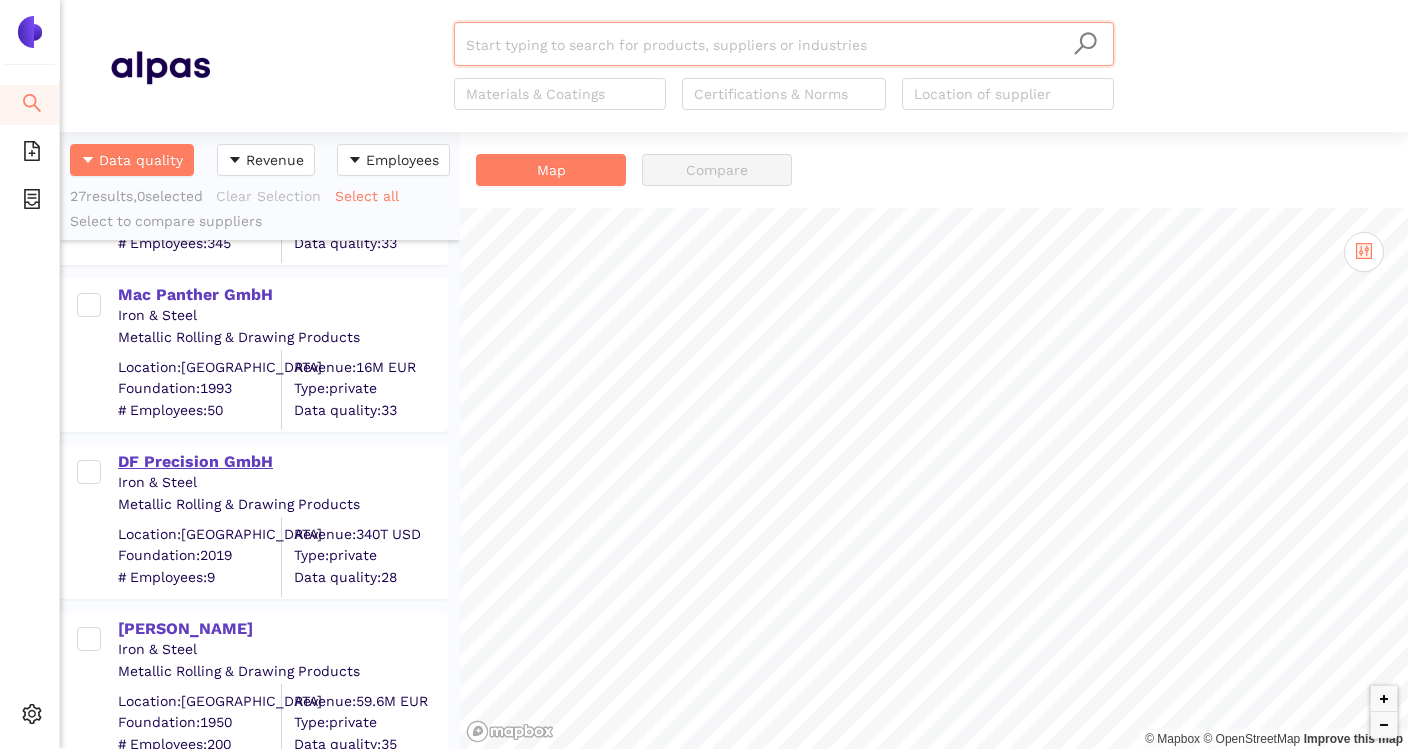 click on "DF Precision GmbH" at bounding box center [282, 462] 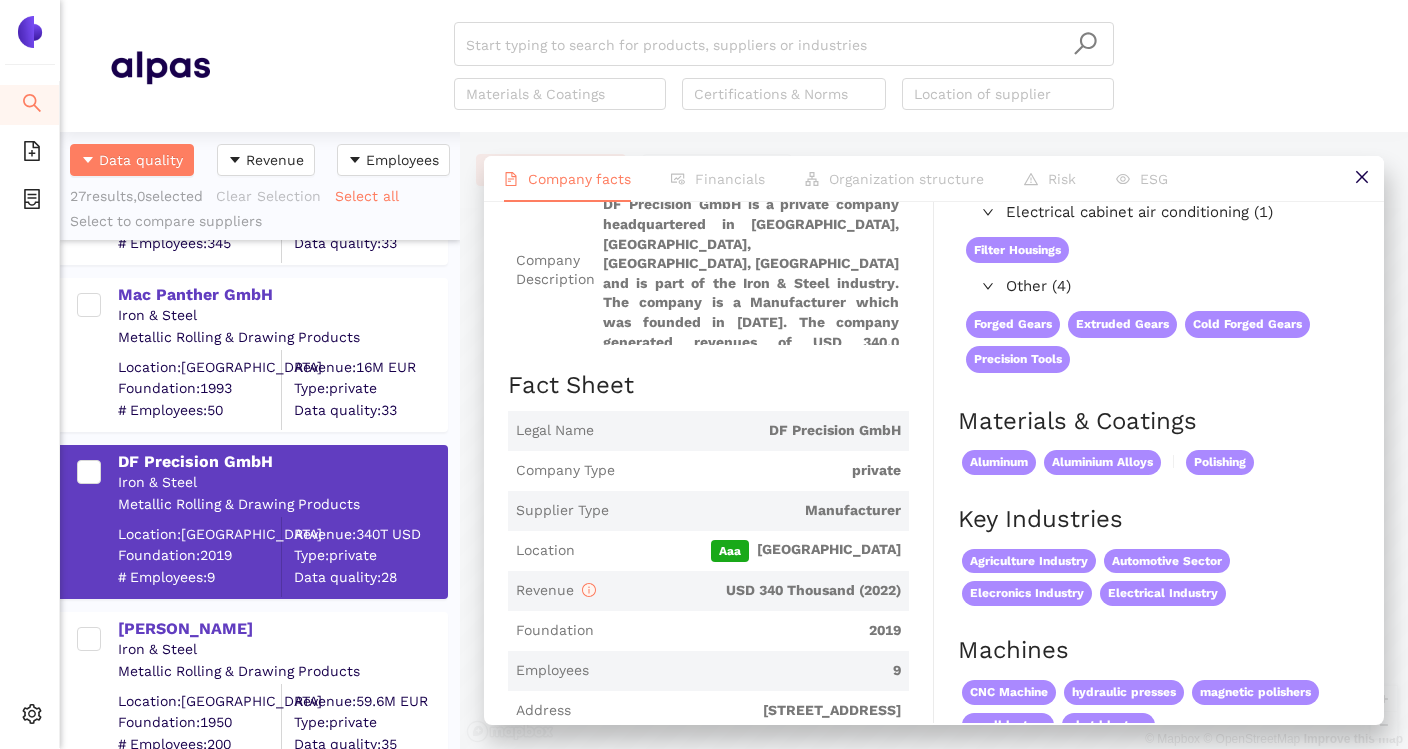 scroll, scrollTop: 163, scrollLeft: 0, axis: vertical 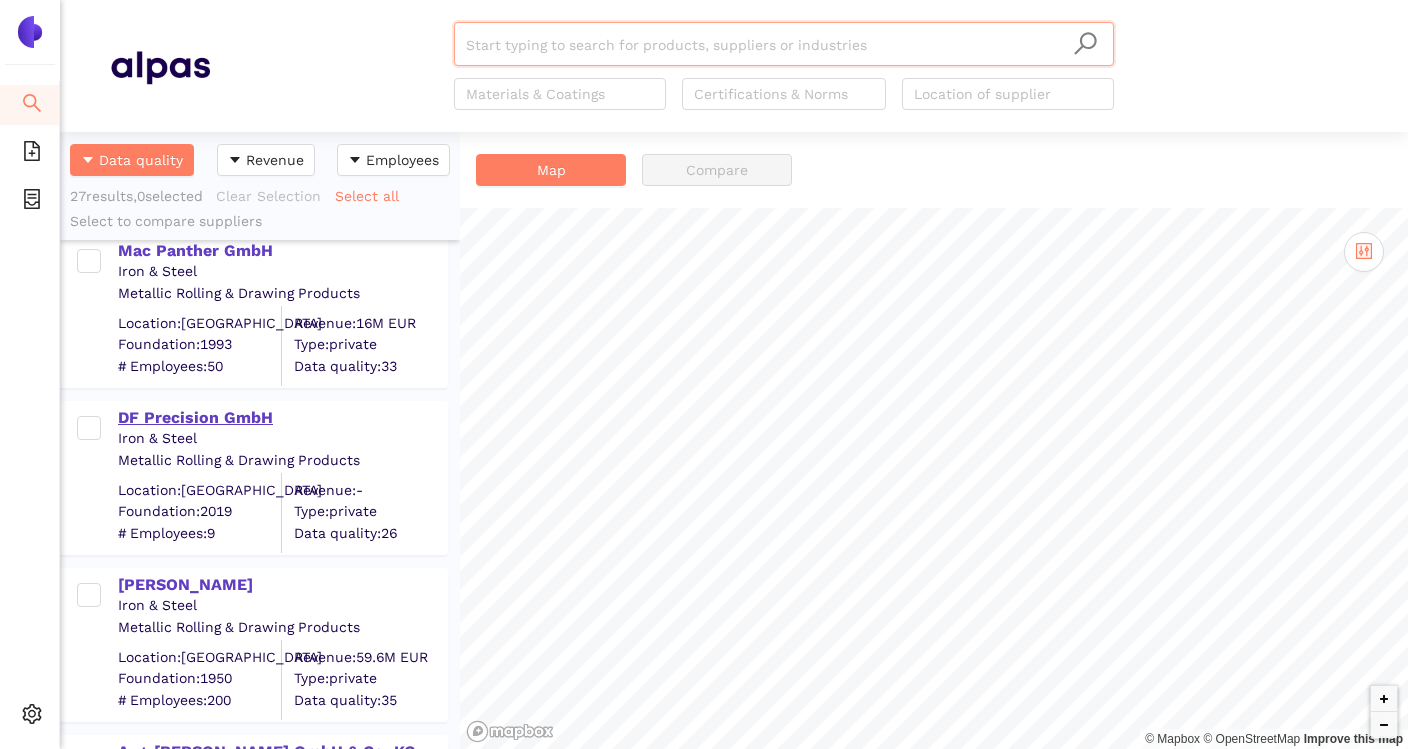 click on "DF Precision GmbH" at bounding box center (282, 418) 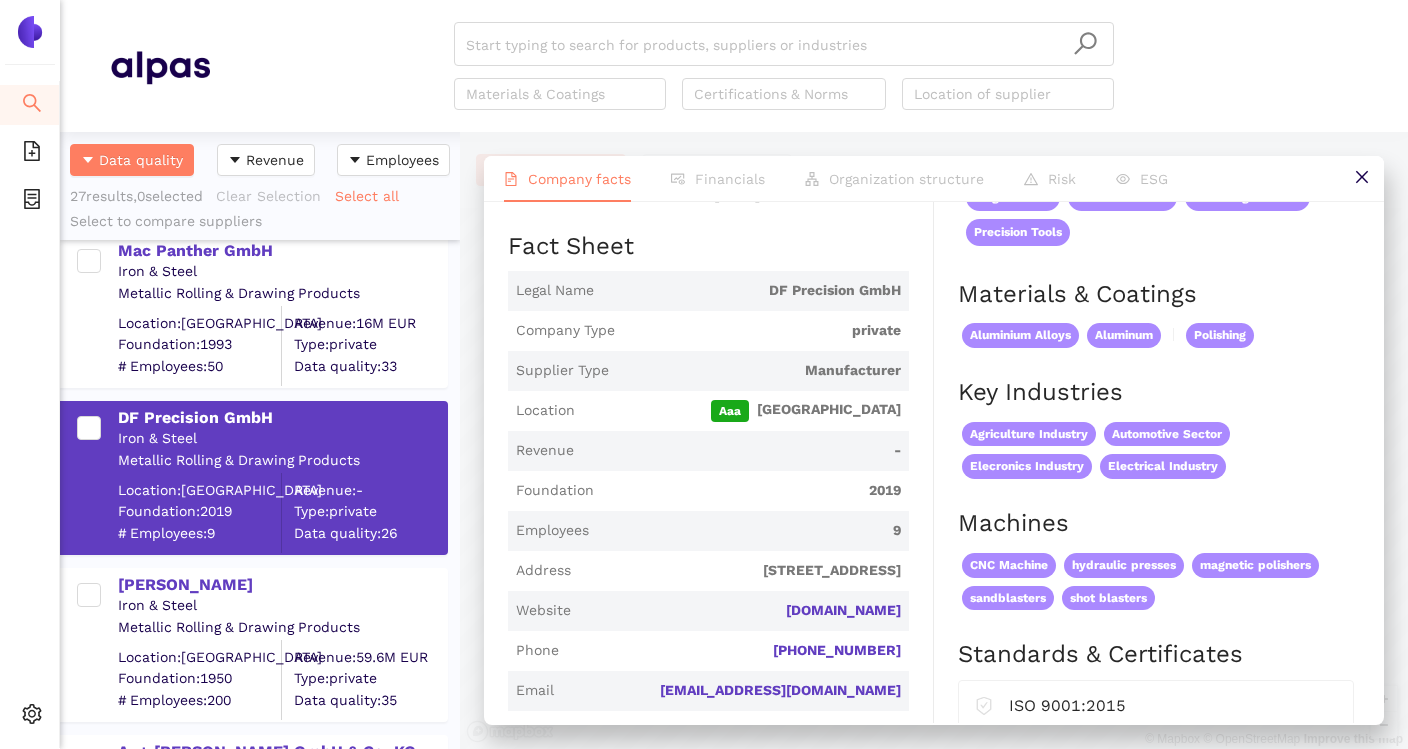 scroll, scrollTop: 280, scrollLeft: 0, axis: vertical 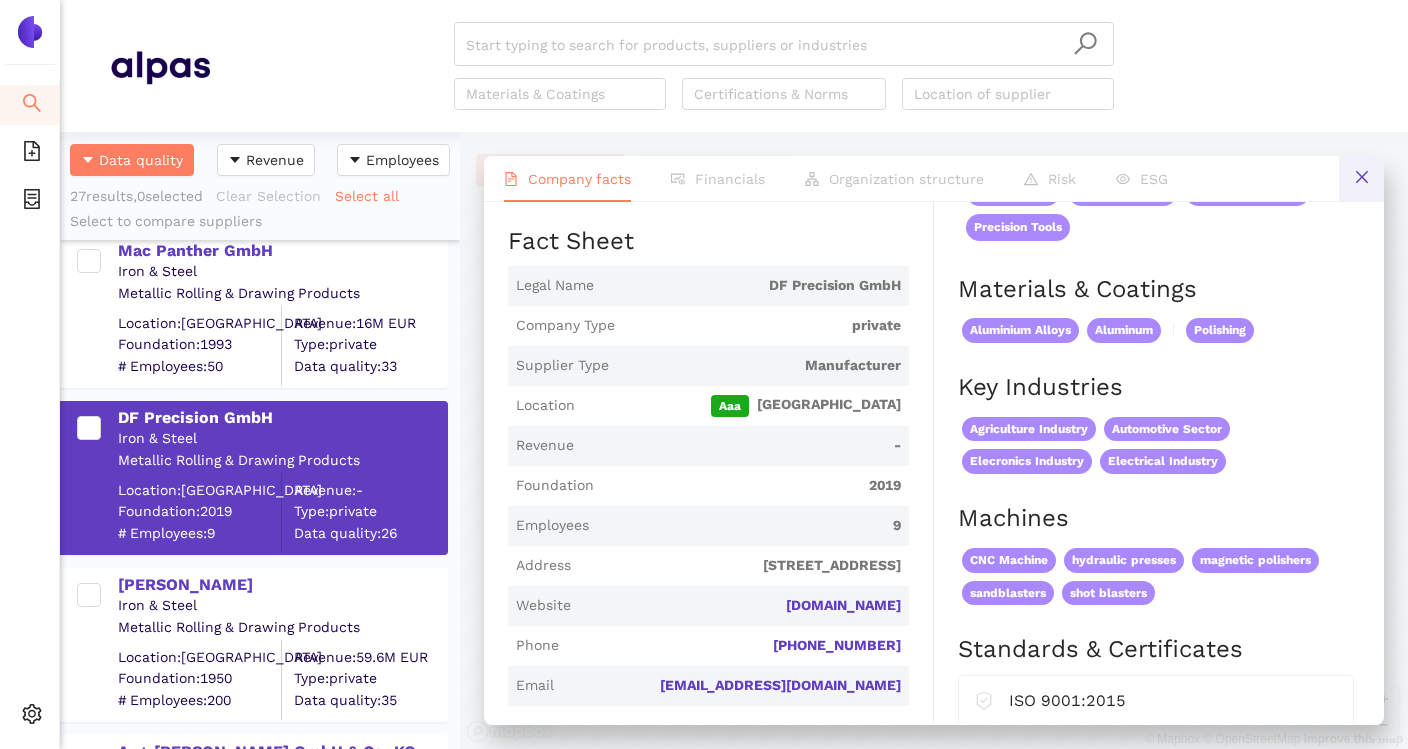 click 